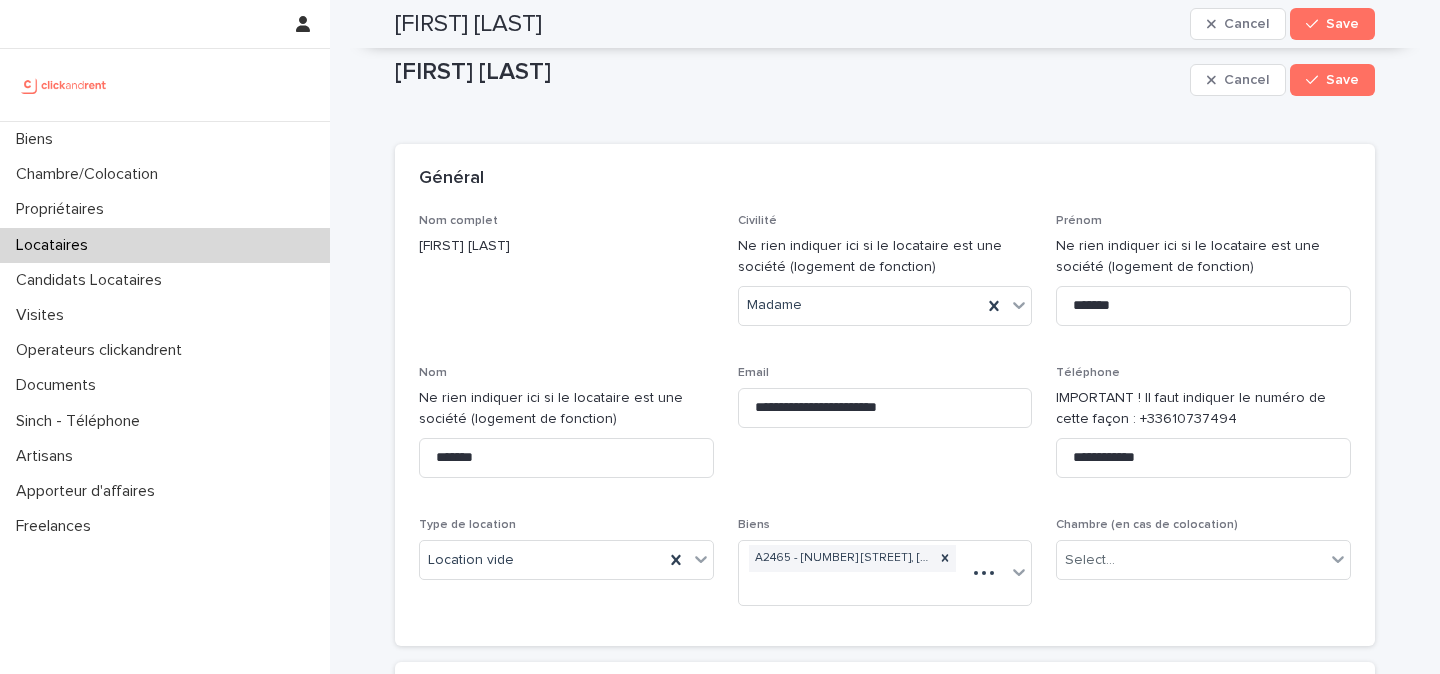 scroll, scrollTop: 0, scrollLeft: 0, axis: both 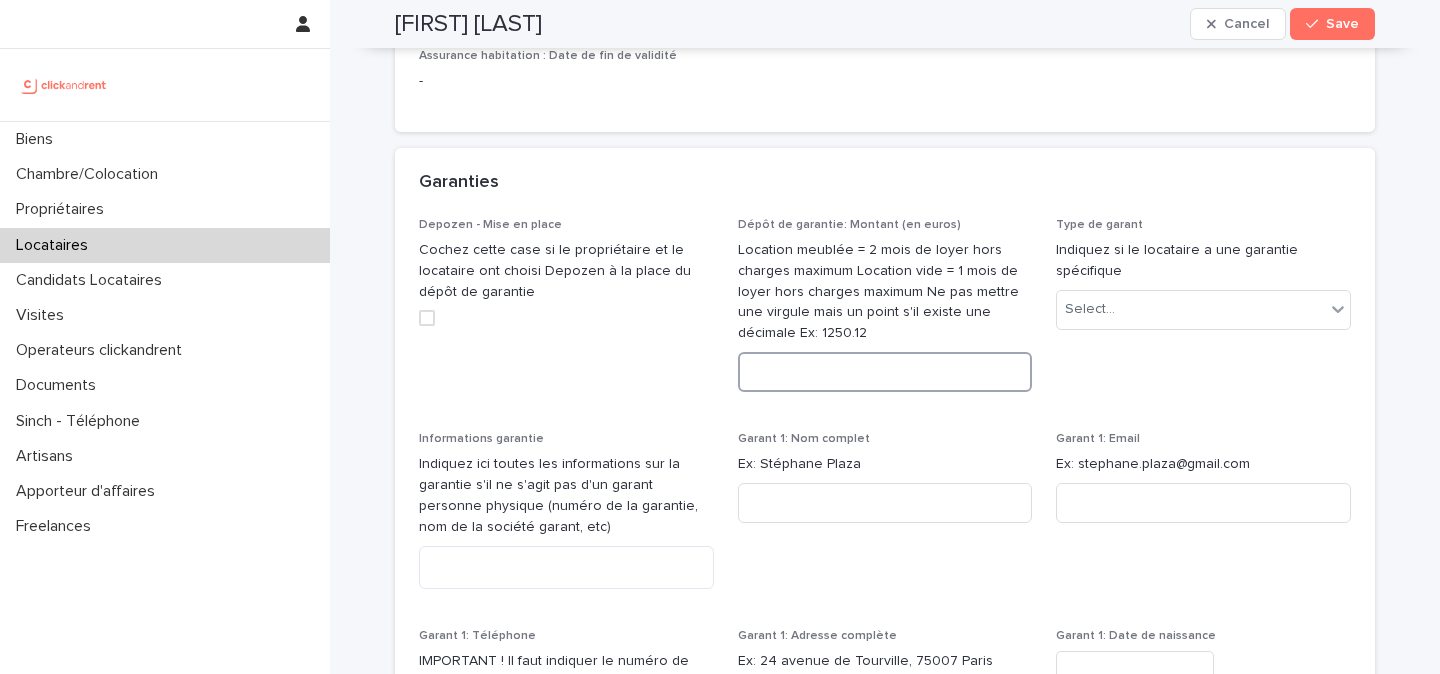 click at bounding box center (885, 372) 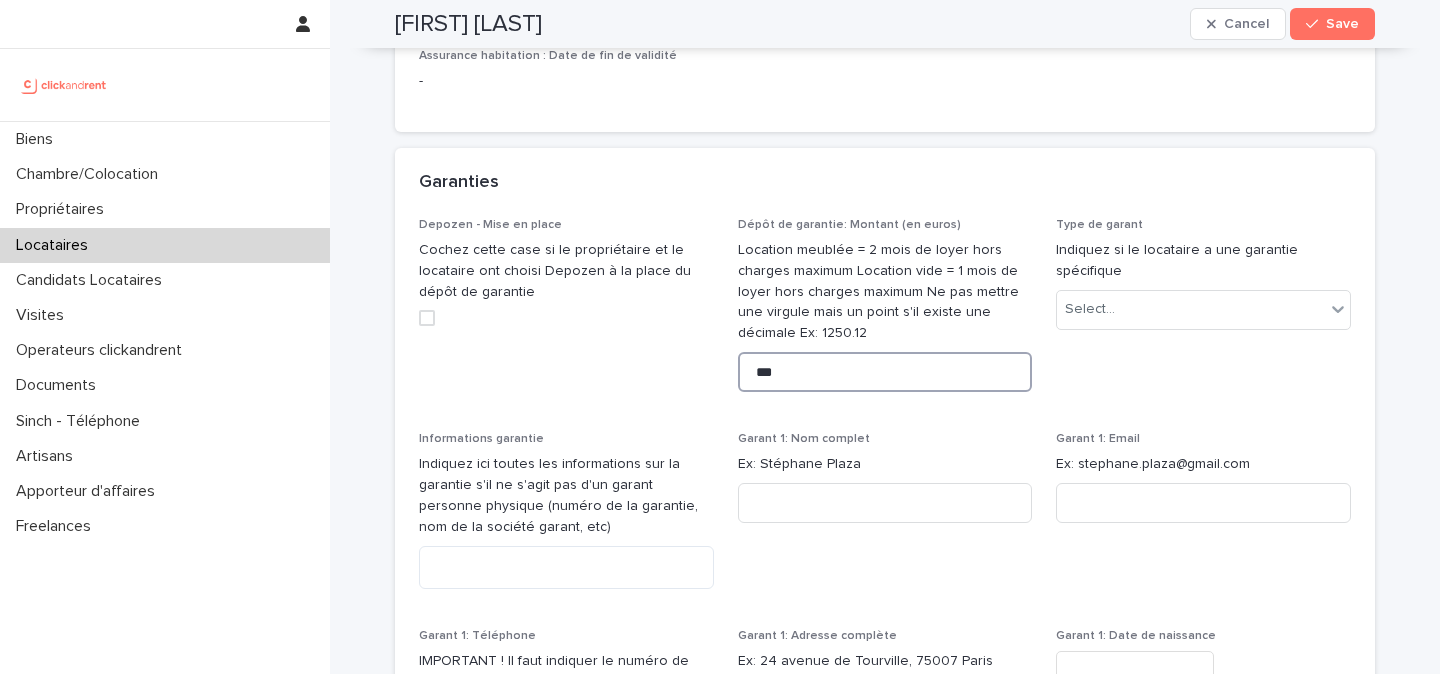 type on "***" 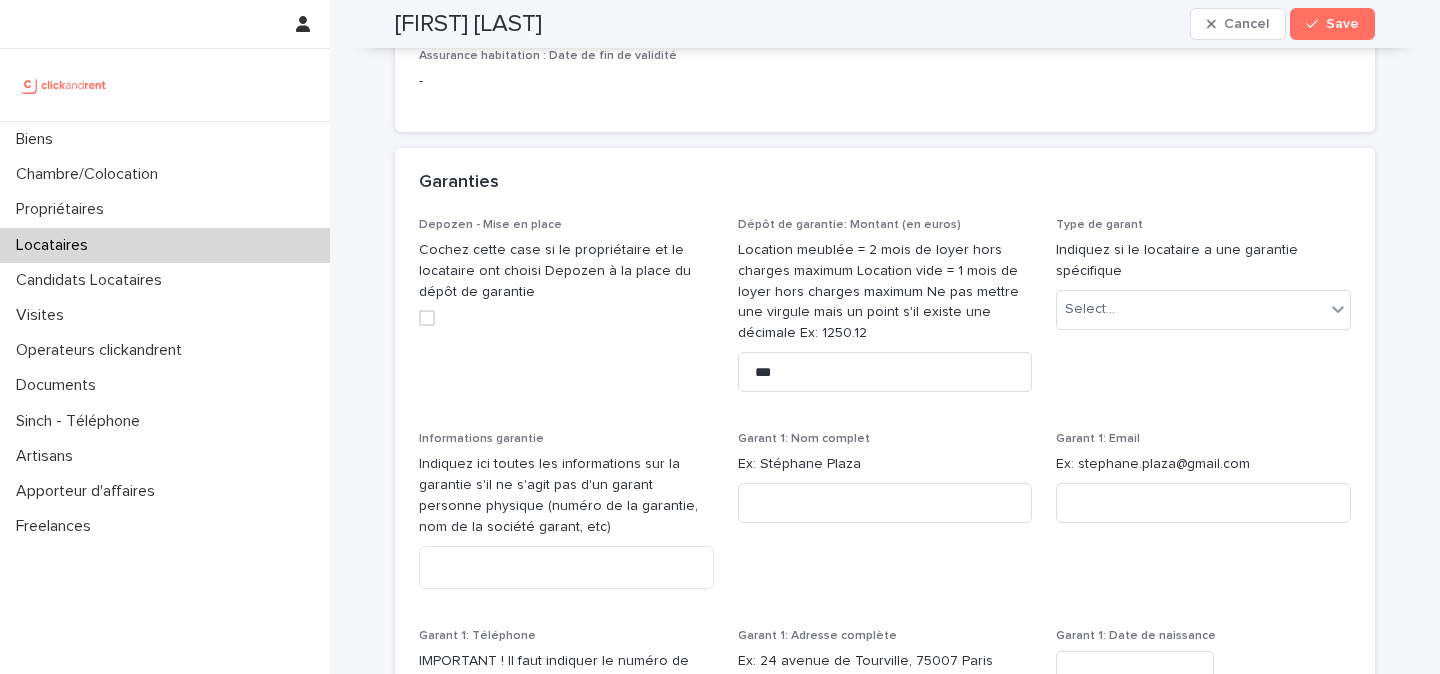 click on "Type de garant Indiquez si le locataire a une garantie spécifique Select..." at bounding box center [1203, 313] 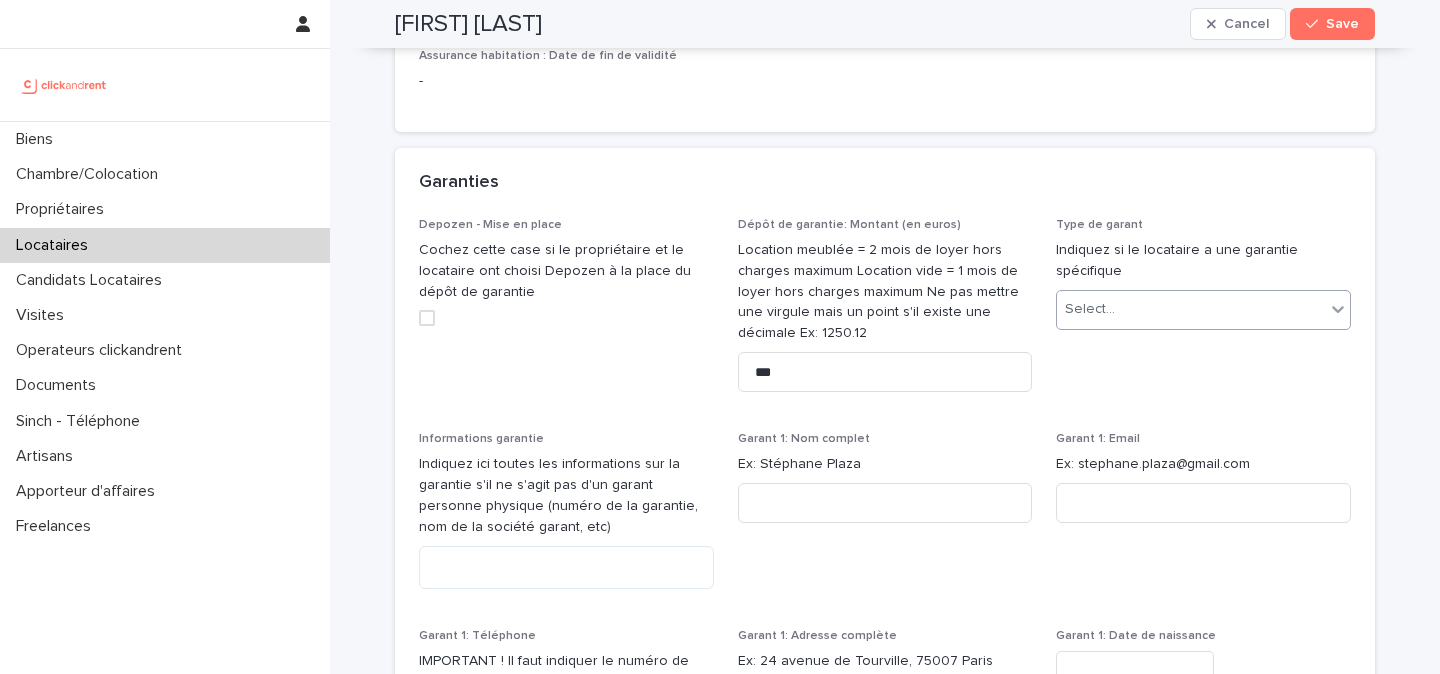 click on "Select..." at bounding box center (1090, 309) 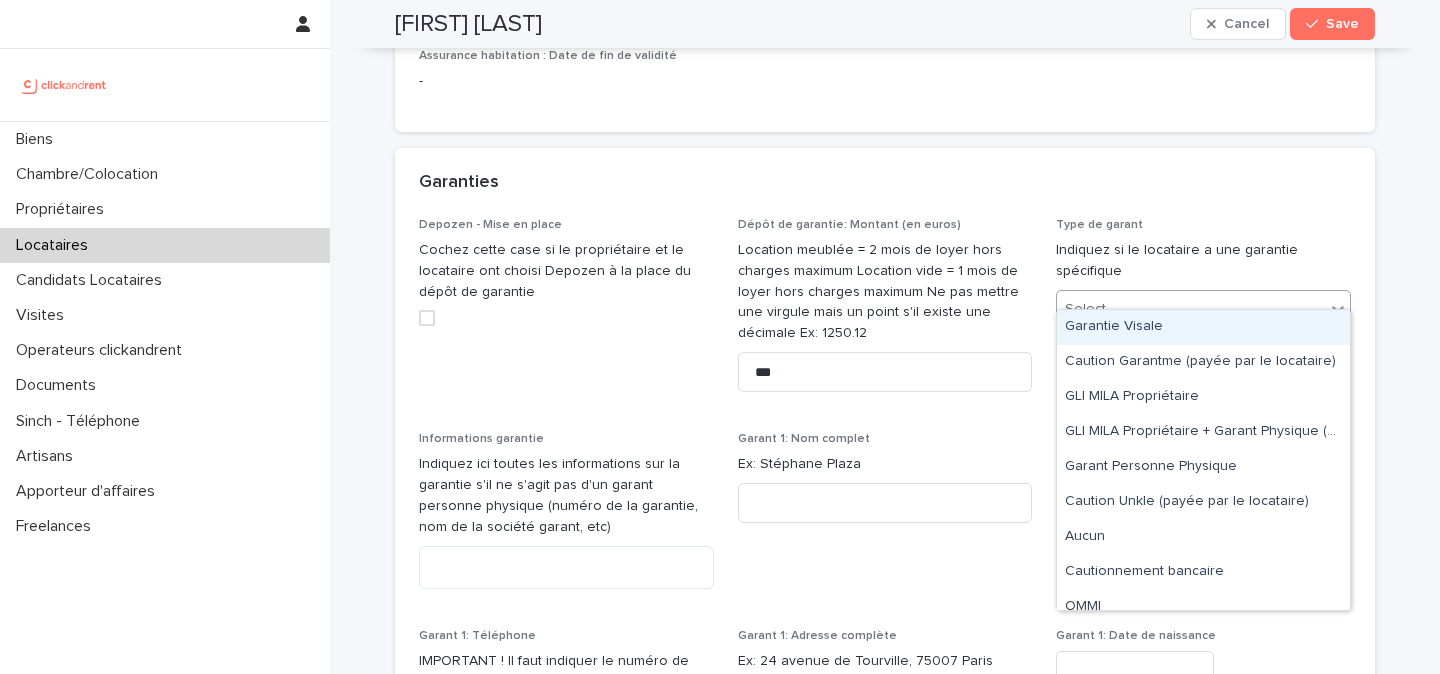 click on "Garantie Visale" at bounding box center (1203, 327) 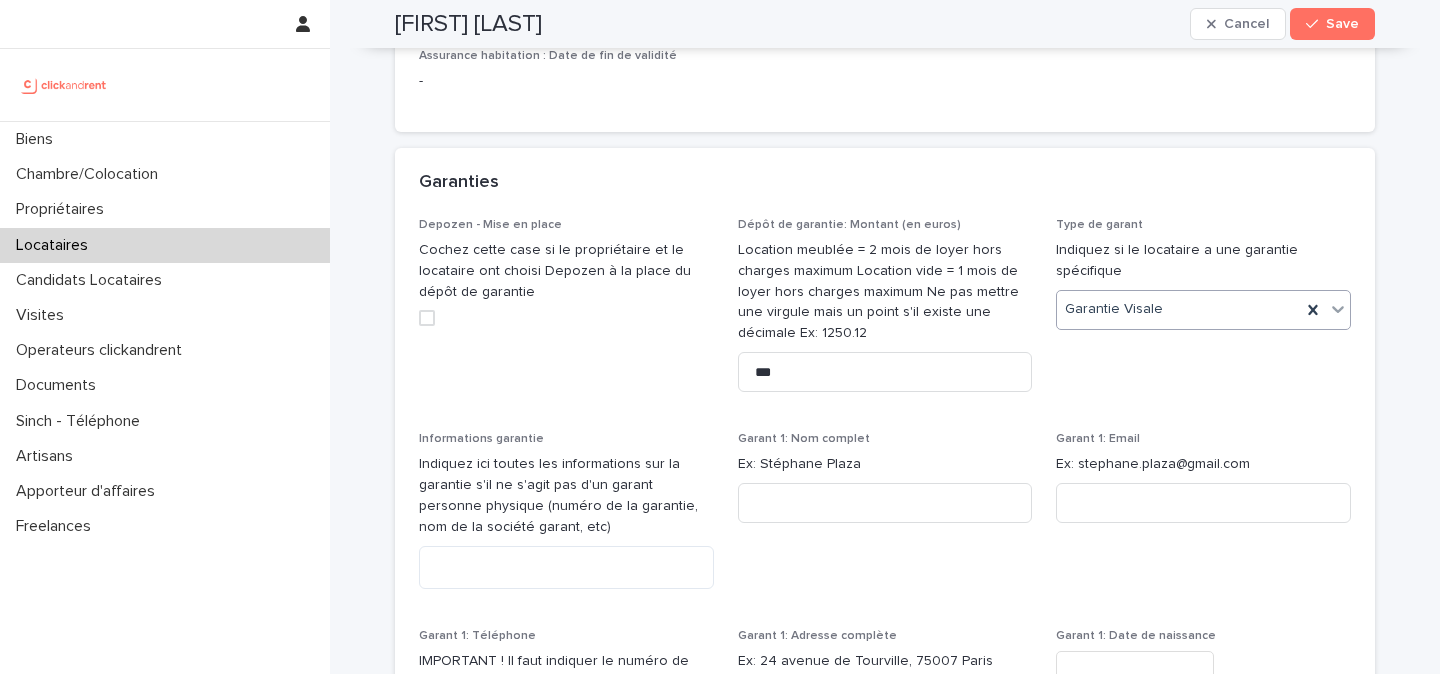 click on "Aurélie Germany" at bounding box center [468, 24] 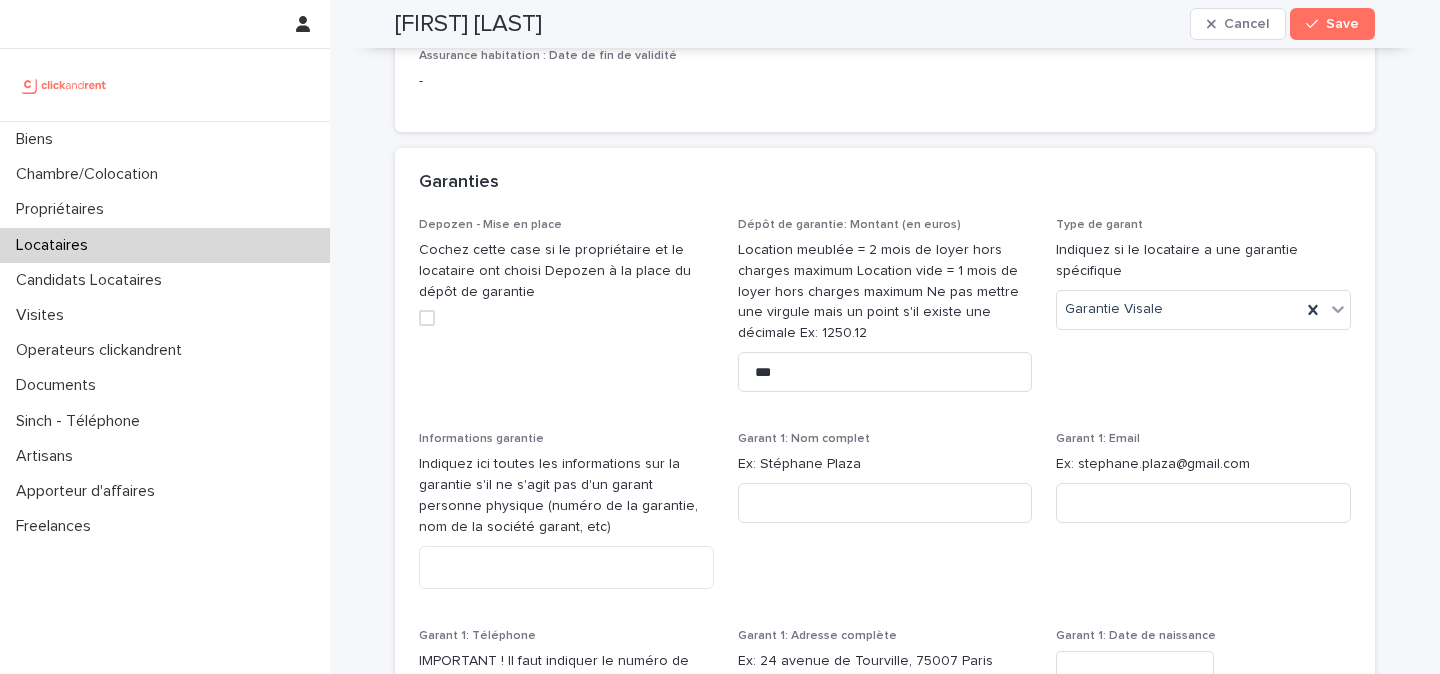 click on "Aurélie Germany" at bounding box center (468, 24) 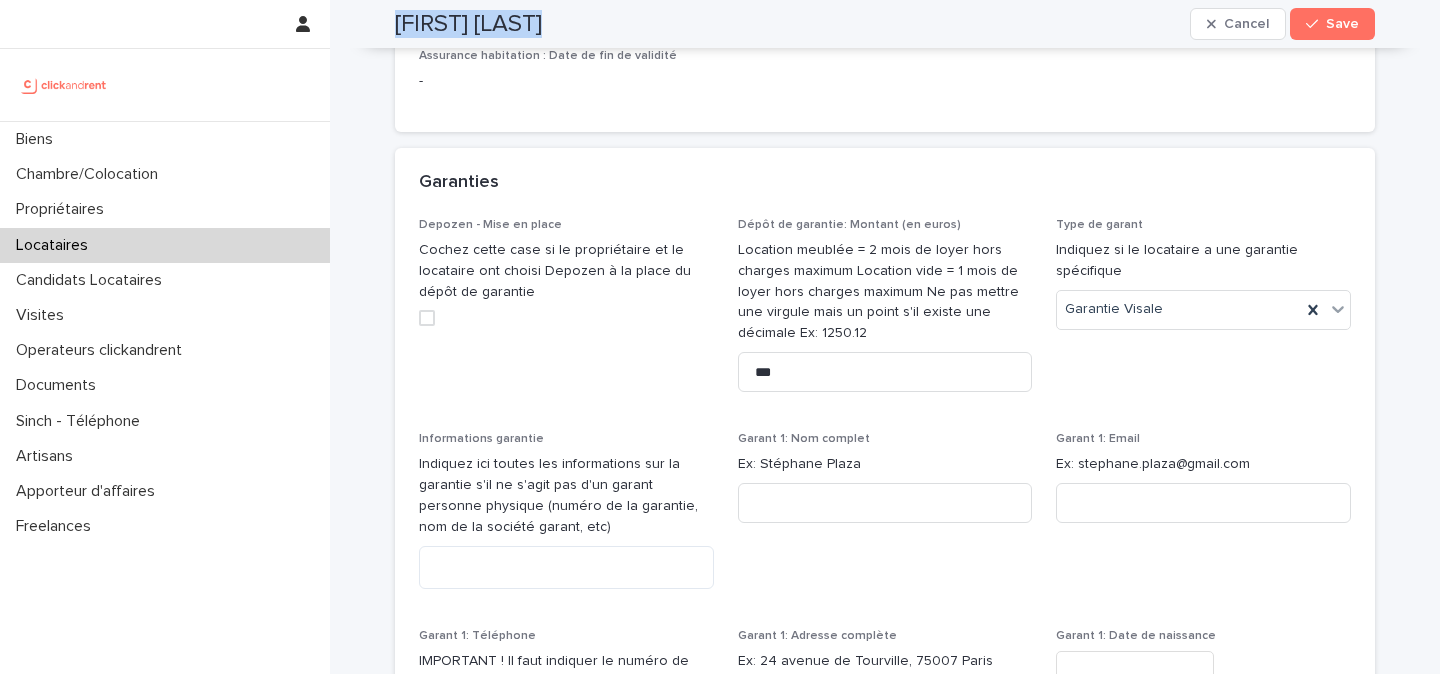 click on "Aurélie Germany" at bounding box center [468, 24] 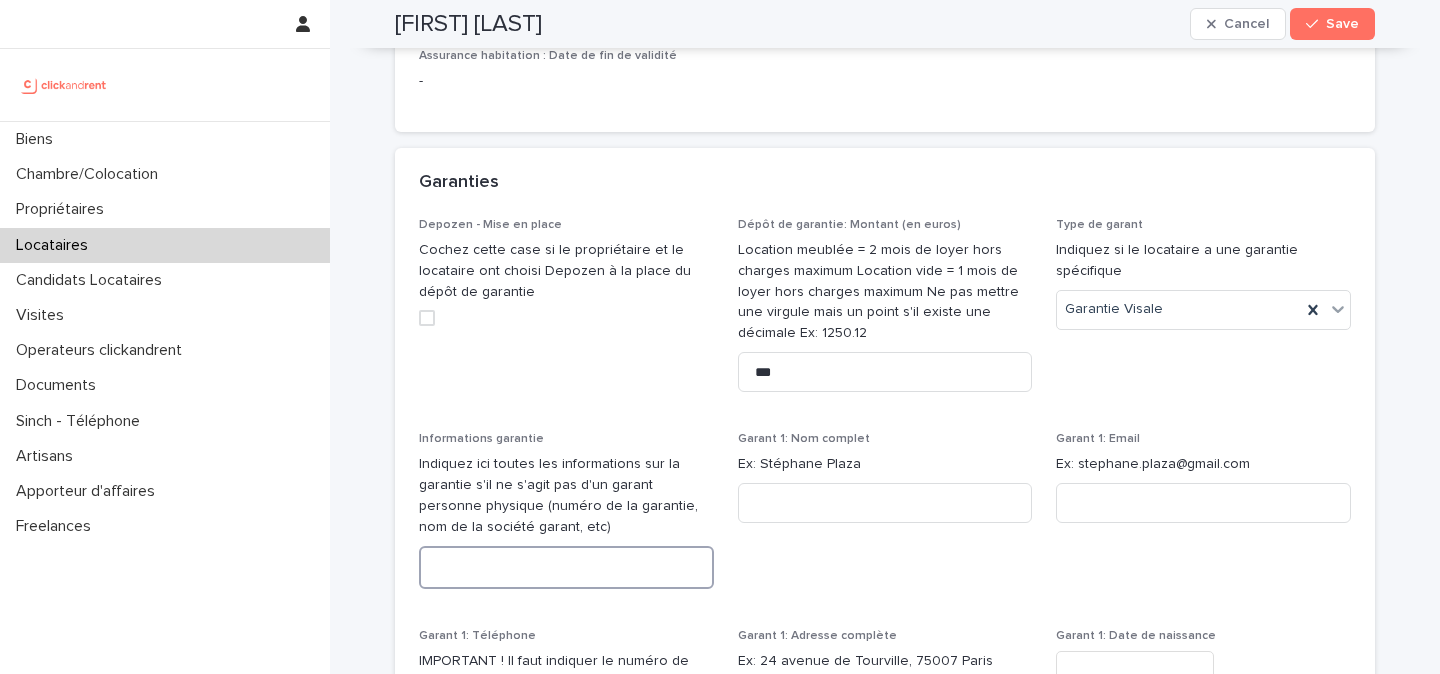 click at bounding box center (566, 567) 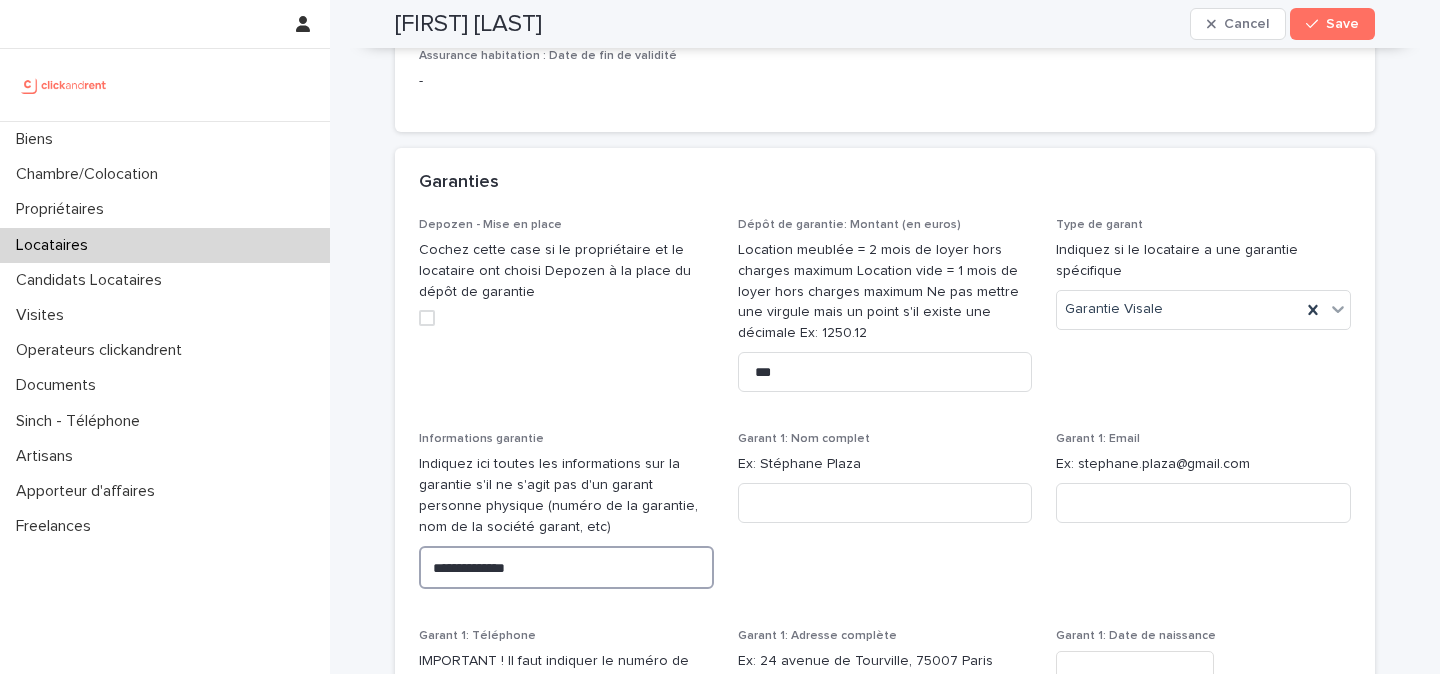 click on "**********" at bounding box center [566, 567] 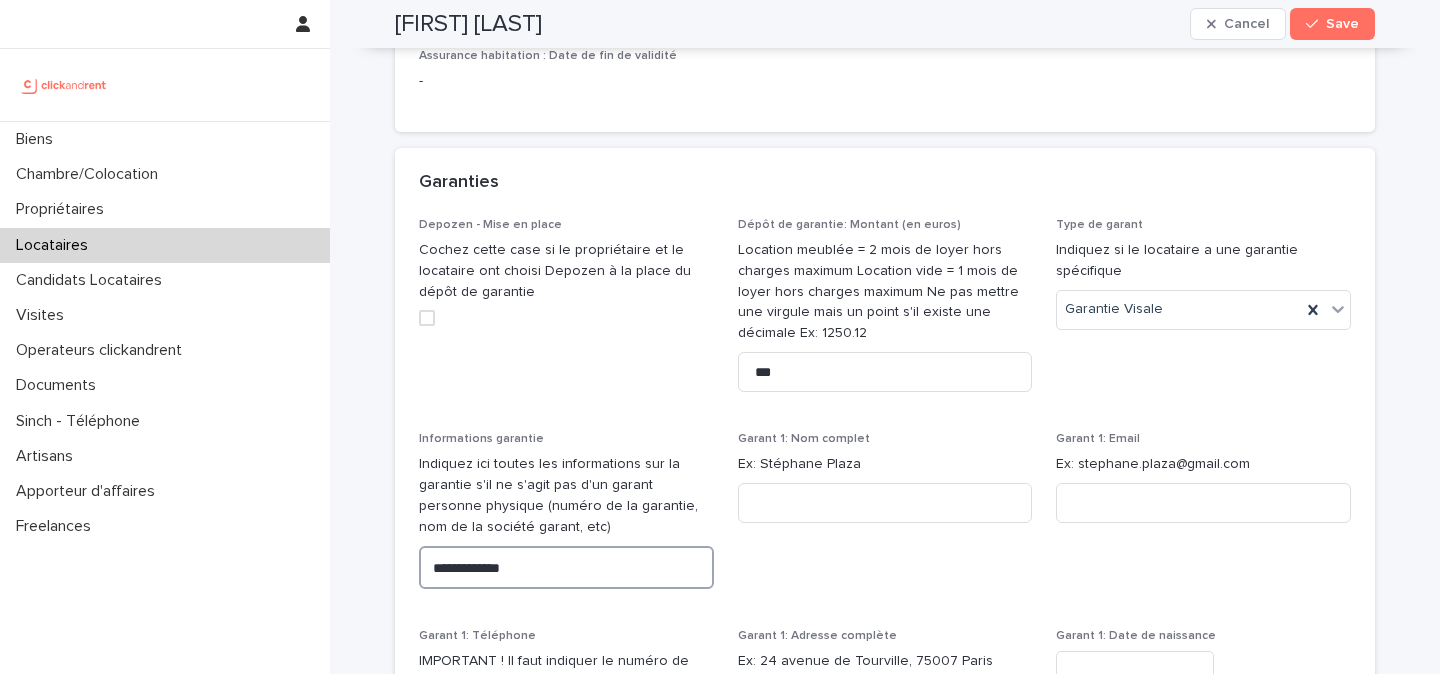 type on "**********" 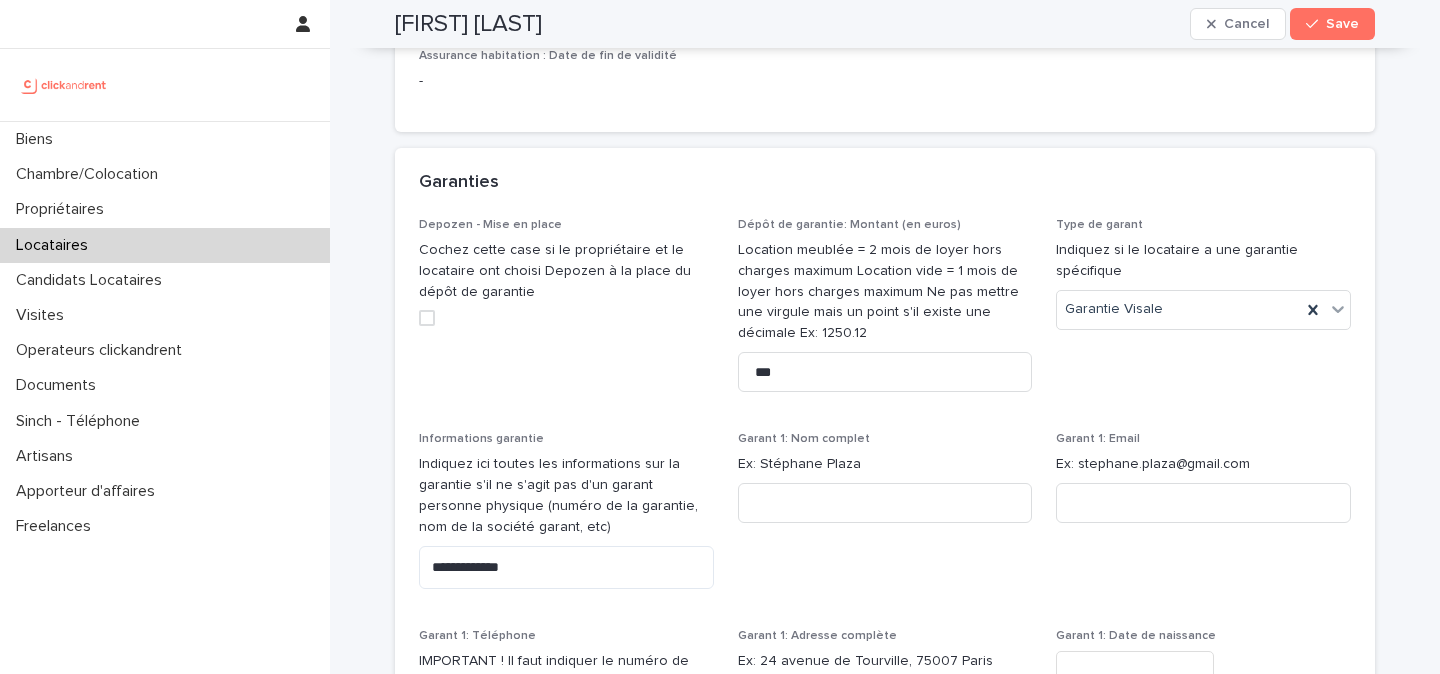 click on "Garant 1: Nom complet Ex: Stéphane Plaza" at bounding box center [885, 518] 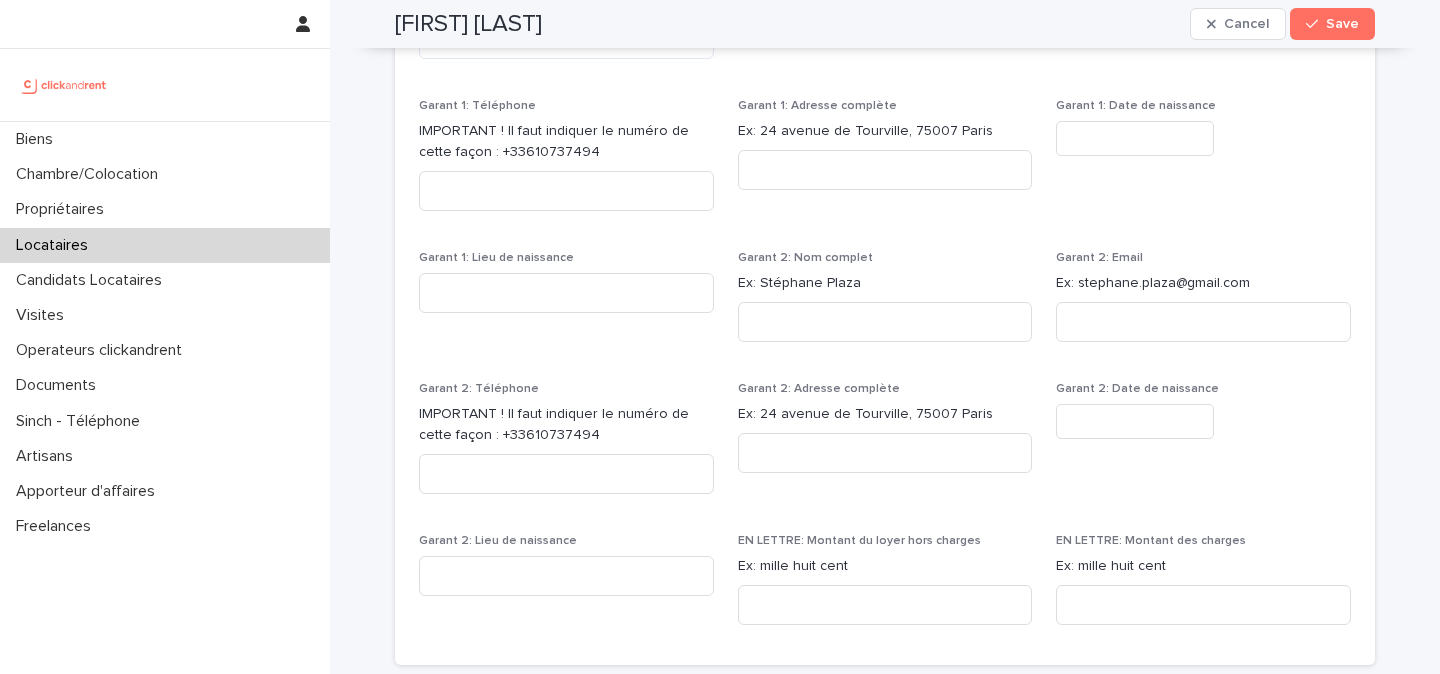 scroll, scrollTop: 2135, scrollLeft: 0, axis: vertical 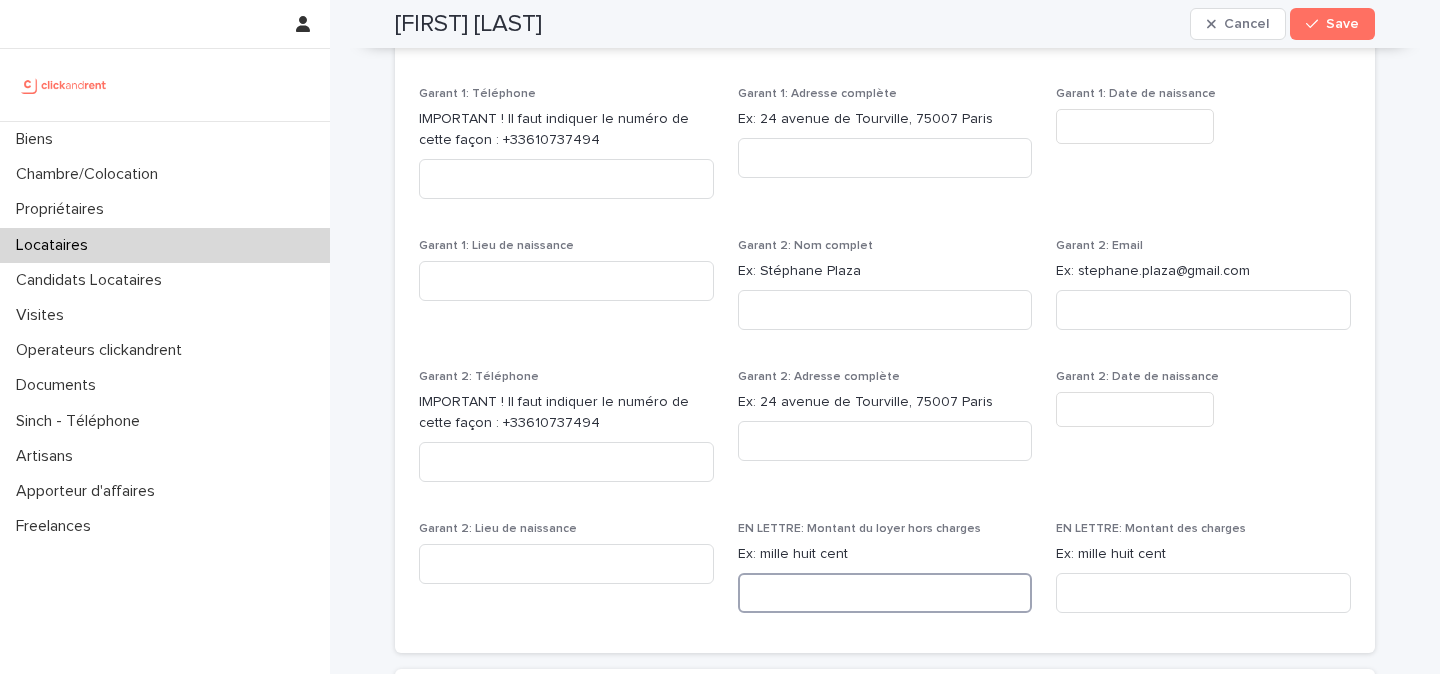 click at bounding box center [885, 593] 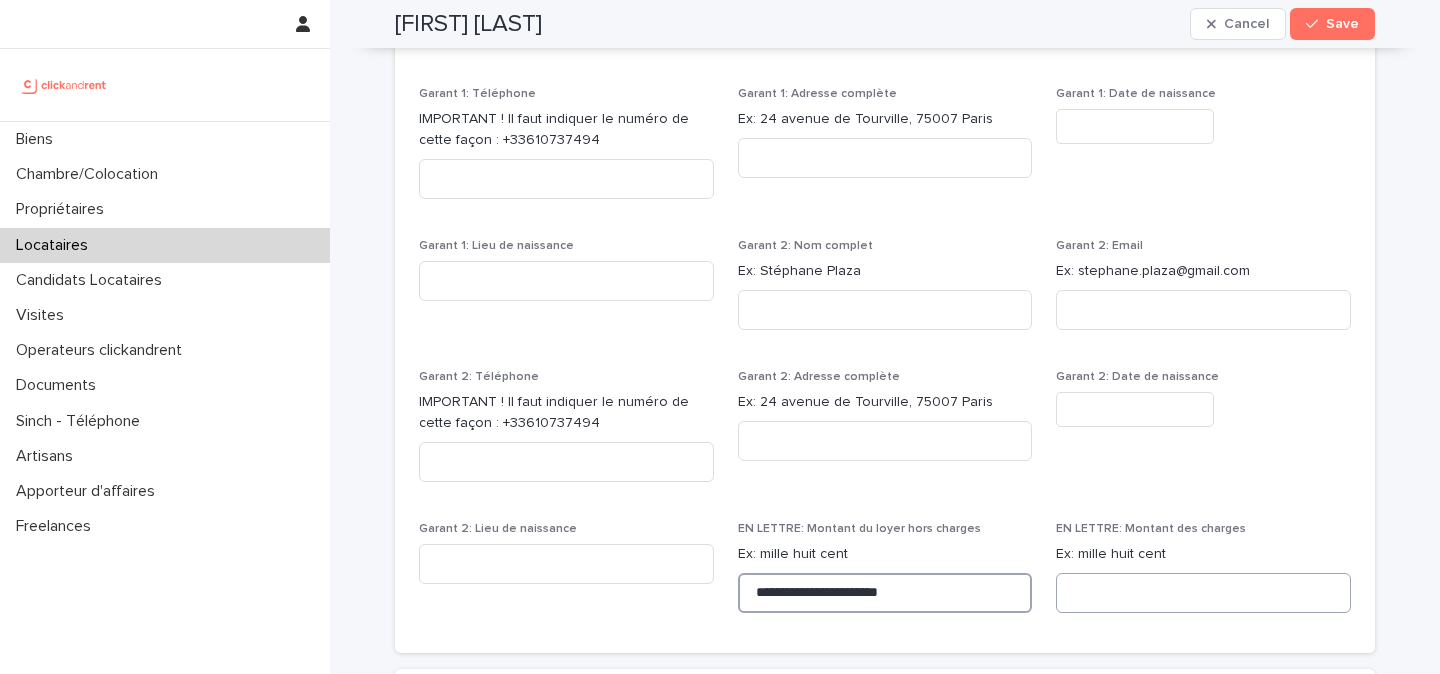 type on "**********" 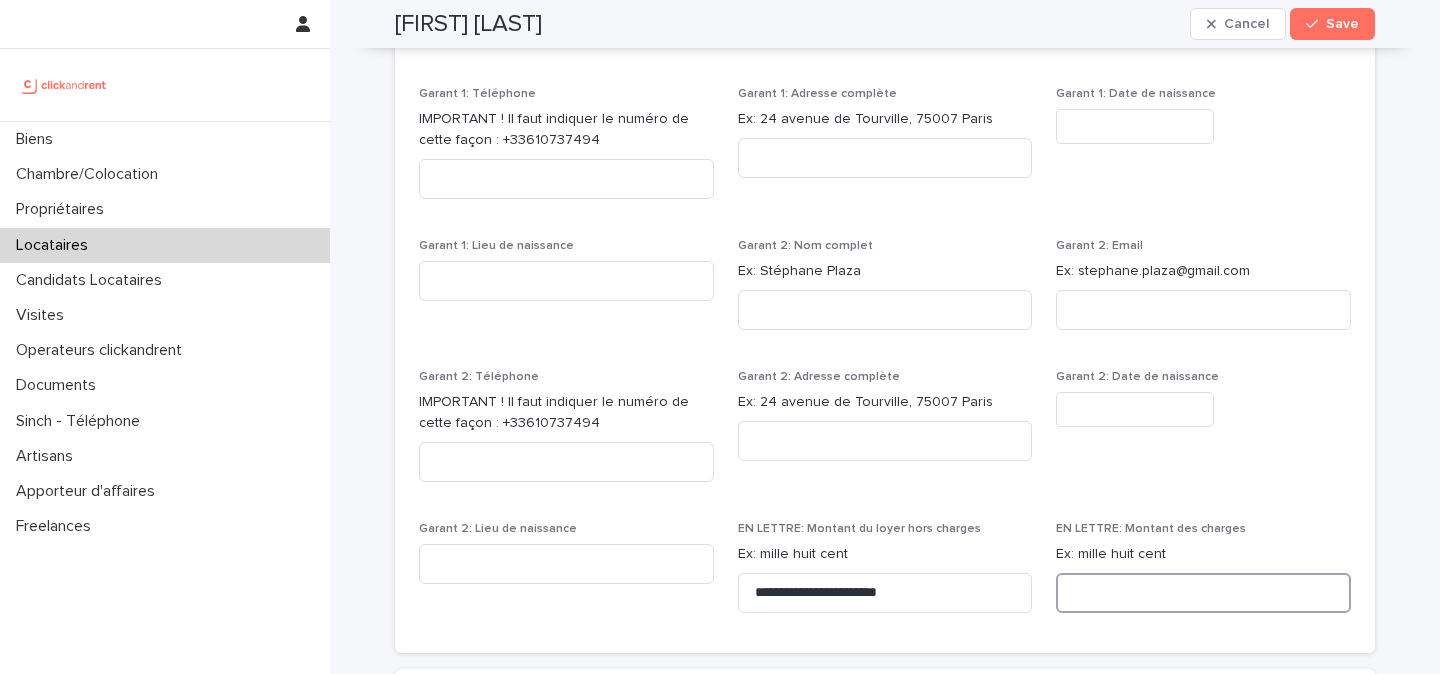 click at bounding box center [1203, 593] 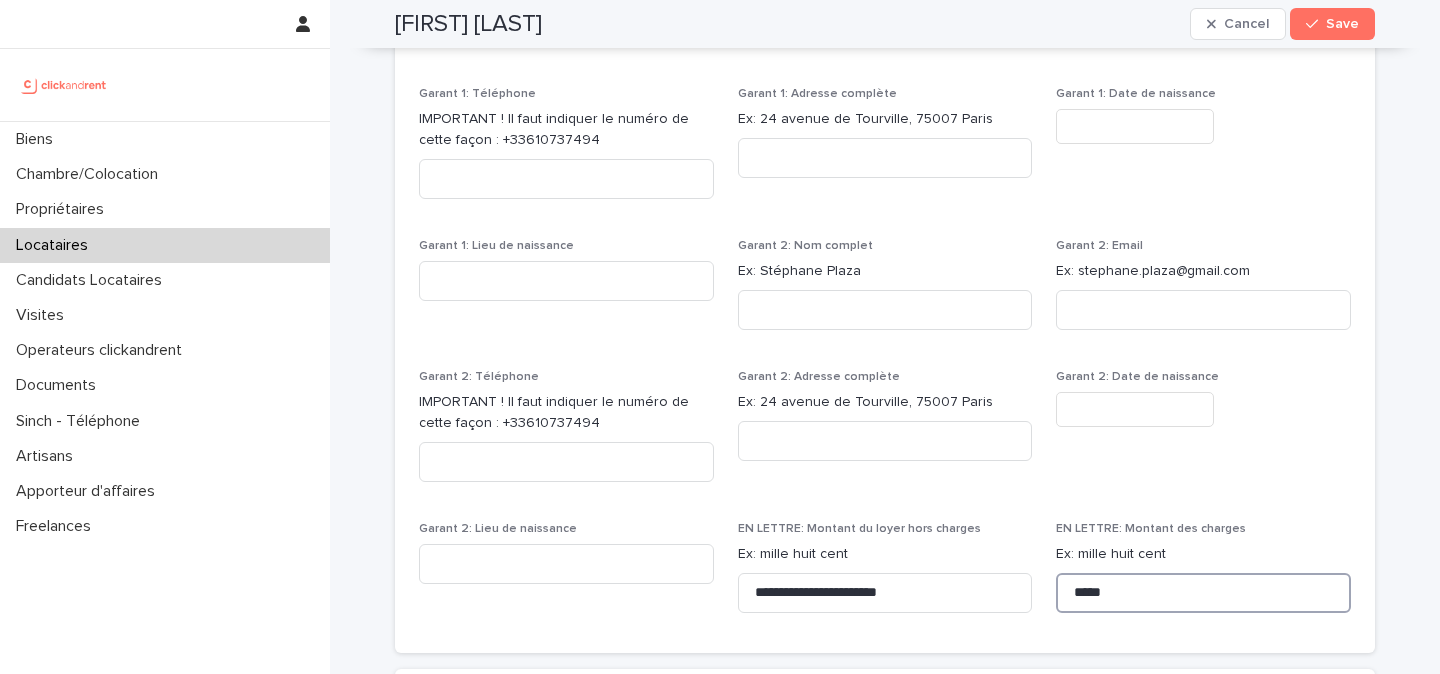 type on "*****" 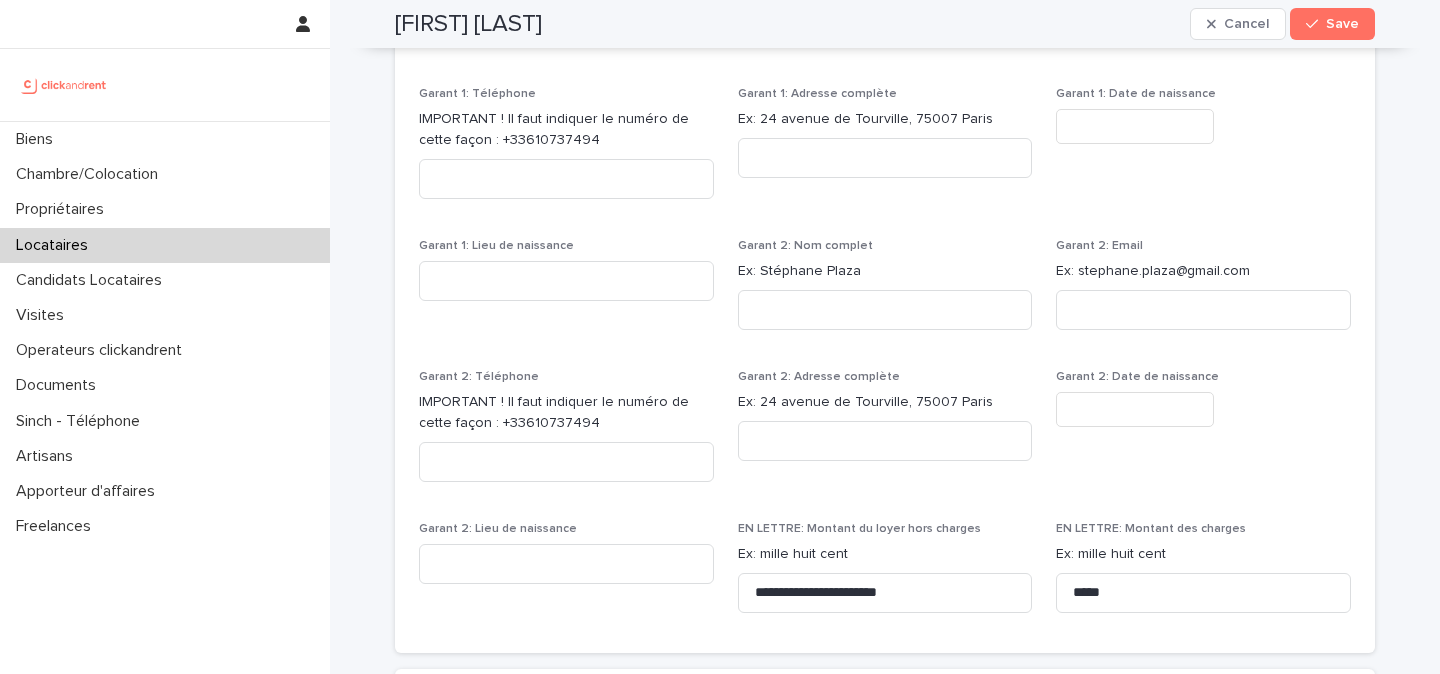 click on "**********" at bounding box center [885, 152] 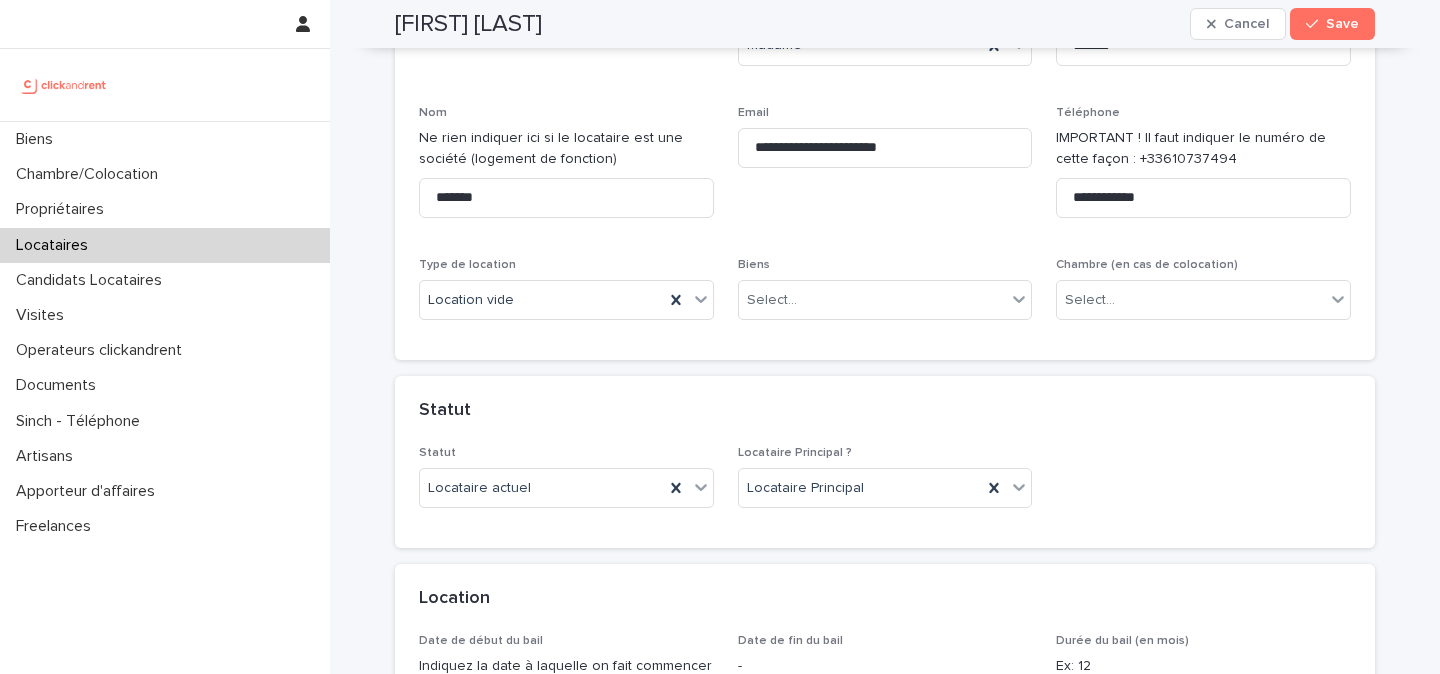 scroll, scrollTop: 256, scrollLeft: 0, axis: vertical 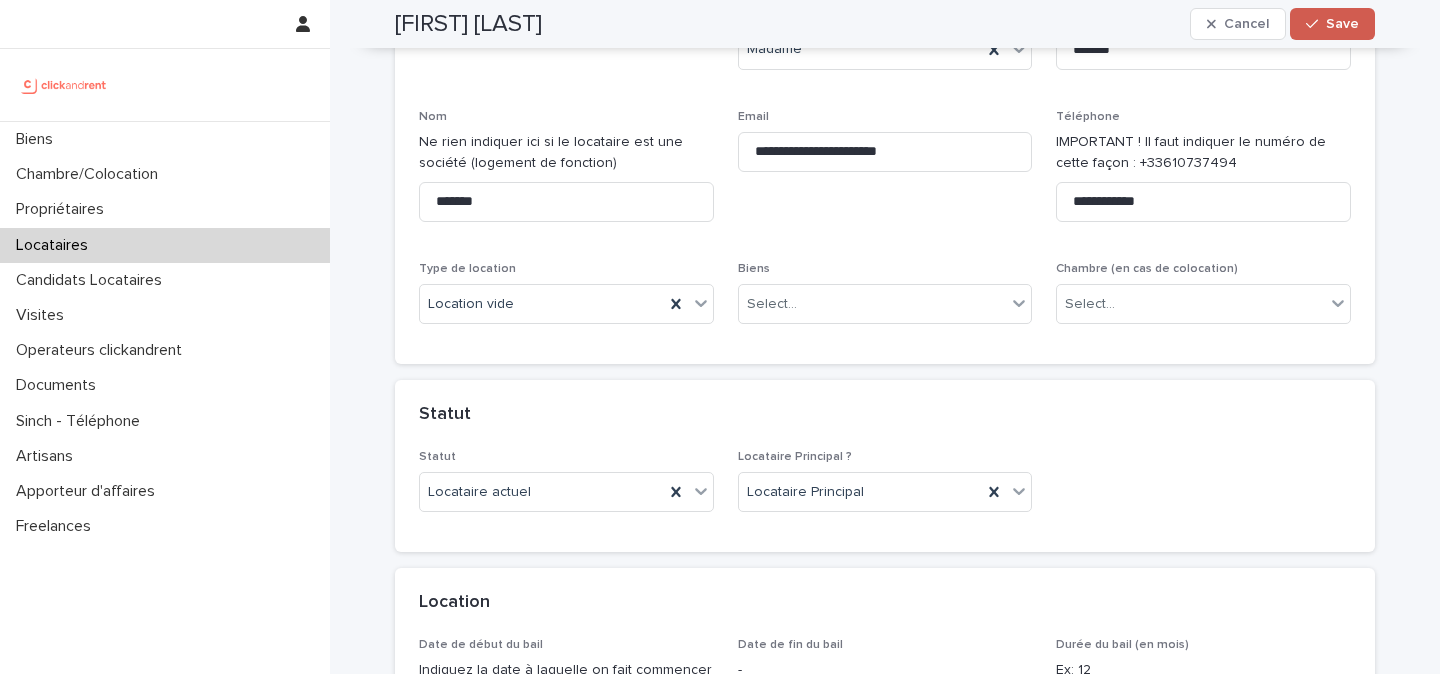 click on "Save" at bounding box center [1342, 24] 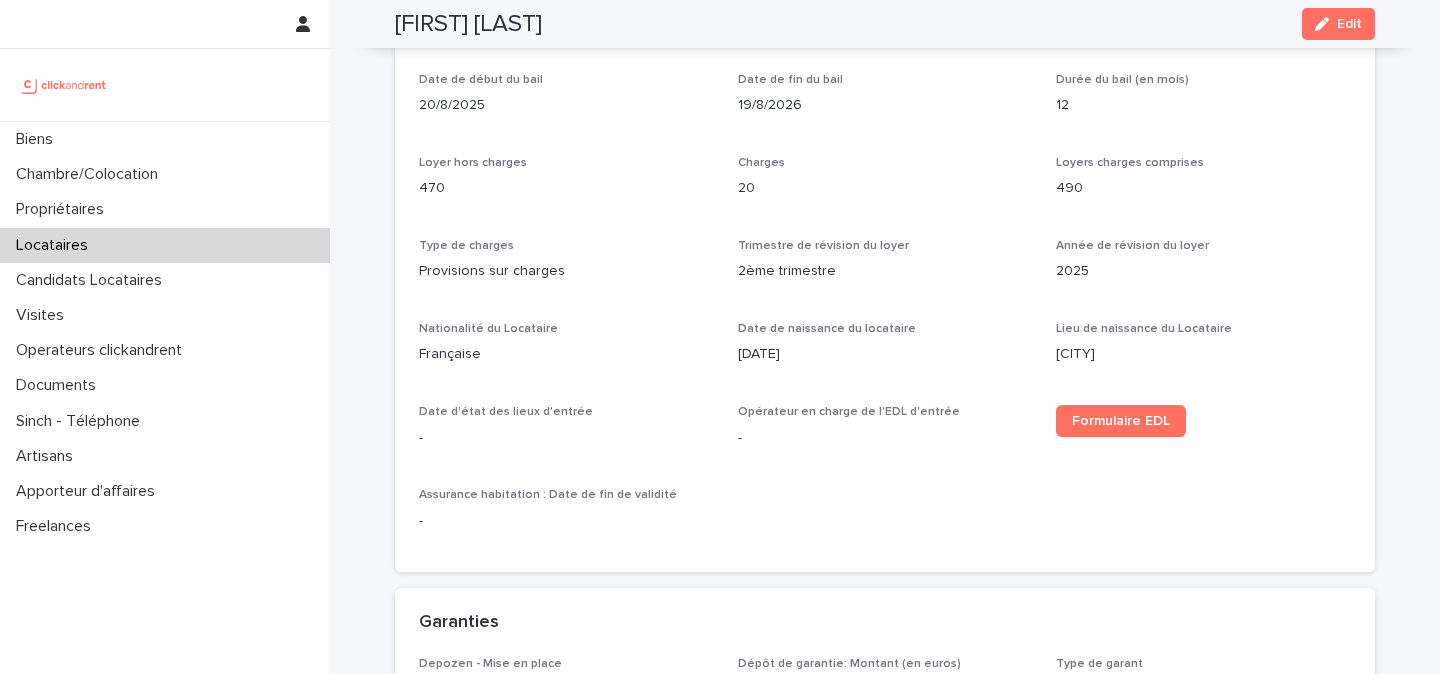 scroll, scrollTop: 872, scrollLeft: 0, axis: vertical 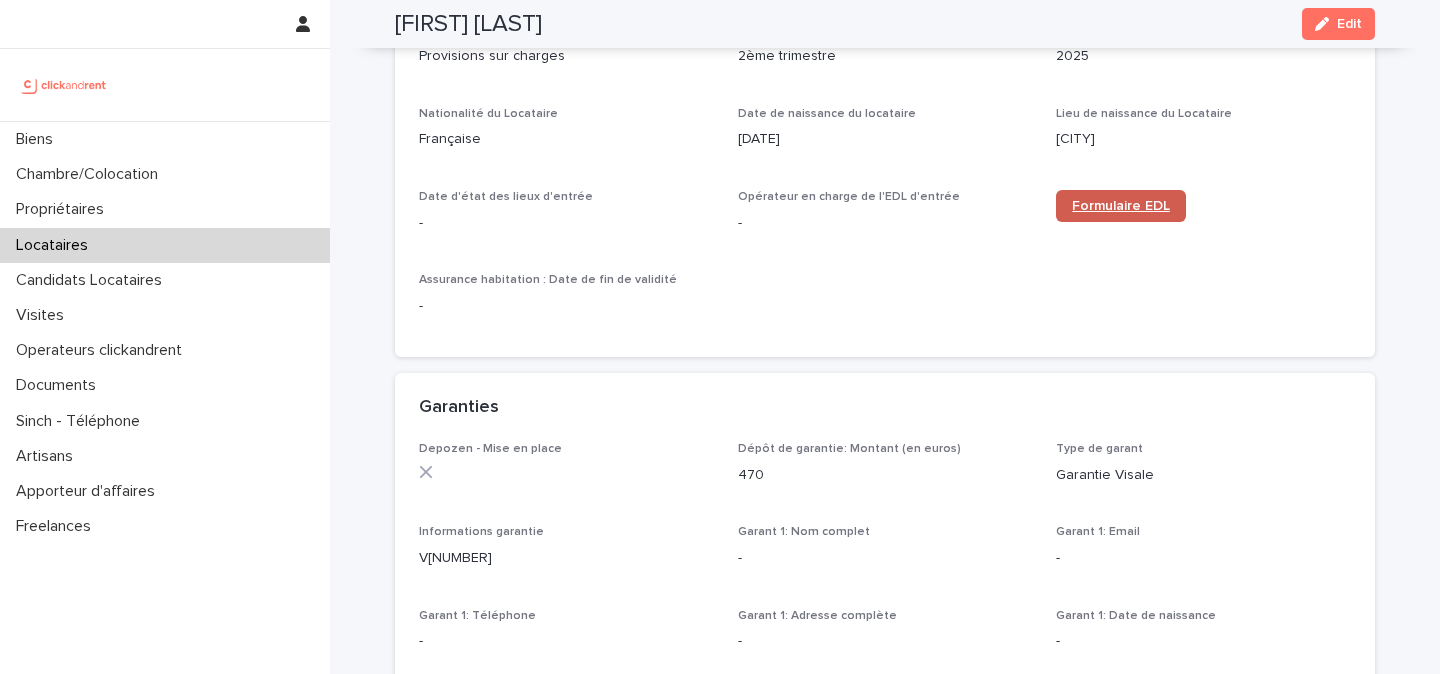 click on "Formulaire EDL" at bounding box center (1121, 206) 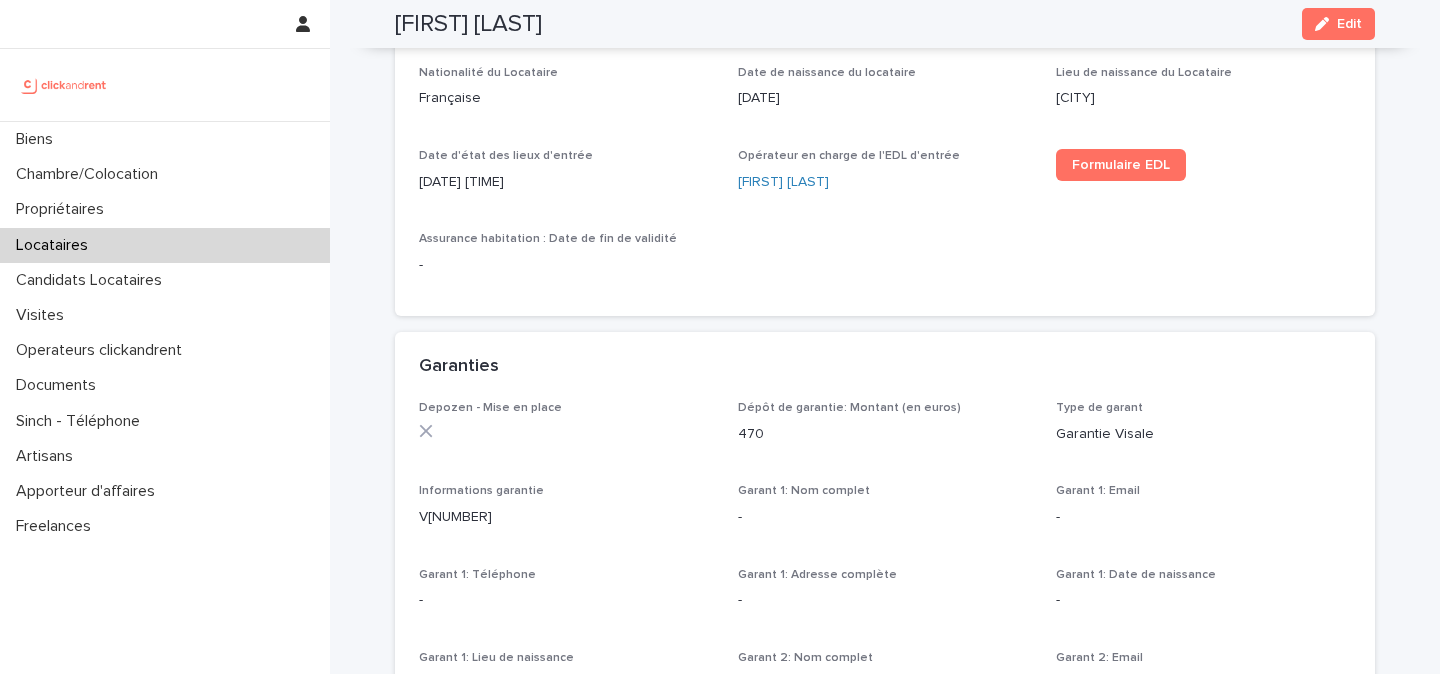 scroll, scrollTop: 914, scrollLeft: 0, axis: vertical 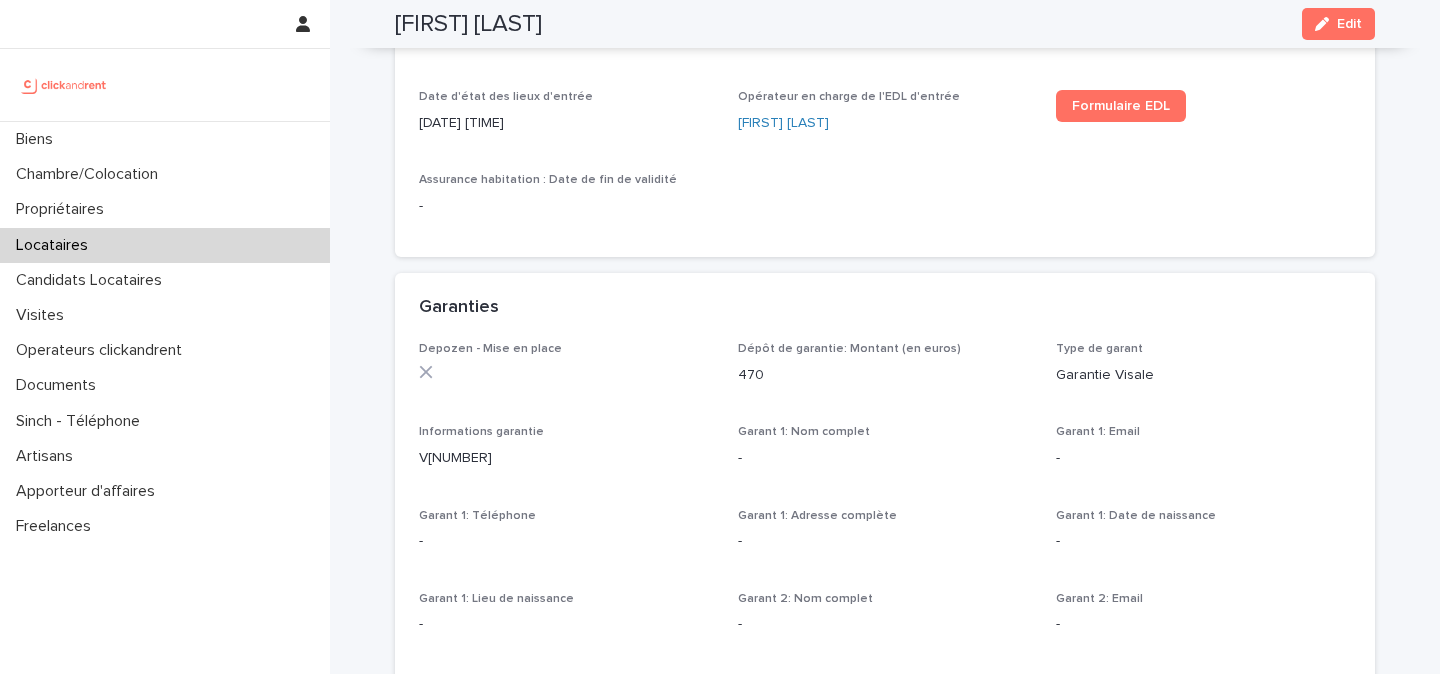 click on "470" at bounding box center [885, 375] 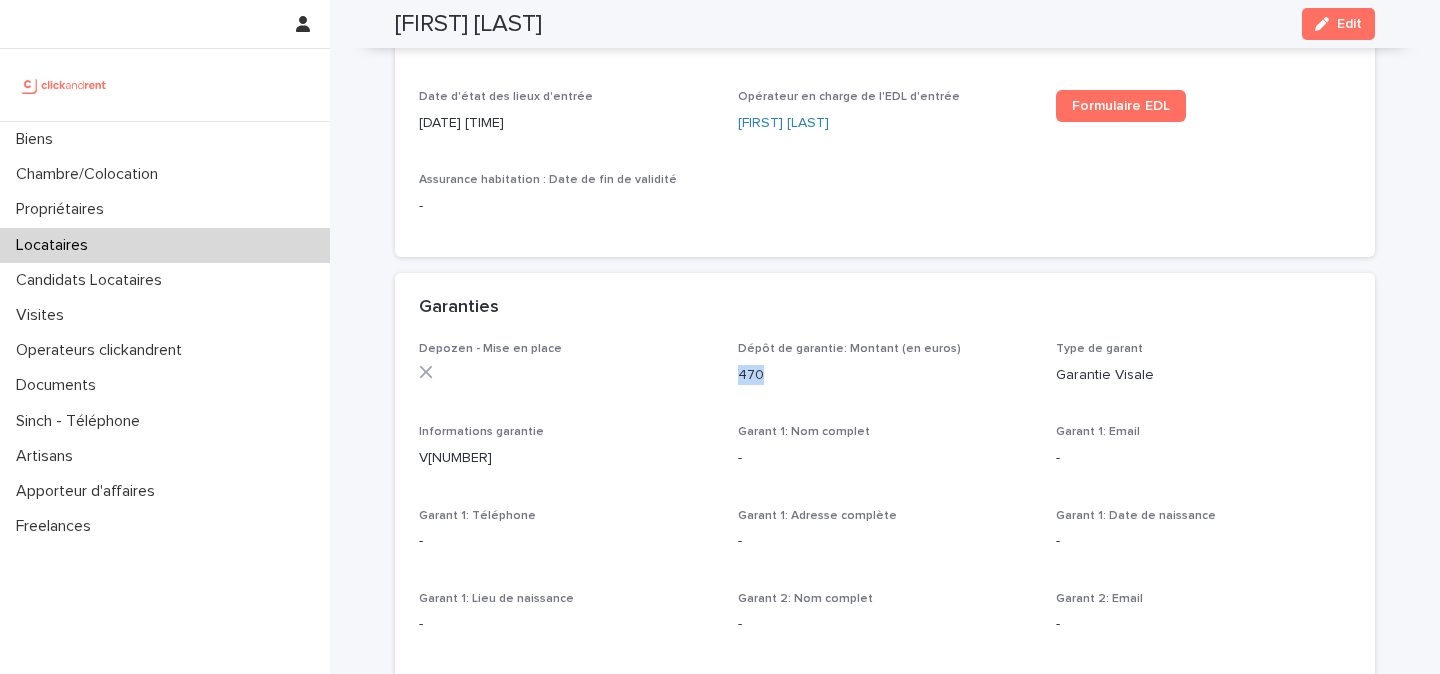 click on "470" at bounding box center (885, 375) 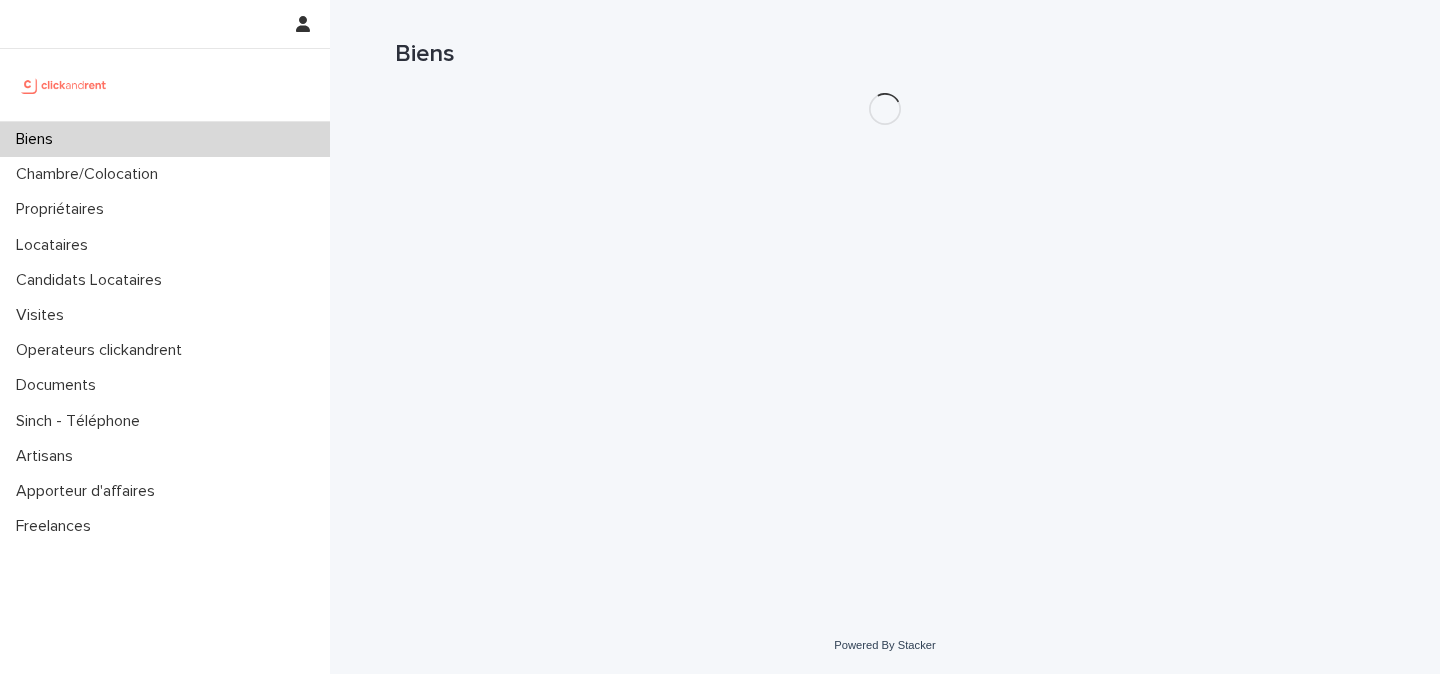 scroll, scrollTop: 0, scrollLeft: 0, axis: both 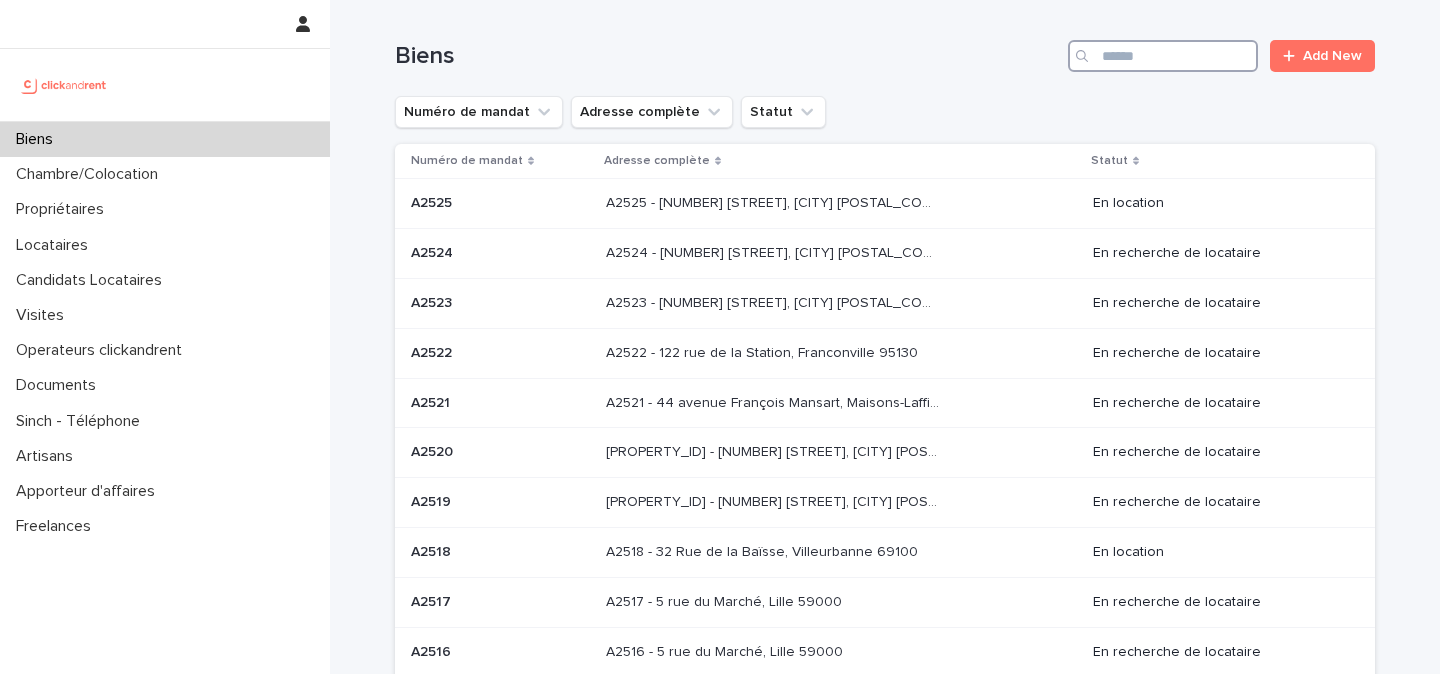 click at bounding box center (1163, 56) 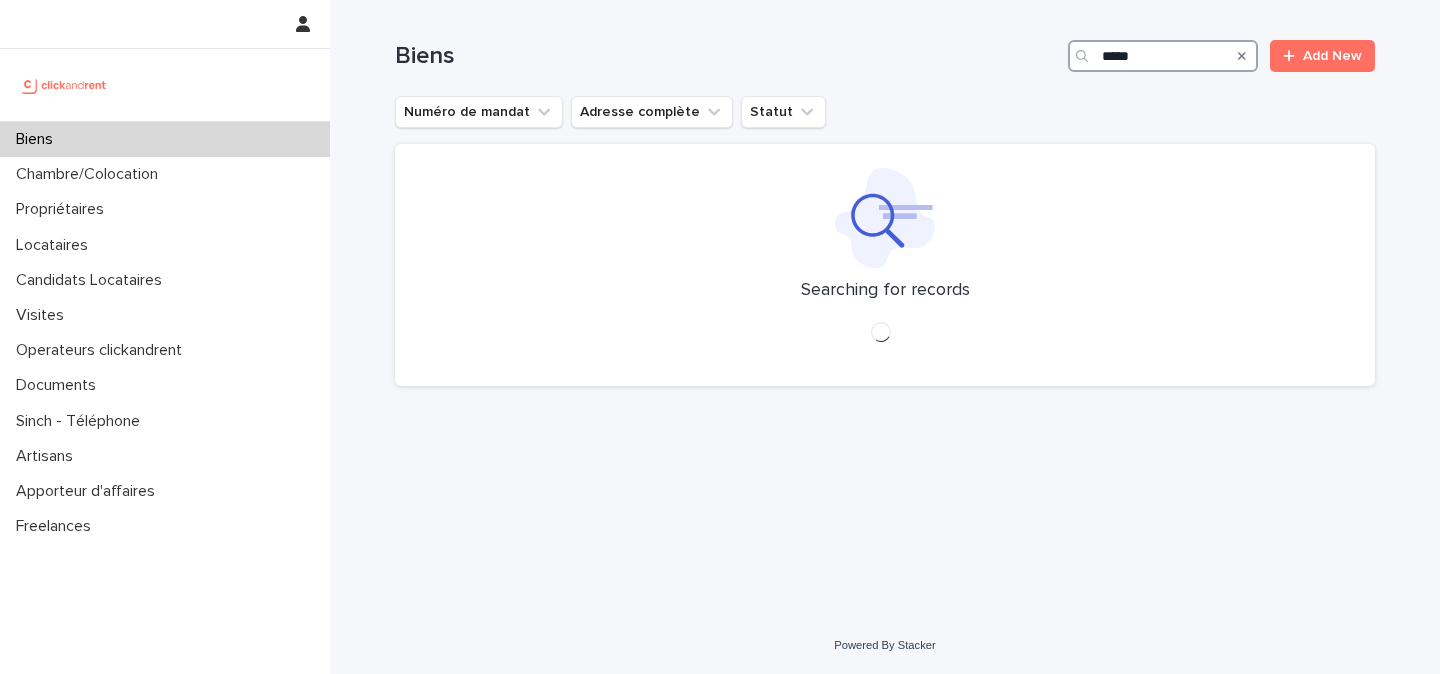 type on "*****" 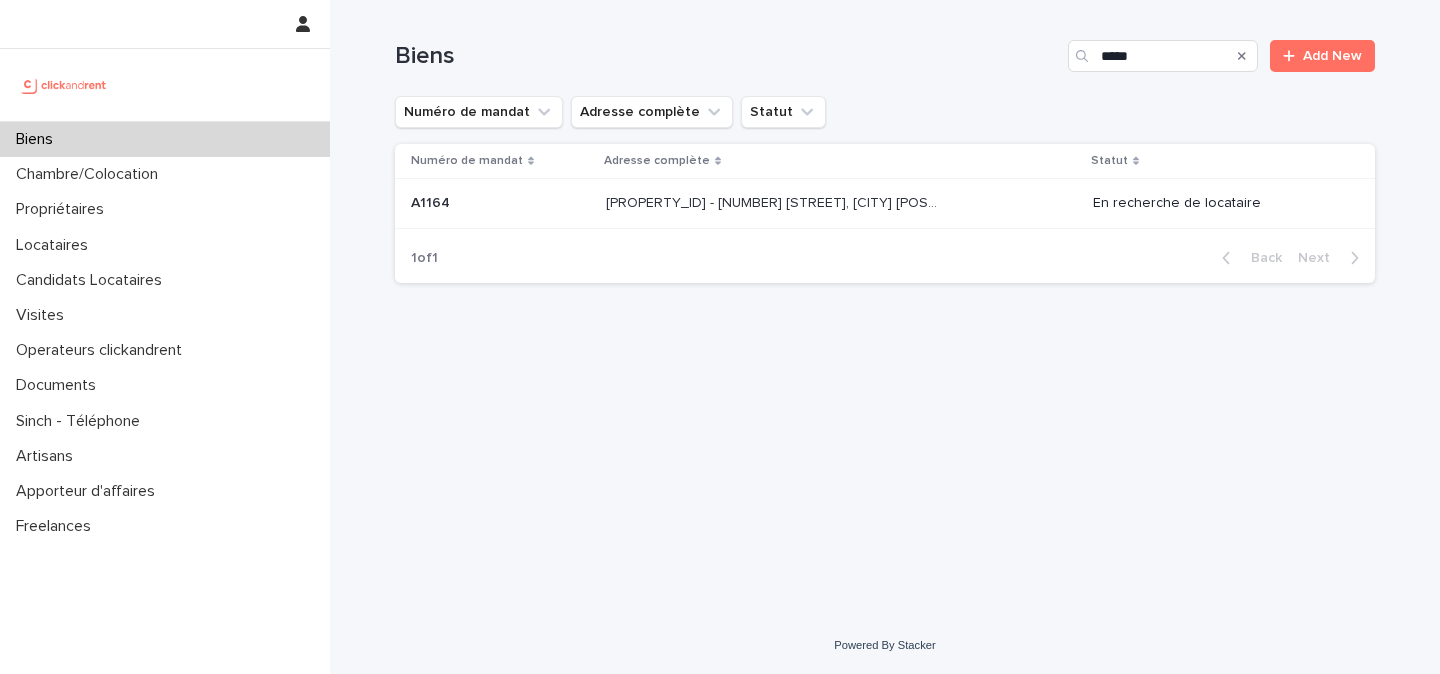 click on "A1164 - 58 rue Pierre Albrand,  Marseille 13002" at bounding box center (774, 201) 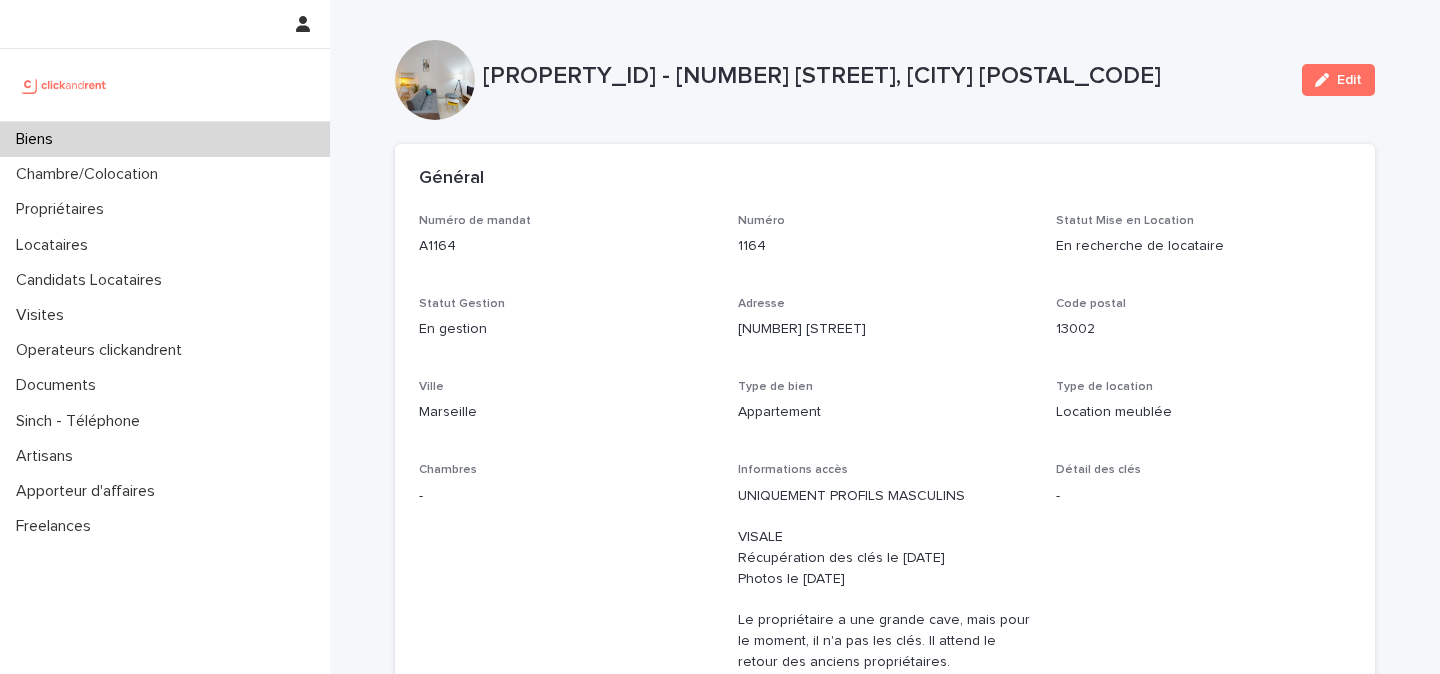 click on "A1164 - 58 rue Pierre Albrand,  Marseille 13002" at bounding box center [884, 76] 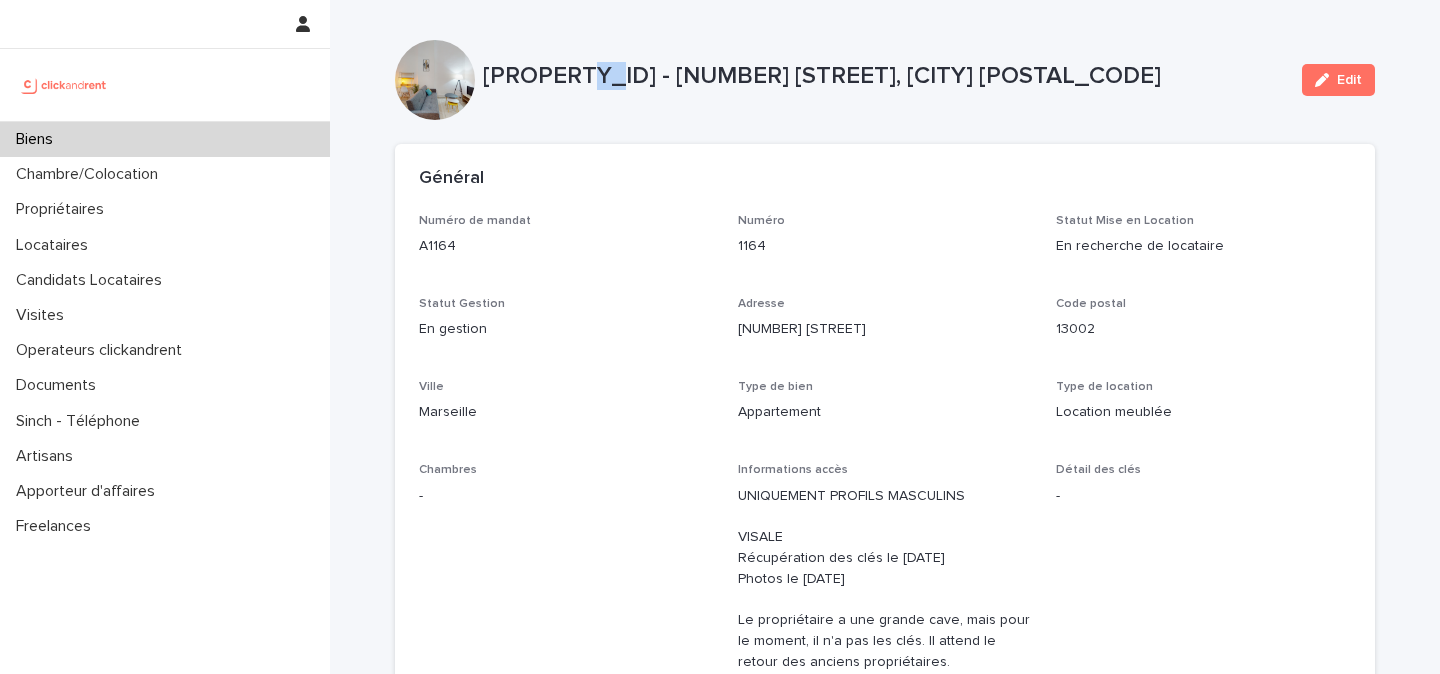 click on "A1164 - 58 rue Pierre Albrand,  Marseille 13002" at bounding box center [884, 76] 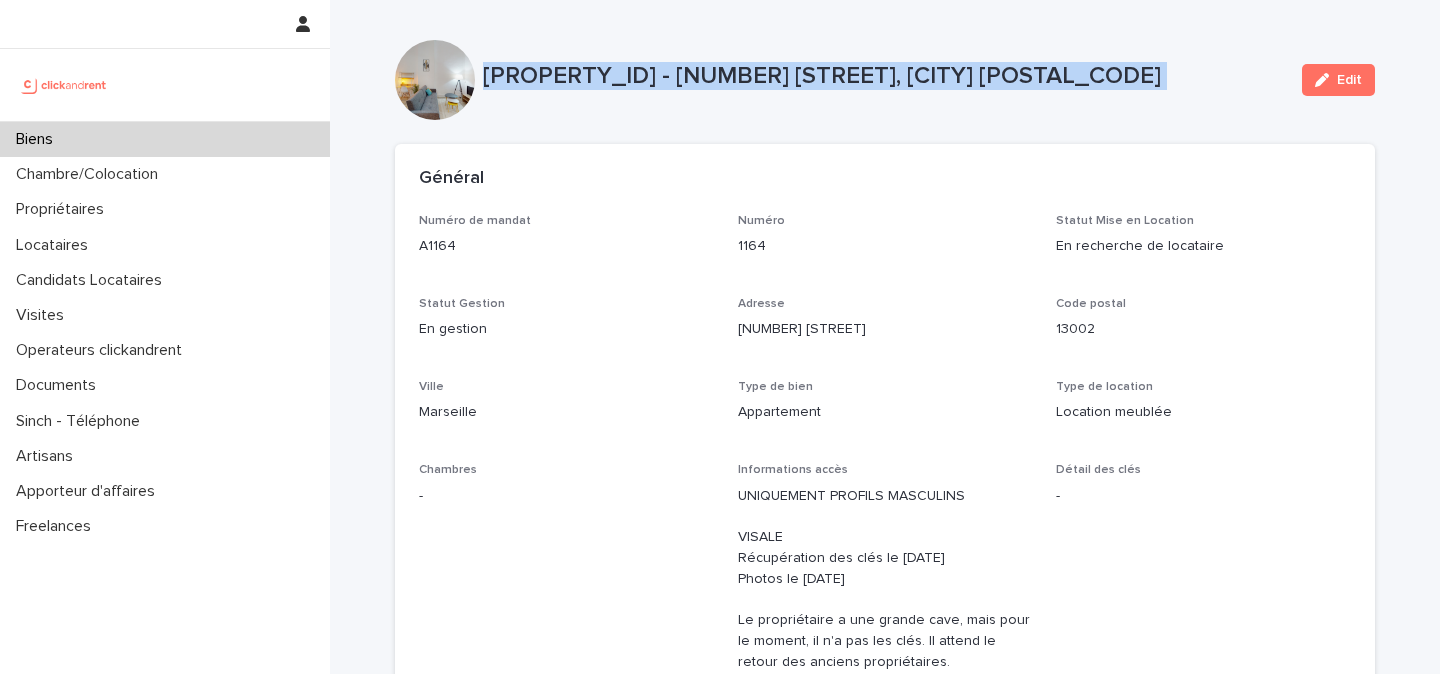 click on "A1164 - 58 rue Pierre Albrand,  Marseille 13002" at bounding box center [884, 76] 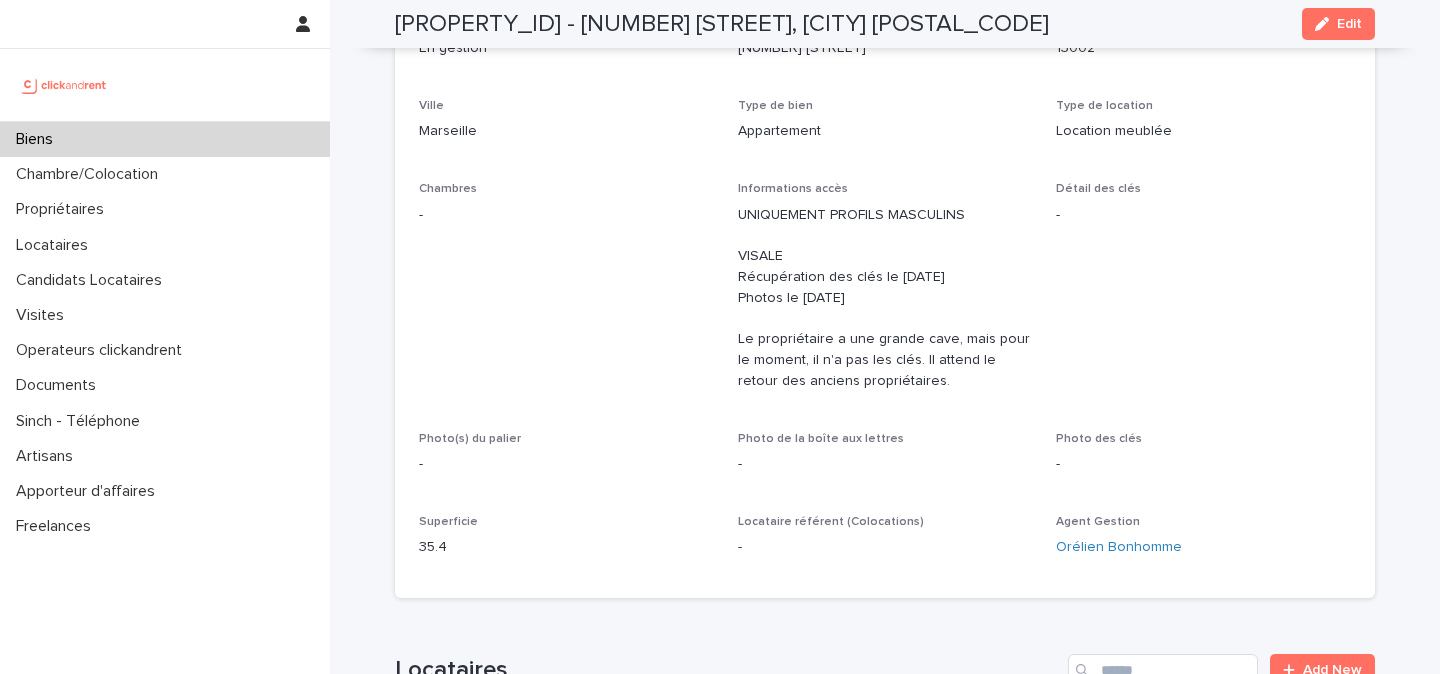 scroll, scrollTop: 302, scrollLeft: 0, axis: vertical 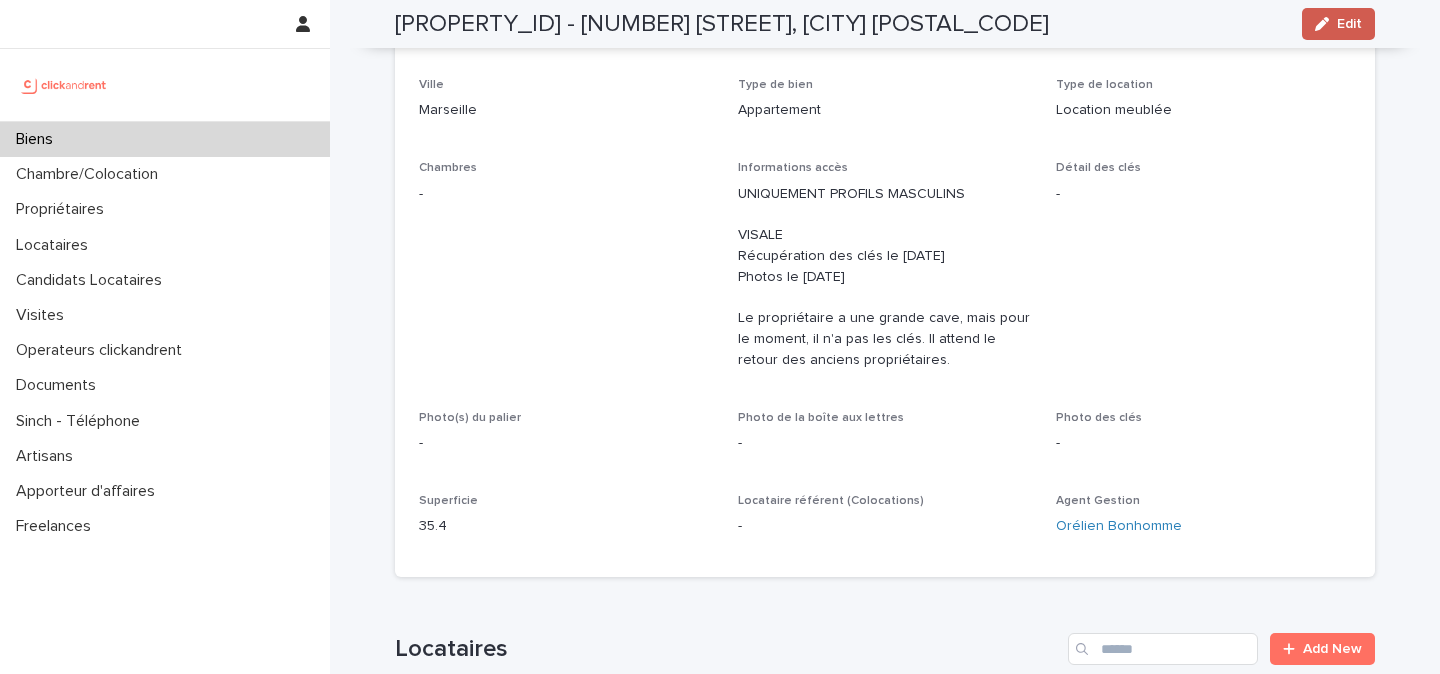 click on "Edit" at bounding box center [1349, 24] 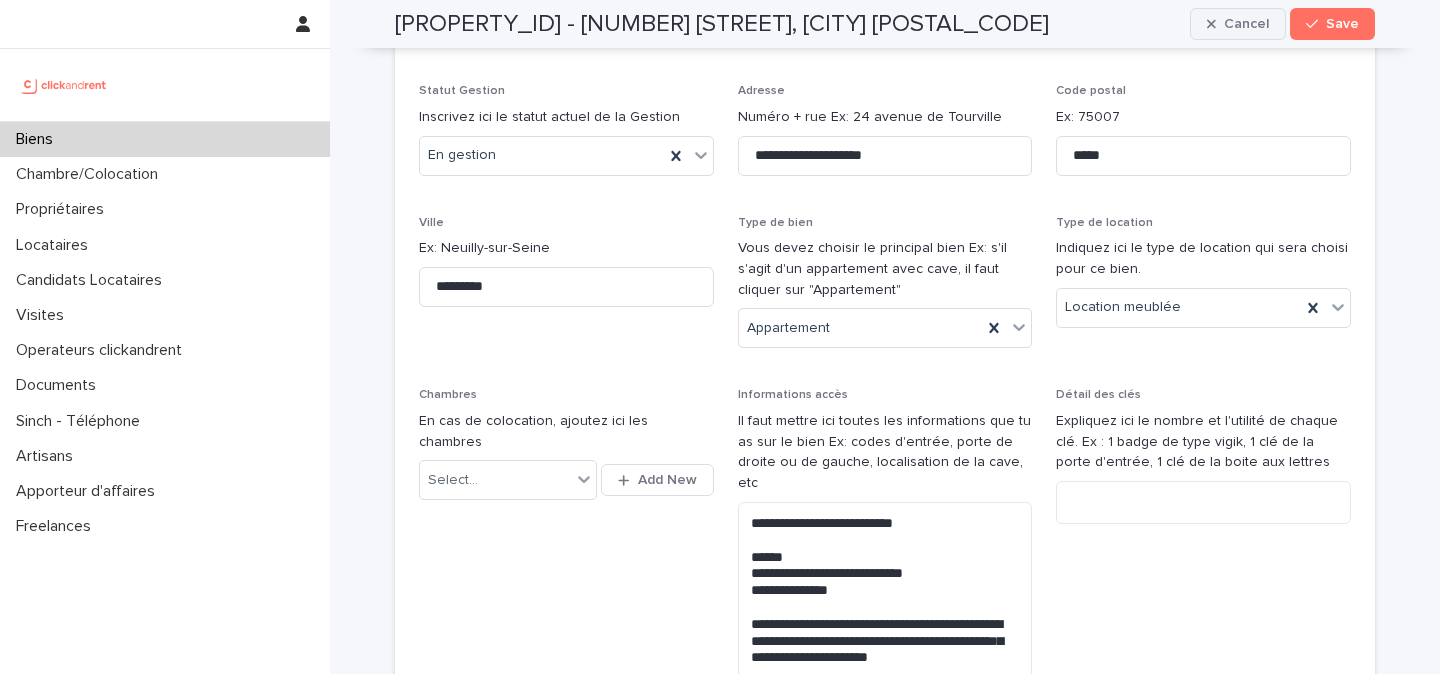 click 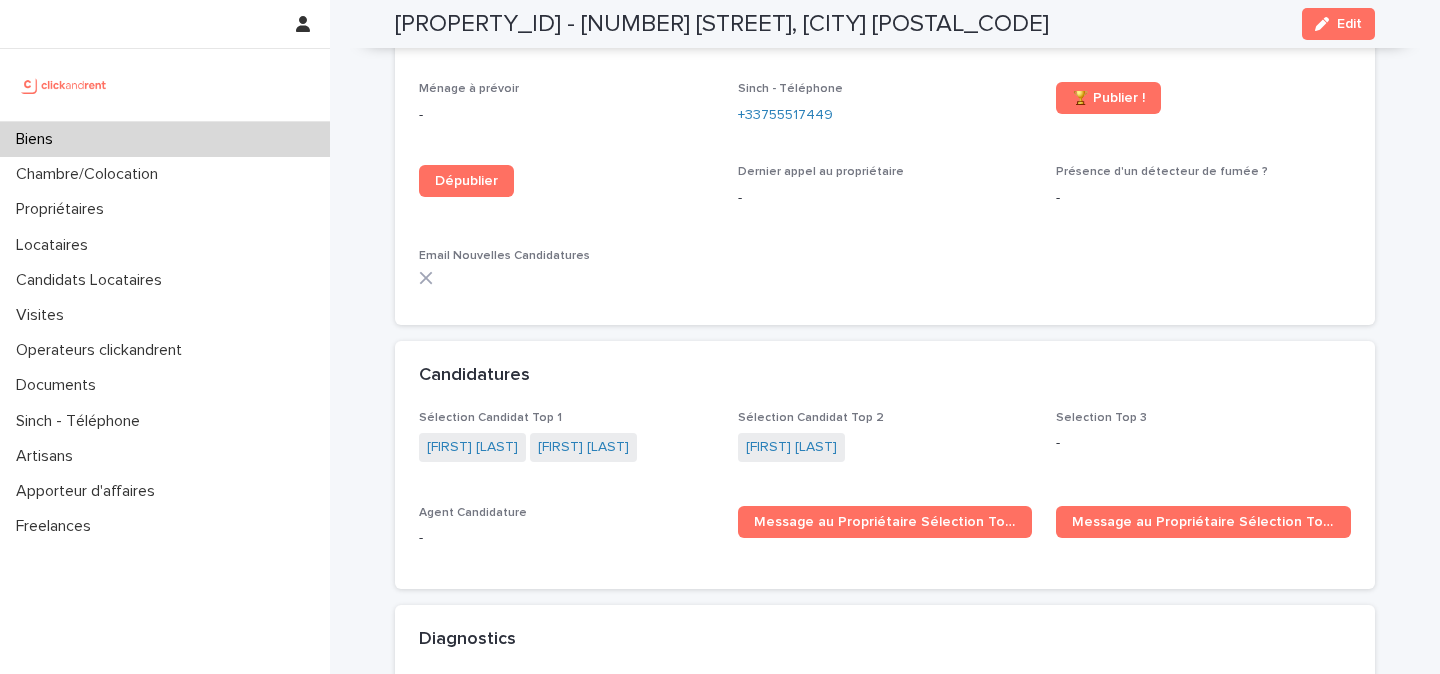 scroll, scrollTop: 6052, scrollLeft: 0, axis: vertical 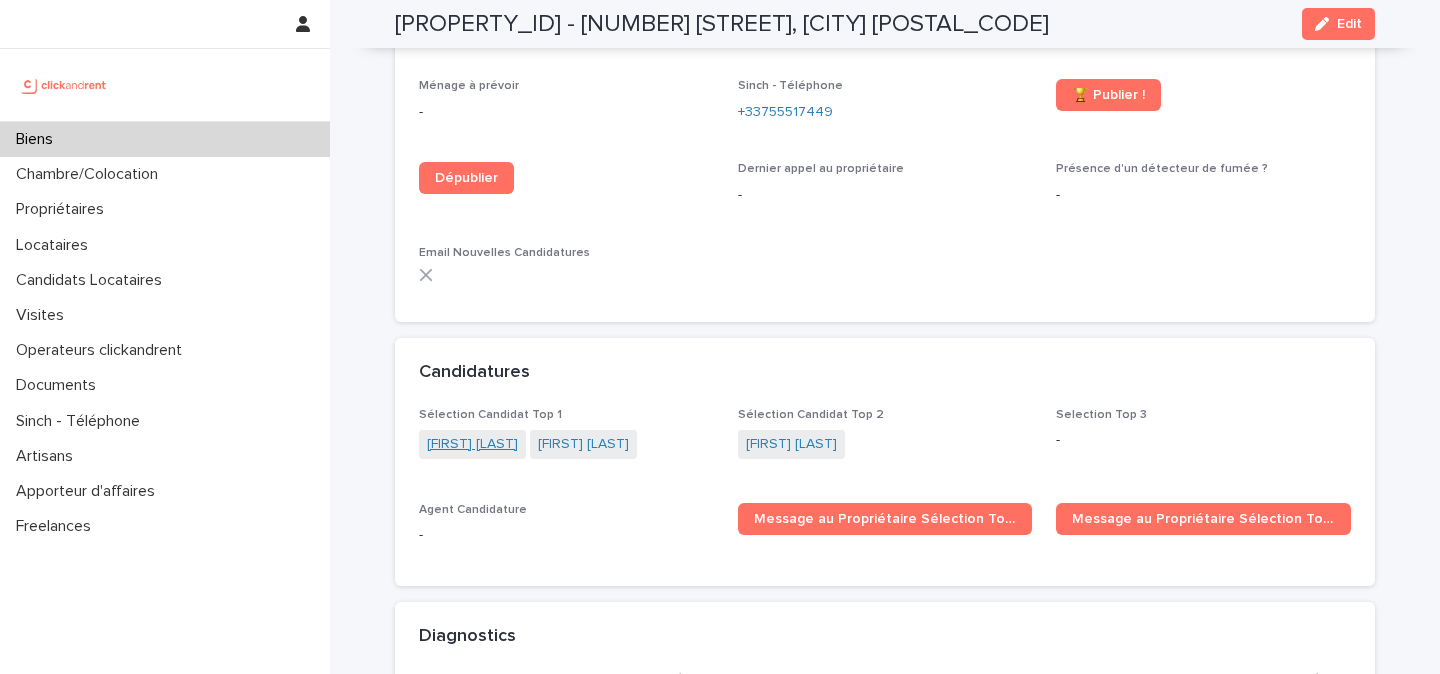 click on "Vincent Giely" at bounding box center (472, 444) 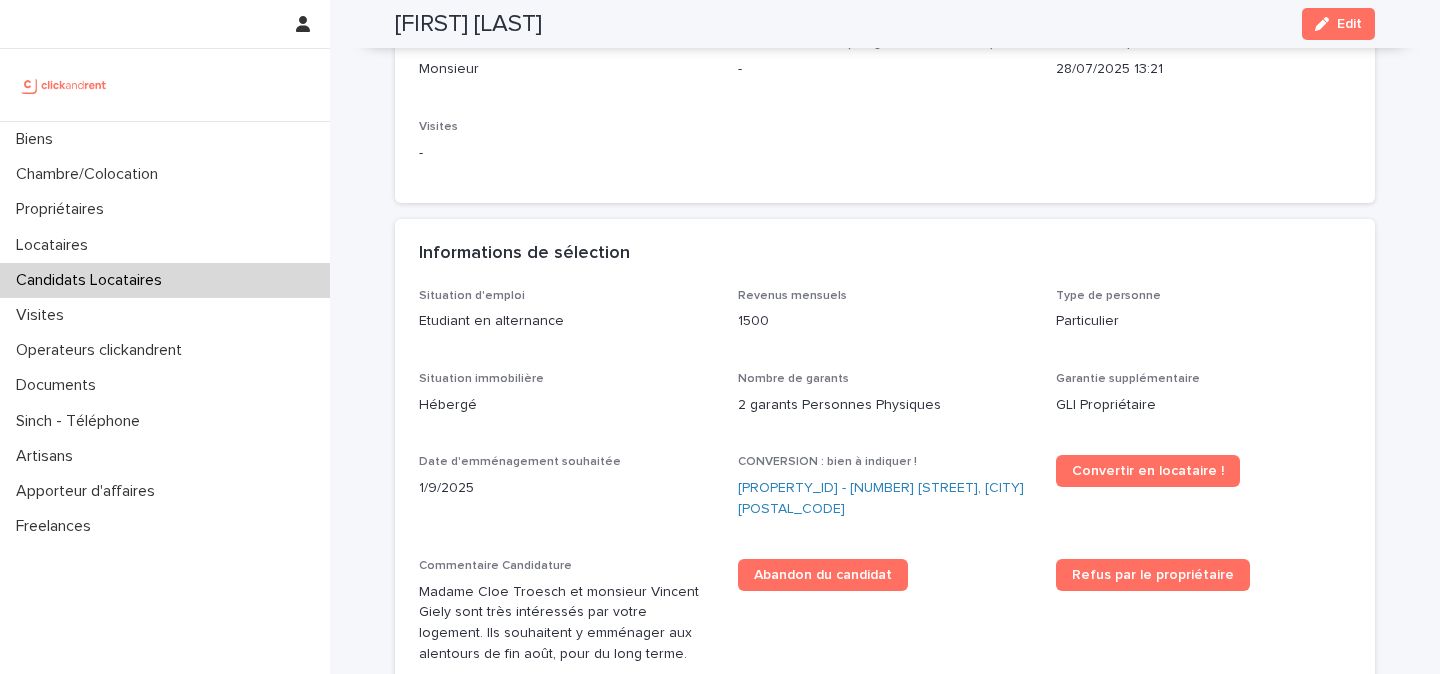 scroll, scrollTop: 628, scrollLeft: 0, axis: vertical 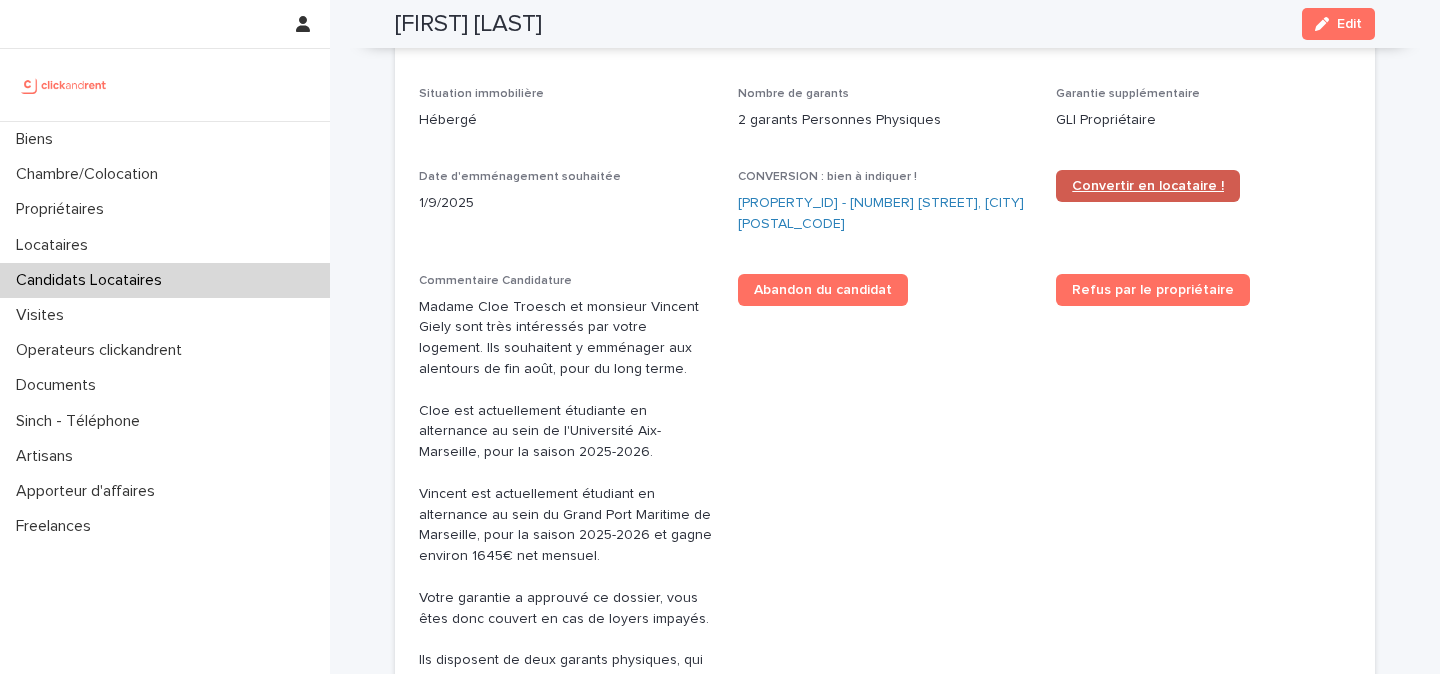 click on "Convertir en locataire !" at bounding box center (1148, 186) 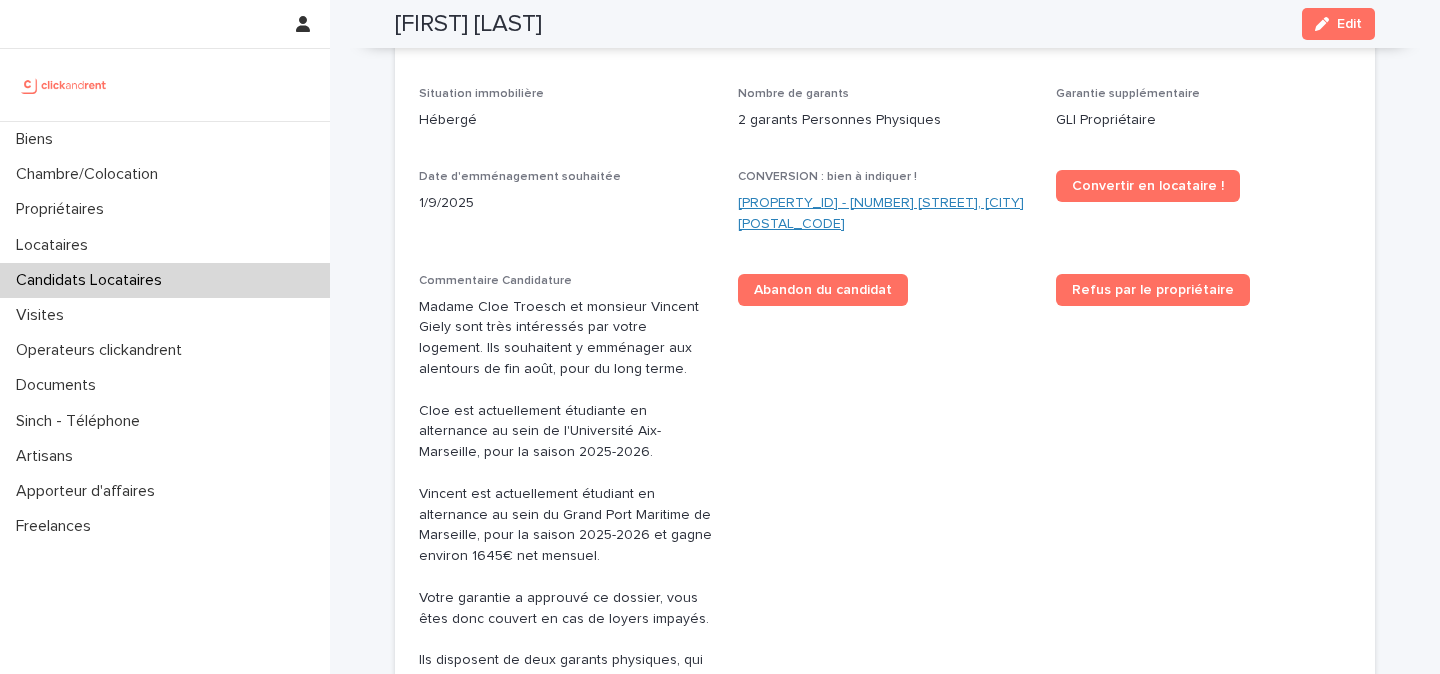 click on "A1164 - 58 rue Pierre Albrand,  Marseille 13002" at bounding box center [885, 214] 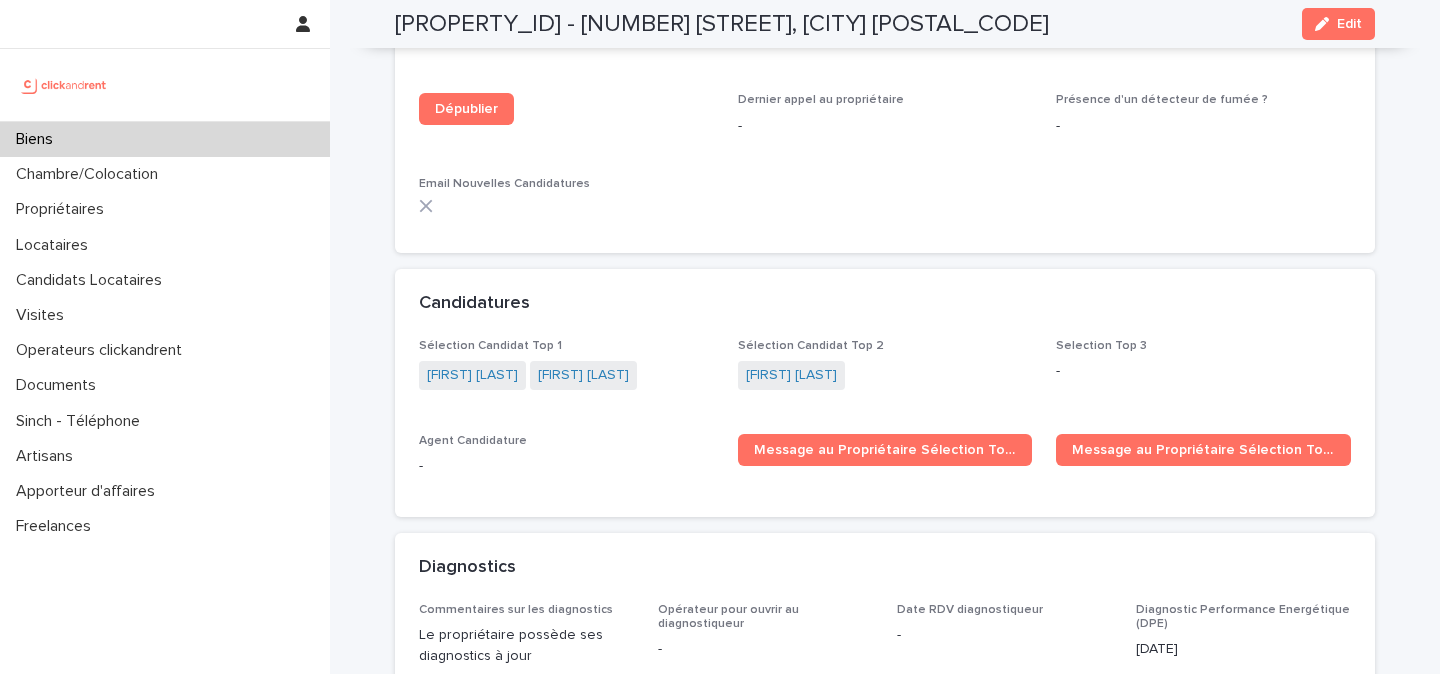 scroll, scrollTop: 6173, scrollLeft: 0, axis: vertical 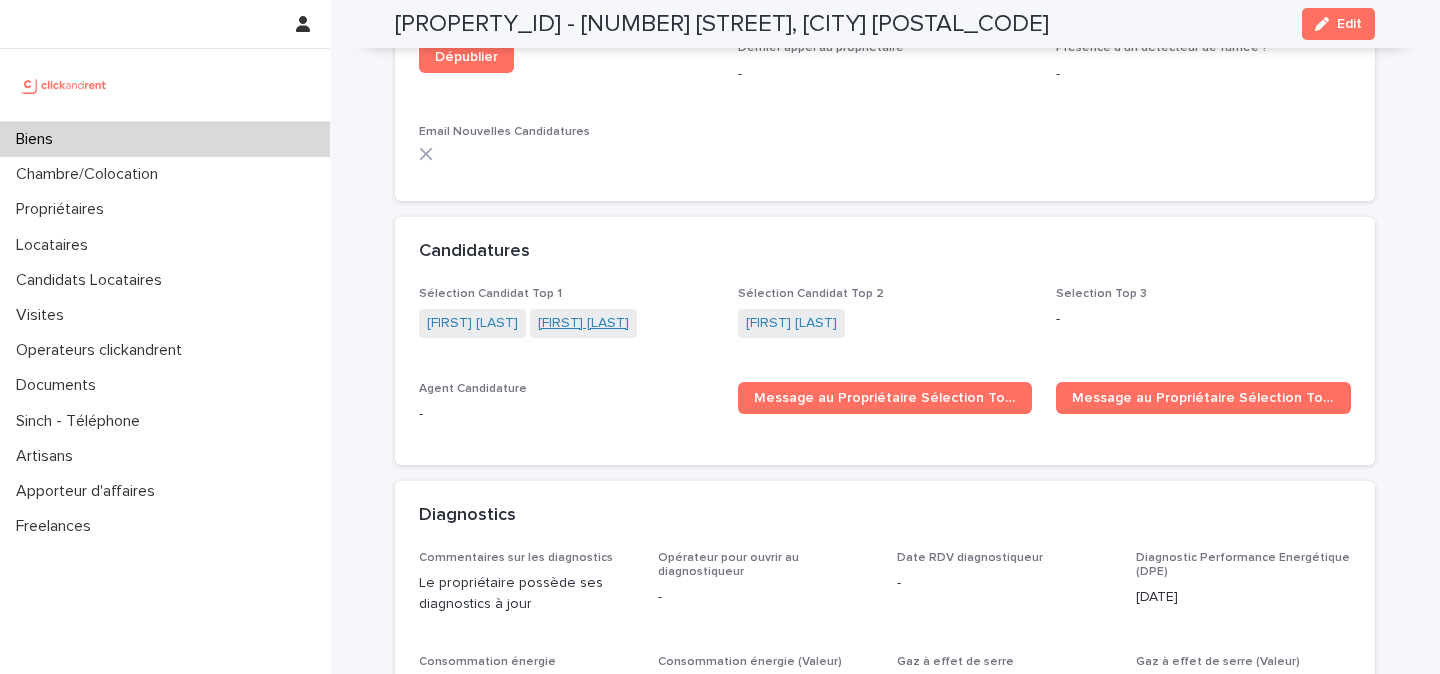 click on "Cloe Troesch" at bounding box center (583, 323) 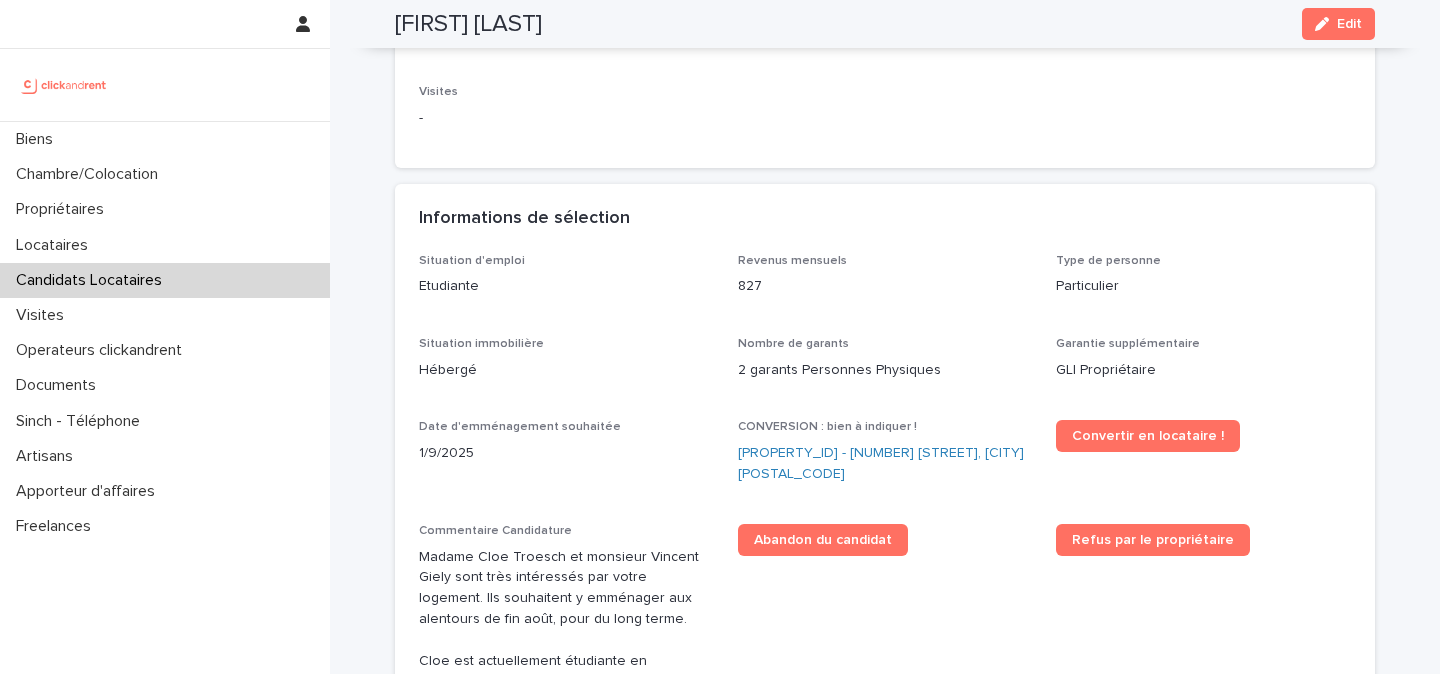 scroll, scrollTop: 525, scrollLeft: 0, axis: vertical 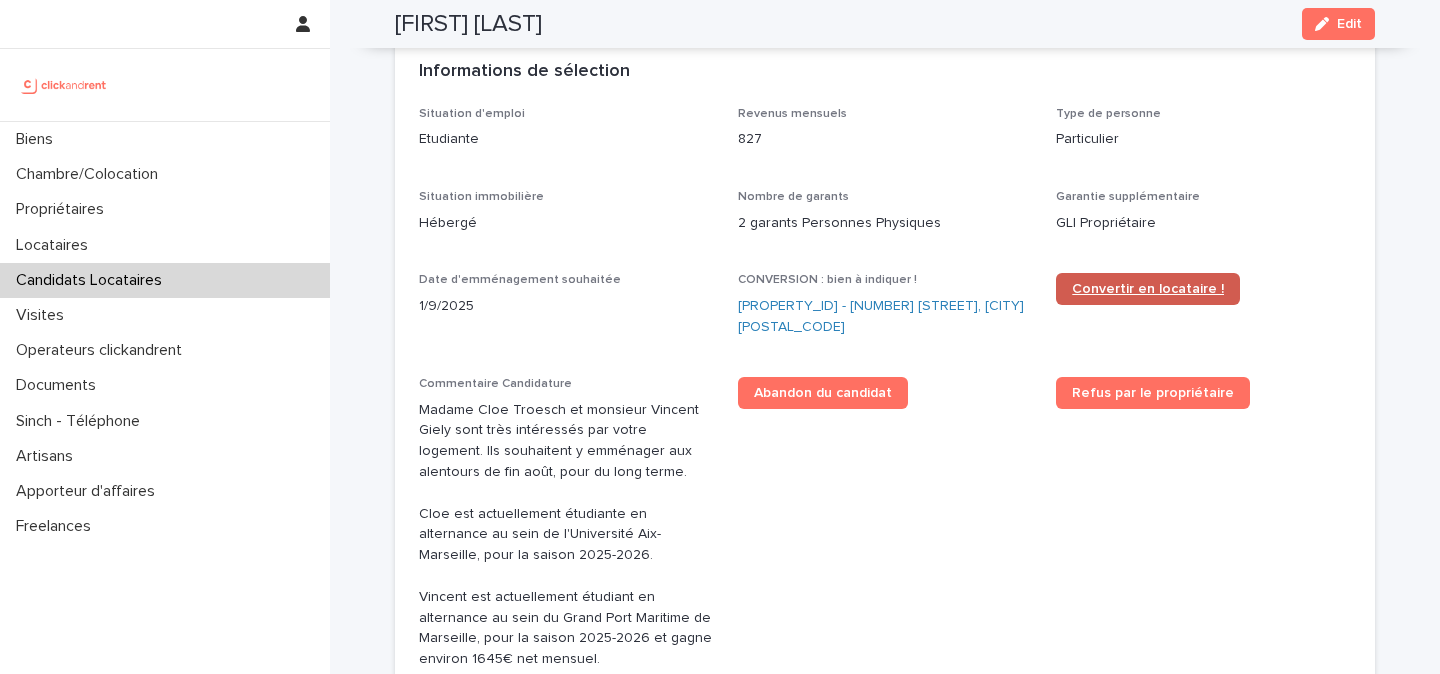 click on "Convertir en locataire !" at bounding box center (1148, 289) 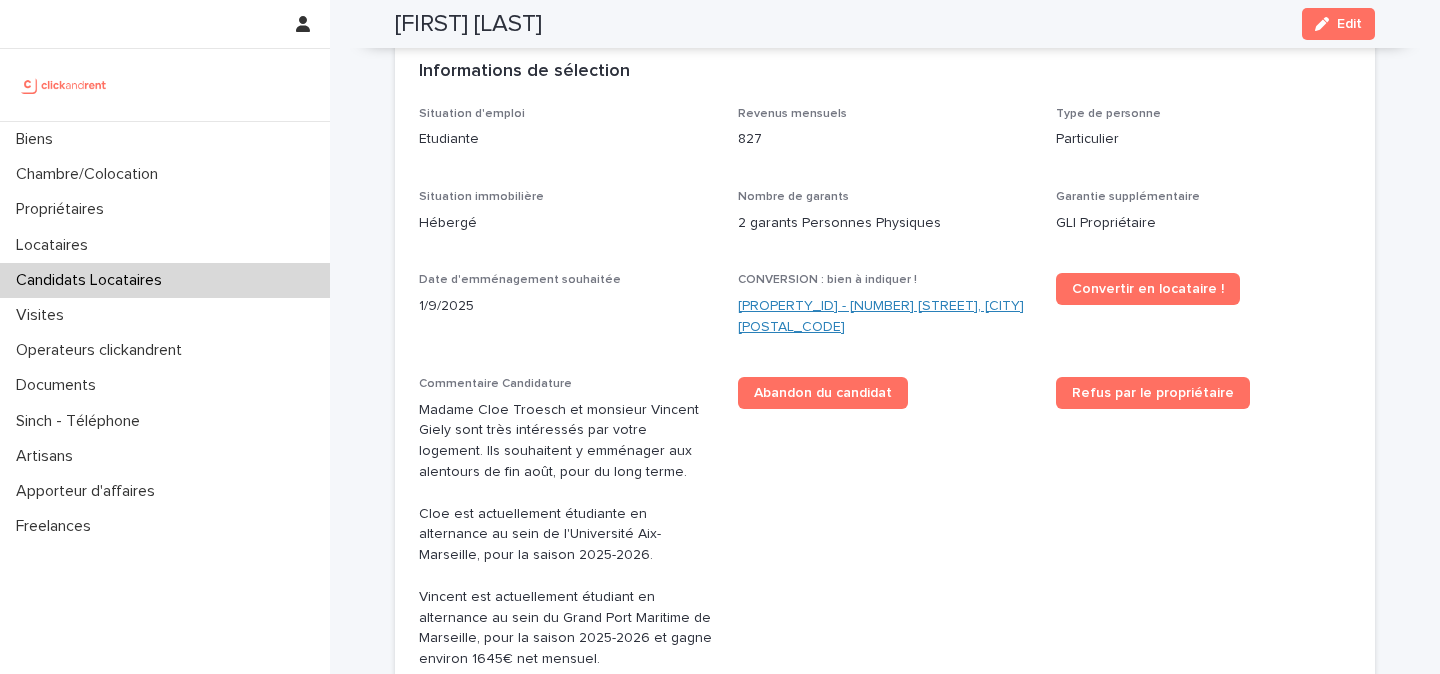 click on "A1164 - 58 rue Pierre Albrand,  Marseille 13002" at bounding box center [885, 317] 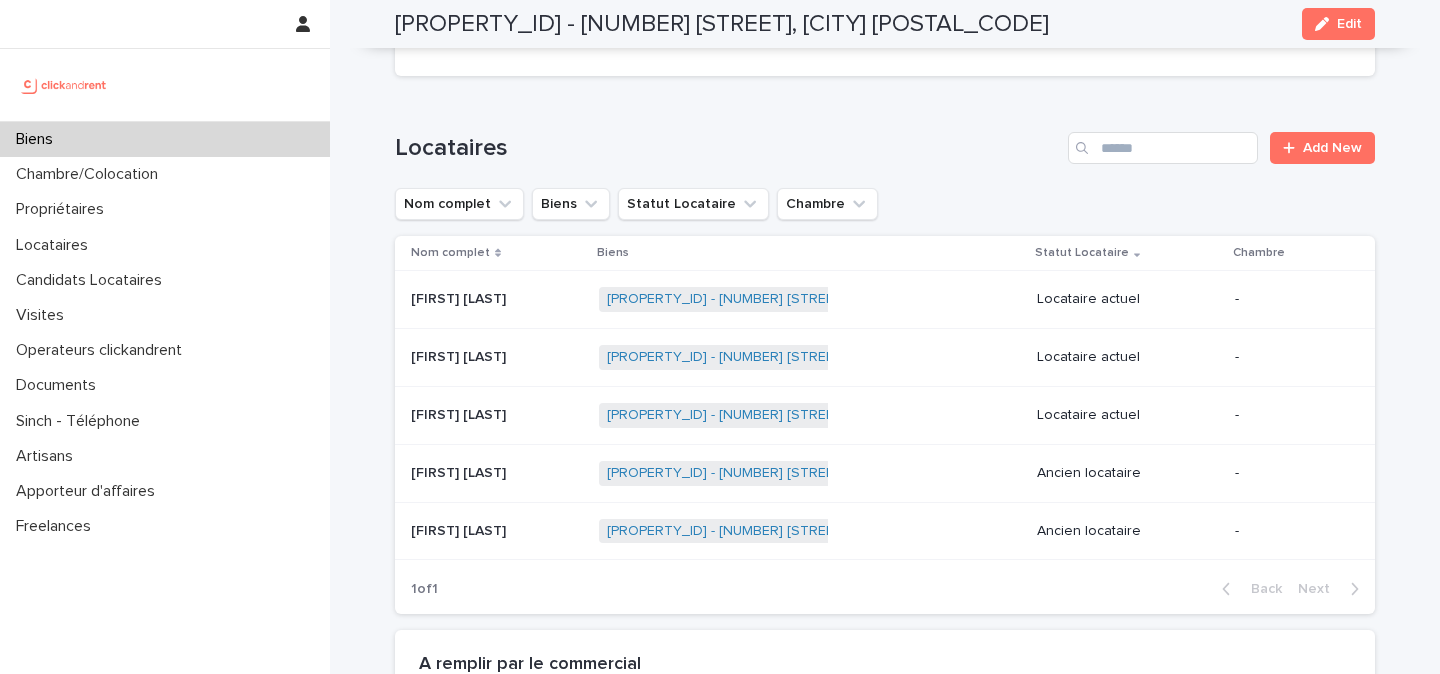 scroll, scrollTop: 813, scrollLeft: 0, axis: vertical 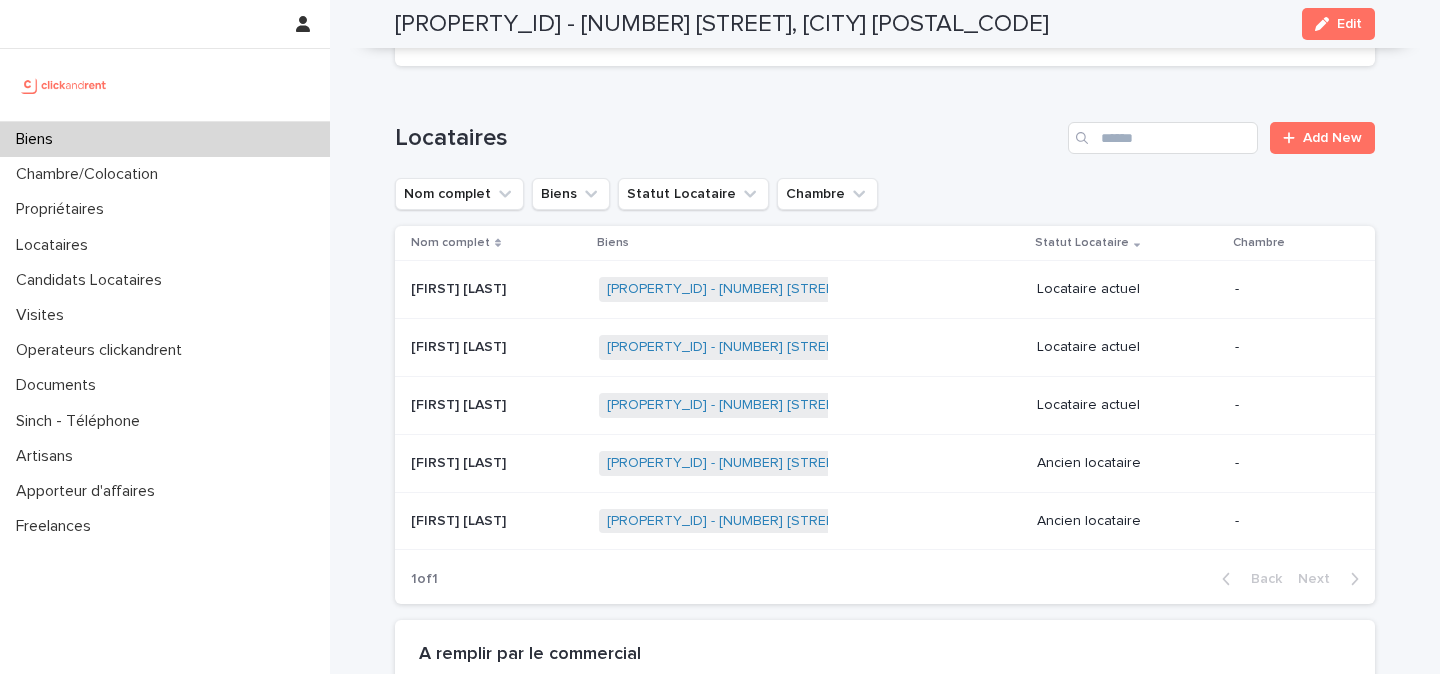 click on "Vincent Giely Vincent Giely" at bounding box center [497, 347] 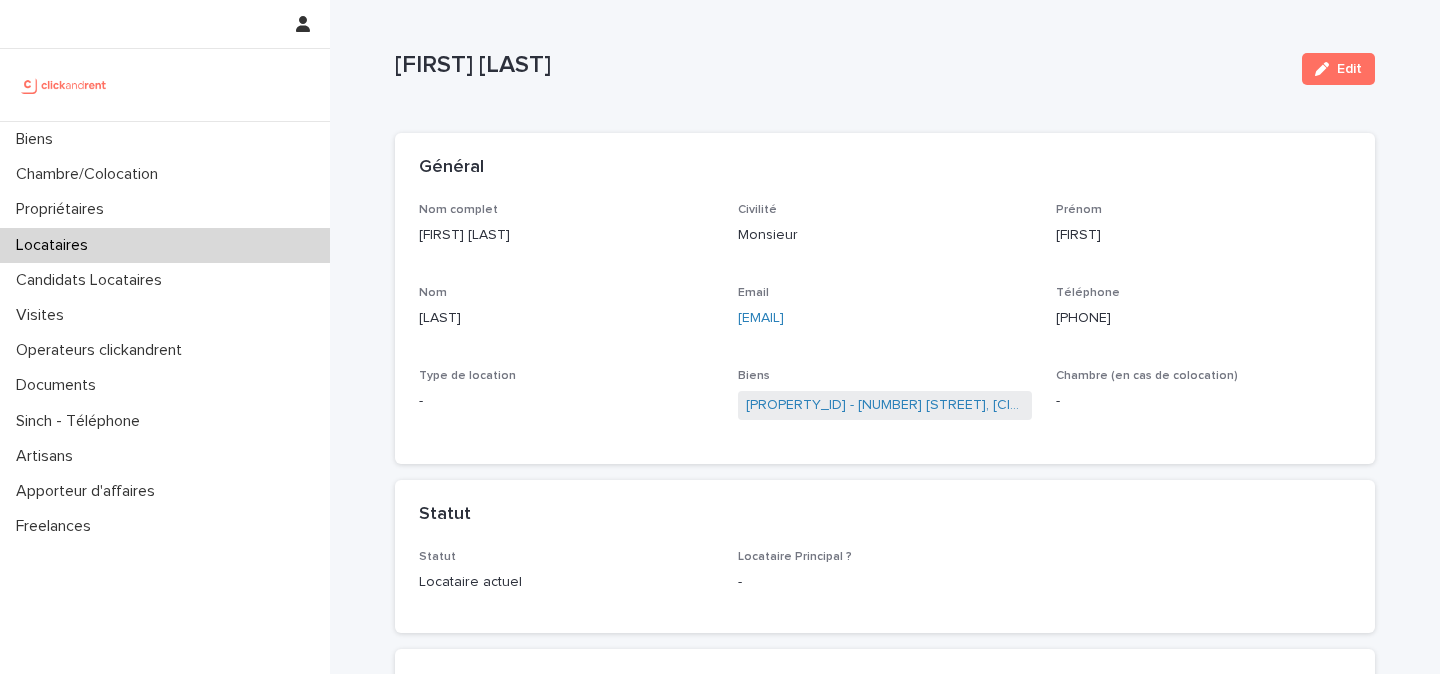 scroll, scrollTop: 0, scrollLeft: 0, axis: both 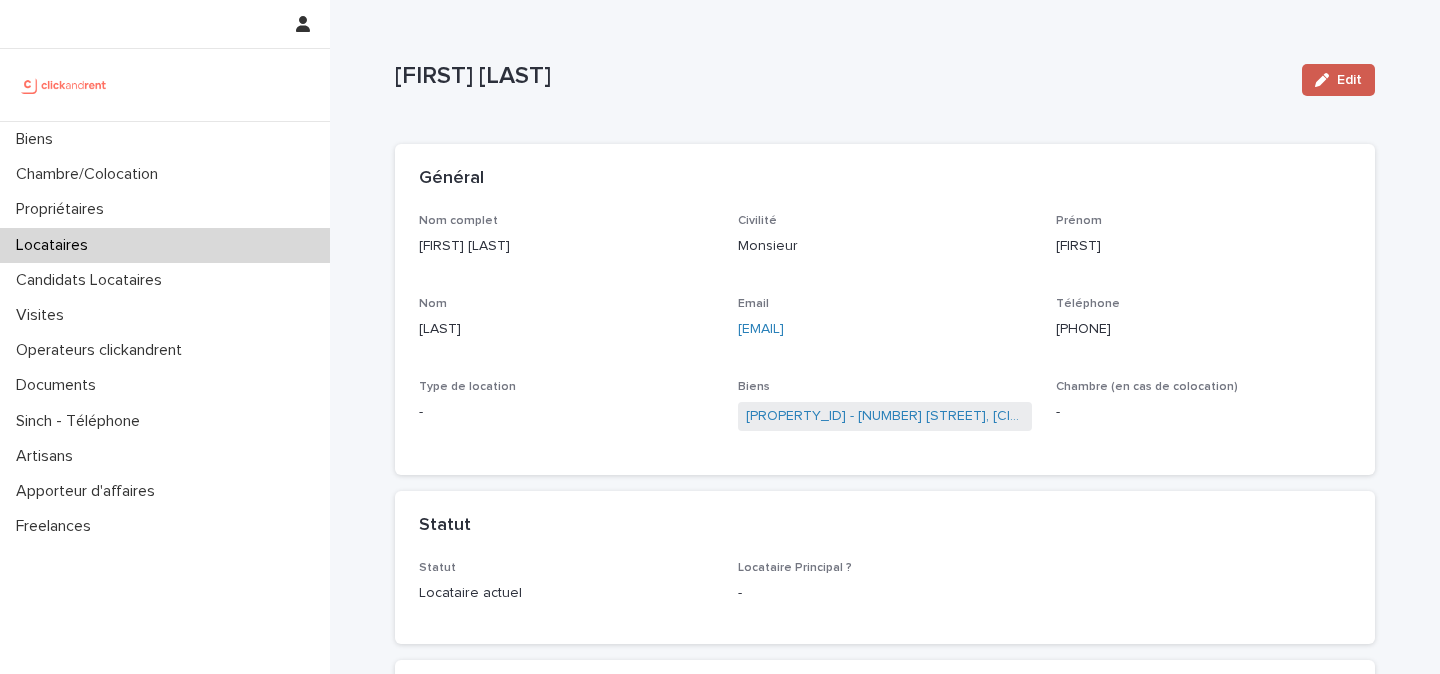click on "Edit" at bounding box center (1349, 80) 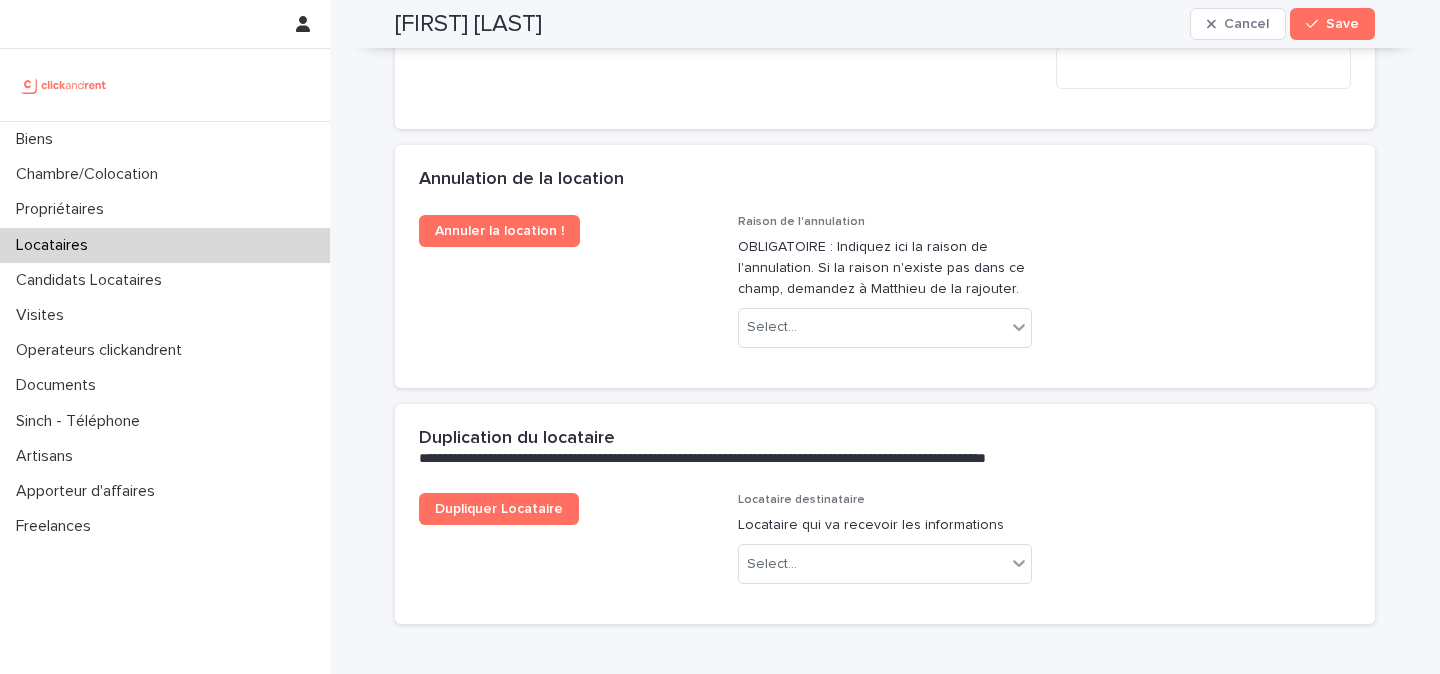 scroll, scrollTop: 4305, scrollLeft: 0, axis: vertical 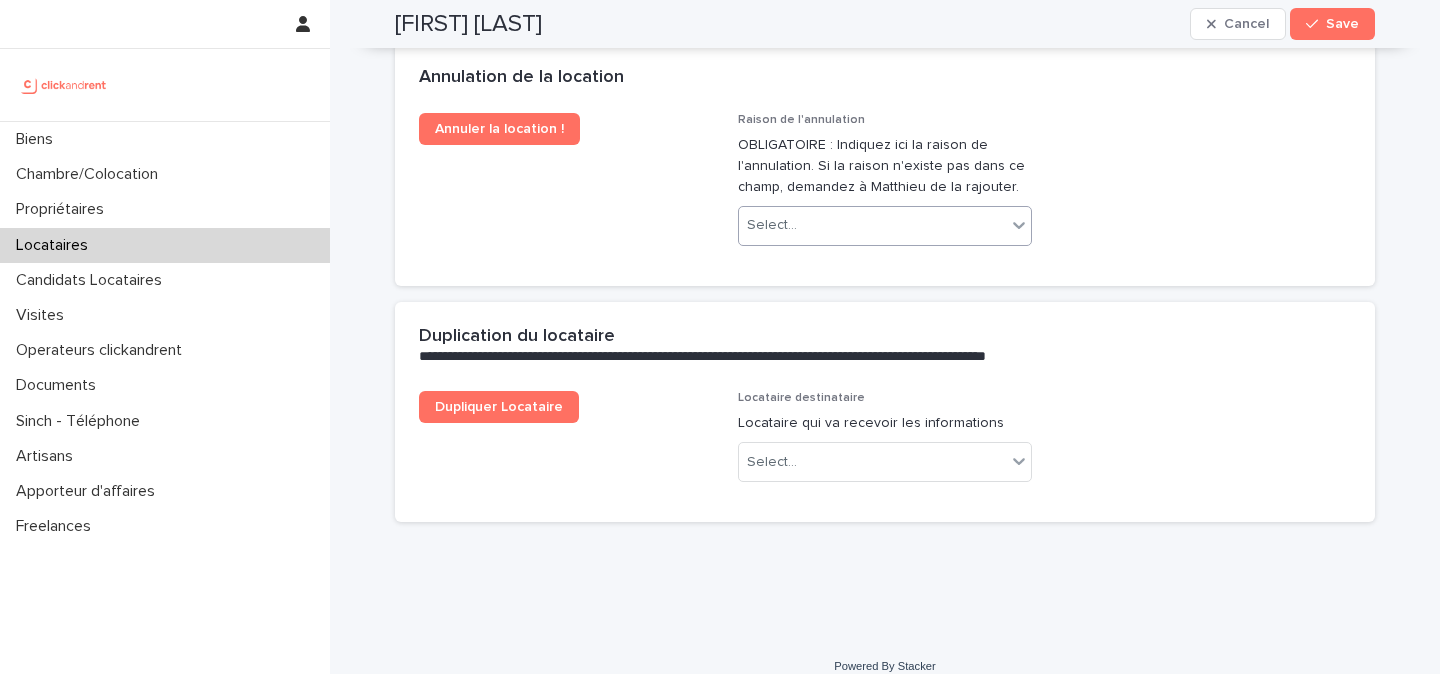 click on "Select..." at bounding box center [885, 226] 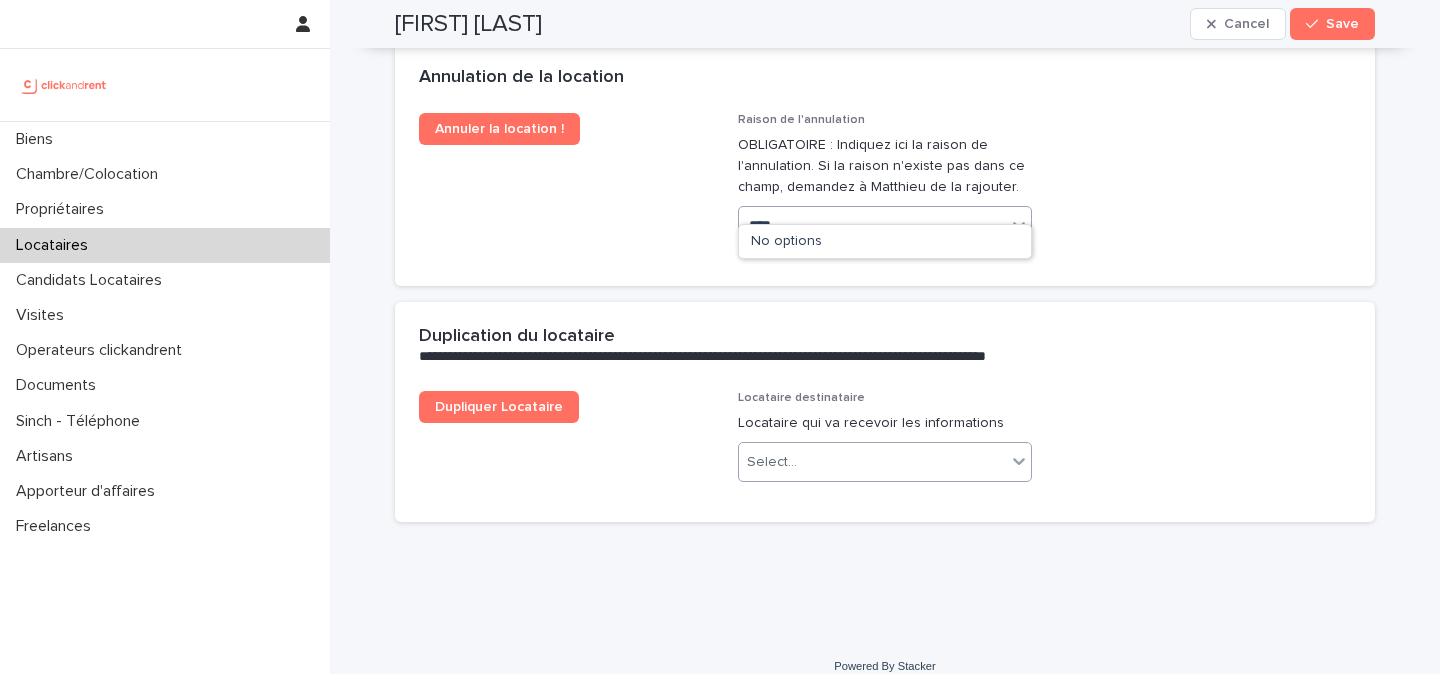 type on "****" 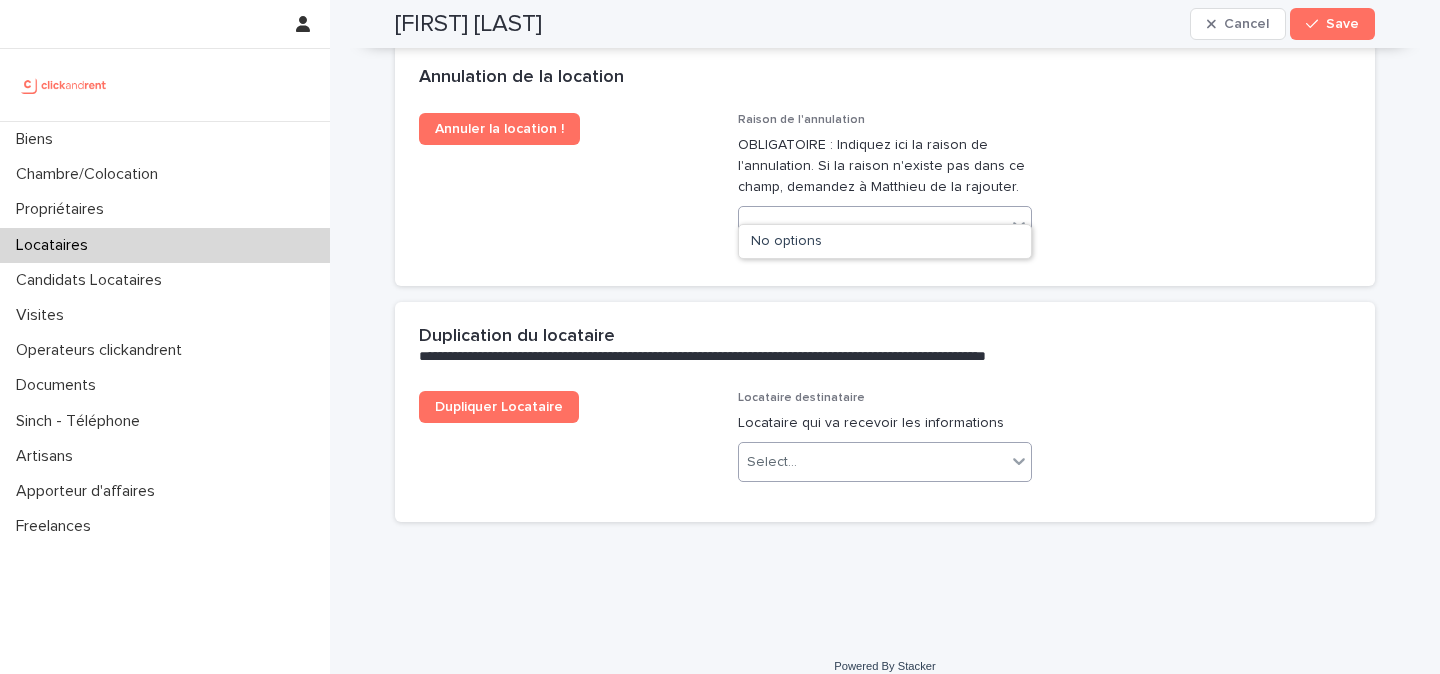 click on "Select..." at bounding box center [873, 462] 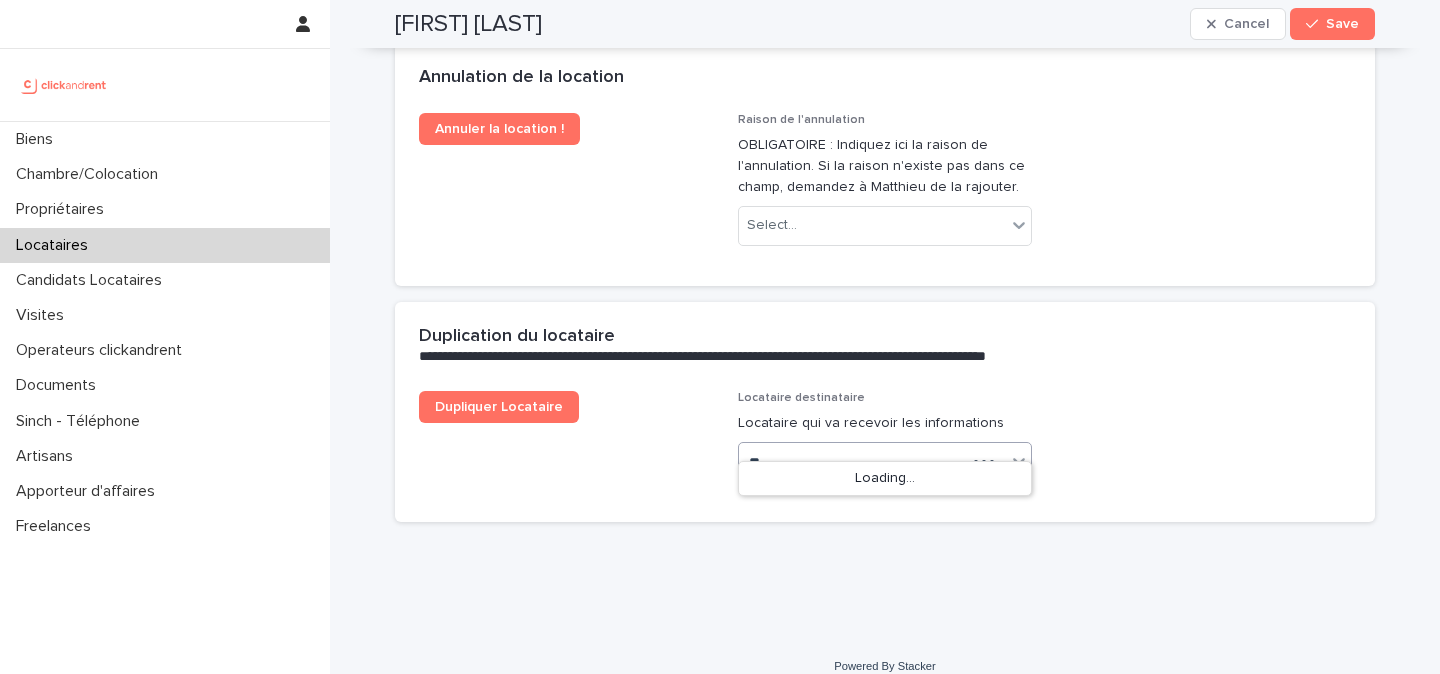 type on "*" 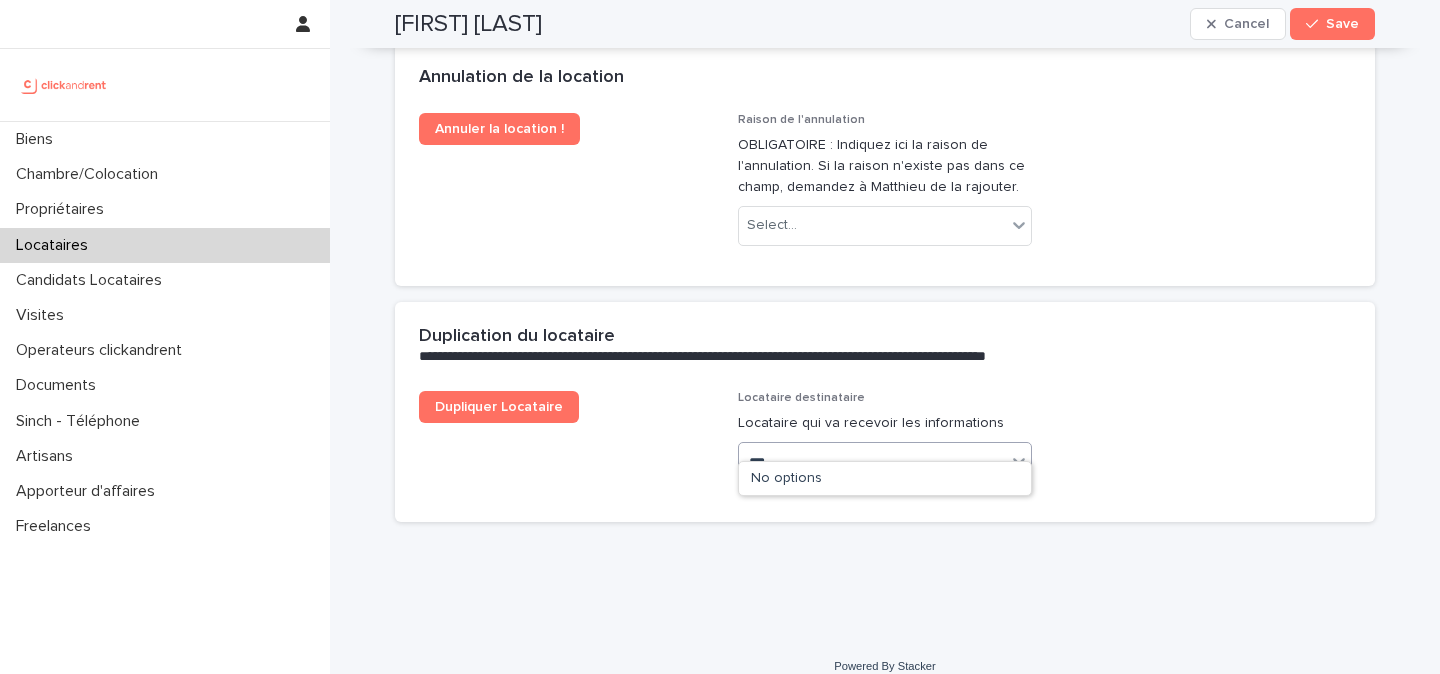type on "****" 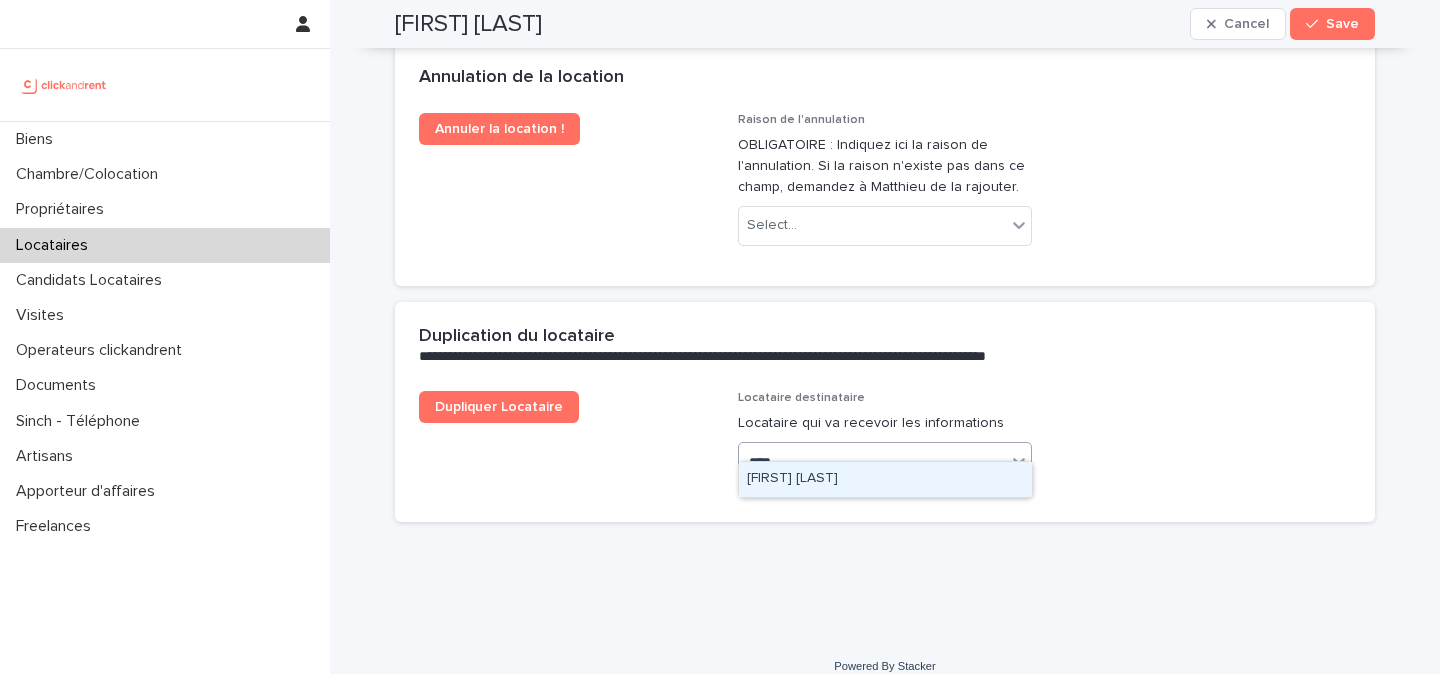 click on "Cloe Troesch" at bounding box center [885, 479] 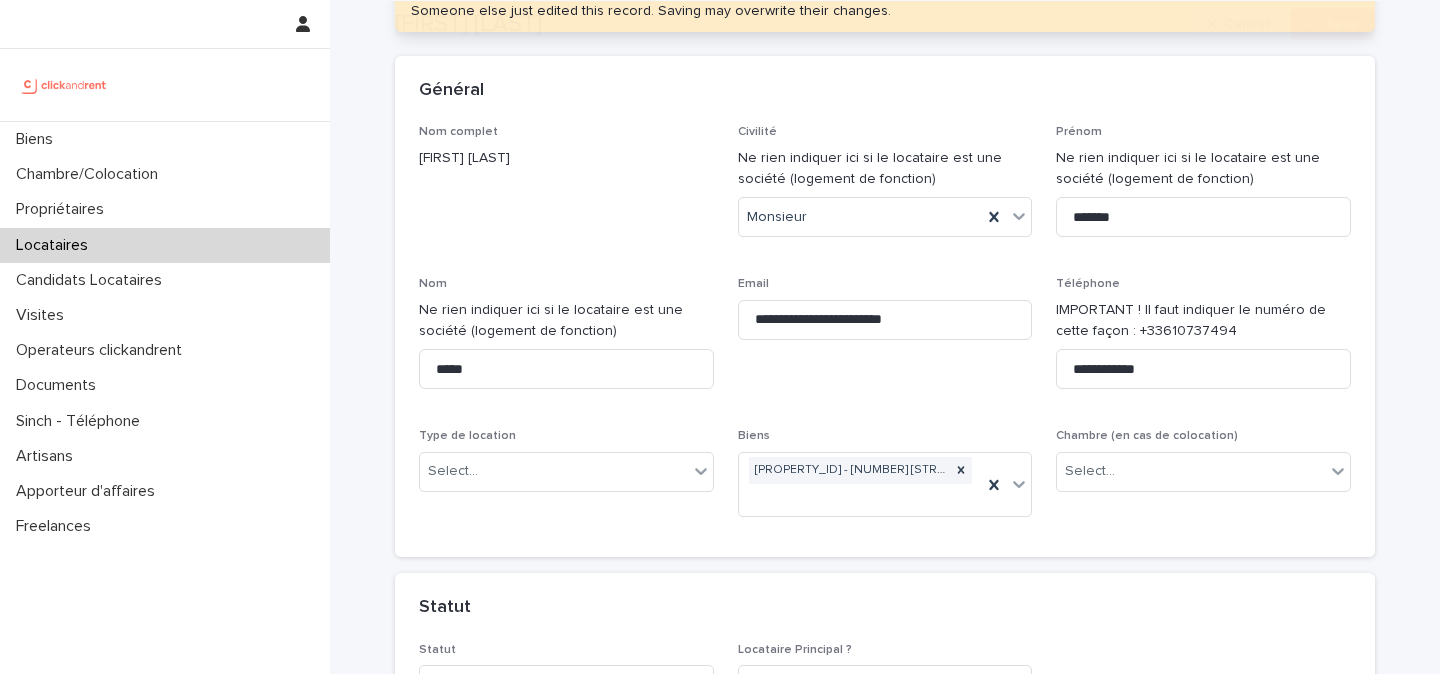 scroll, scrollTop: 218, scrollLeft: 0, axis: vertical 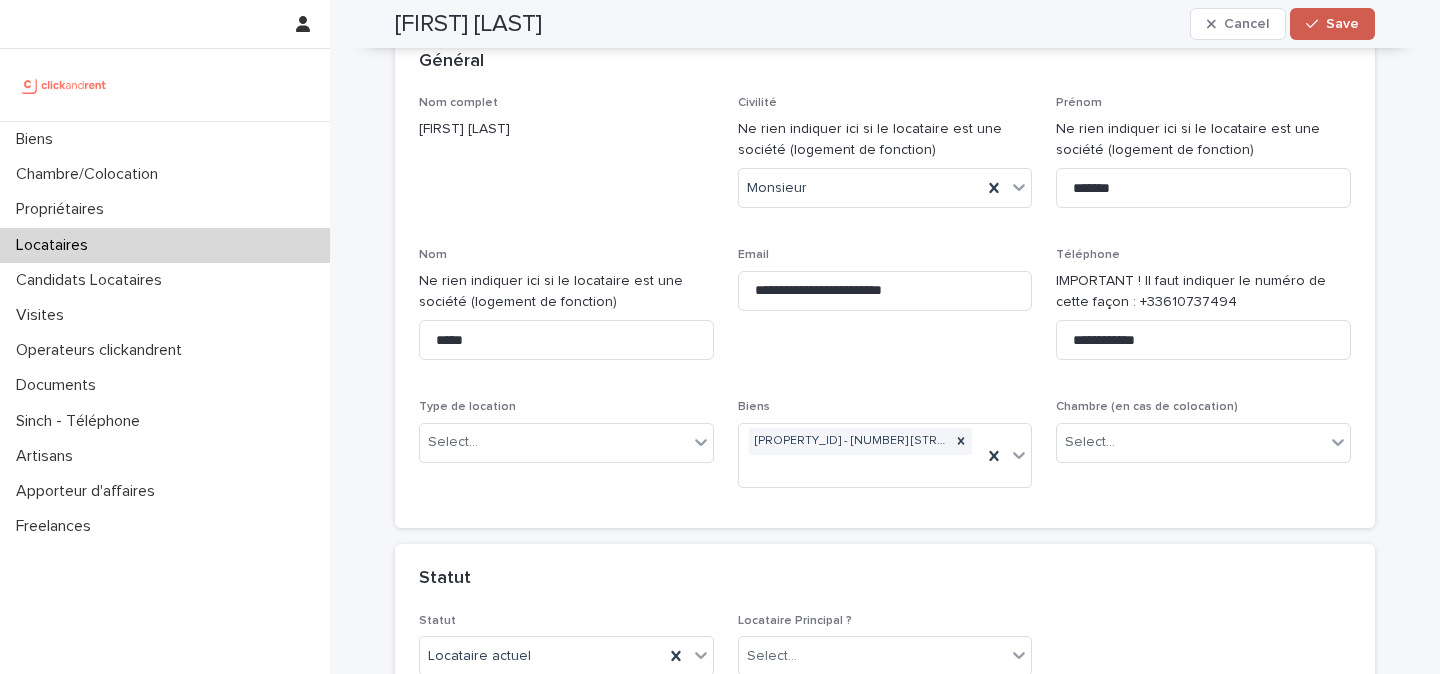 click on "Save" at bounding box center (1332, 24) 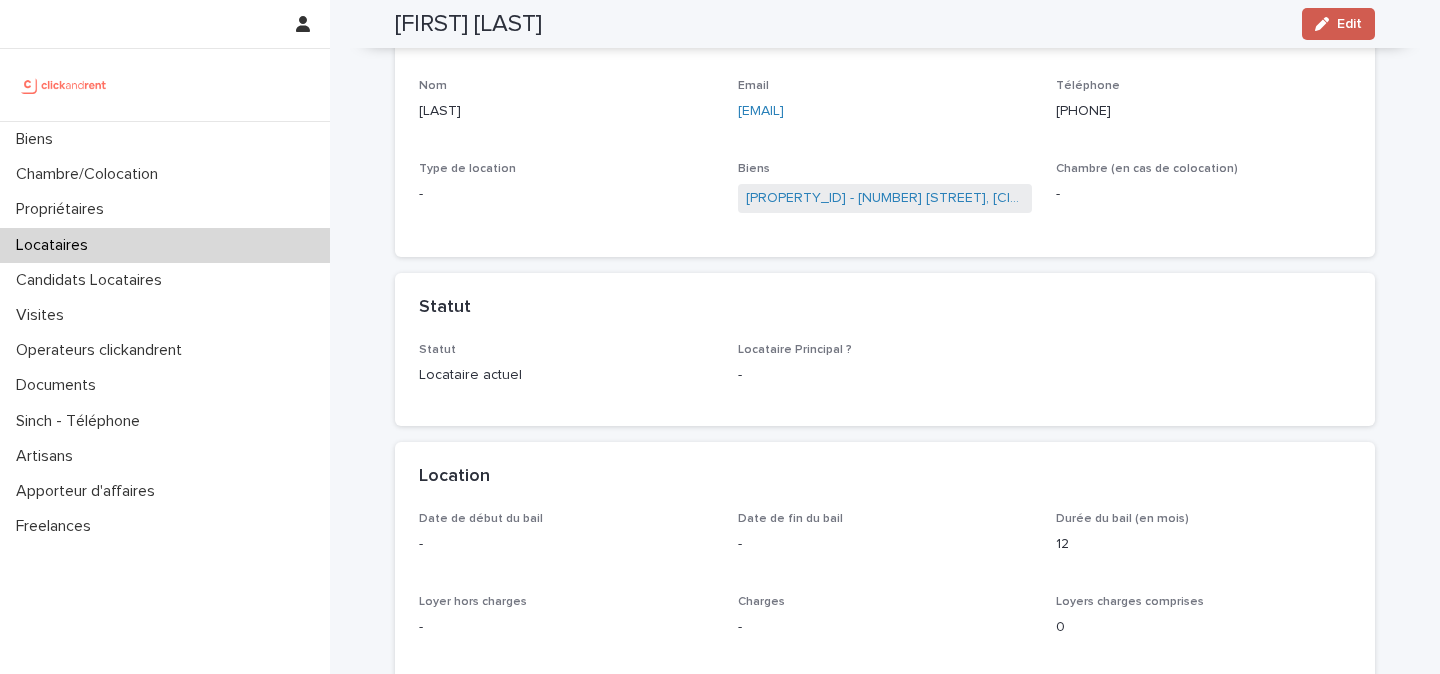 click on "Edit" at bounding box center [1349, 24] 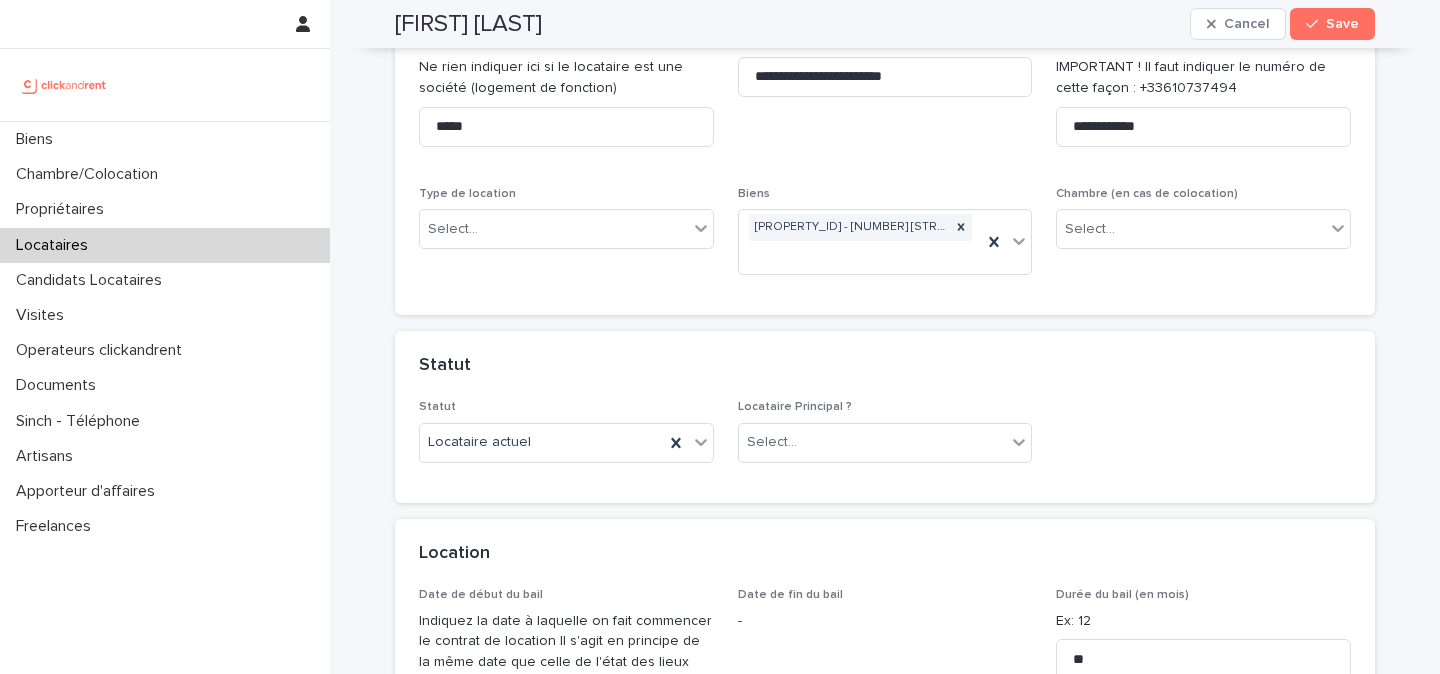scroll, scrollTop: 363, scrollLeft: 0, axis: vertical 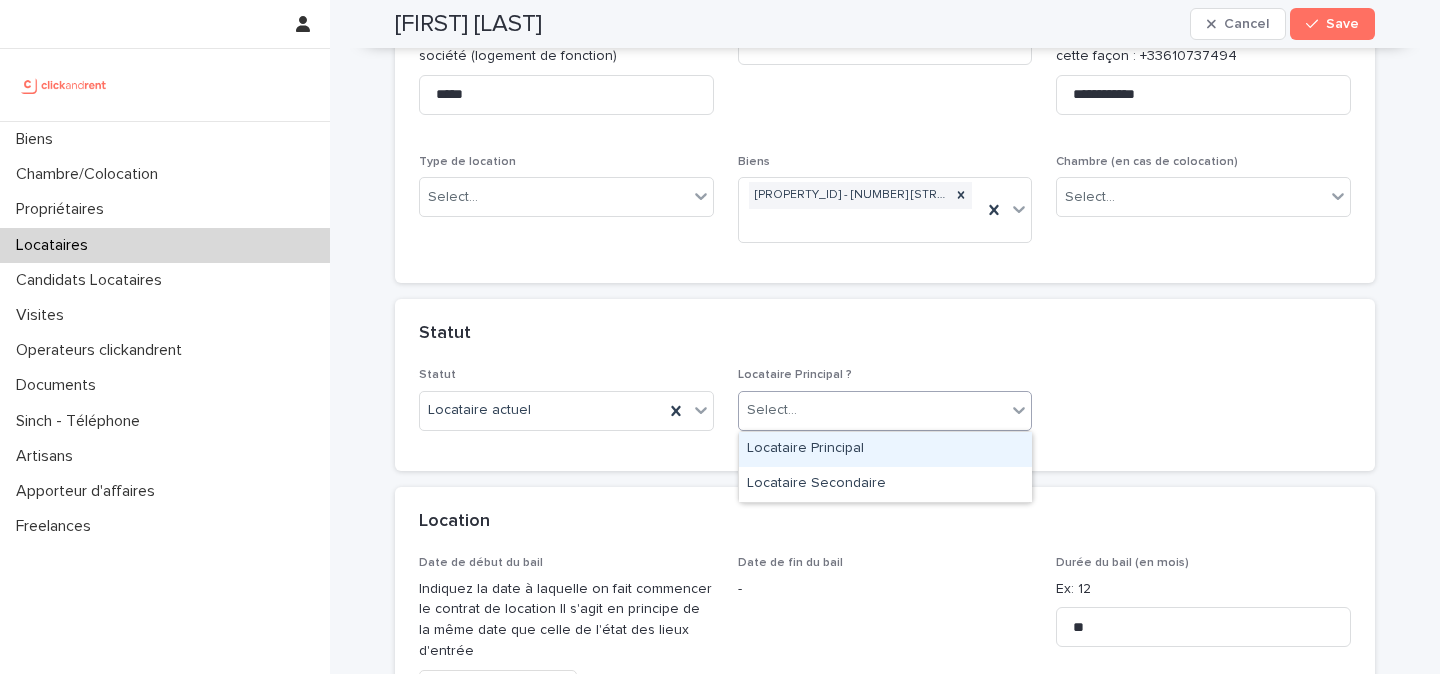 click on "Select..." at bounding box center [873, 410] 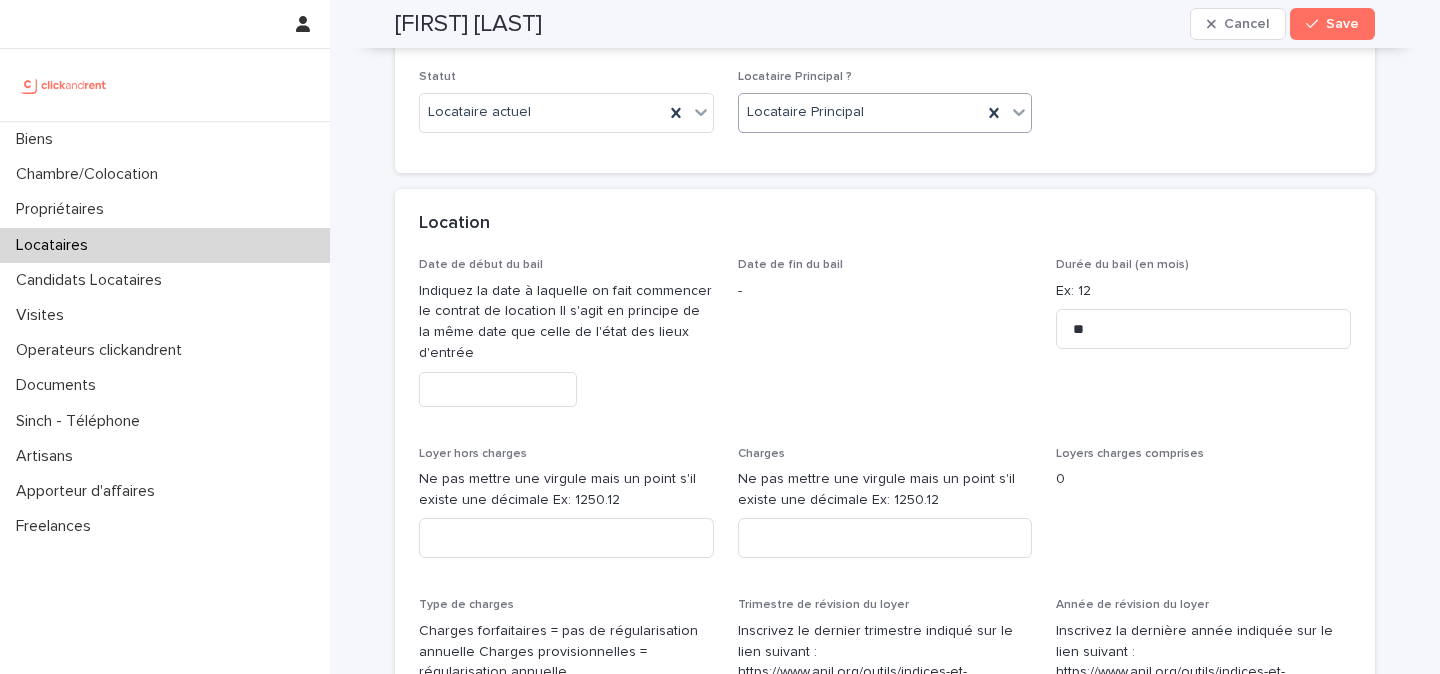 scroll, scrollTop: 733, scrollLeft: 0, axis: vertical 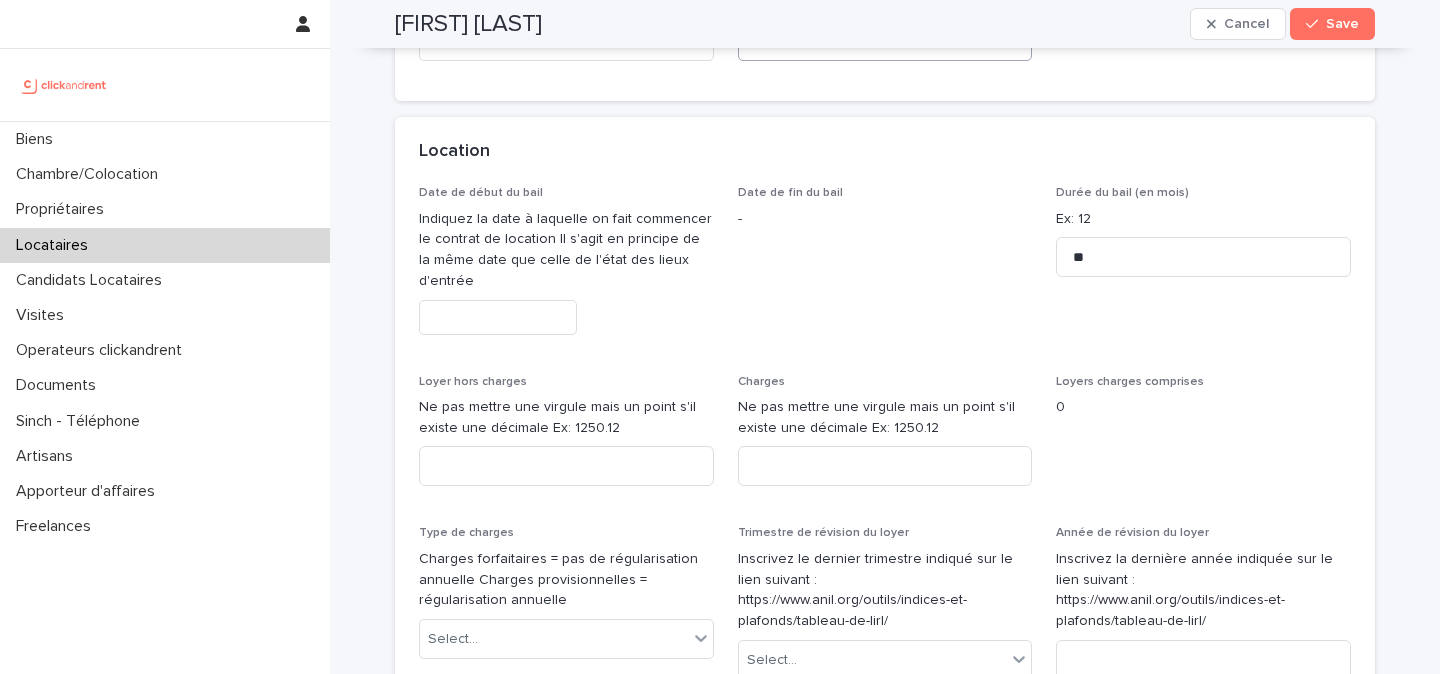 click at bounding box center (498, 317) 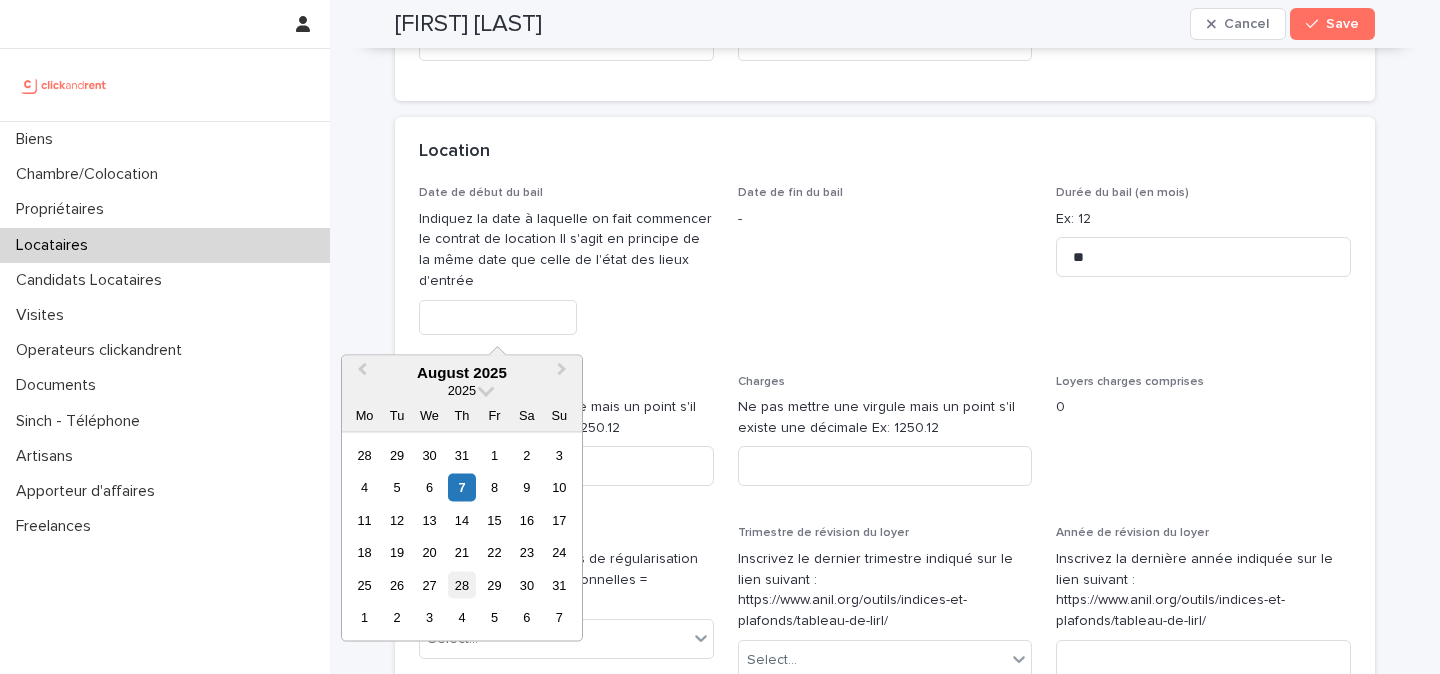 click on "28" at bounding box center (461, 584) 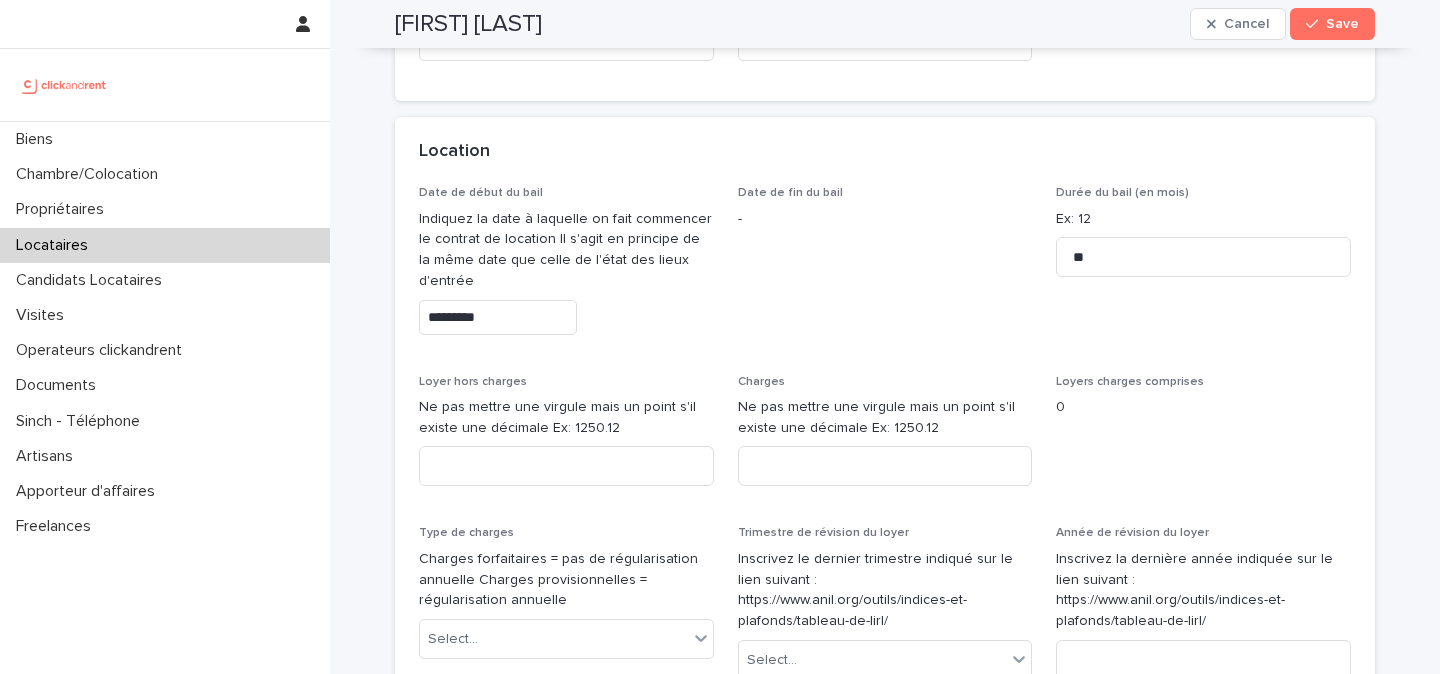 click on "Date de début du bail Indiquez la date à laquelle on fait commencer le contrat de location
Il s'agit en principe de la même date que celle de l'état des lieux d'entrée *********" at bounding box center (566, 268) 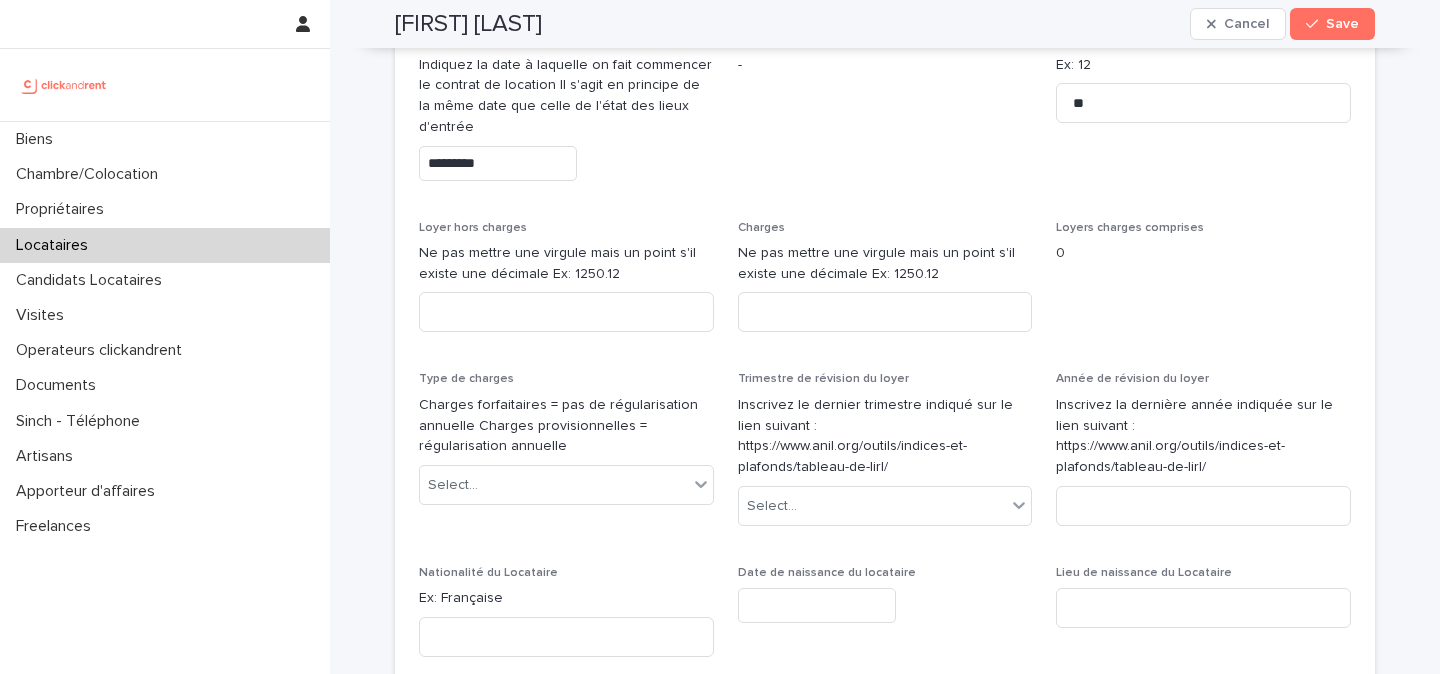 scroll, scrollTop: 909, scrollLeft: 0, axis: vertical 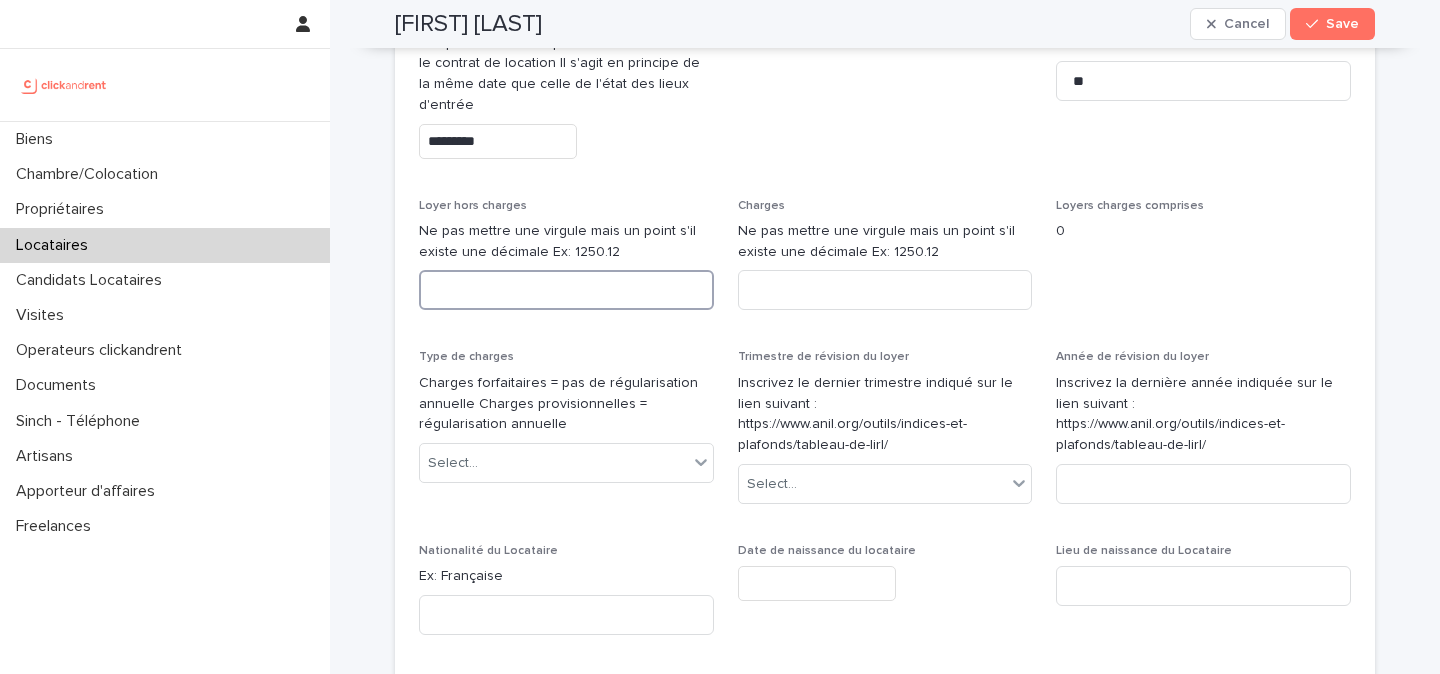click at bounding box center (566, 290) 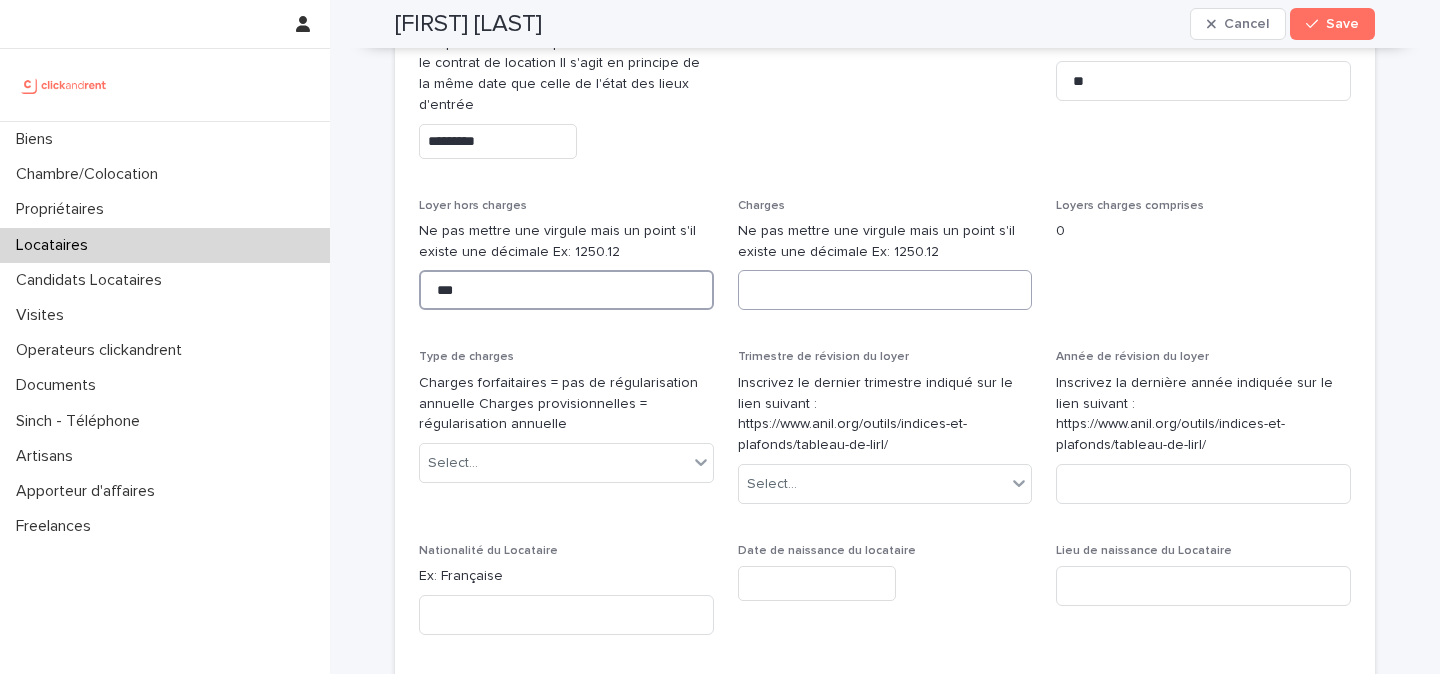 type on "***" 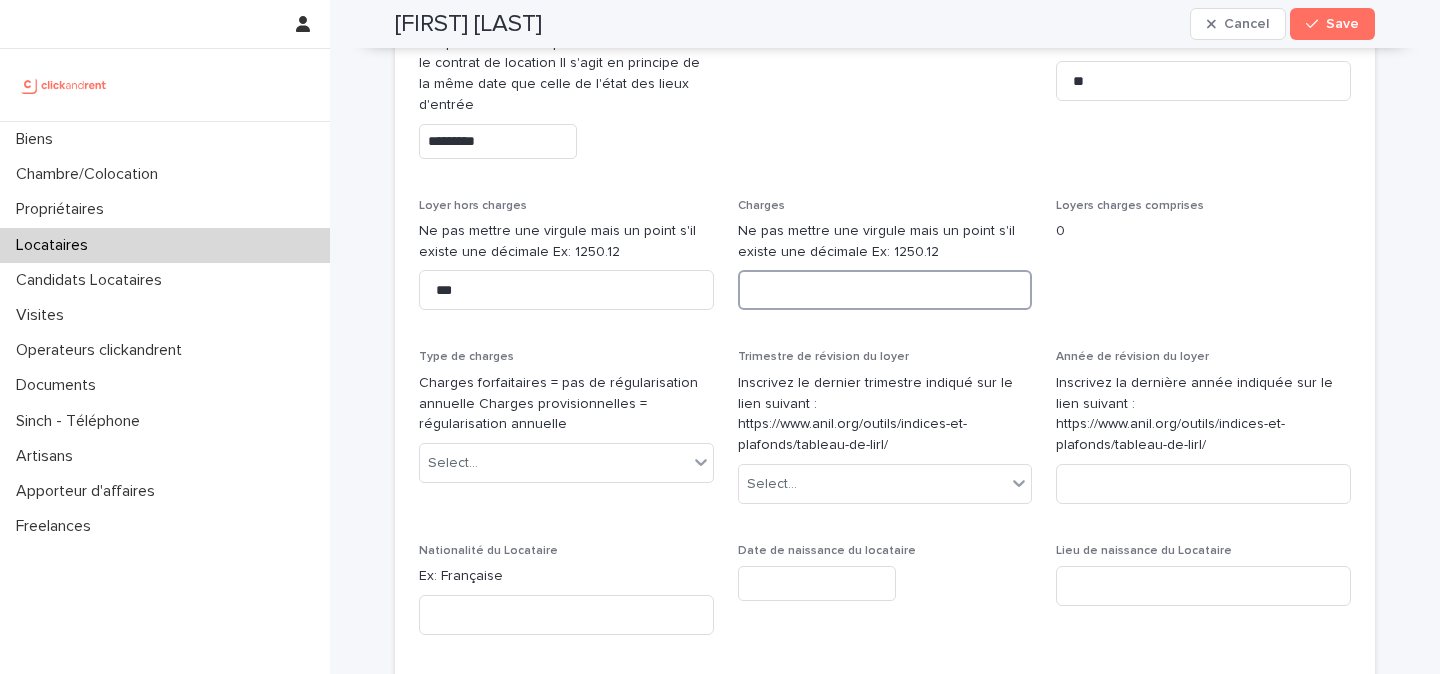 click at bounding box center (885, 290) 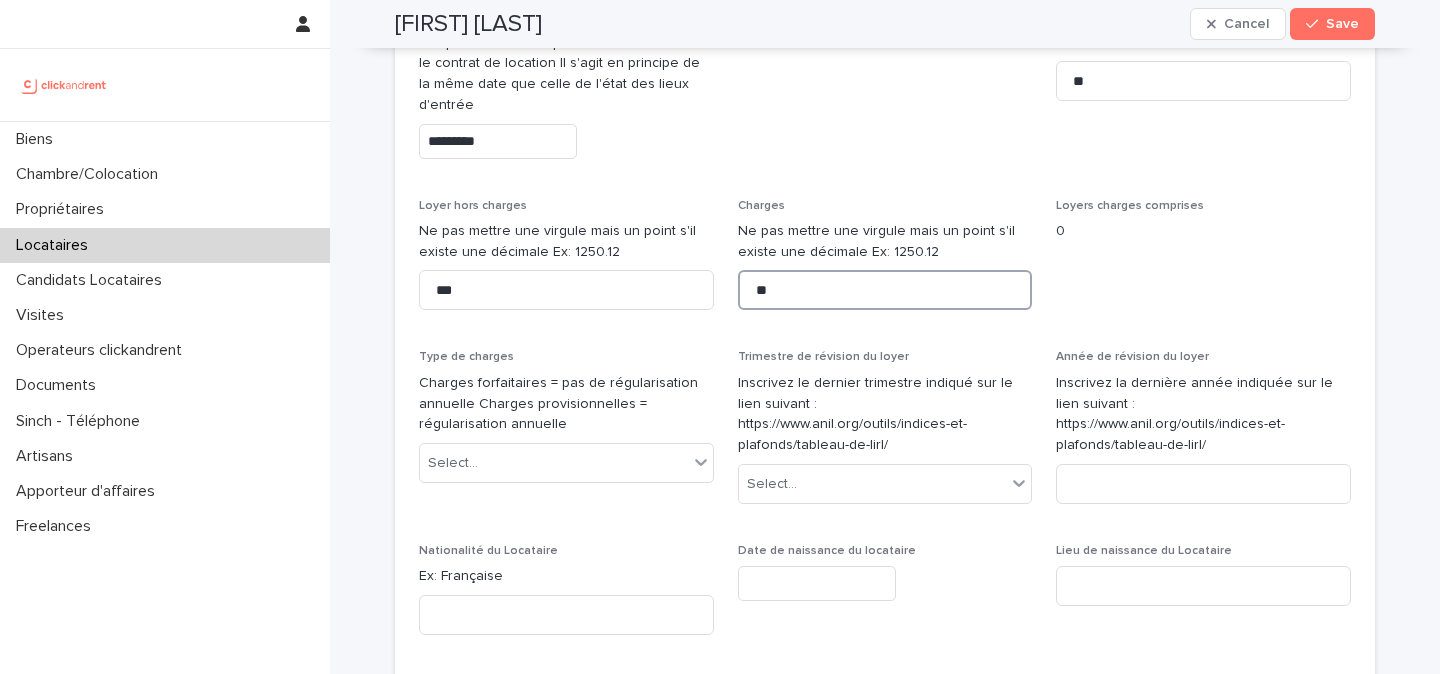 type on "**" 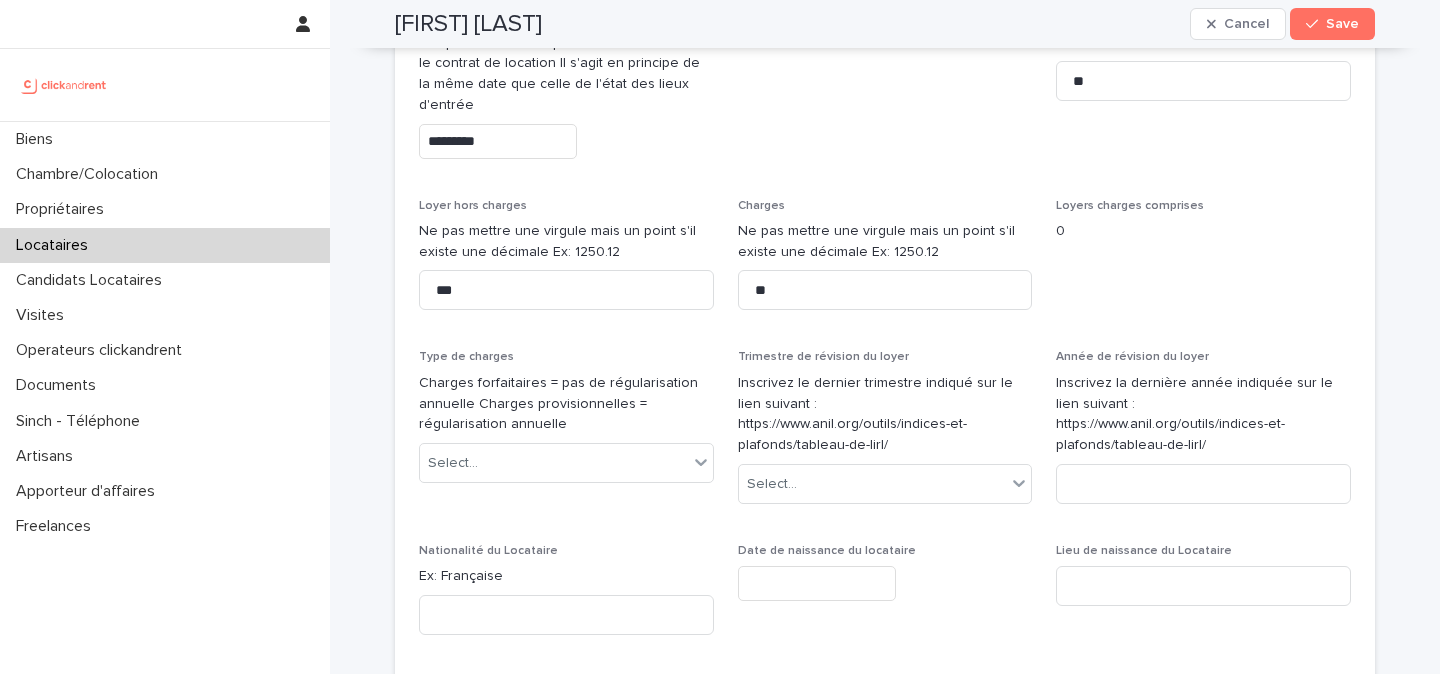 click on "Date de début du bail Indiquez la date à laquelle on fait commencer le contrat de location
Il s'agit en principe de la même date que celle de l'état des lieux d'entrée ********* Date de fin du bail - Durée du bail (en mois) Ex: 12 ** Loyer hors charges Ne pas mettre une virgule mais un point s'il existe une décimale
Ex: 1250.12 *** Charges Ne pas mettre une virgule mais un point s'il existe une décimale
Ex: 1250.12 ** Loyers charges comprises 0 Type de charges Charges forfaitaires = pas de régularisation annuelle
Charges provisionnelles = régularisation annuelle Select... Trimestre de révision du loyer Inscrivez le dernier trimestre indiqué sur le lien suivant : https://www.anil.org/outils/indices-et-plafonds/tableau-de-lirl/  Select... Année de révision du loyer Inscrivez la dernière année indiquée sur le lien suivant : https://www.anil.org/outils/indices-et-plafonds/tableau-de-lirl/  Nationalité du Locataire Ex: Française Date de naissance du locataire Lieu de naissance du Locataire - - -" at bounding box center [885, 414] 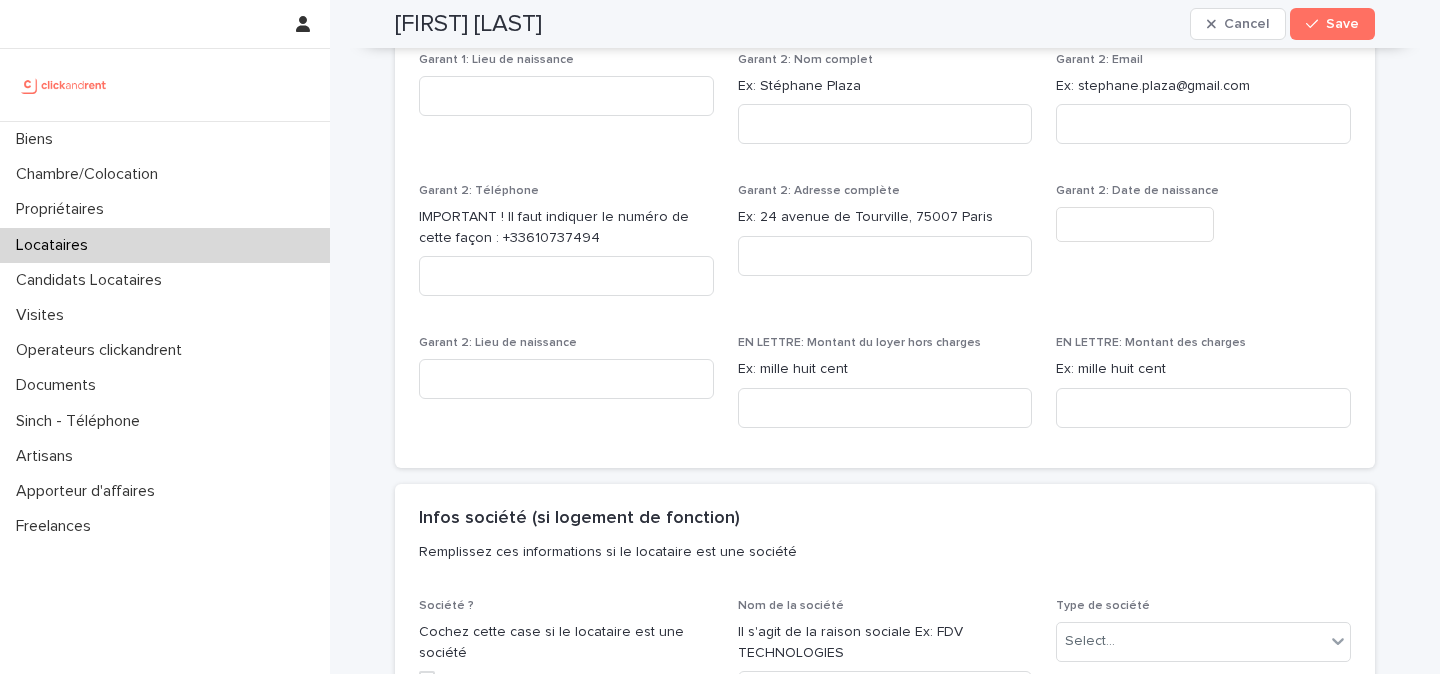 scroll, scrollTop: 2383, scrollLeft: 0, axis: vertical 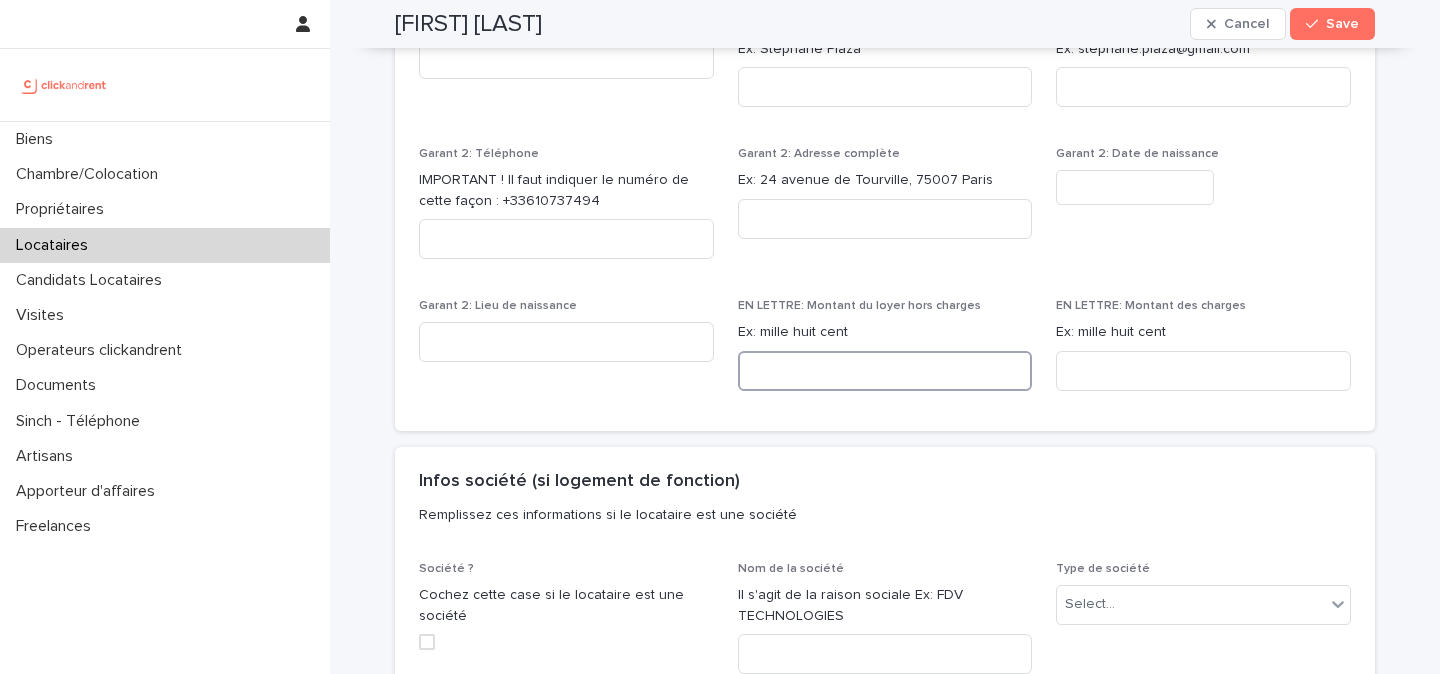 click at bounding box center (885, 371) 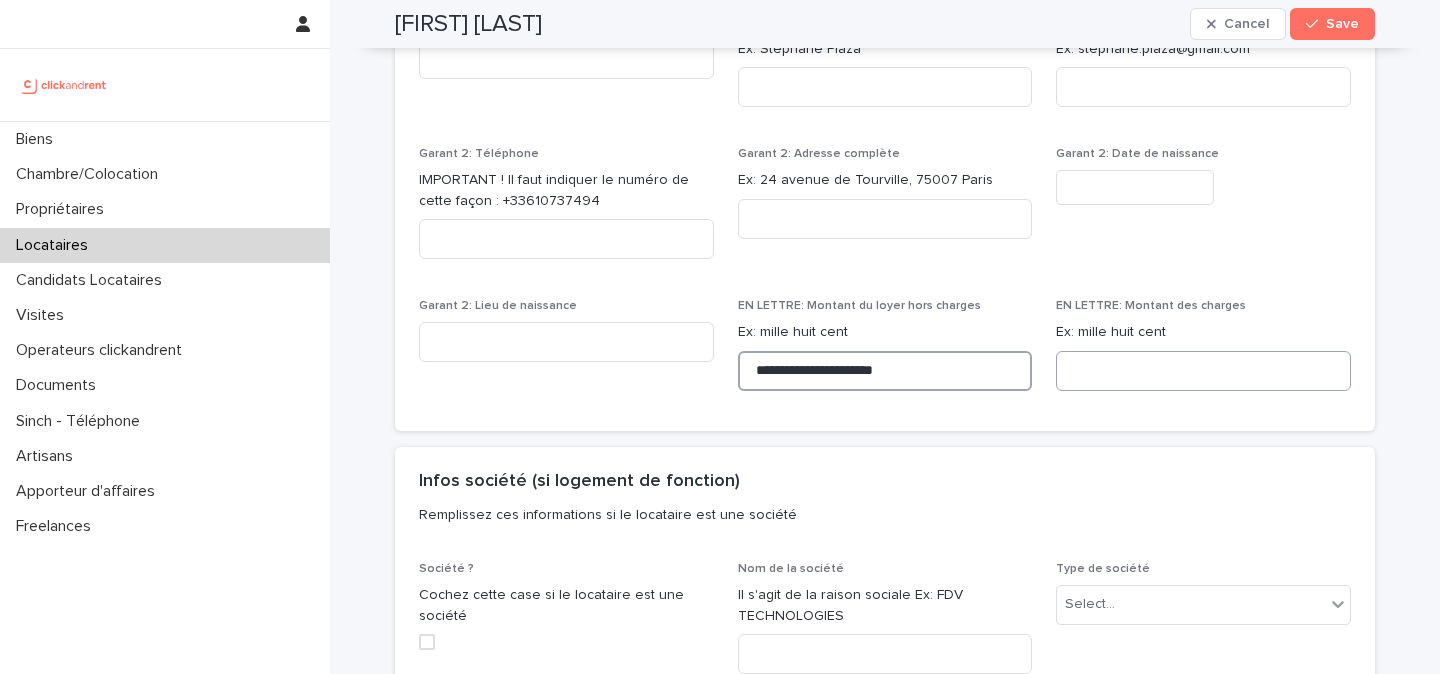 type on "**********" 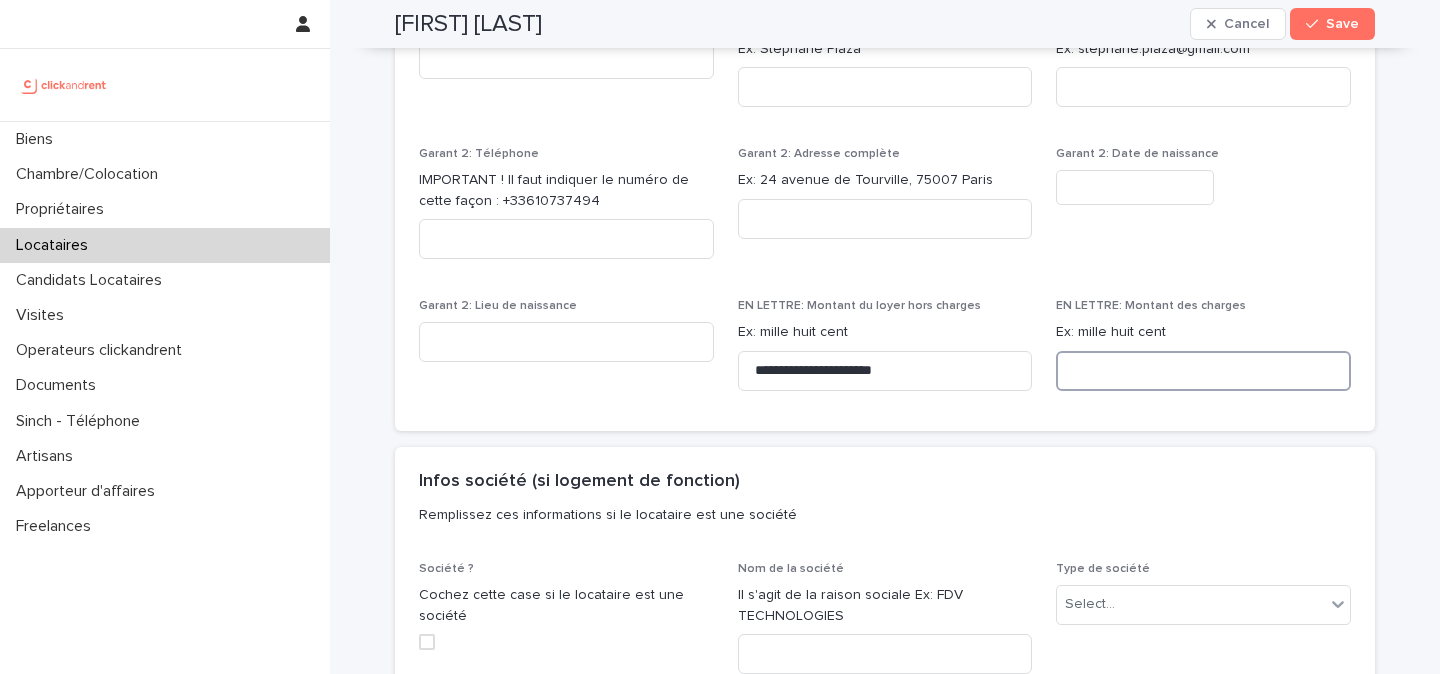 click at bounding box center [1203, 371] 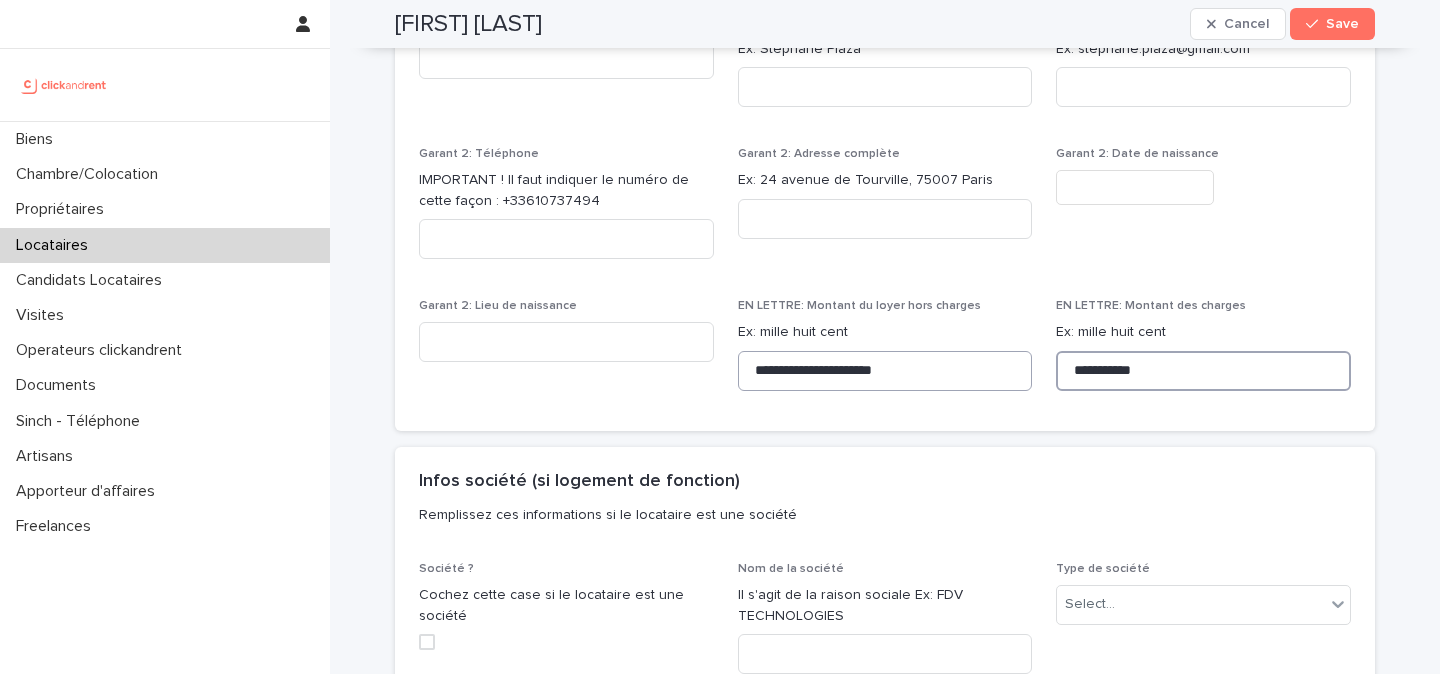 type on "**********" 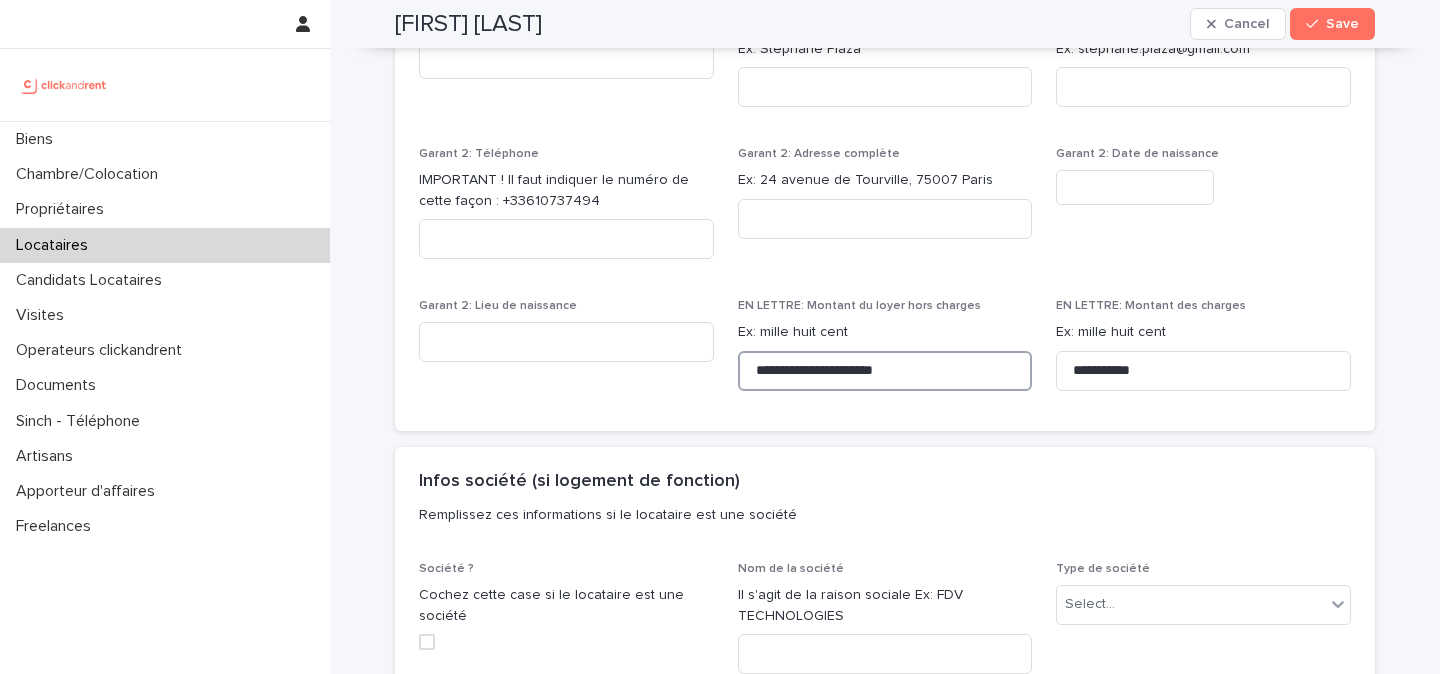 click on "**********" at bounding box center [885, 371] 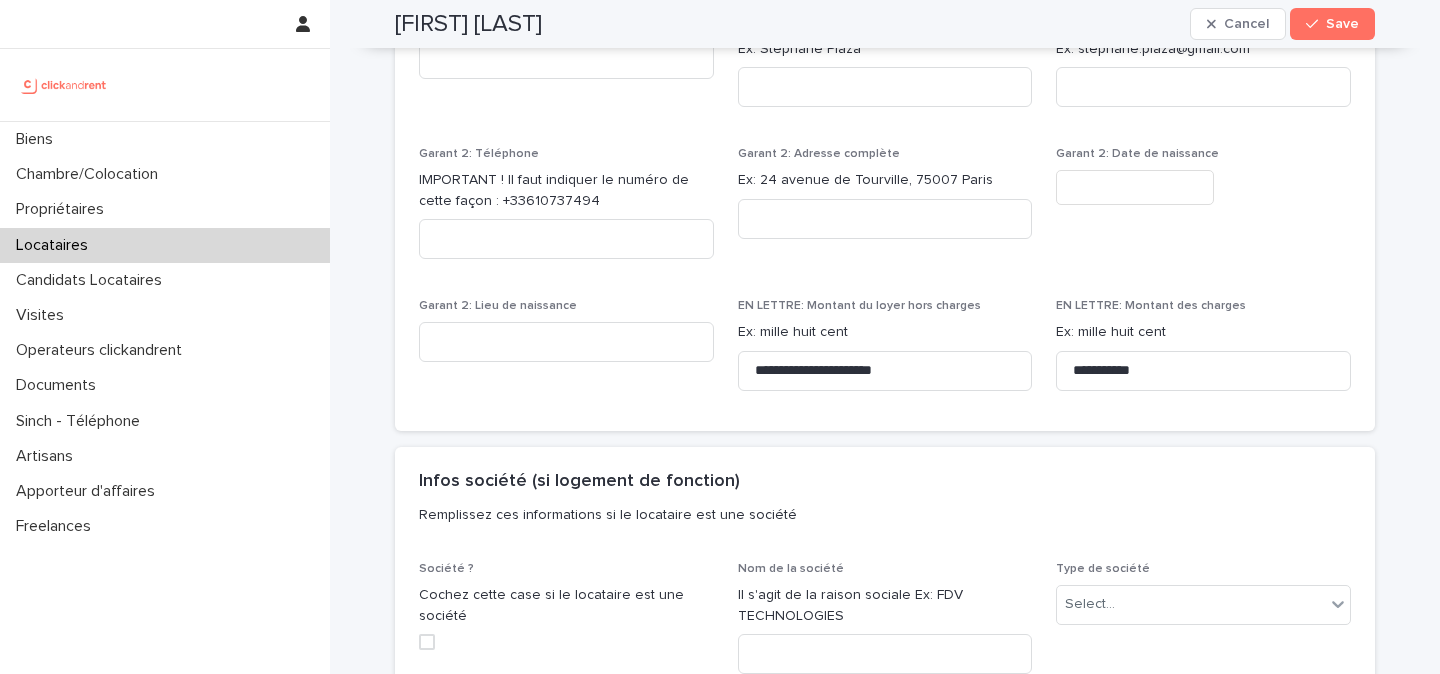 click on "**********" at bounding box center (885, 352) 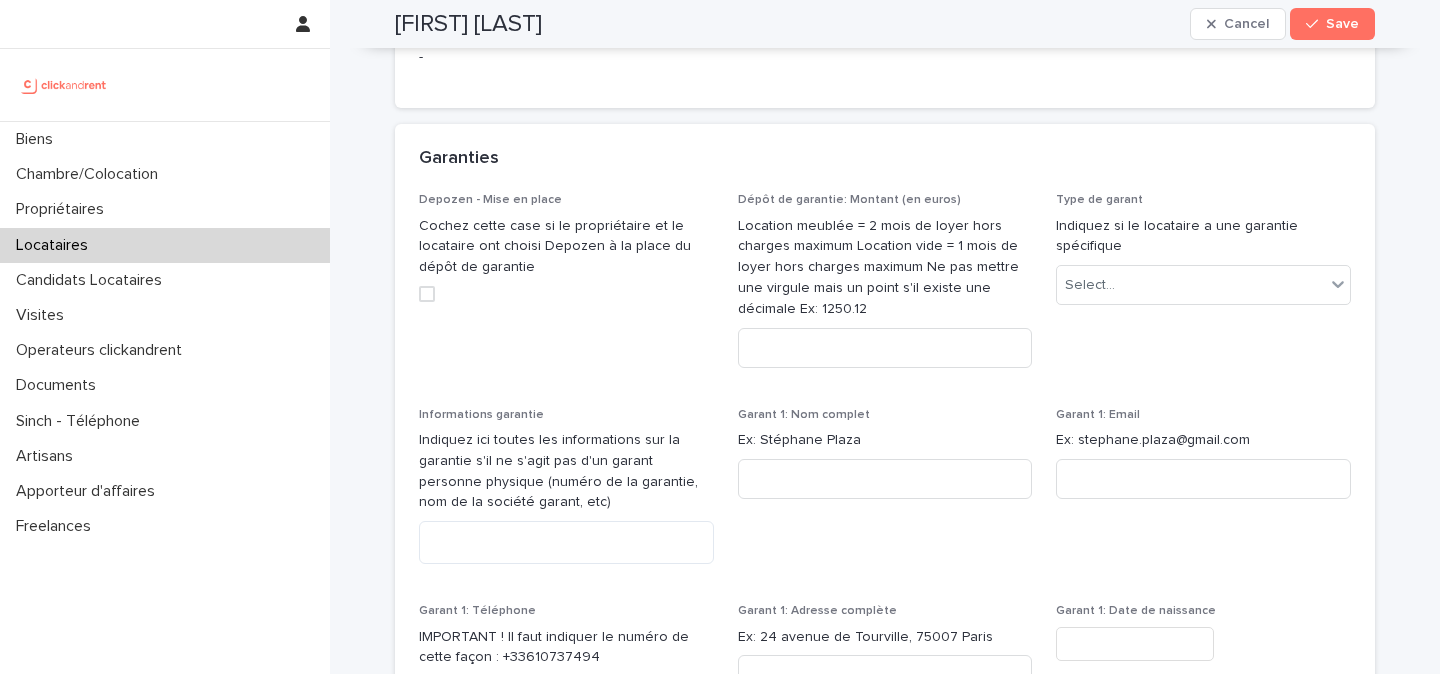 scroll, scrollTop: 1641, scrollLeft: 0, axis: vertical 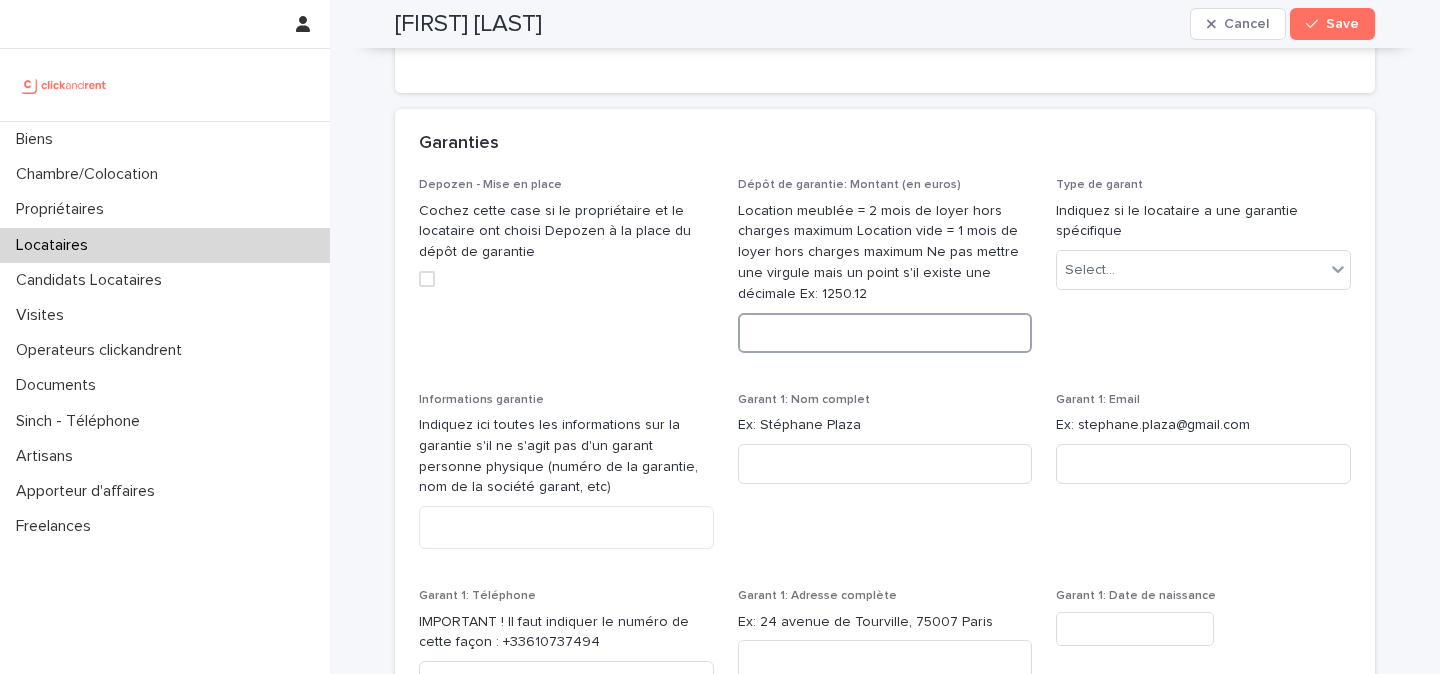 click at bounding box center [885, 333] 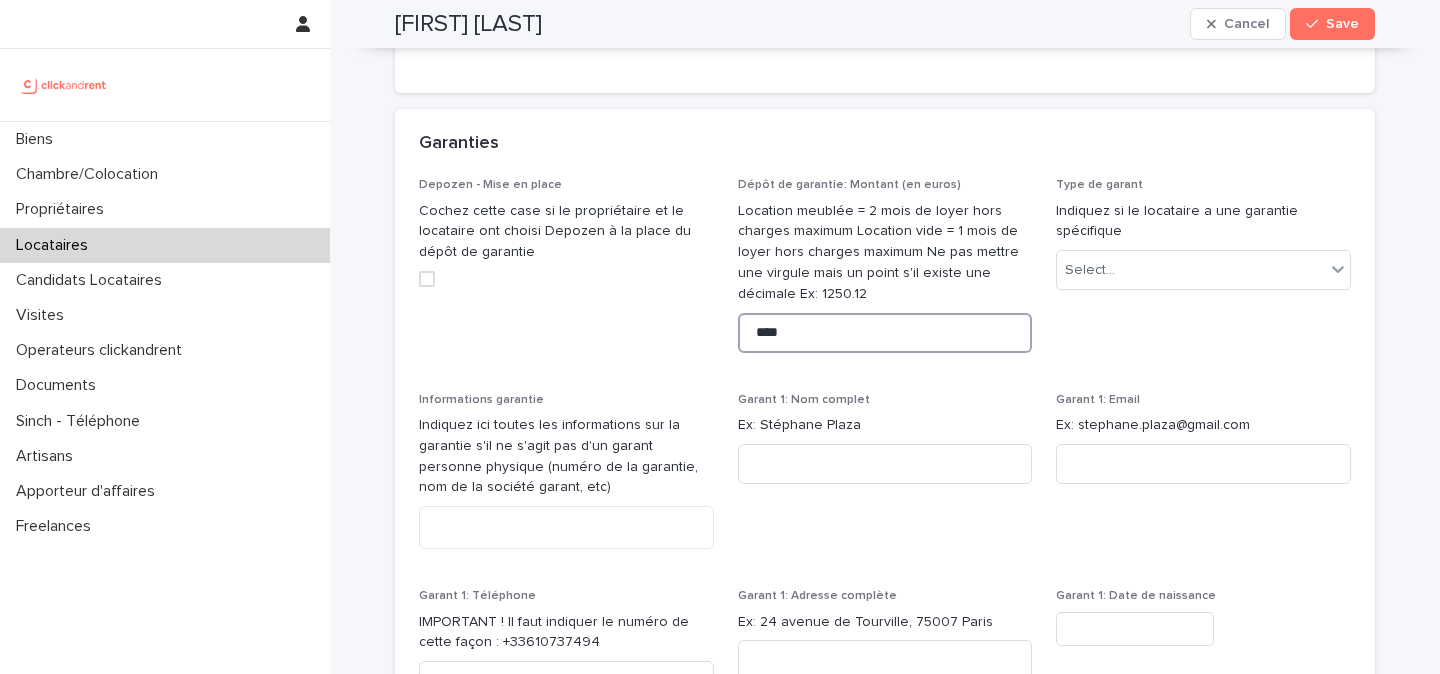 type on "****" 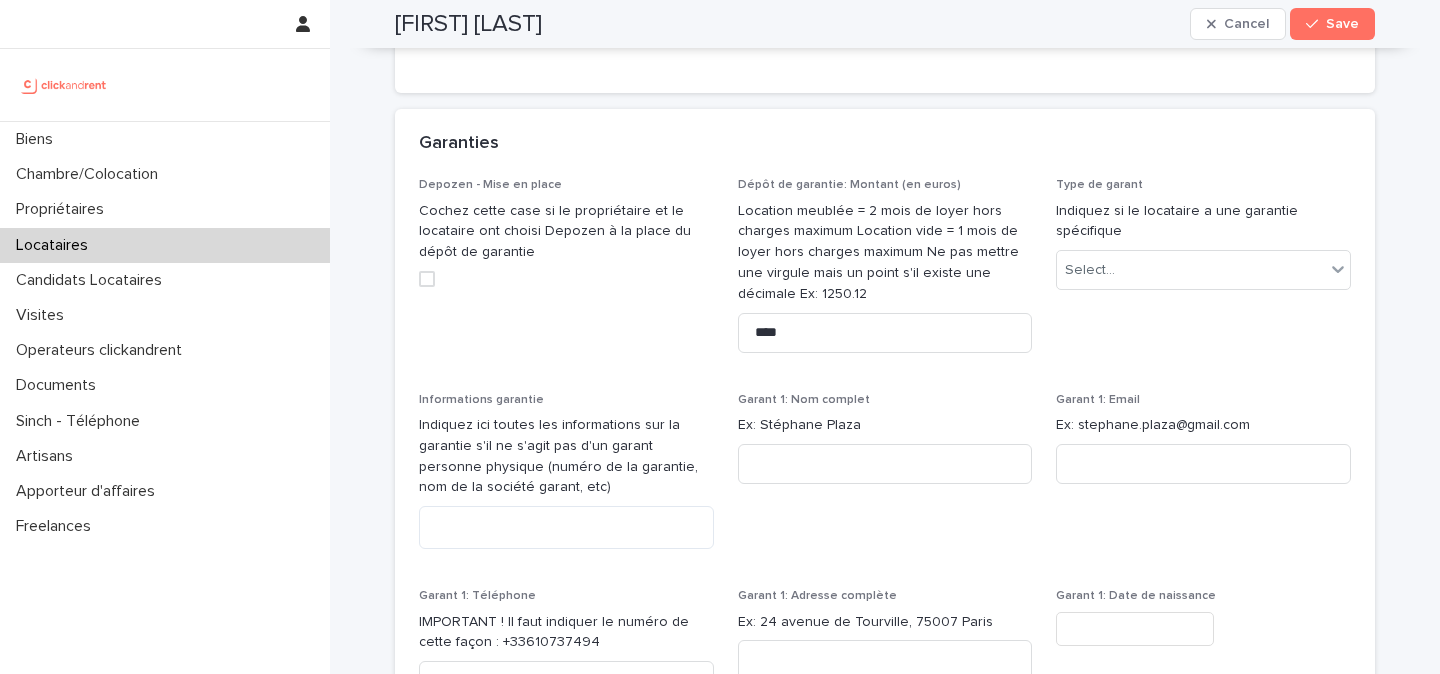 click on "Depozen - Mise en place Cochez cette case si le propriétaire et le locataire ont choisi Depozen à la place du dépôt de garantie Dépôt de garantie: Montant (en euros) Location meublée = 2 mois de loyer hors charges maximum
Location vide = 1 mois de loyer hors charges maximum
Ne pas mettre une virgule mais un point s'il existe une décimale
Ex: 1250.12 **** Type de garant Indiquez si le locataire a une garantie spécifique Select... Informations garantie Indiquez ici toutes les informations sur la garantie s'il ne s'agit pas d'un garant personne physique (numéro de la garantie, nom de la société garant, etc) Garant 1: Nom complet Ex: Stéphane Plaza Garant 1: Email Ex: stephane.plaza@gmail.com Garant 1: Téléphone IMPORTANT ! Il faut indiquer le numéro de cette façon : +33610737494 Garant 1: Adresse complète Ex: 24 avenue de Tourville, 75007 Paris Garant 1: Date de naissance Garant 1: Lieu de naissance Garant 2: Nom complet Ex: Stéphane Plaza Garant 2: Email Ex: stephane.plaza@gmail.com" at bounding box center (885, 654) 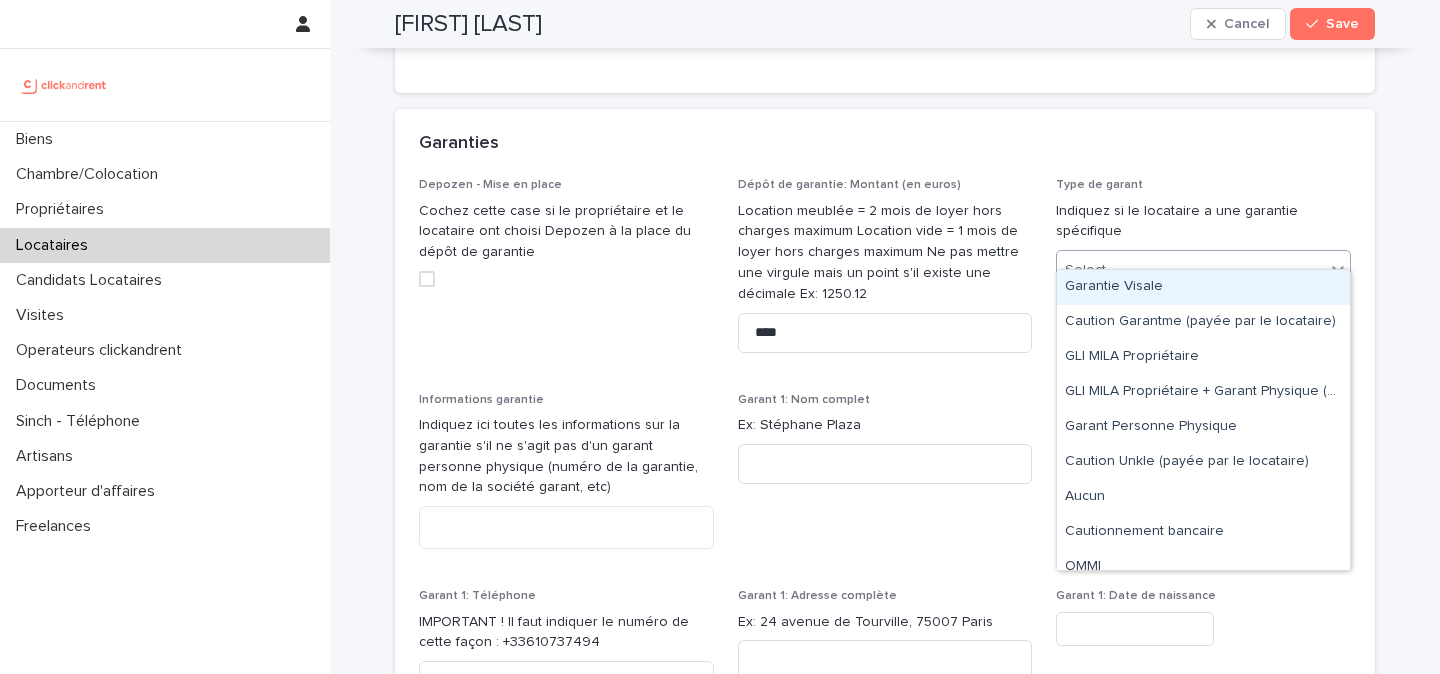 click on "Select..." at bounding box center [1090, 270] 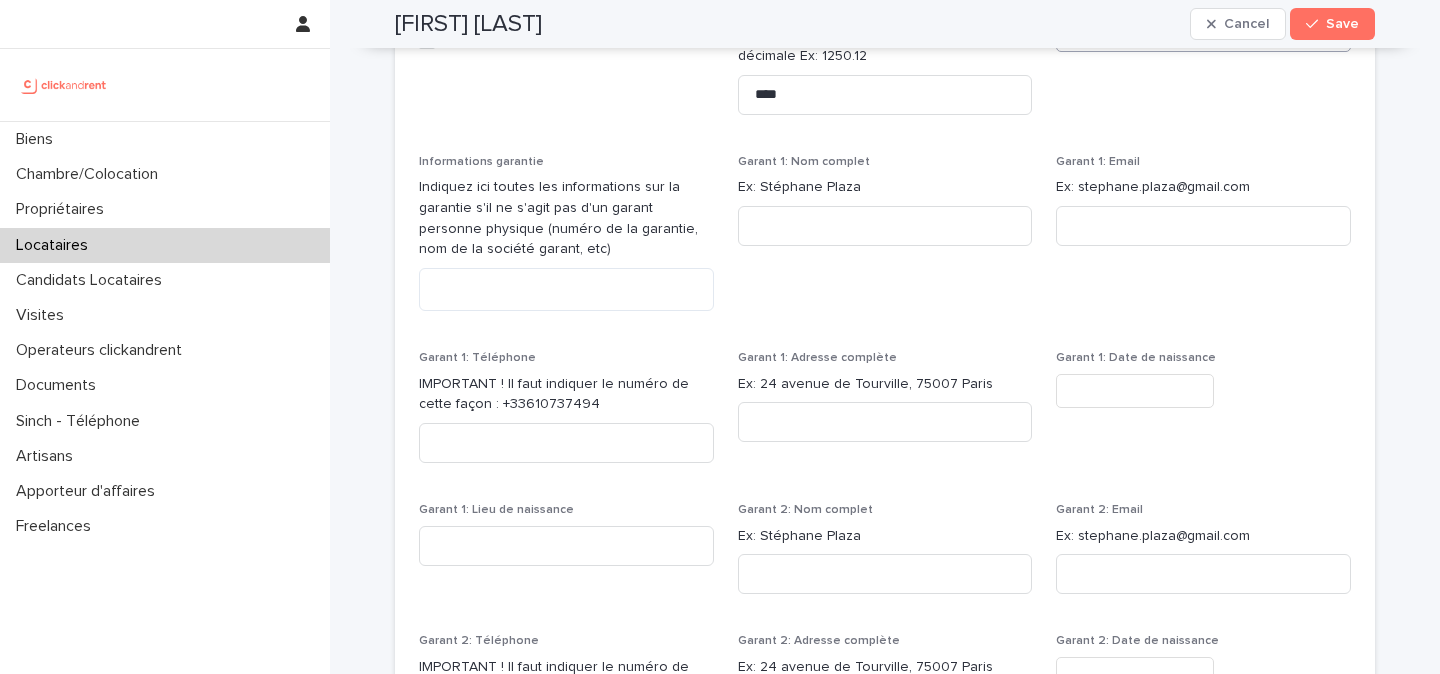 scroll, scrollTop: 1910, scrollLeft: 0, axis: vertical 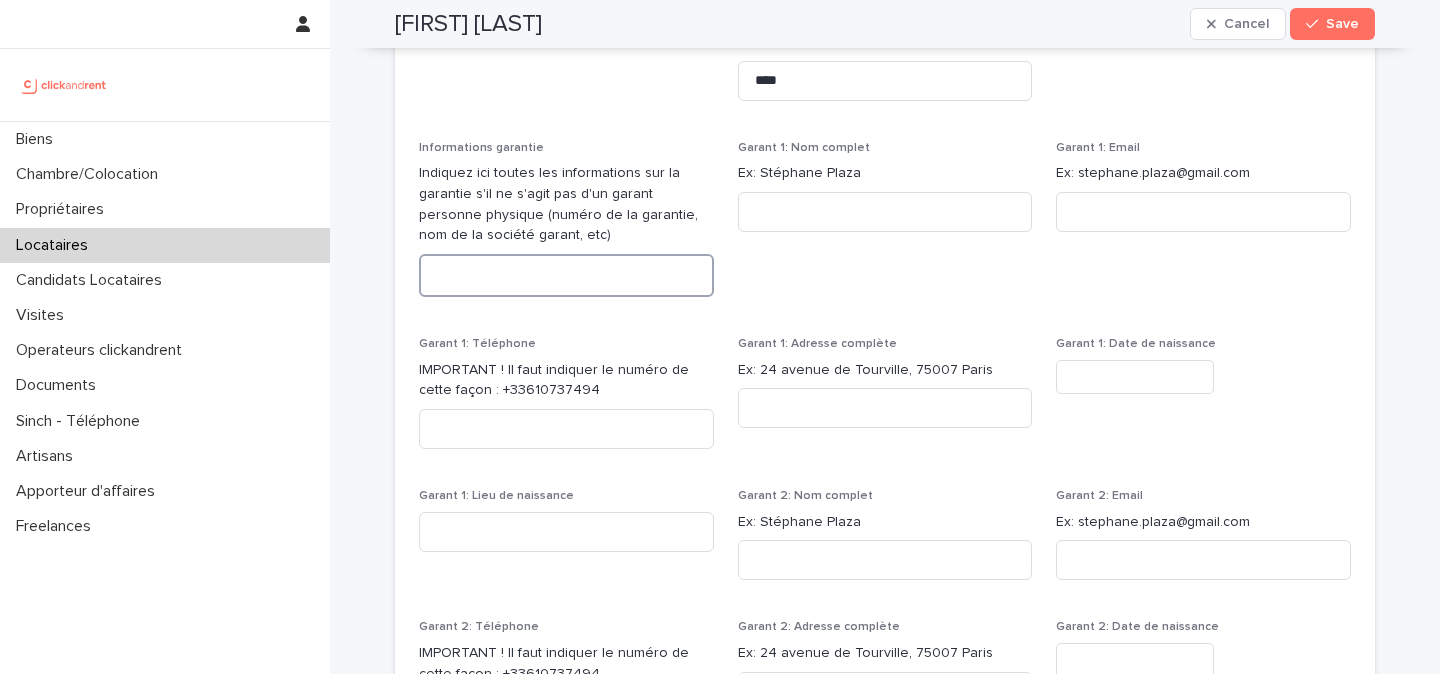 click at bounding box center [566, 275] 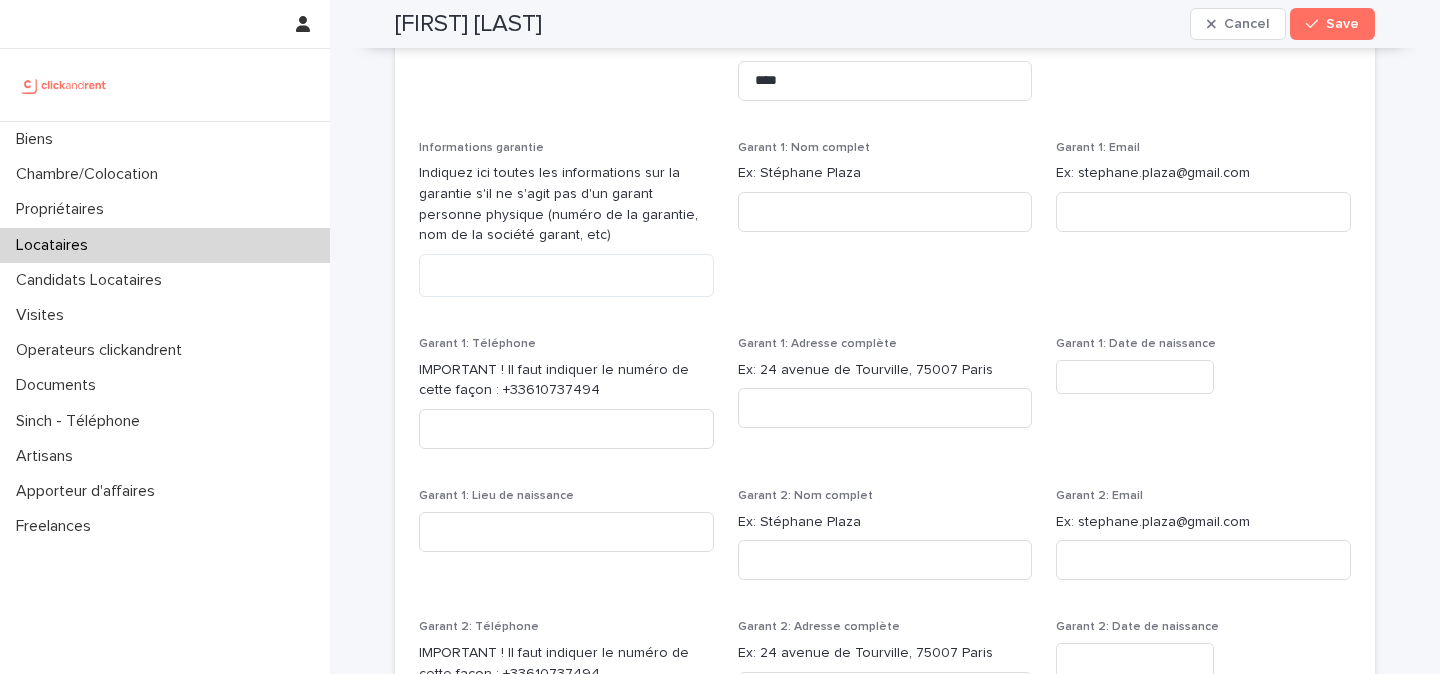 click on "Garant 1: Nom complet Ex: Stéphane Plaza" at bounding box center [885, 227] 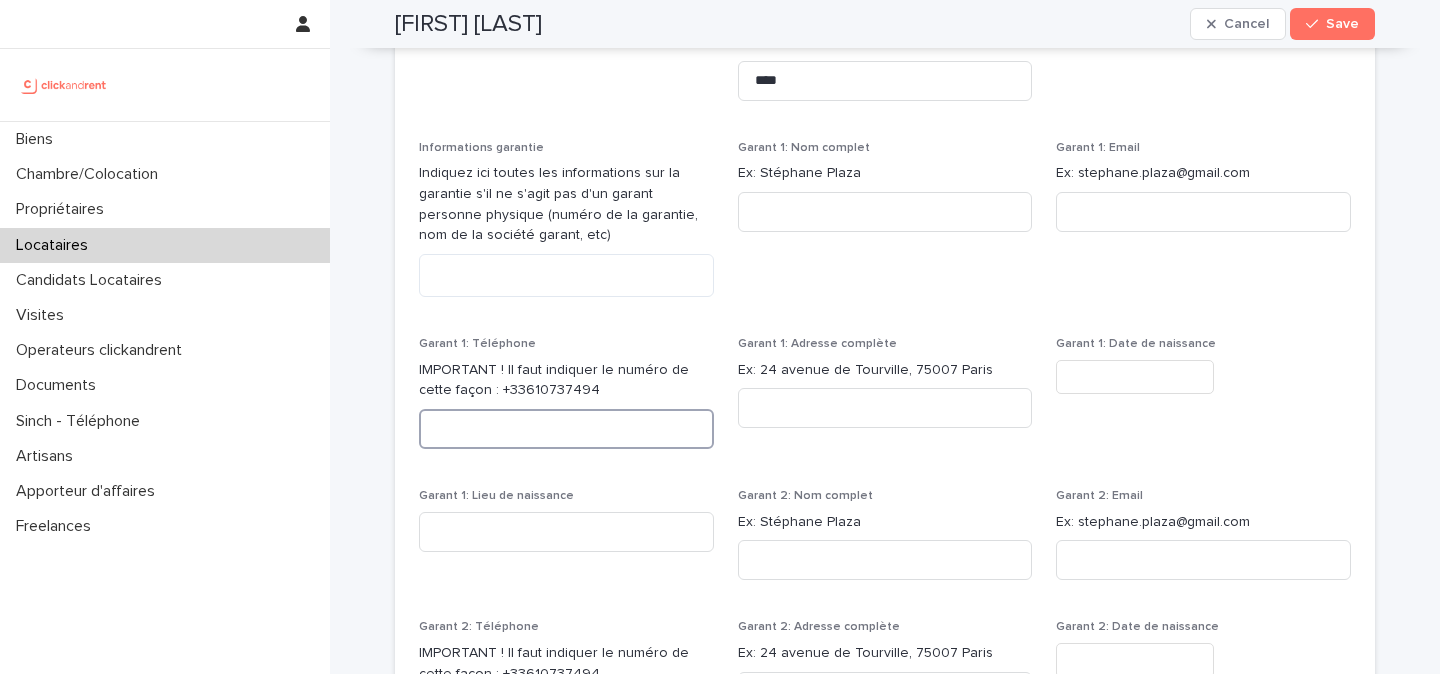 click at bounding box center (566, 429) 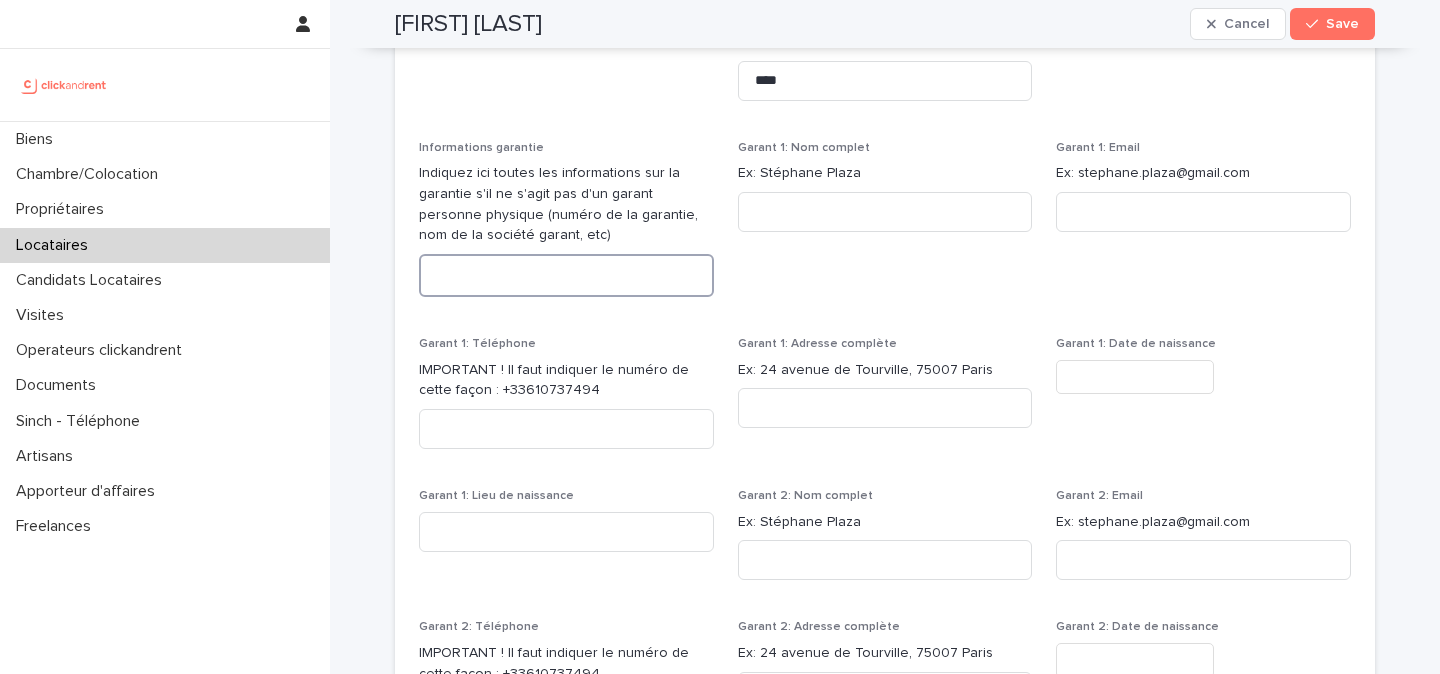 click at bounding box center (566, 275) 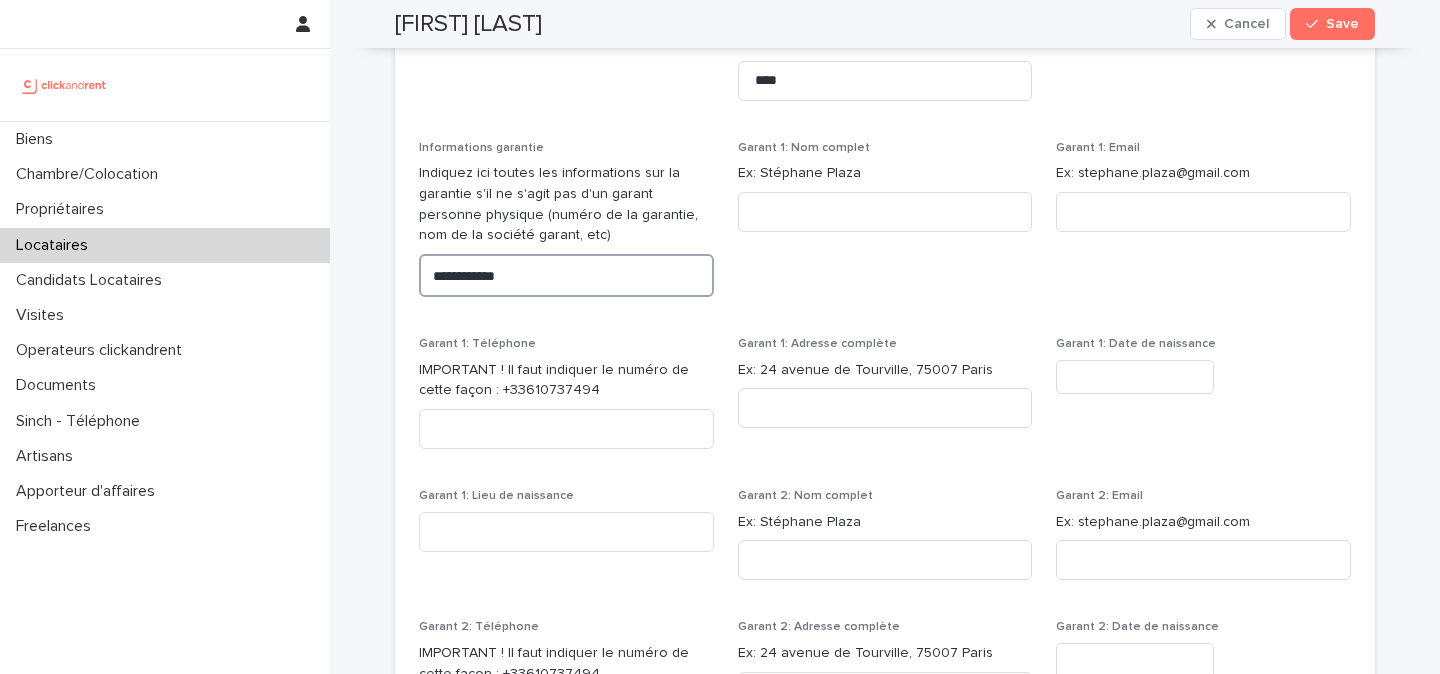 type on "**********" 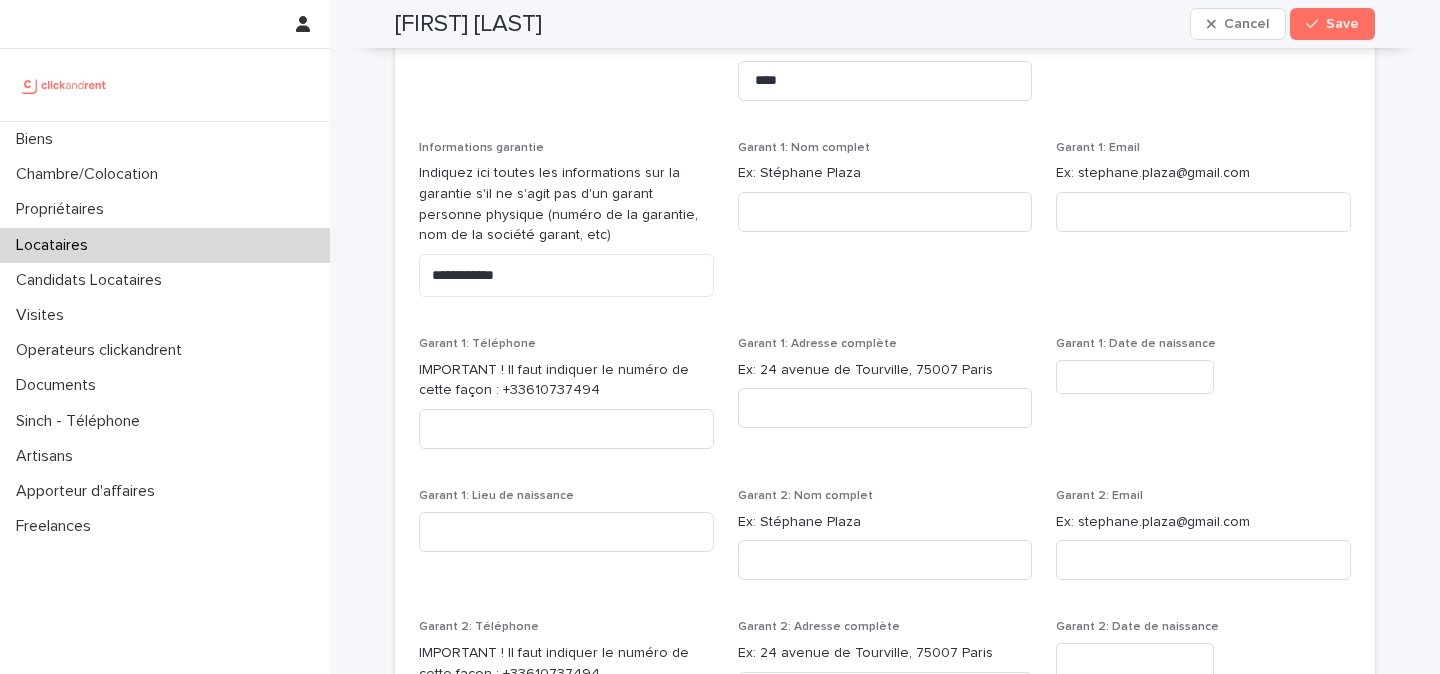 click on "**********" at bounding box center (566, 227) 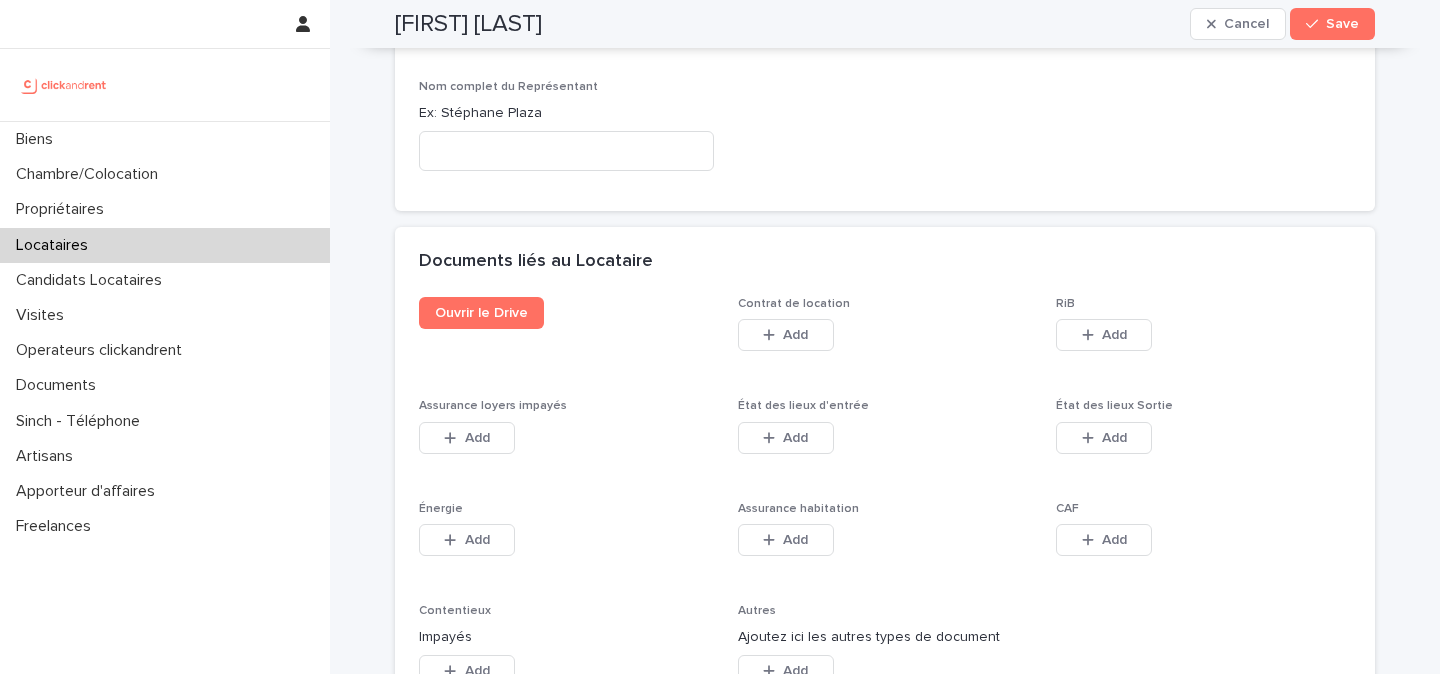 scroll, scrollTop: 3240, scrollLeft: 0, axis: vertical 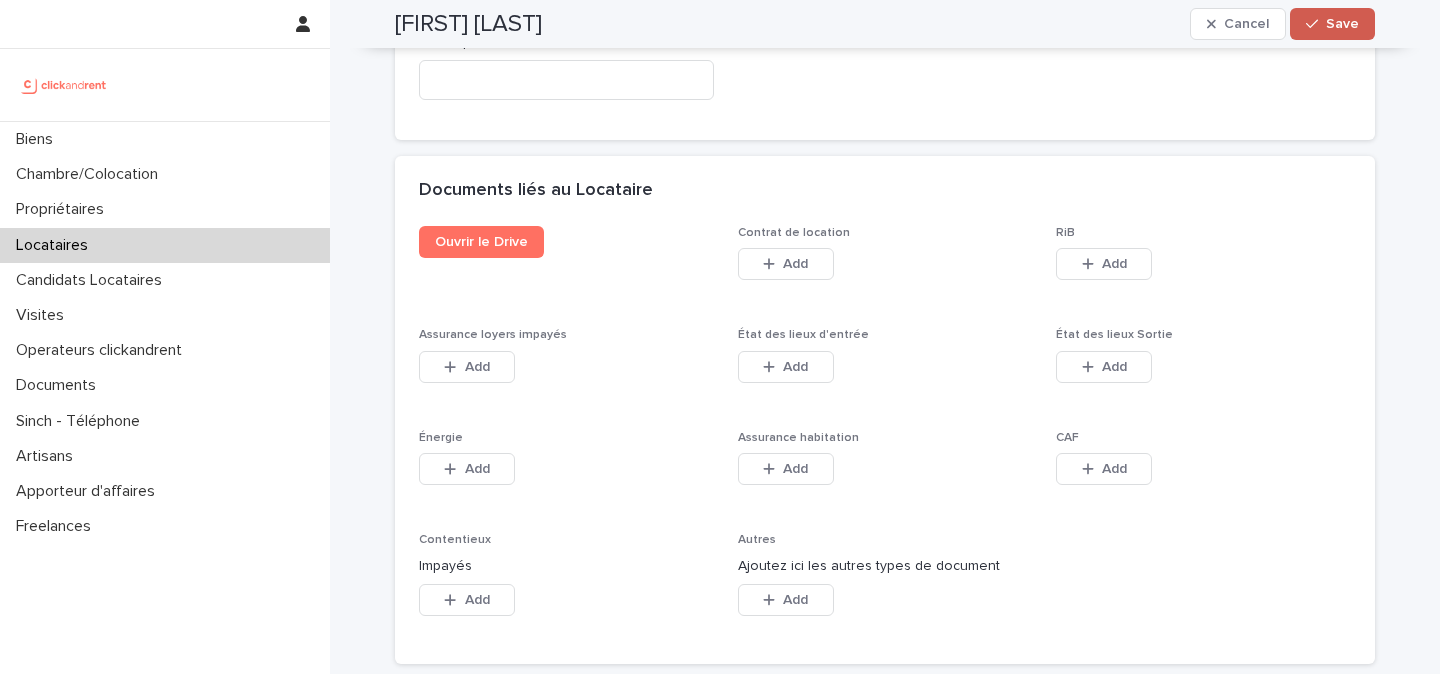 click on "Save" at bounding box center [1342, 24] 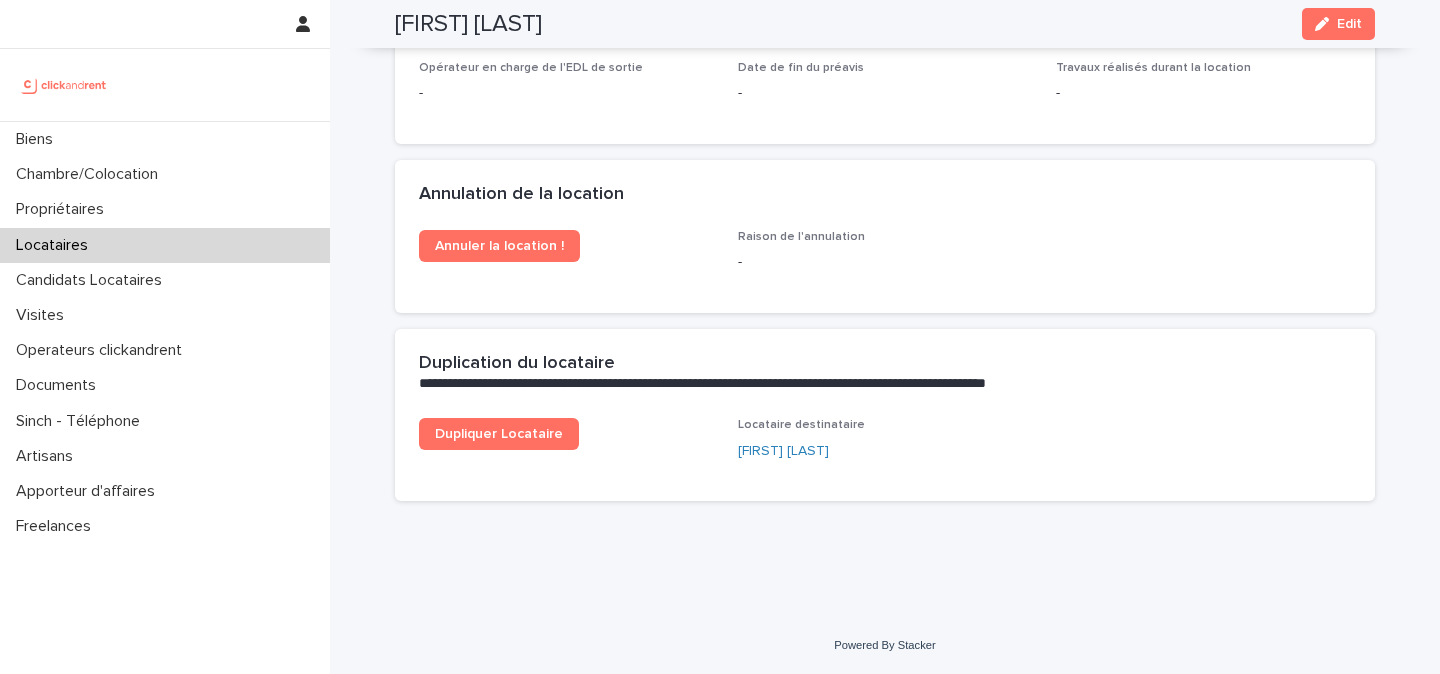 scroll, scrollTop: 2721, scrollLeft: 0, axis: vertical 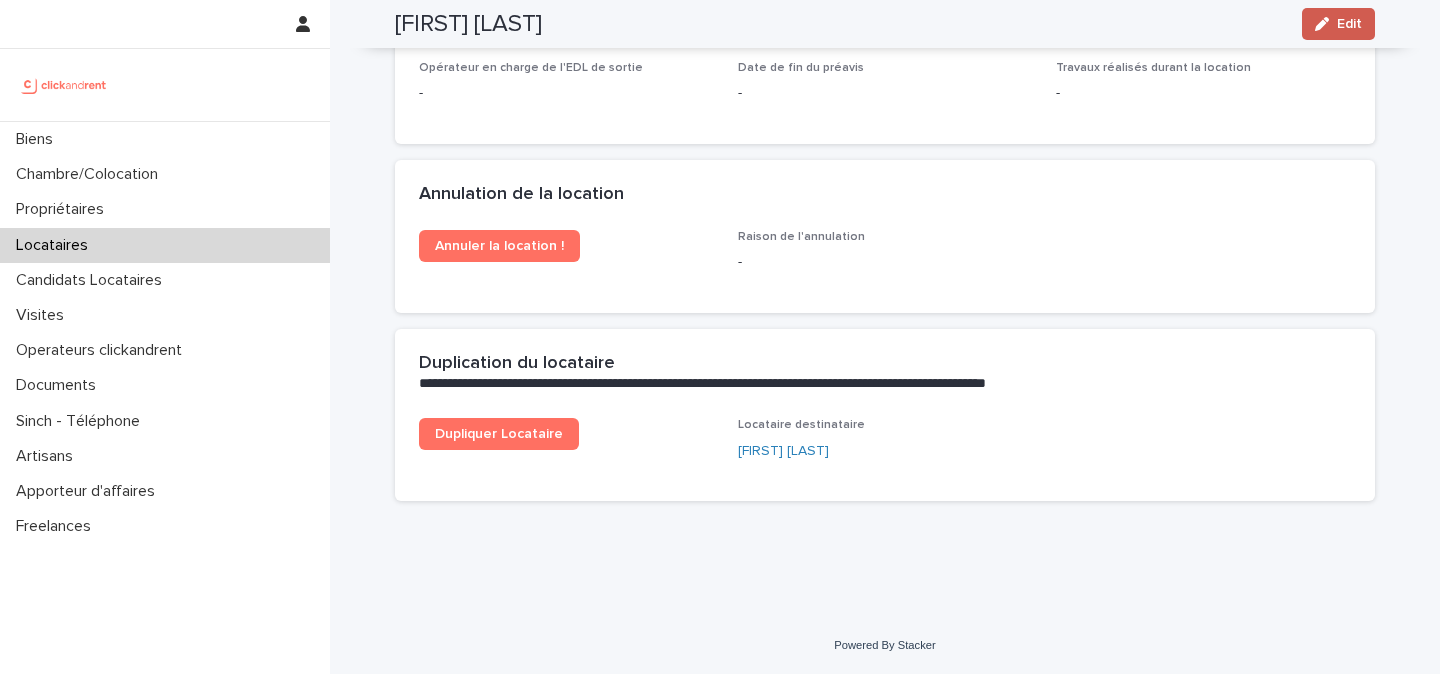 click on "Edit" at bounding box center [1349, 24] 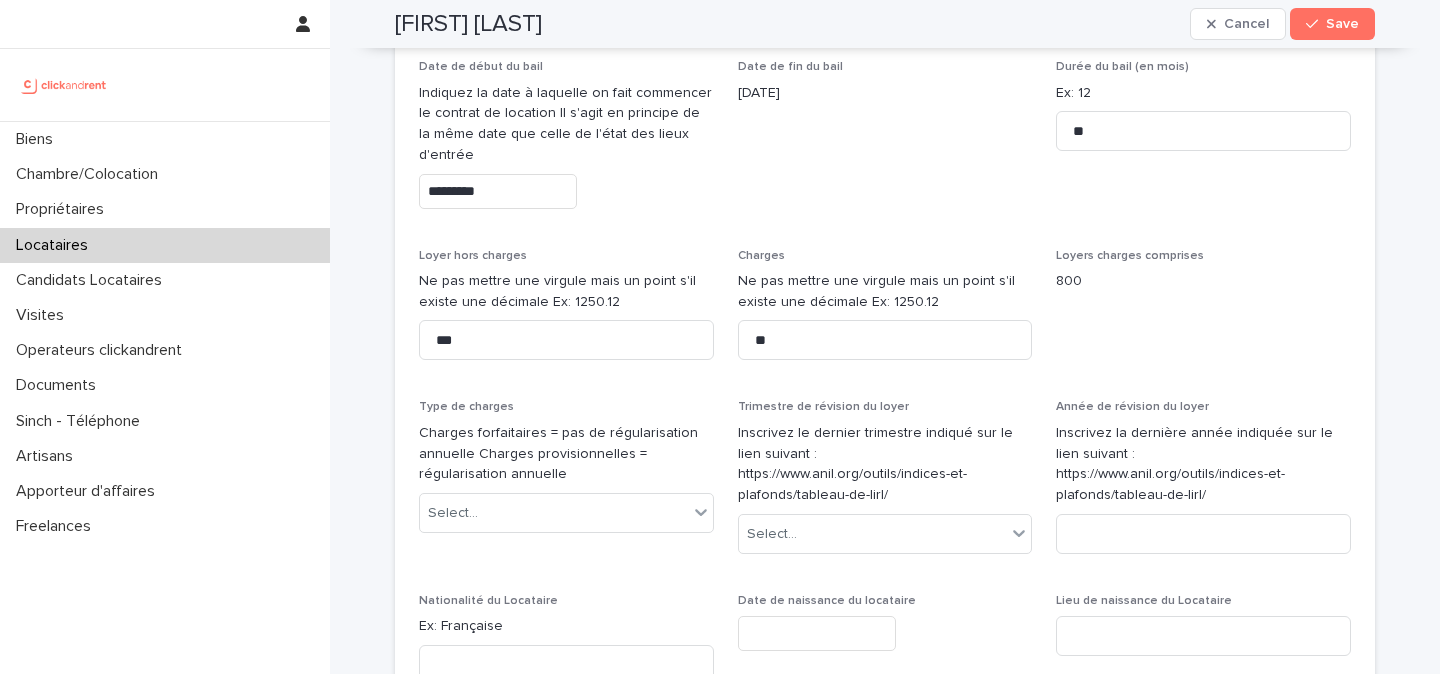 scroll, scrollTop: 861, scrollLeft: 0, axis: vertical 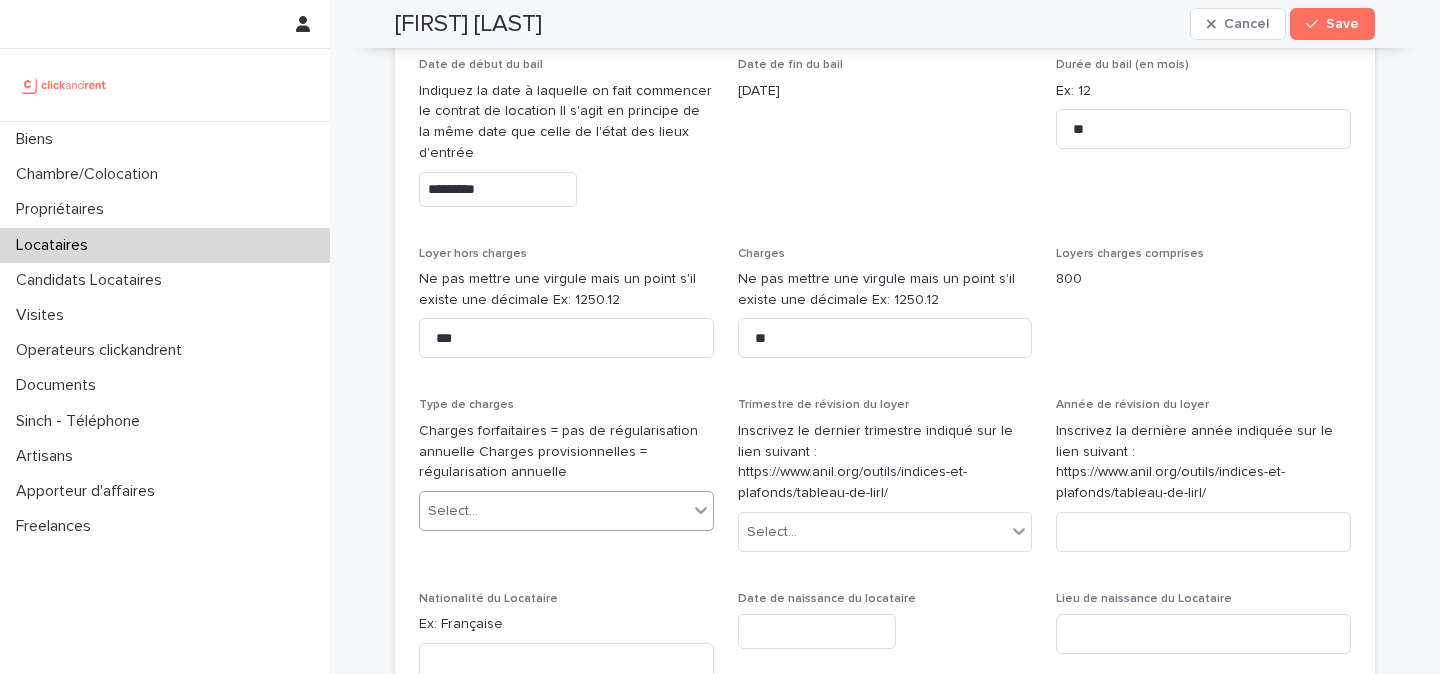 click on "Select..." at bounding box center (554, 511) 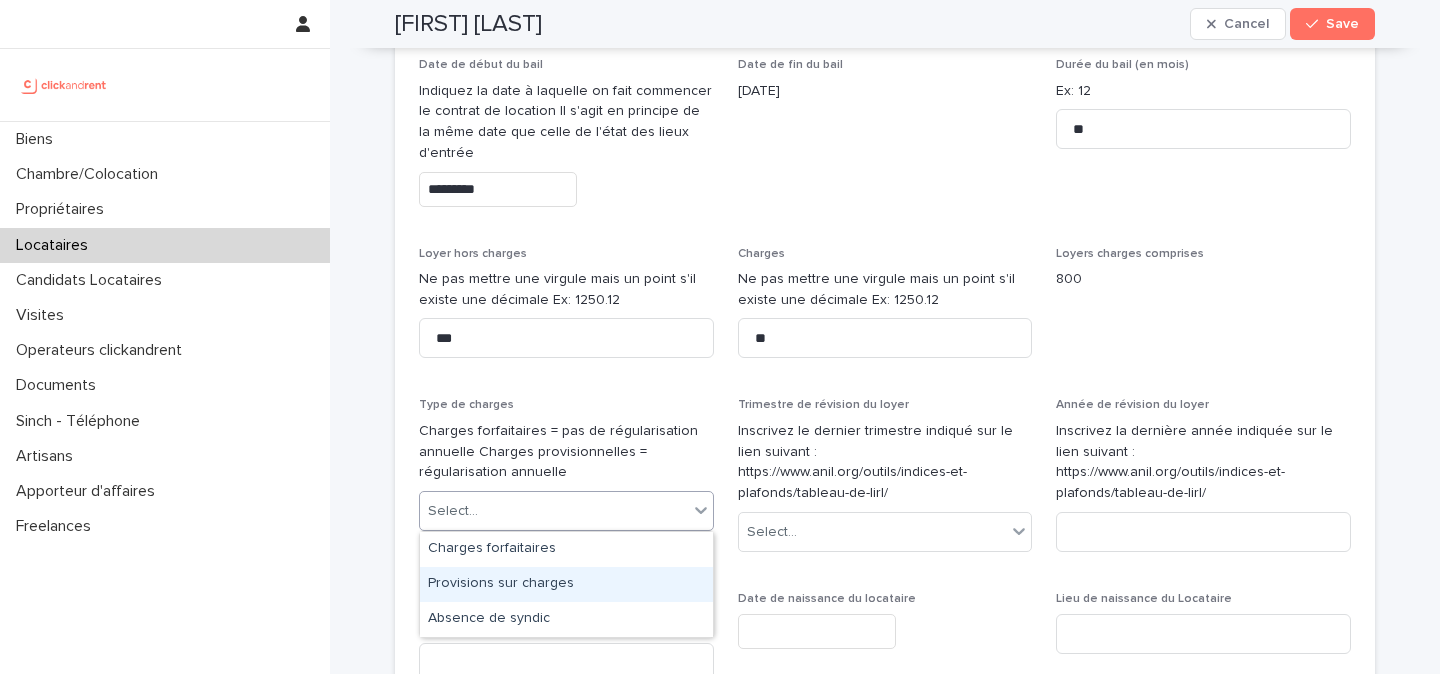 click on "Provisions sur charges" at bounding box center [566, 584] 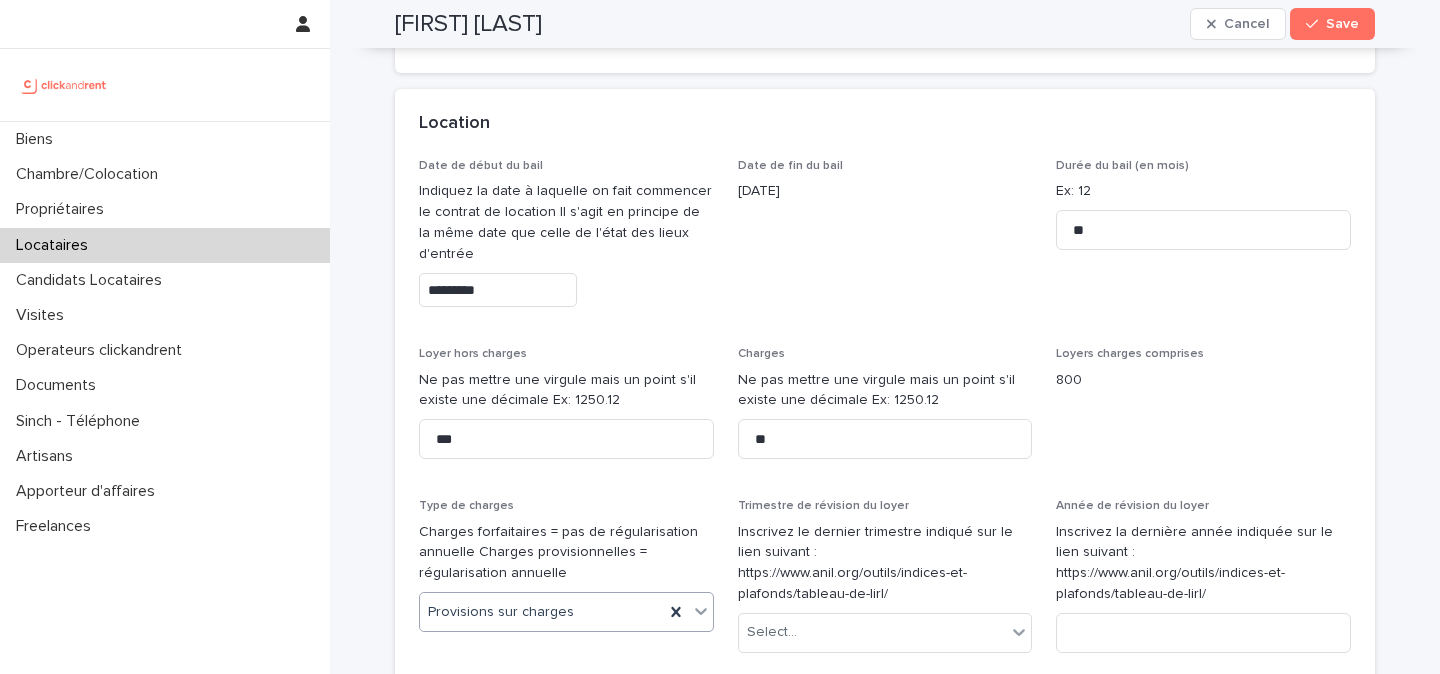 click on "Inscrivez le dernier trimestre indiqué sur le lien suivant : https://www.anil.org/outils/indices-et-plafonds/tableau-de-lirl/" at bounding box center [885, 563] 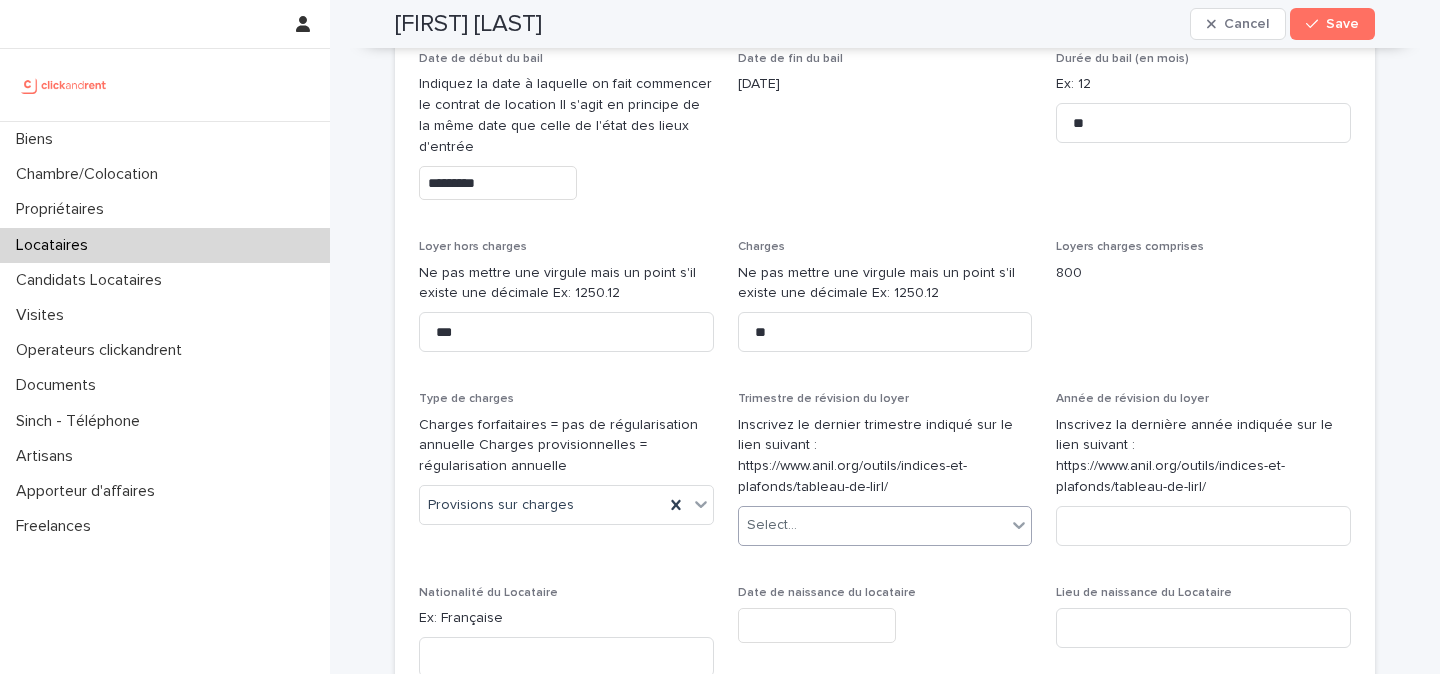 scroll, scrollTop: 987, scrollLeft: 0, axis: vertical 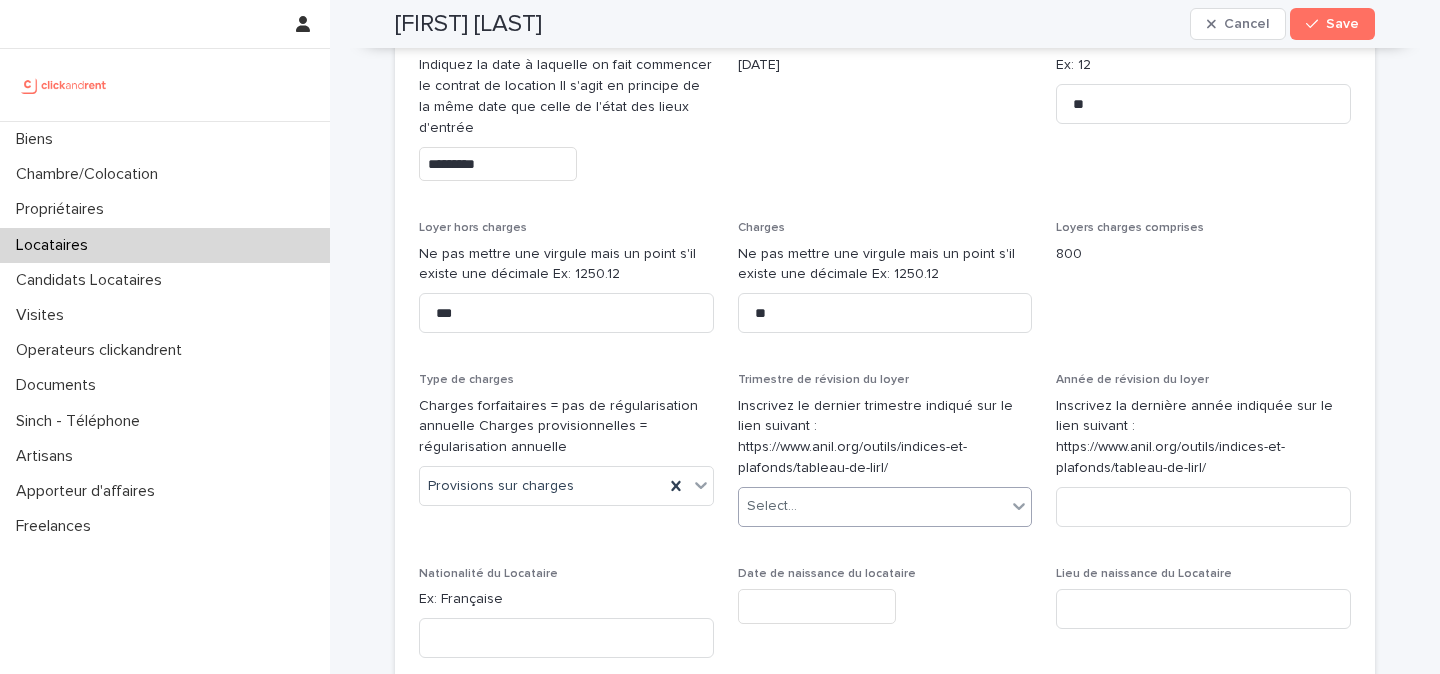 click on "Select..." at bounding box center [873, 506] 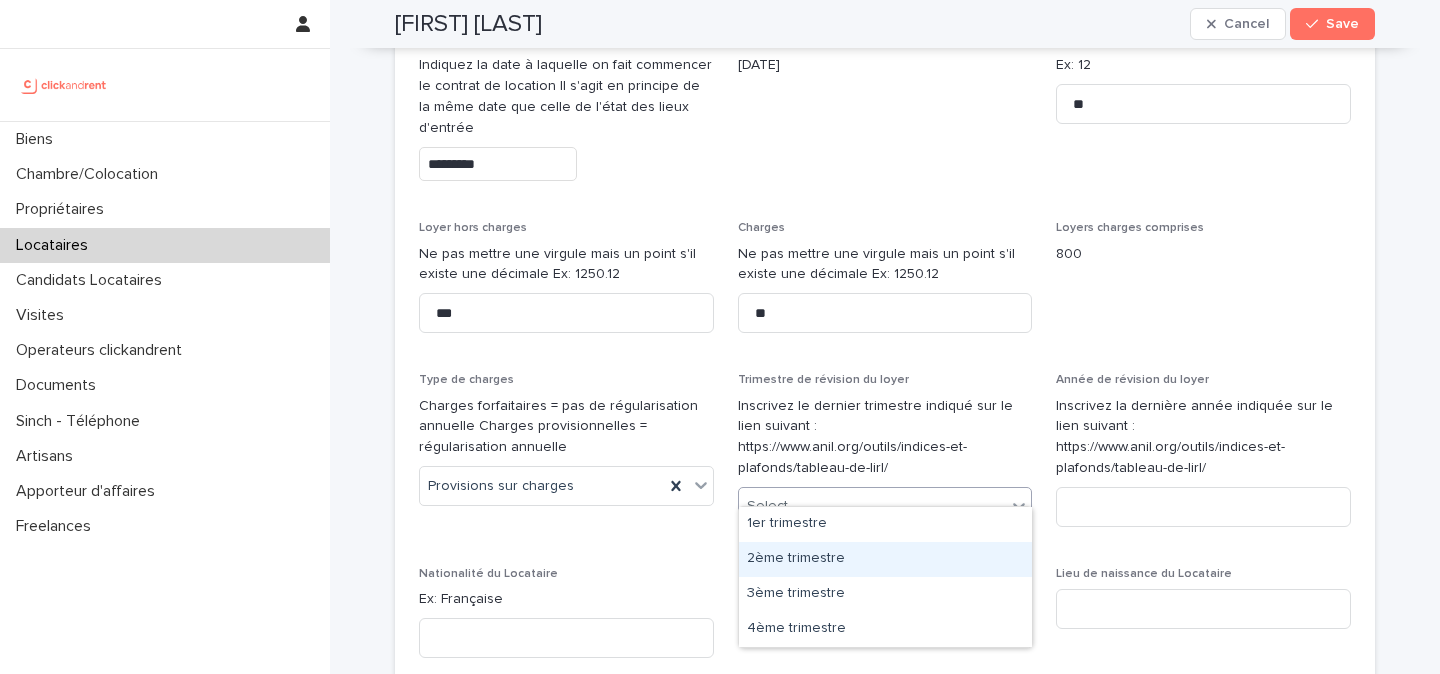 click on "2ème trimestre" at bounding box center (885, 559) 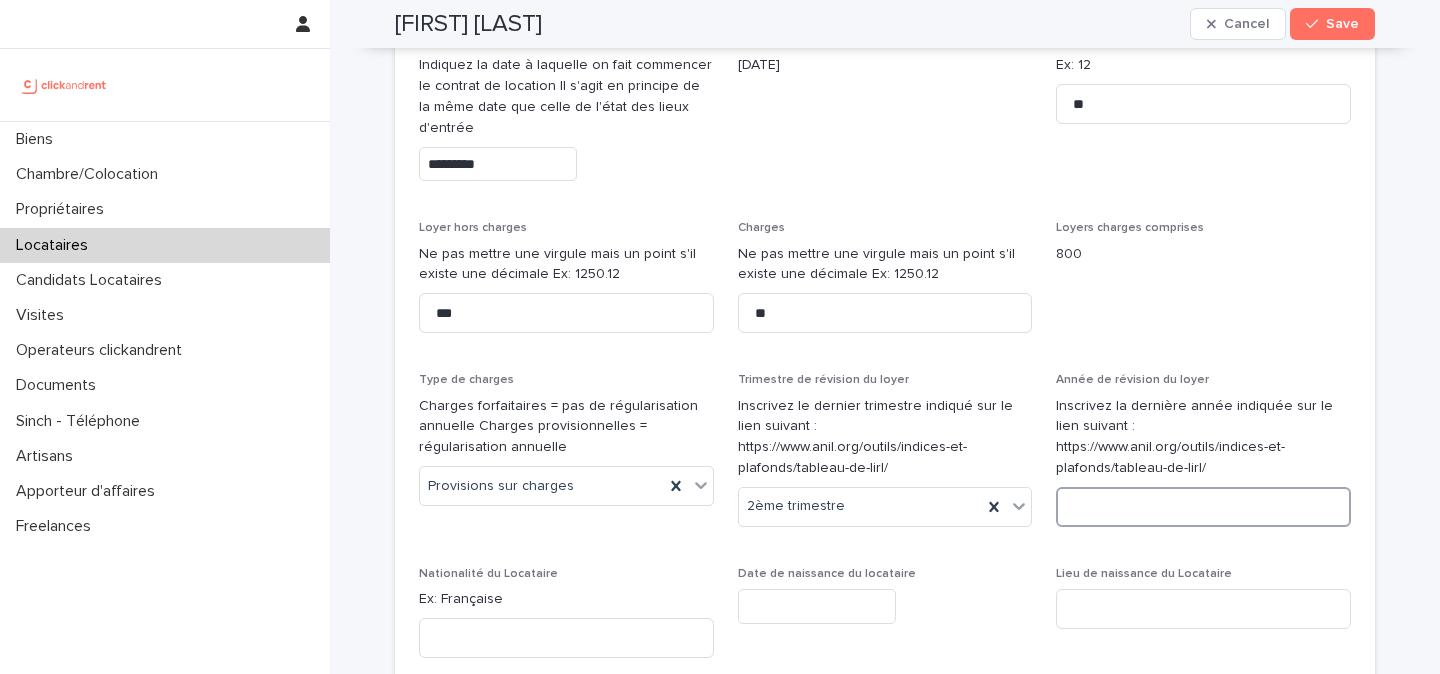 click at bounding box center (1203, 507) 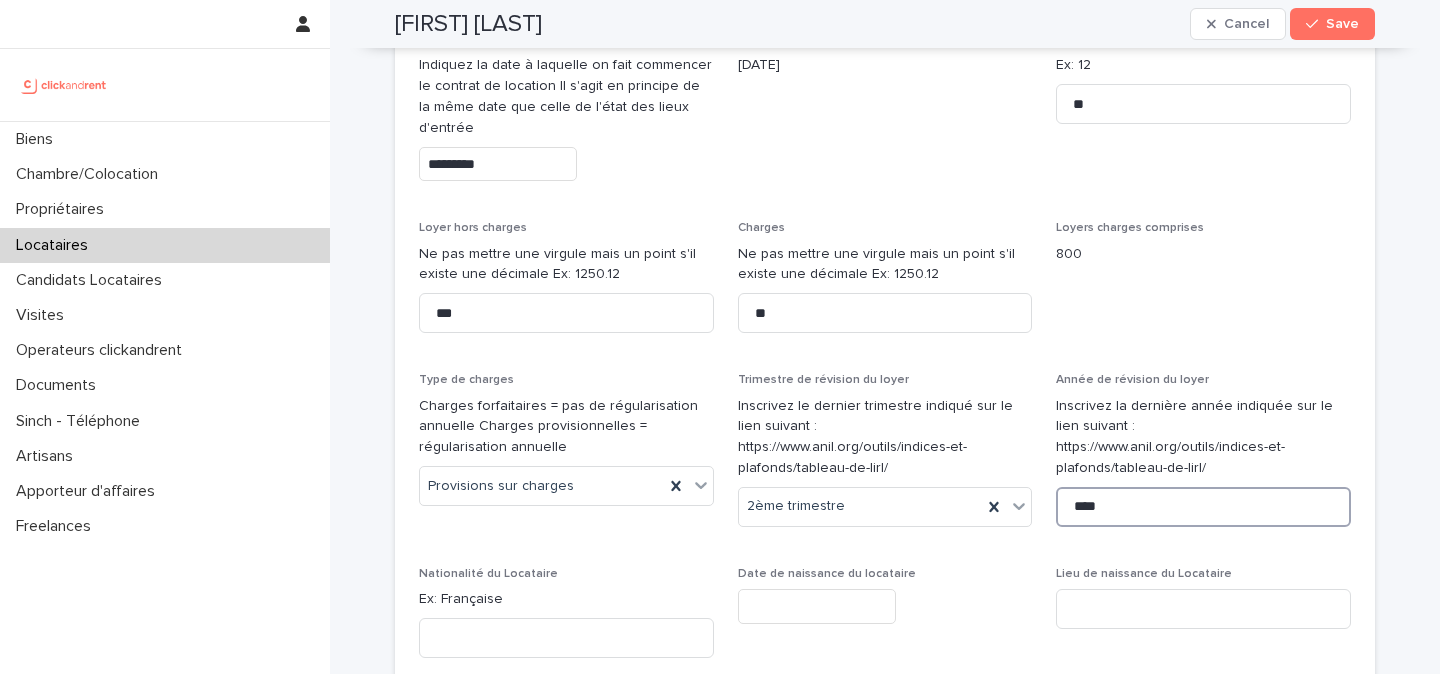 type on "****" 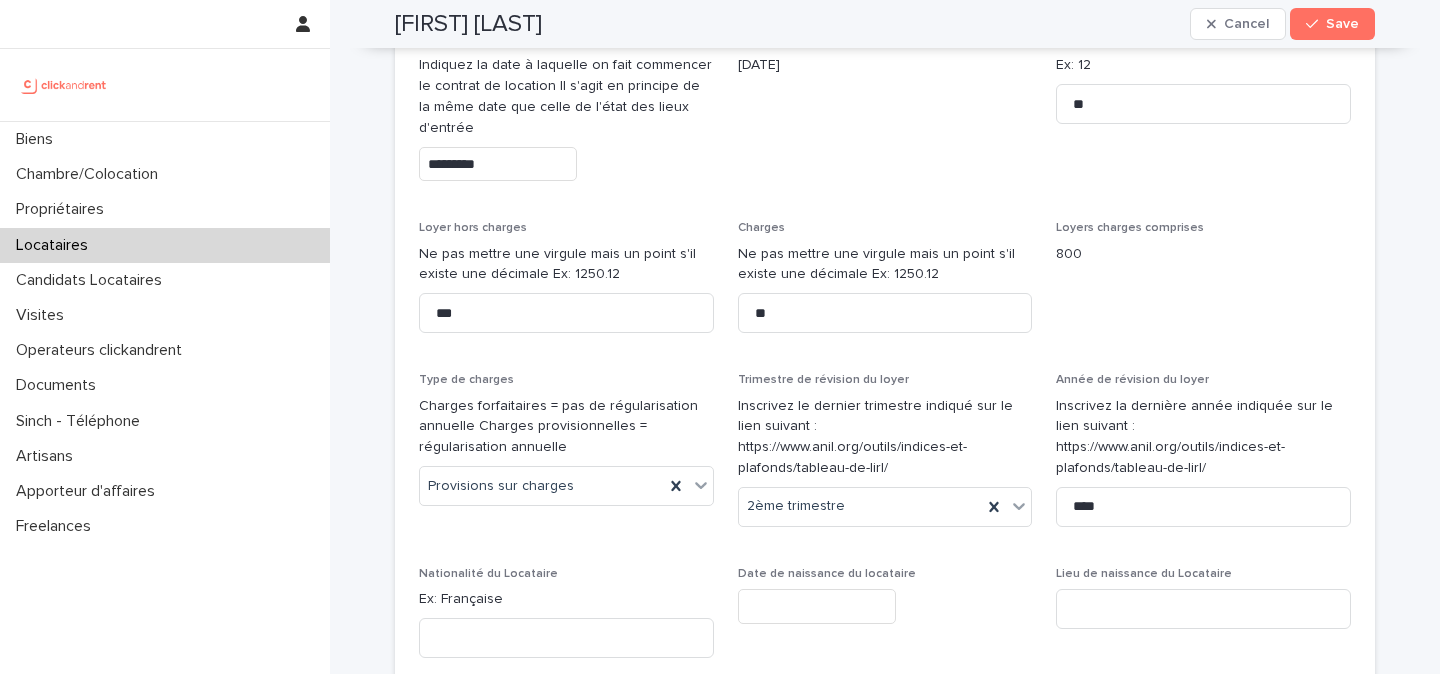 click on "Date de naissance du locataire" at bounding box center (885, 603) 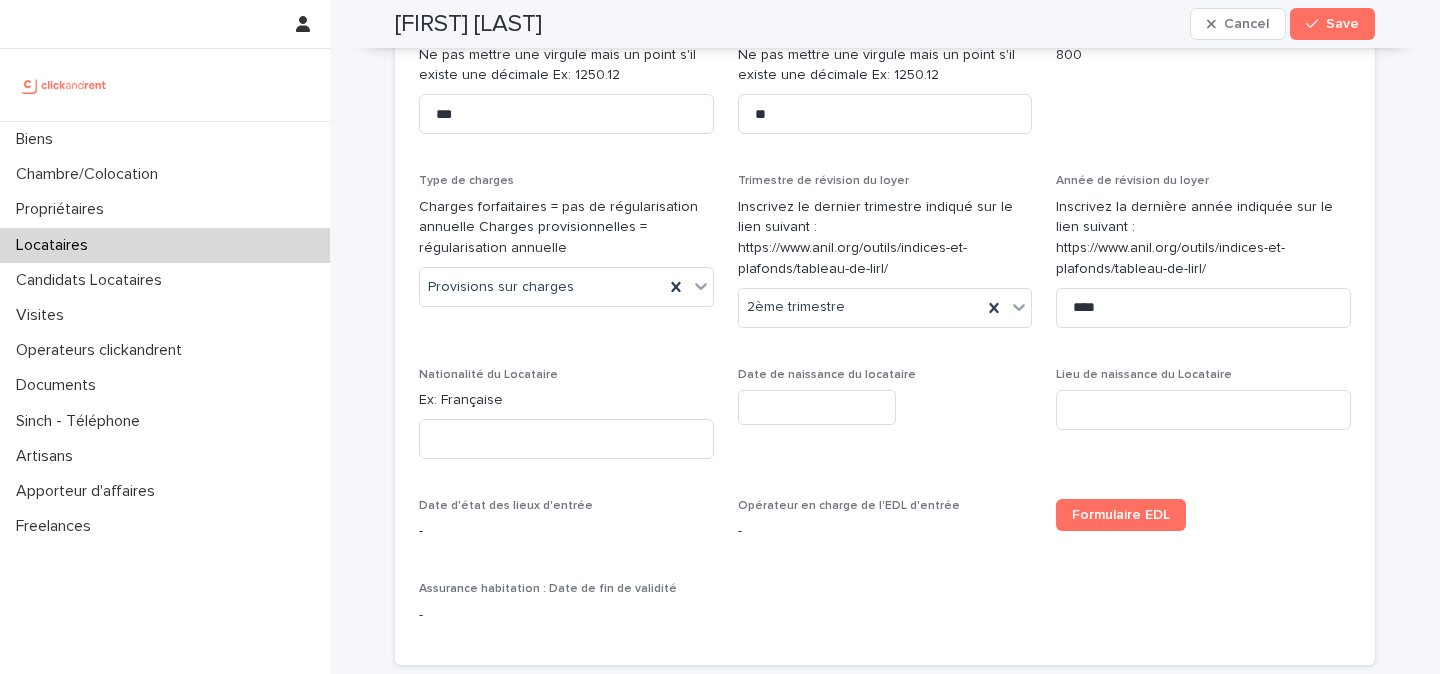 scroll, scrollTop: 1244, scrollLeft: 0, axis: vertical 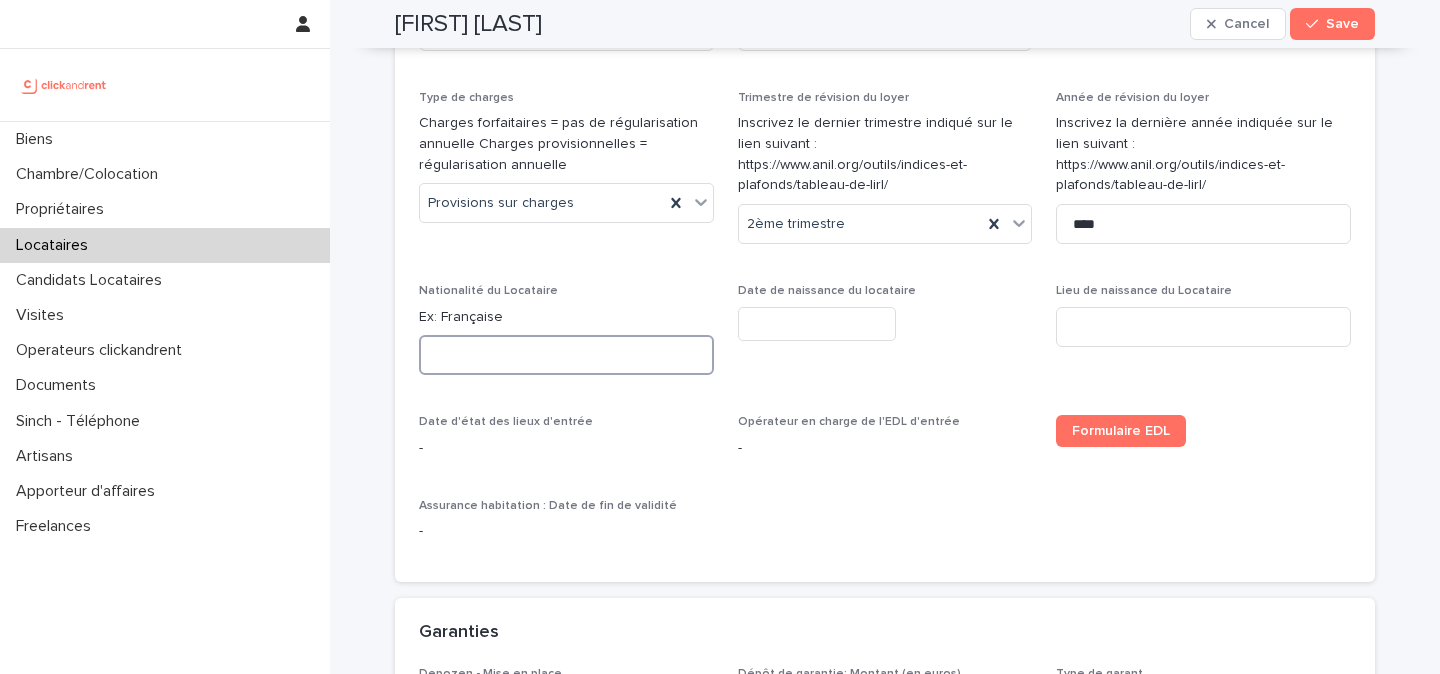 click at bounding box center [566, 355] 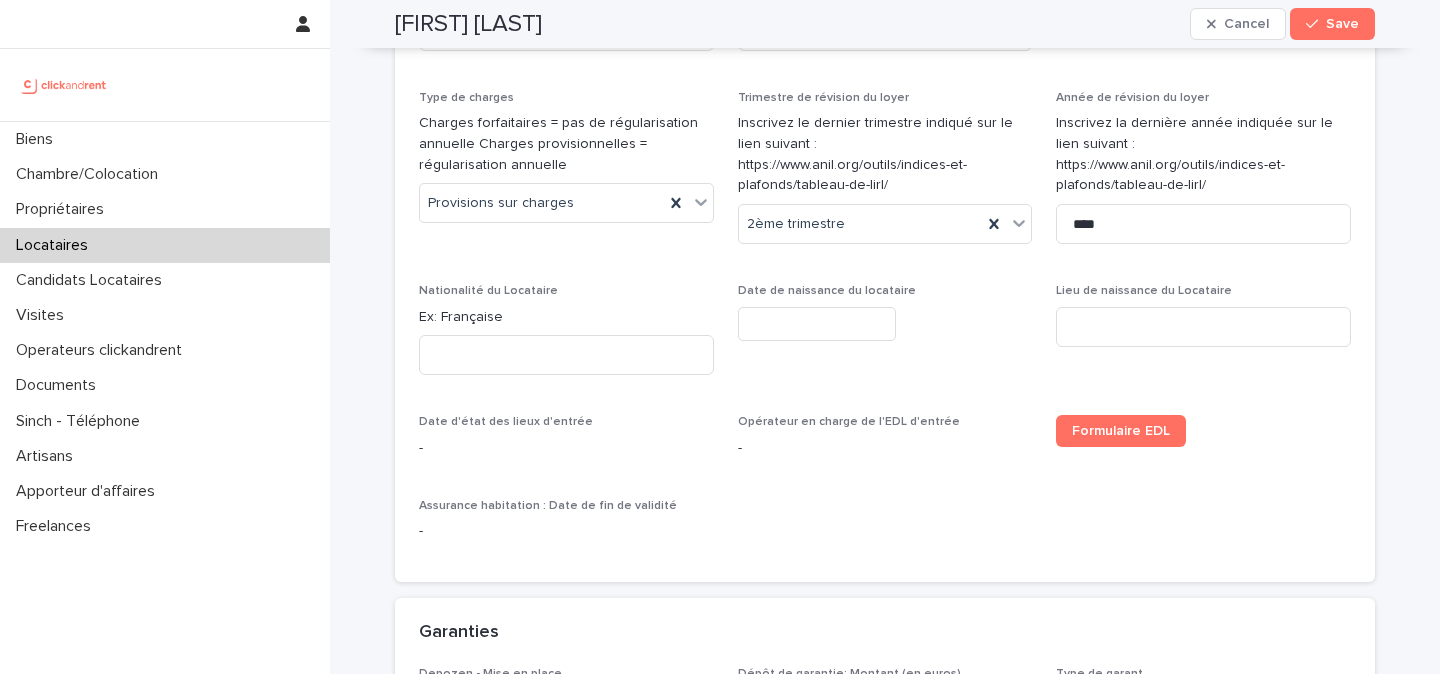 click at bounding box center [817, 324] 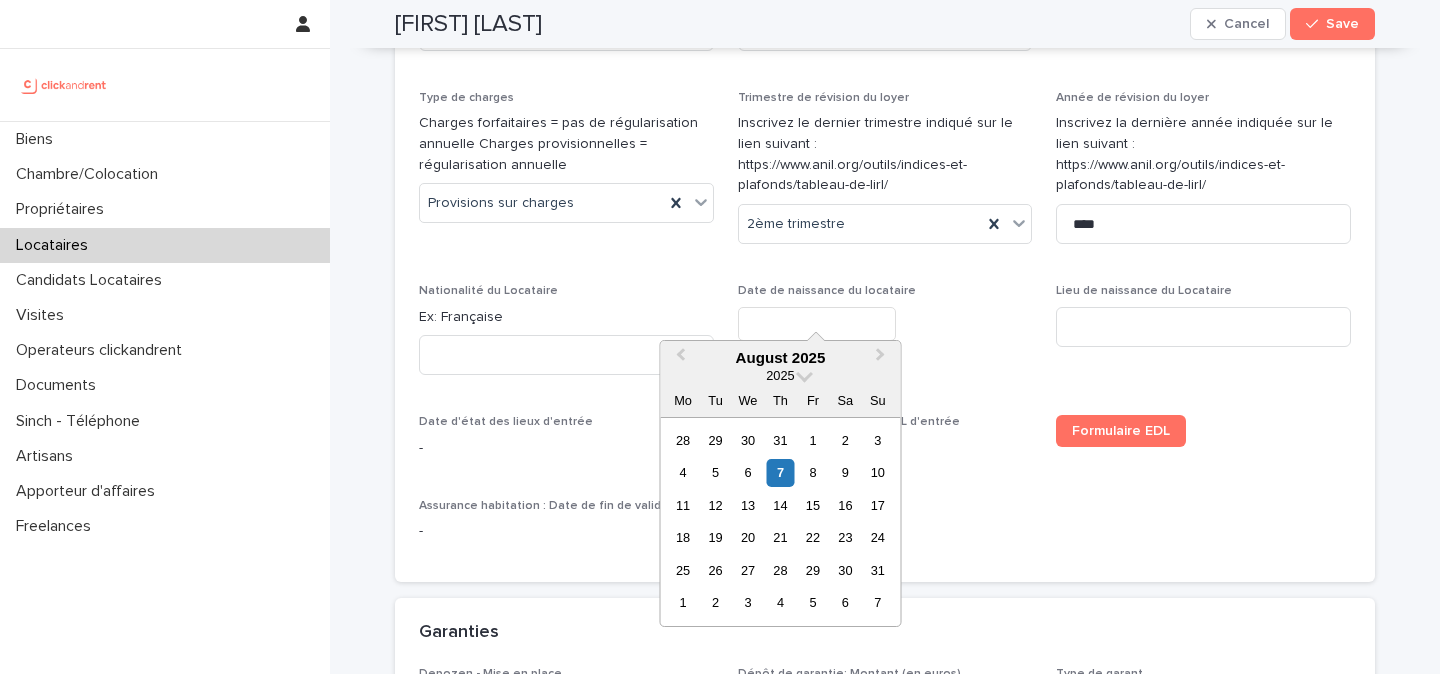 paste on "**********" 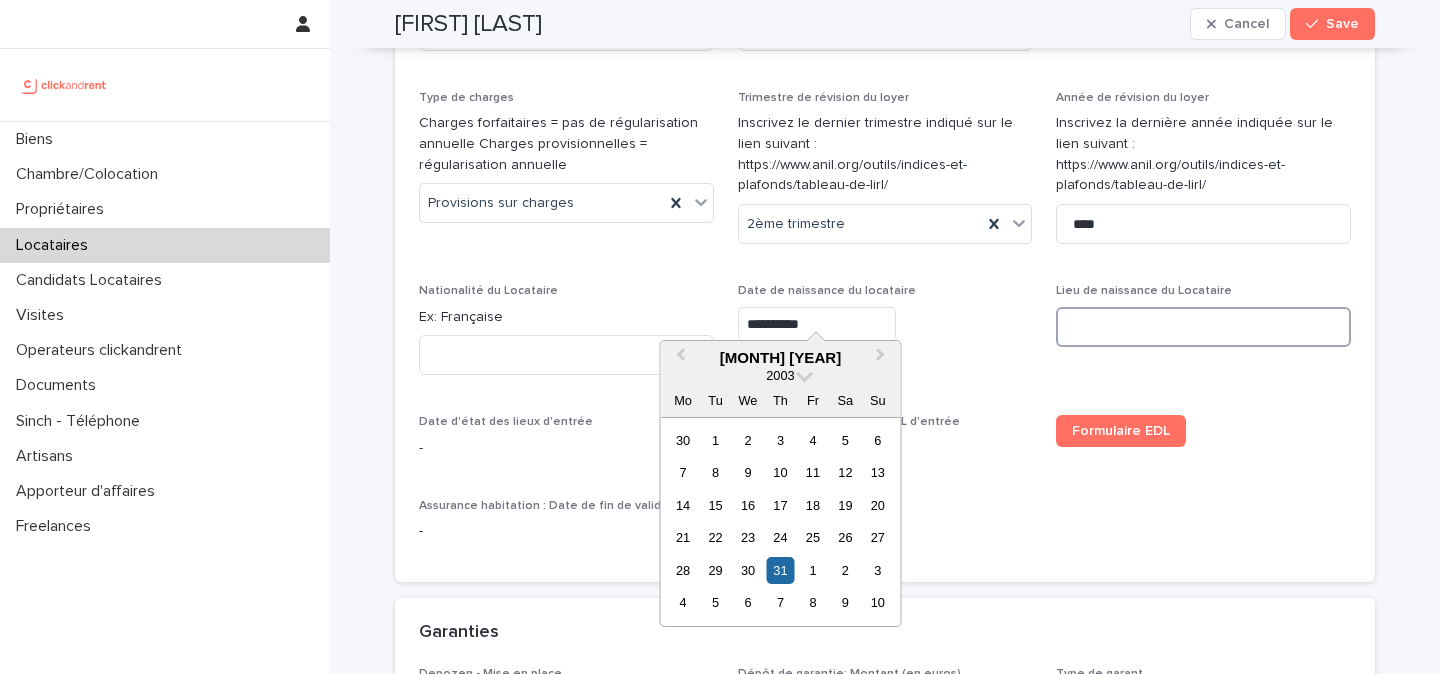 type on "*********" 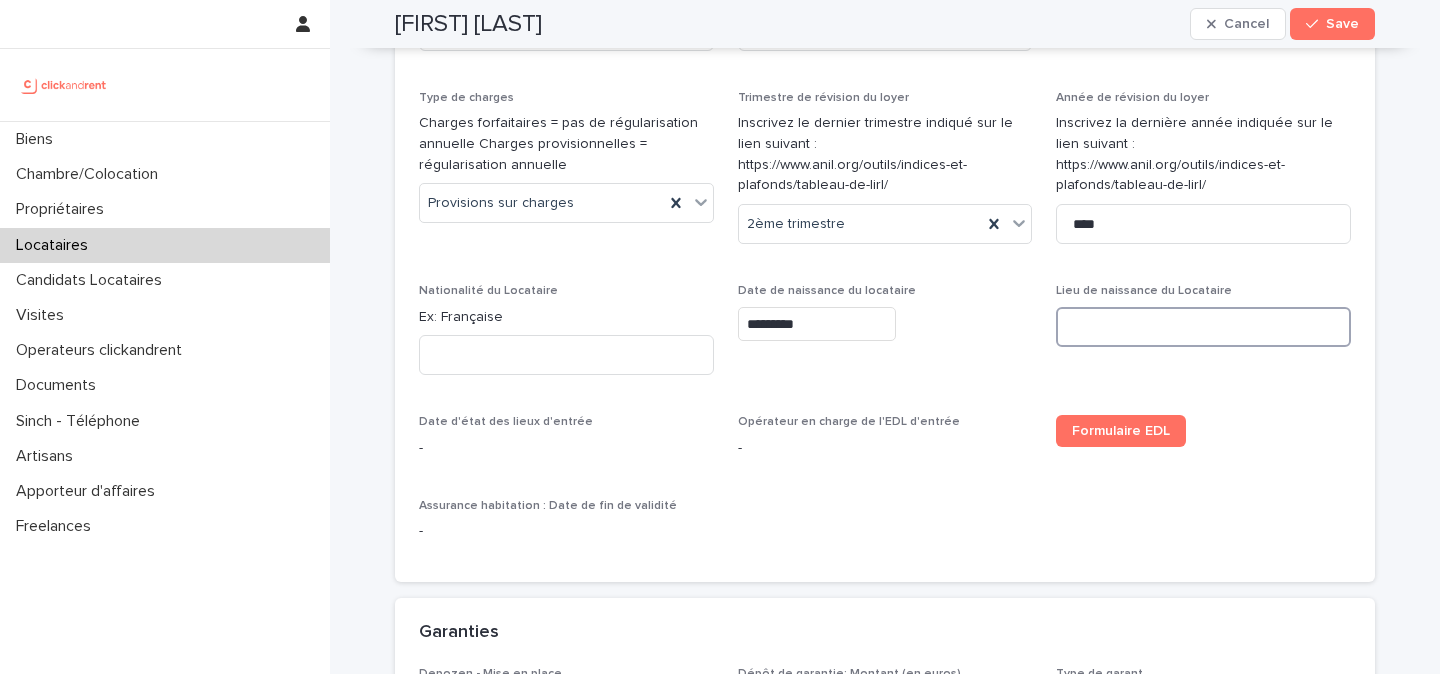 click at bounding box center [1203, 327] 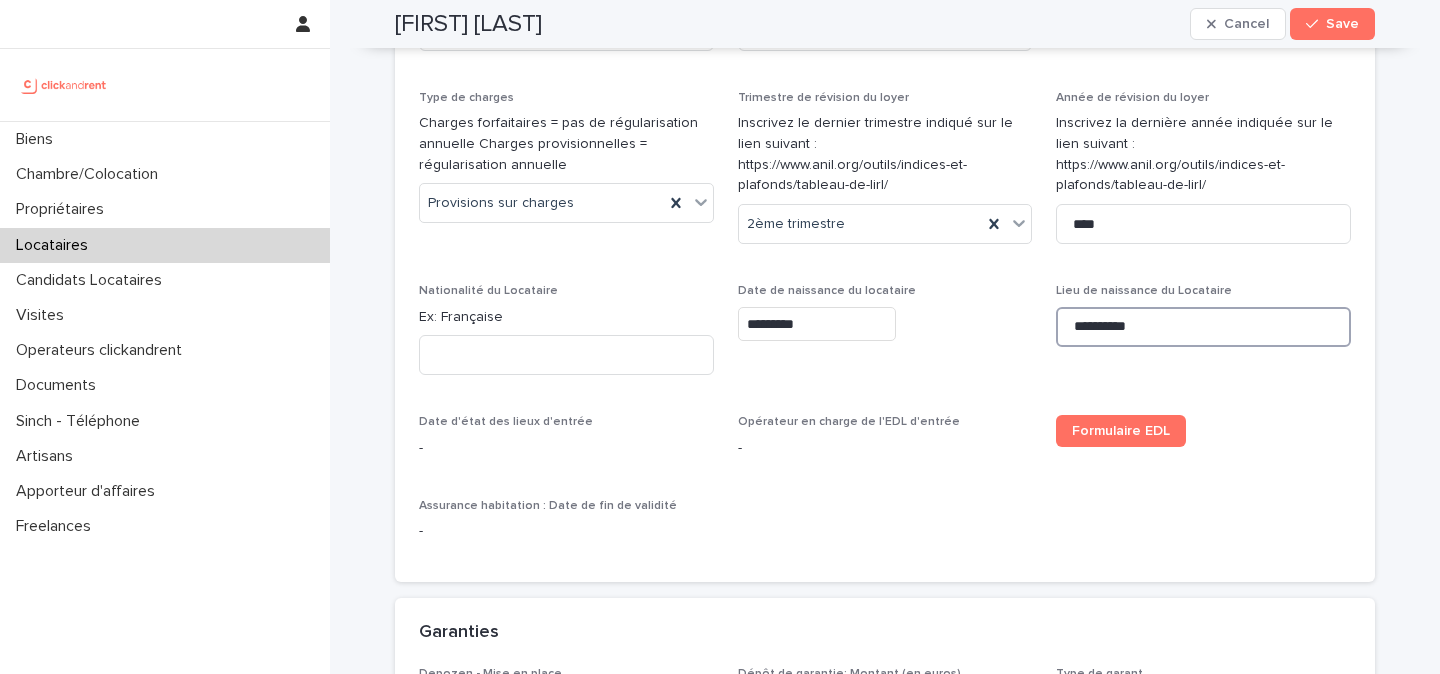 type on "**********" 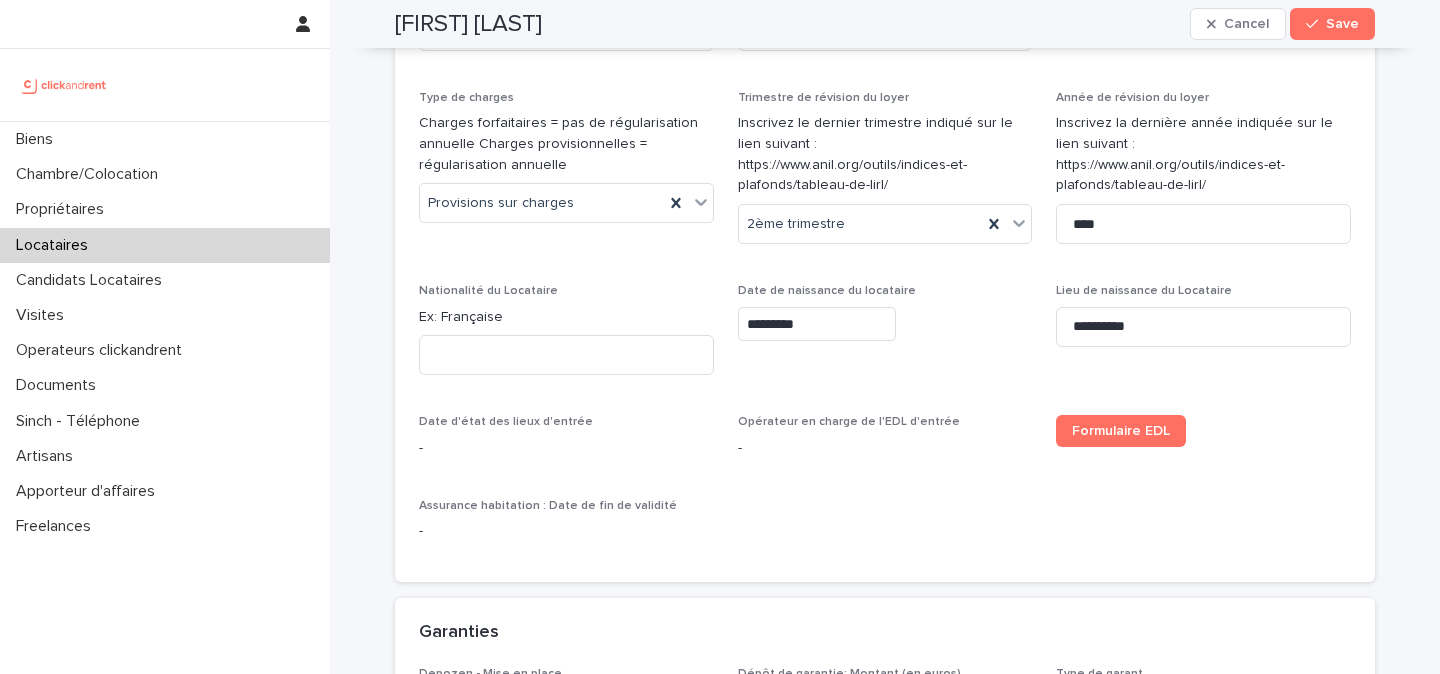 click on "Date de naissance du locataire *********" at bounding box center (885, 337) 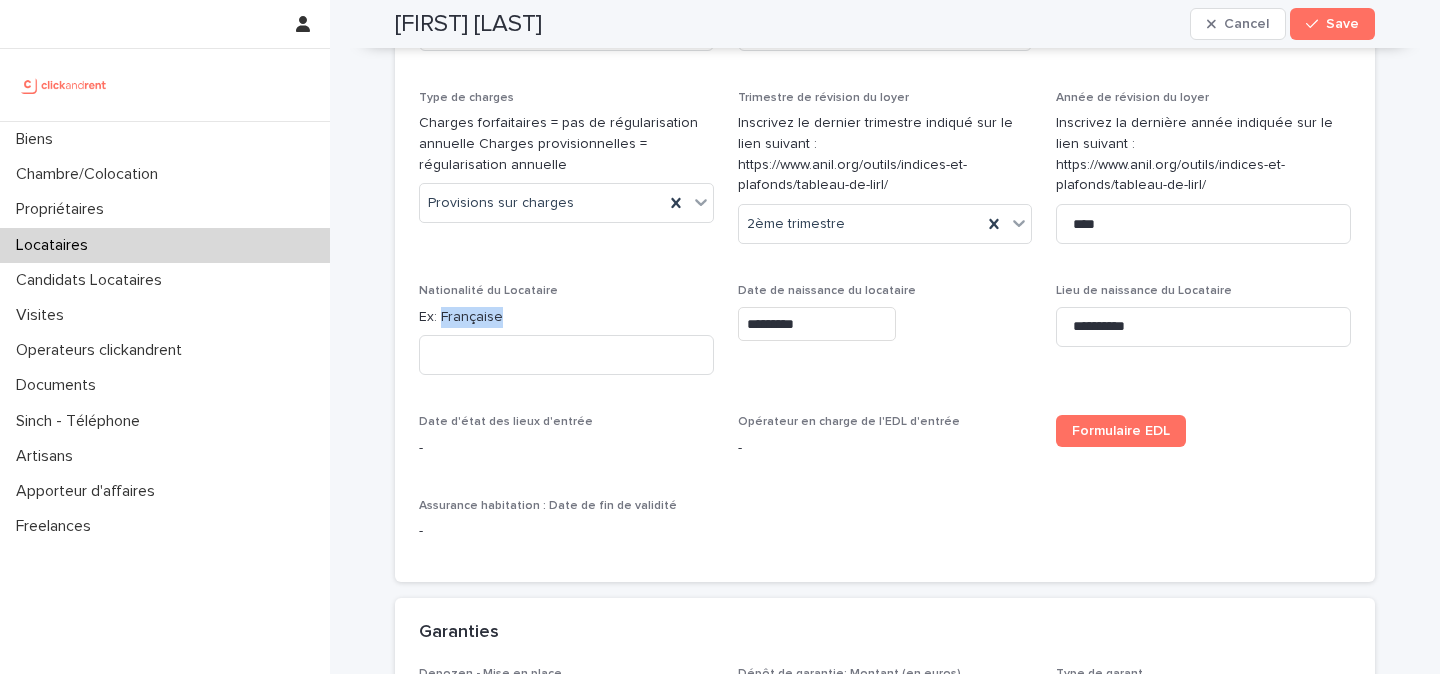 click on "Ex: Française" at bounding box center [566, 317] 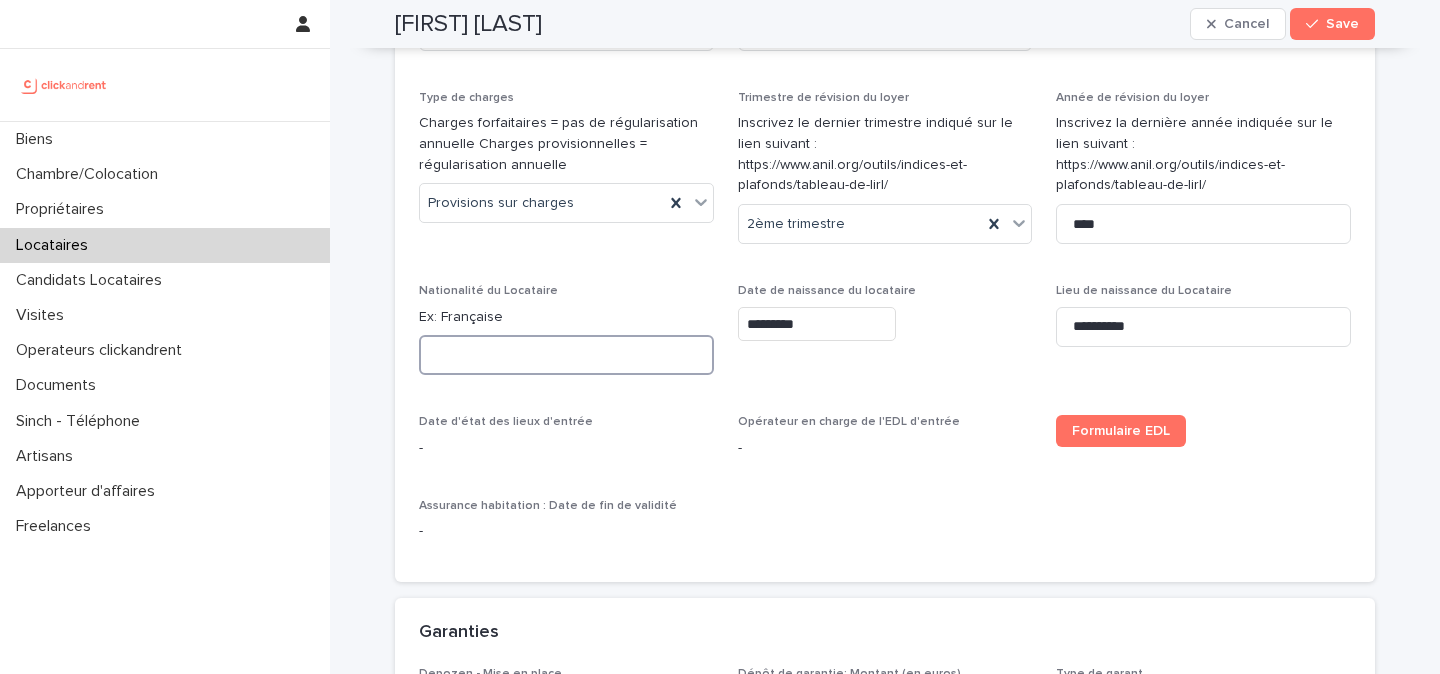 click at bounding box center (566, 355) 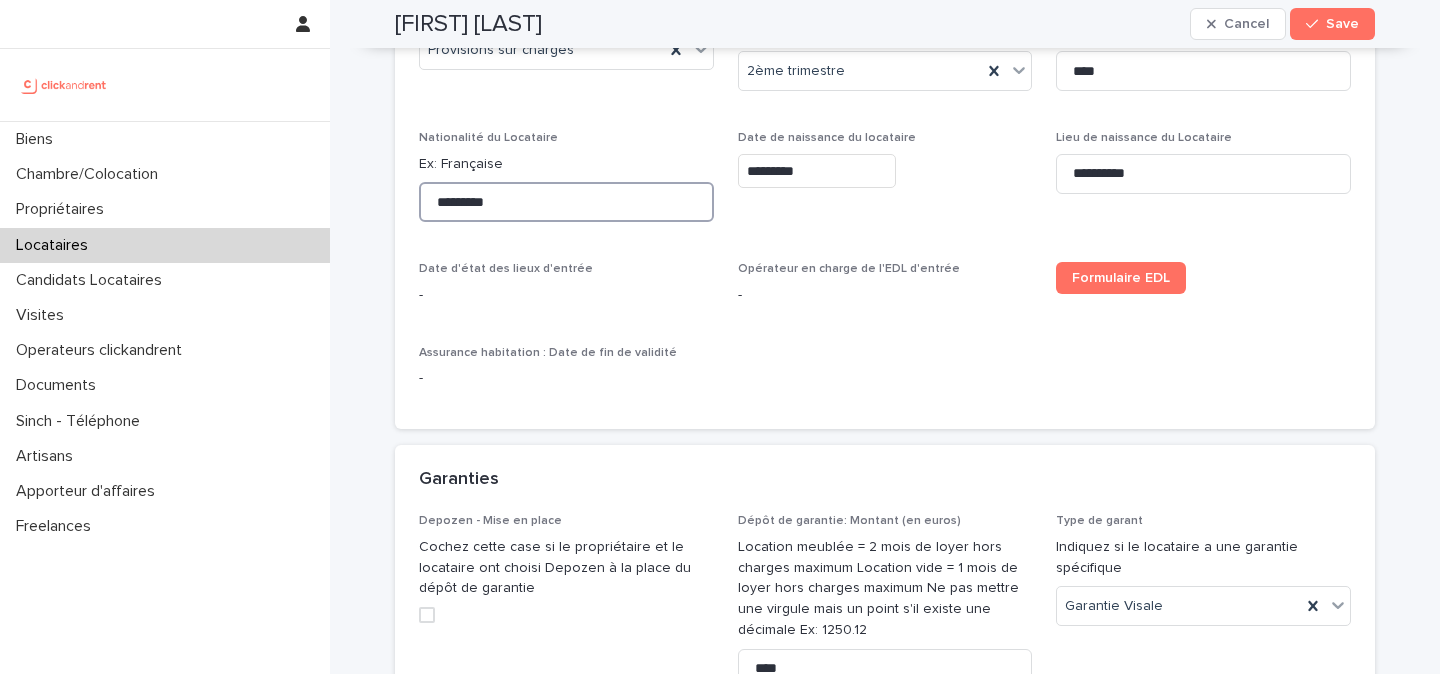 scroll, scrollTop: 1390, scrollLeft: 0, axis: vertical 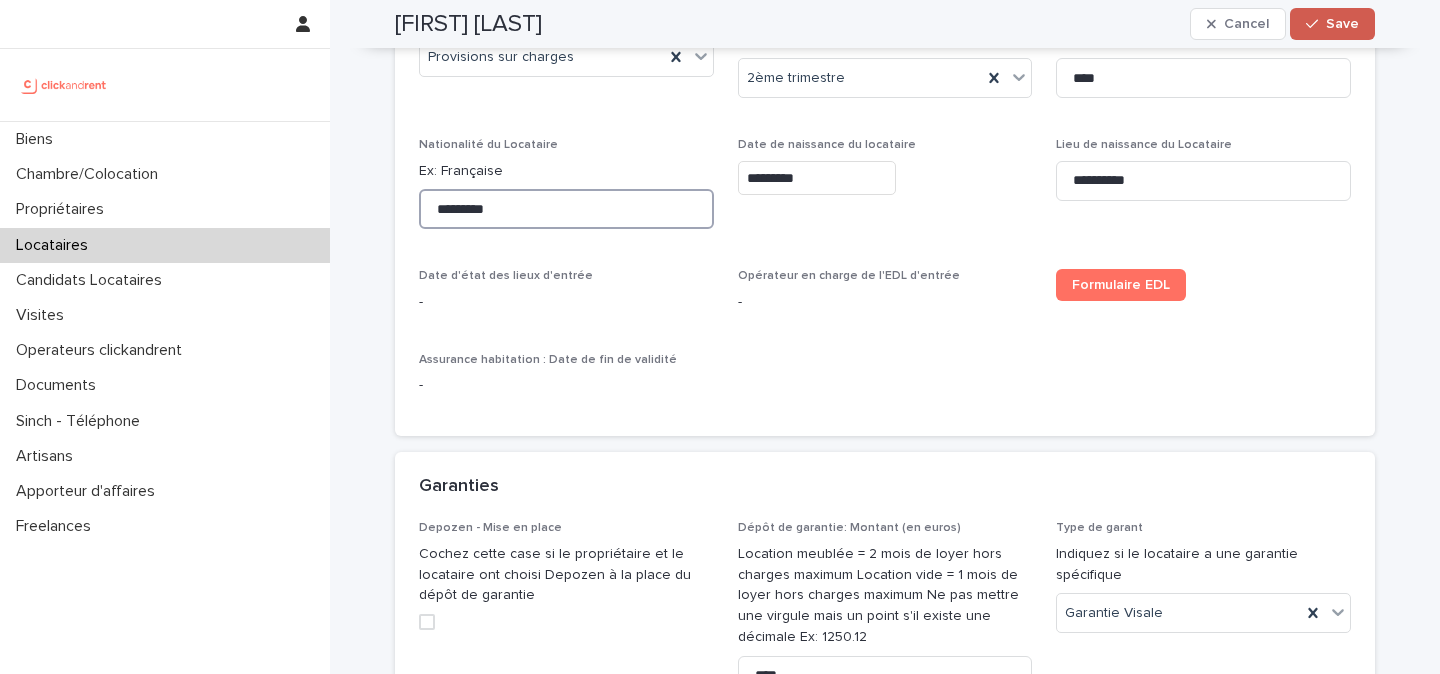 type on "*********" 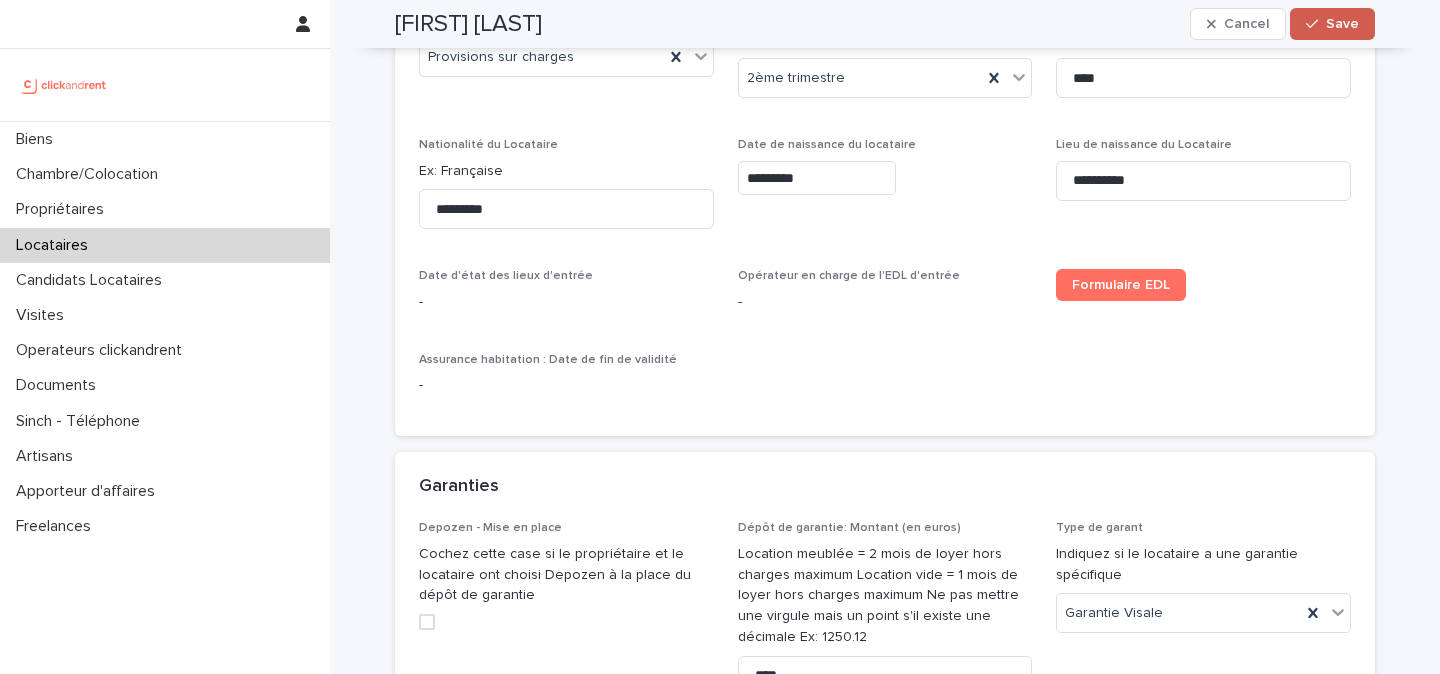 click on "Save" at bounding box center [1332, 24] 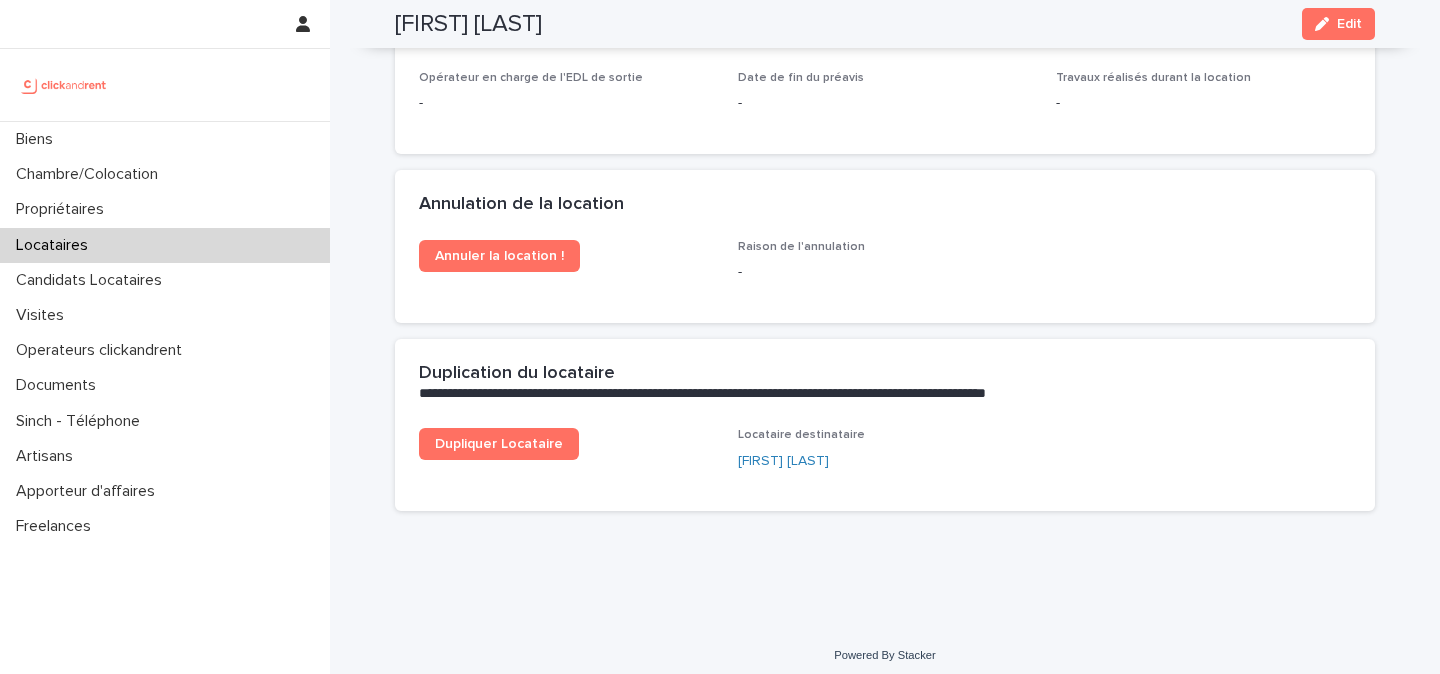 scroll, scrollTop: 2721, scrollLeft: 0, axis: vertical 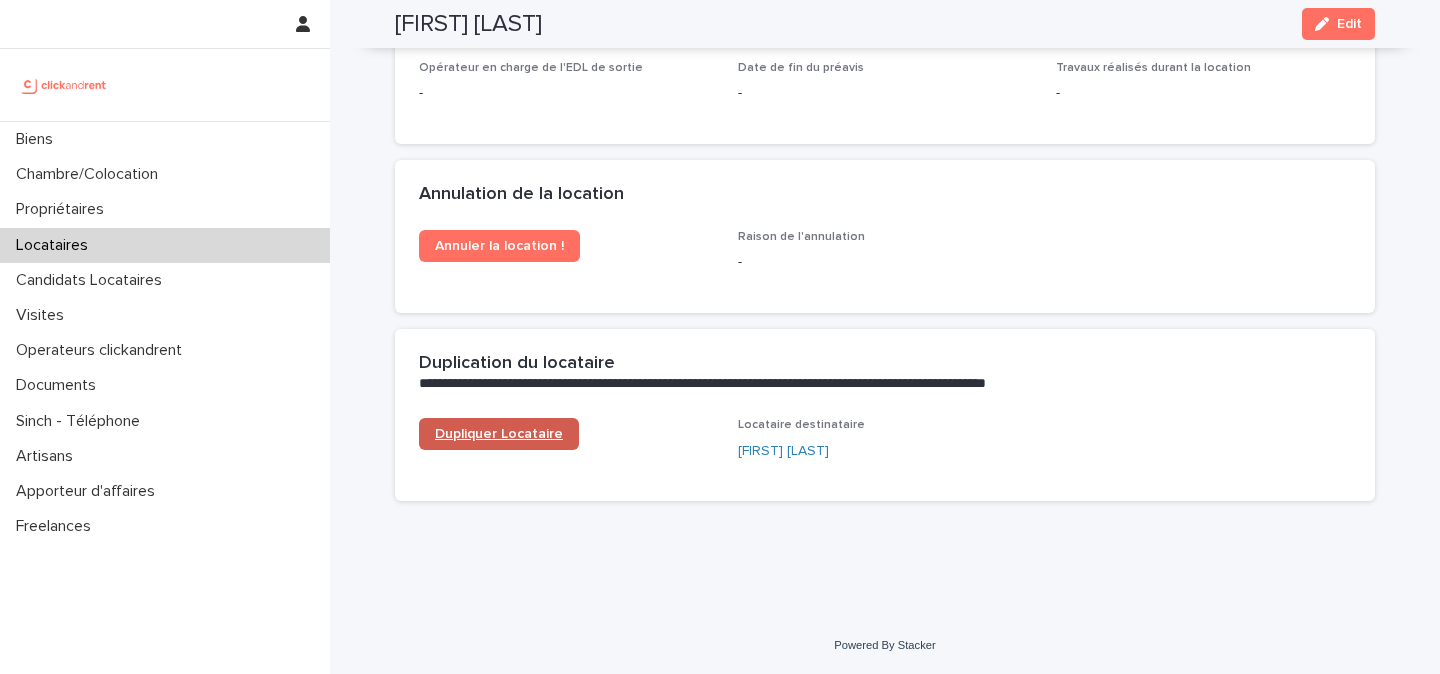 click on "Dupliquer Locataire" at bounding box center (499, 434) 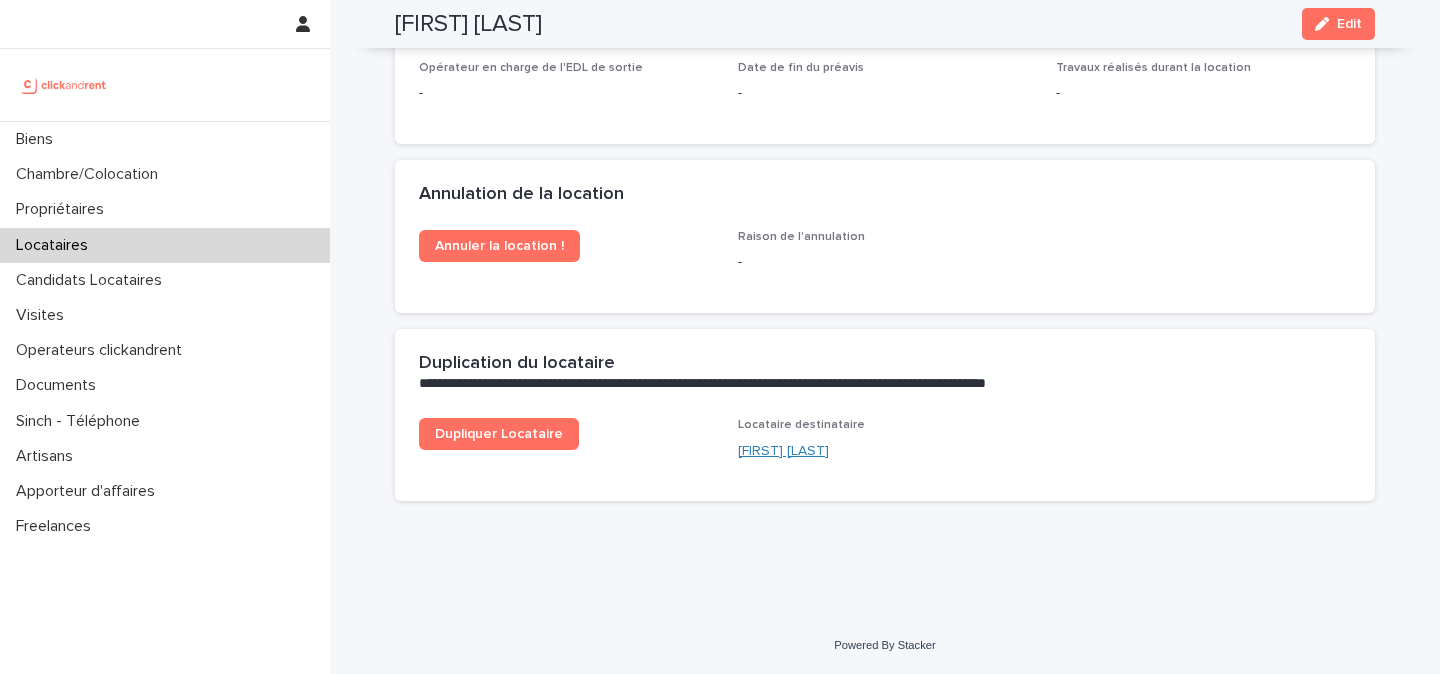 click on "Cloe Troesch" at bounding box center (783, 451) 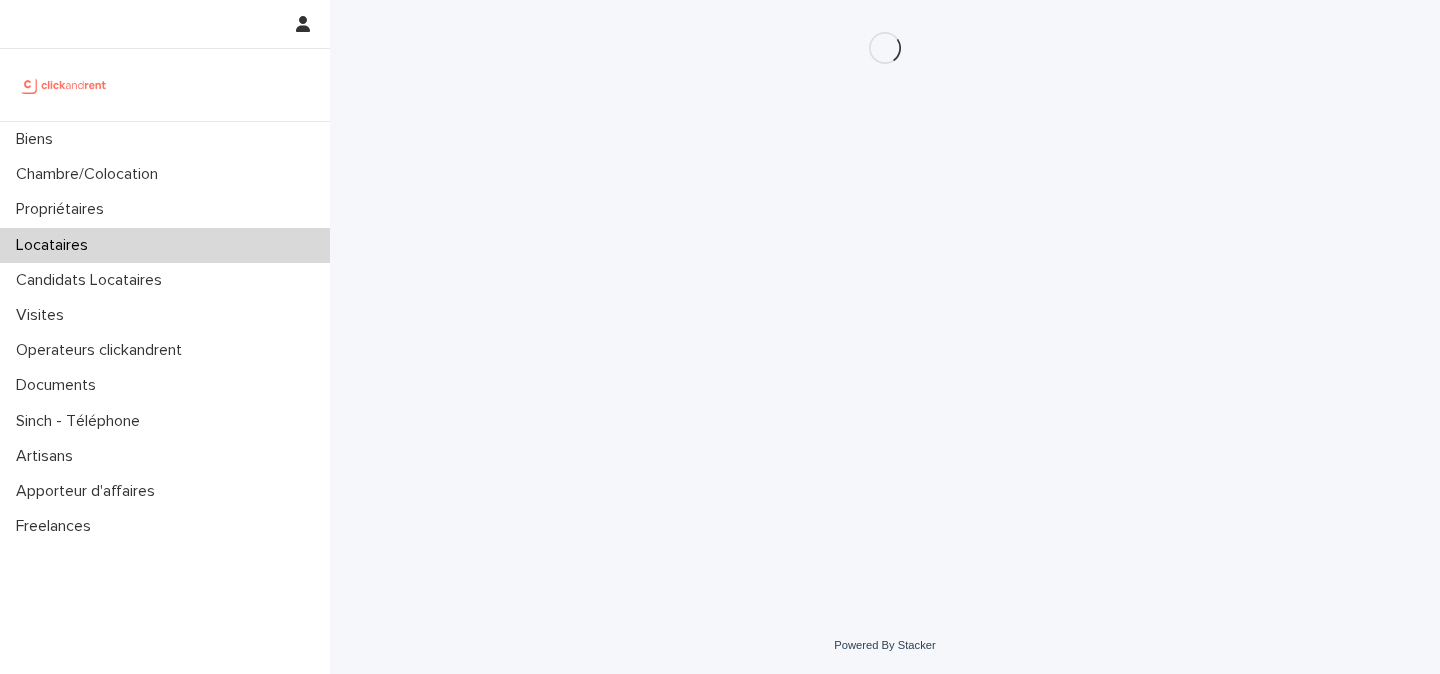 scroll, scrollTop: 0, scrollLeft: 0, axis: both 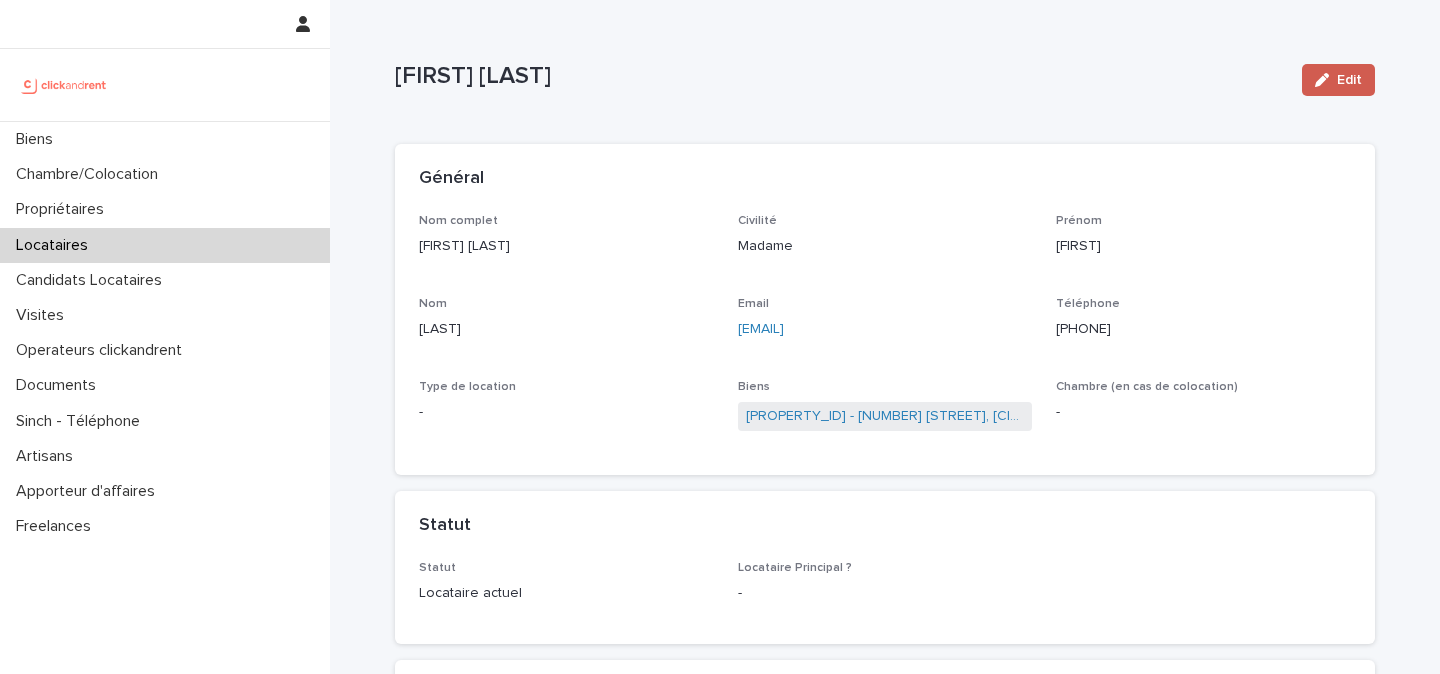 click 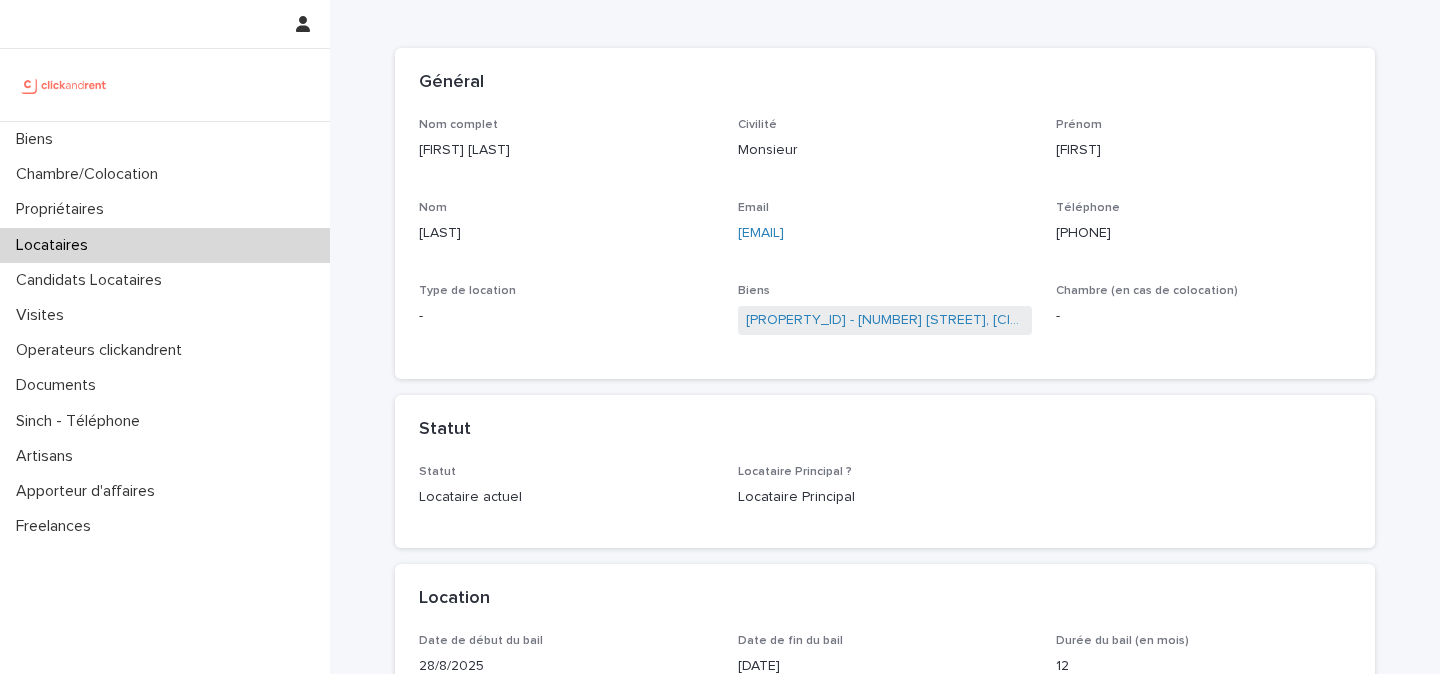 scroll, scrollTop: 0, scrollLeft: 0, axis: both 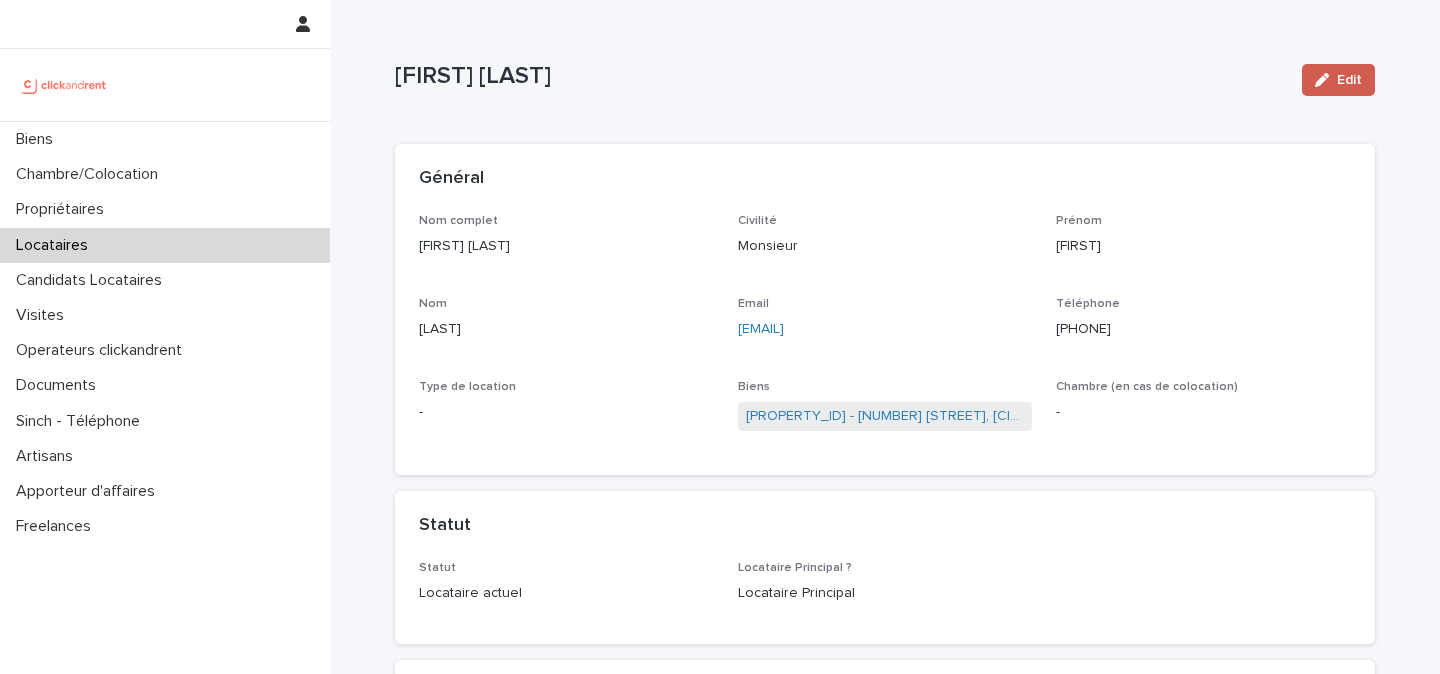 click on "Edit" at bounding box center (1338, 80) 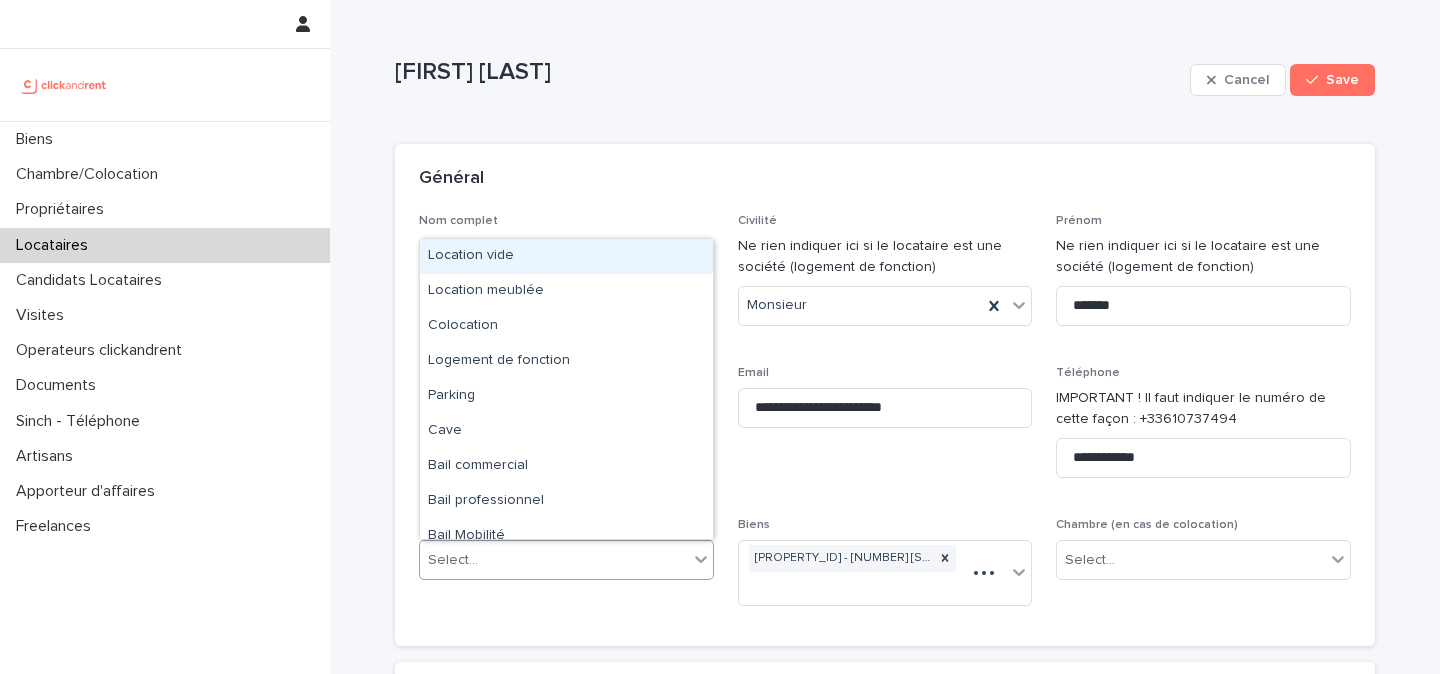 click on "Select..." at bounding box center (554, 560) 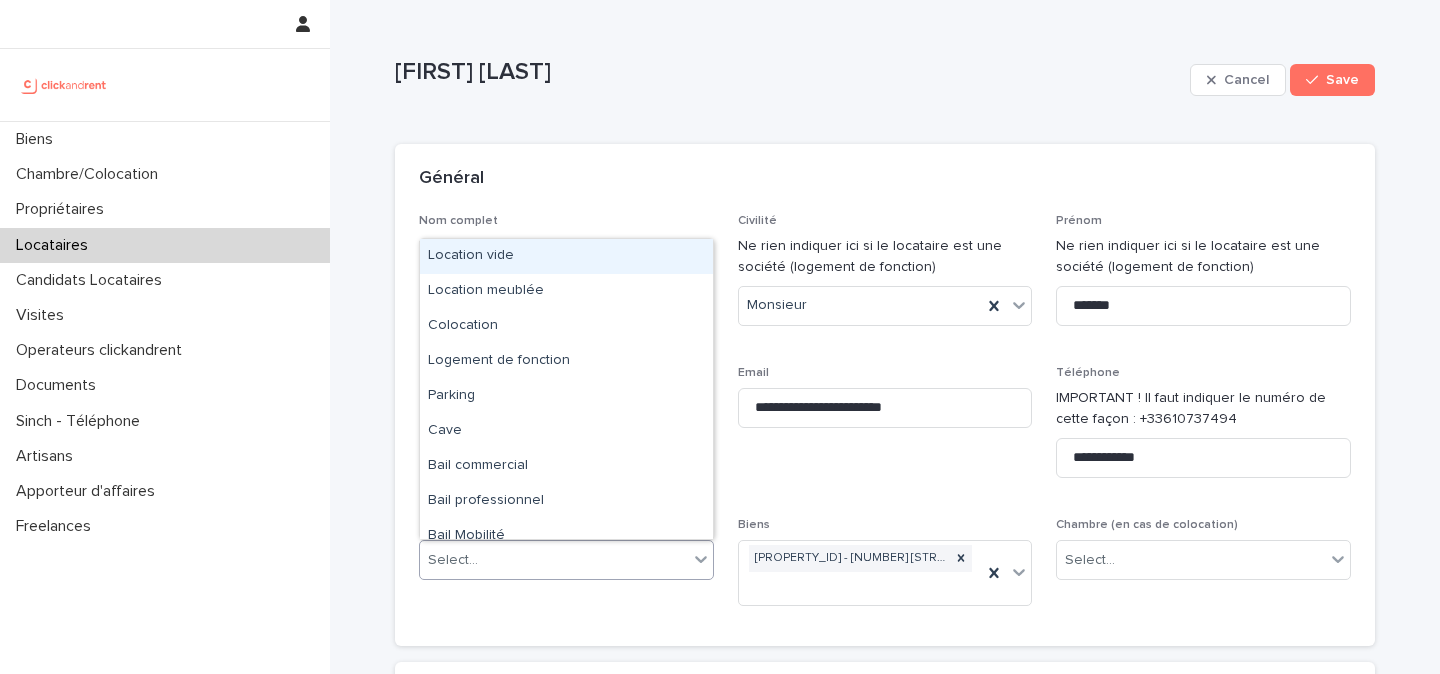 click on "Select..." at bounding box center (554, 560) 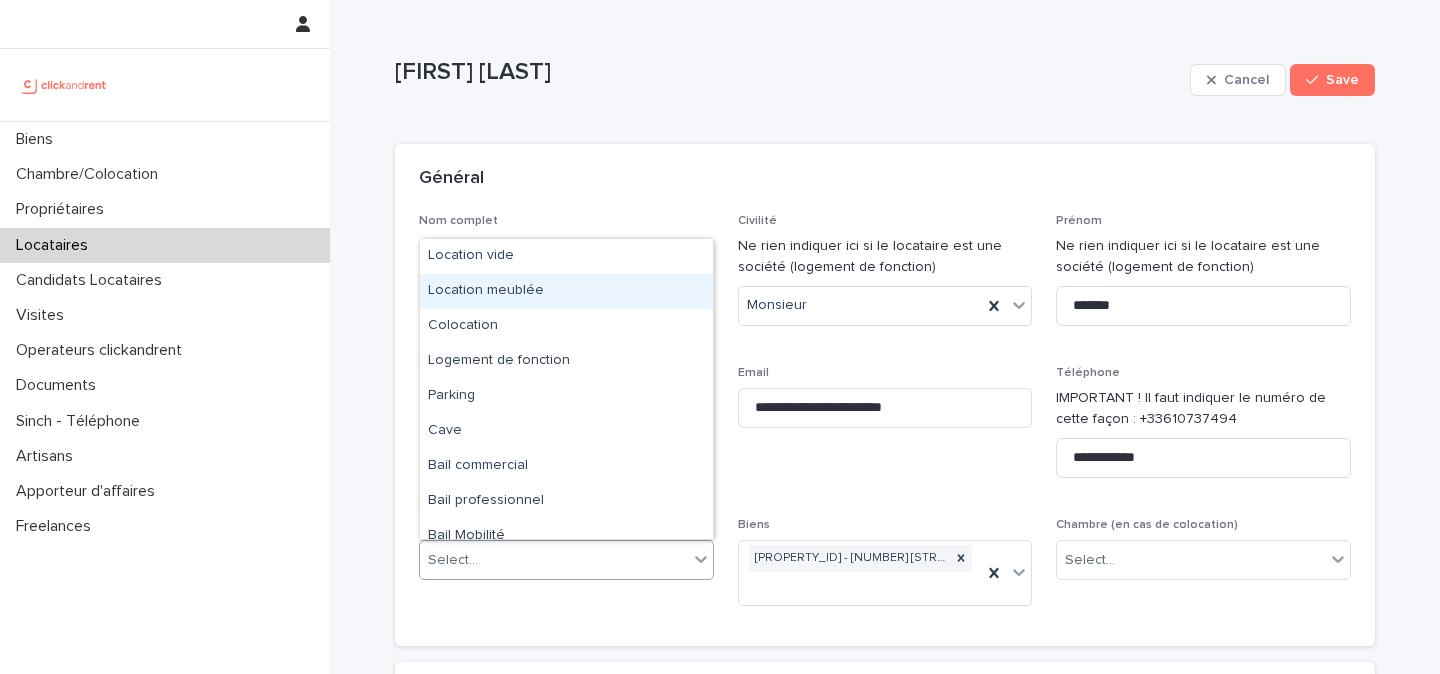click on "Location meublée" at bounding box center [566, 291] 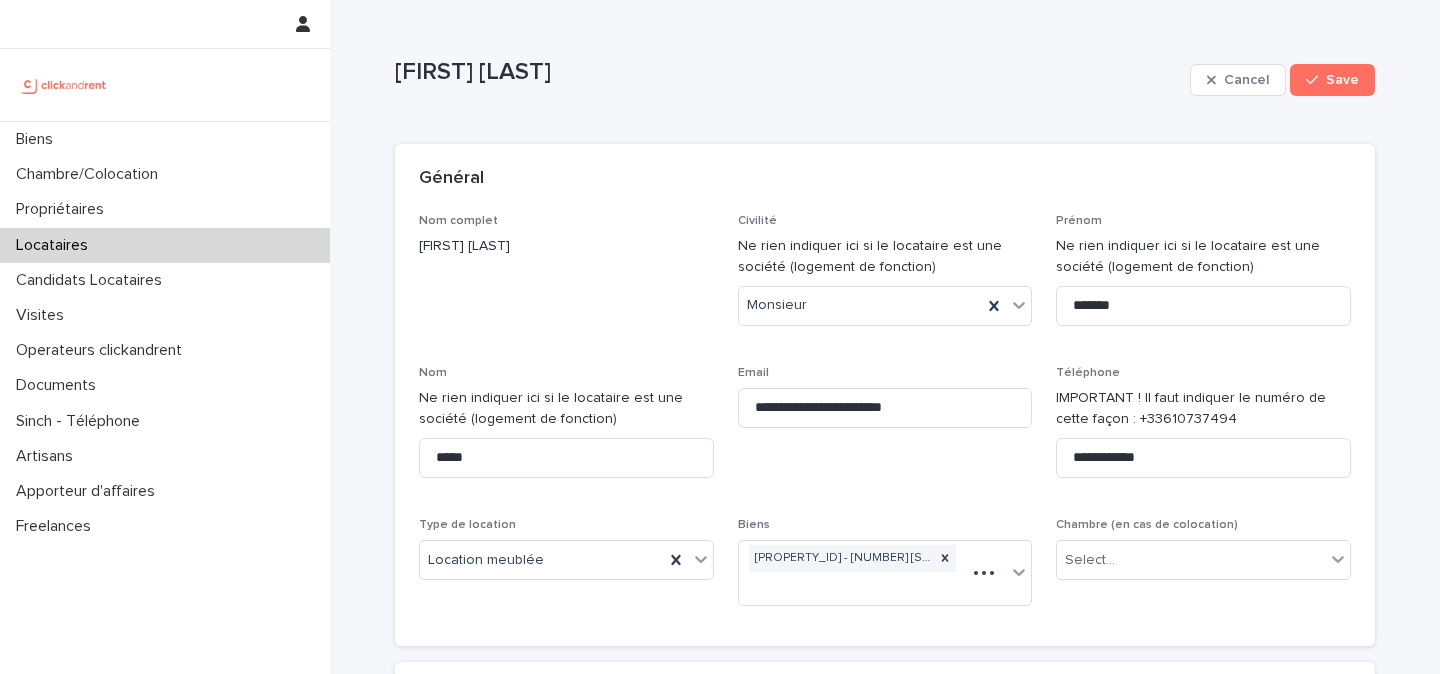 click on "Nom complet Vincent Giely" at bounding box center [566, 278] 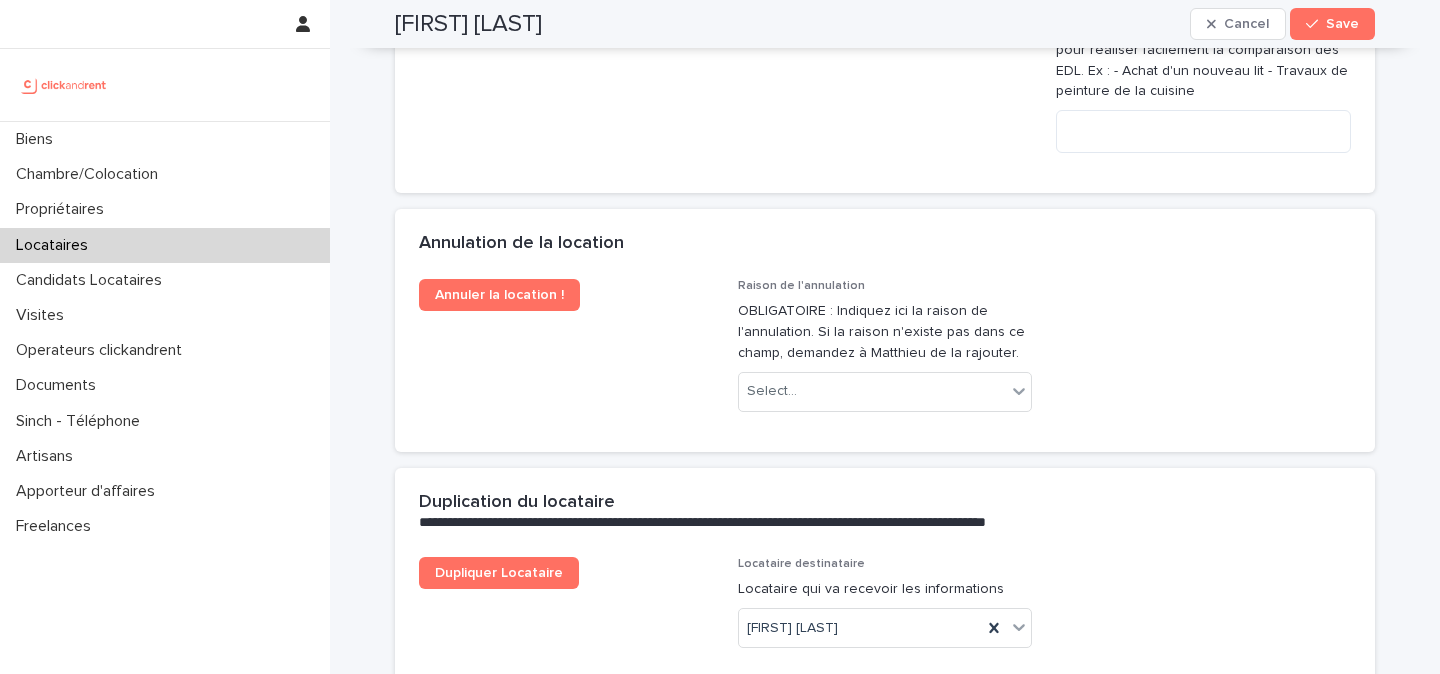 scroll, scrollTop: 4163, scrollLeft: 0, axis: vertical 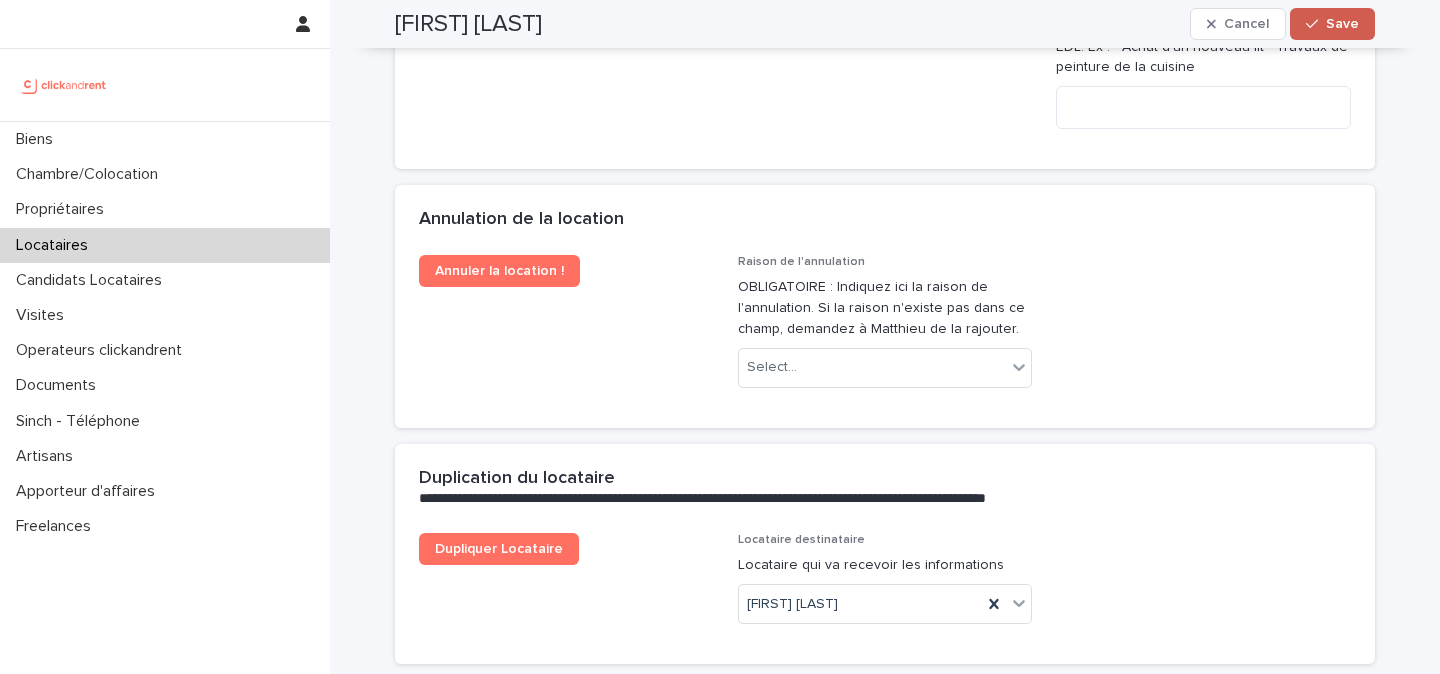click at bounding box center [1316, 24] 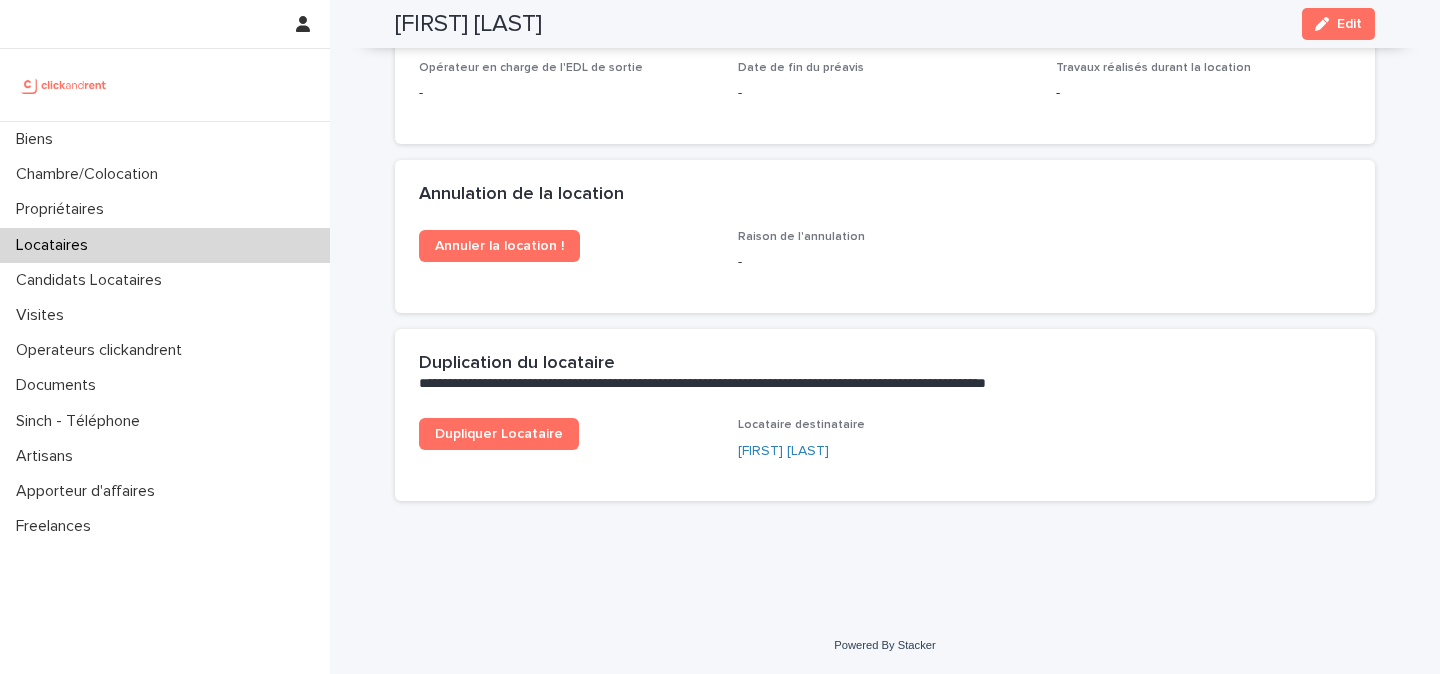 scroll, scrollTop: 2721, scrollLeft: 0, axis: vertical 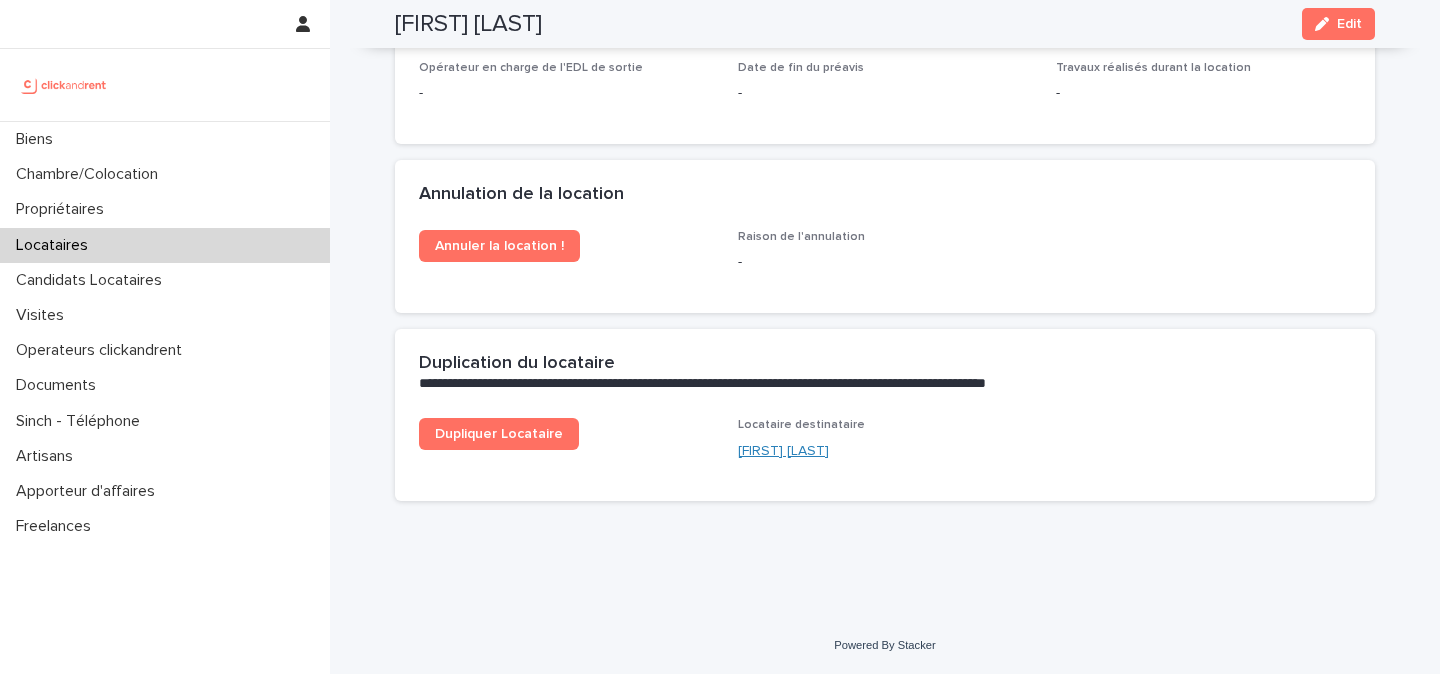 click on "Cloe Troesch" at bounding box center [783, 451] 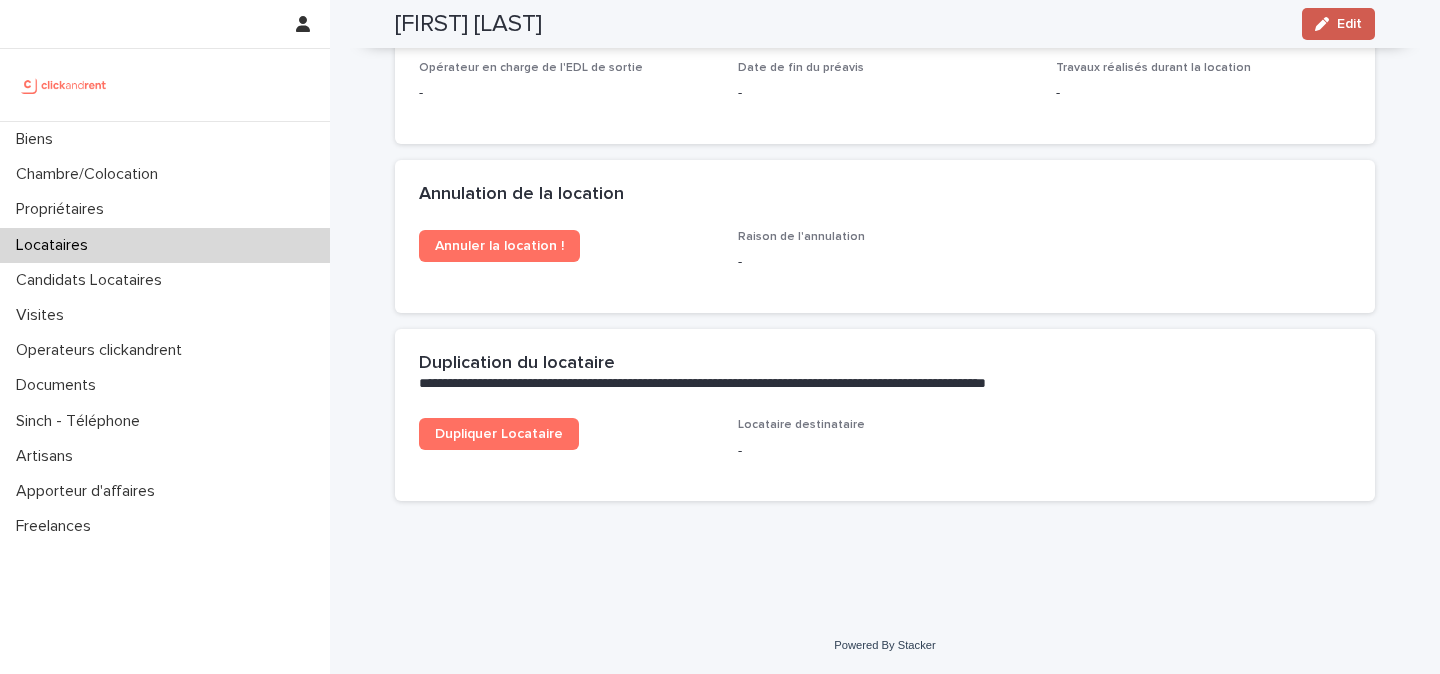 click on "Edit" at bounding box center (1349, 24) 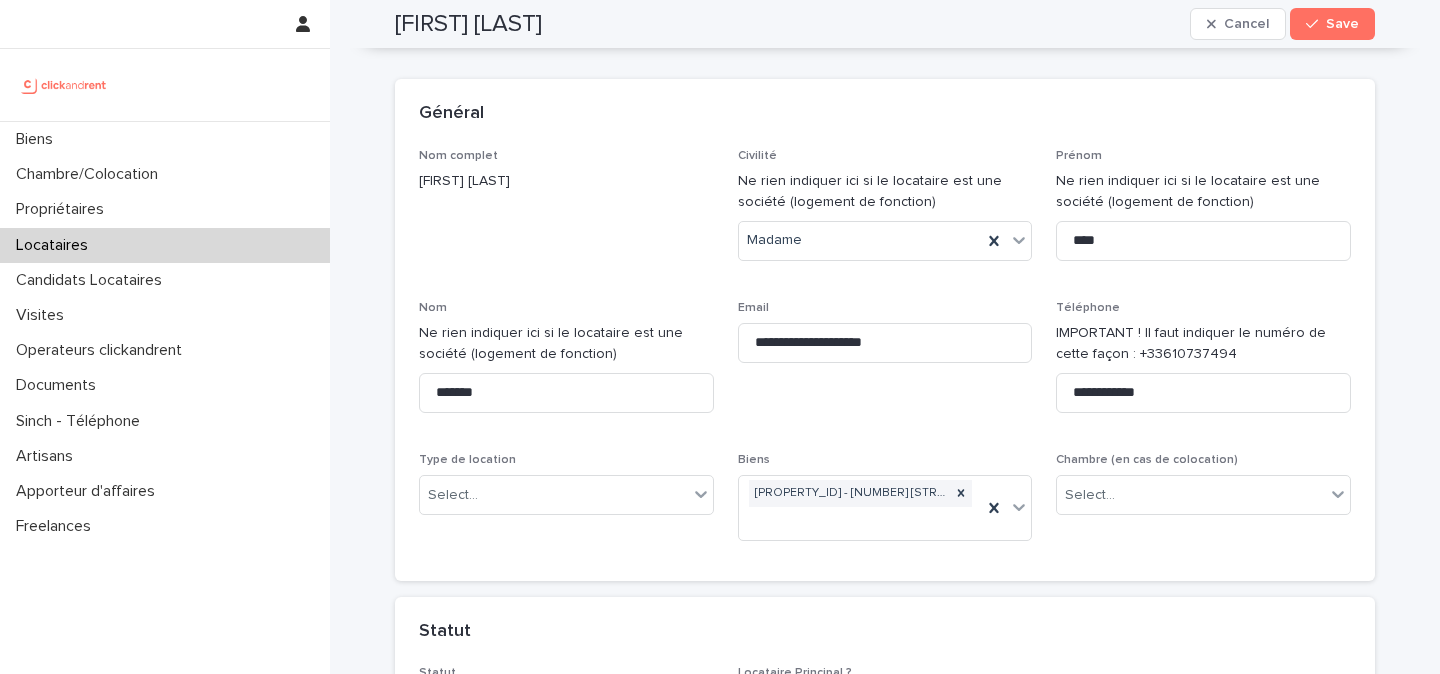 scroll, scrollTop: 0, scrollLeft: 0, axis: both 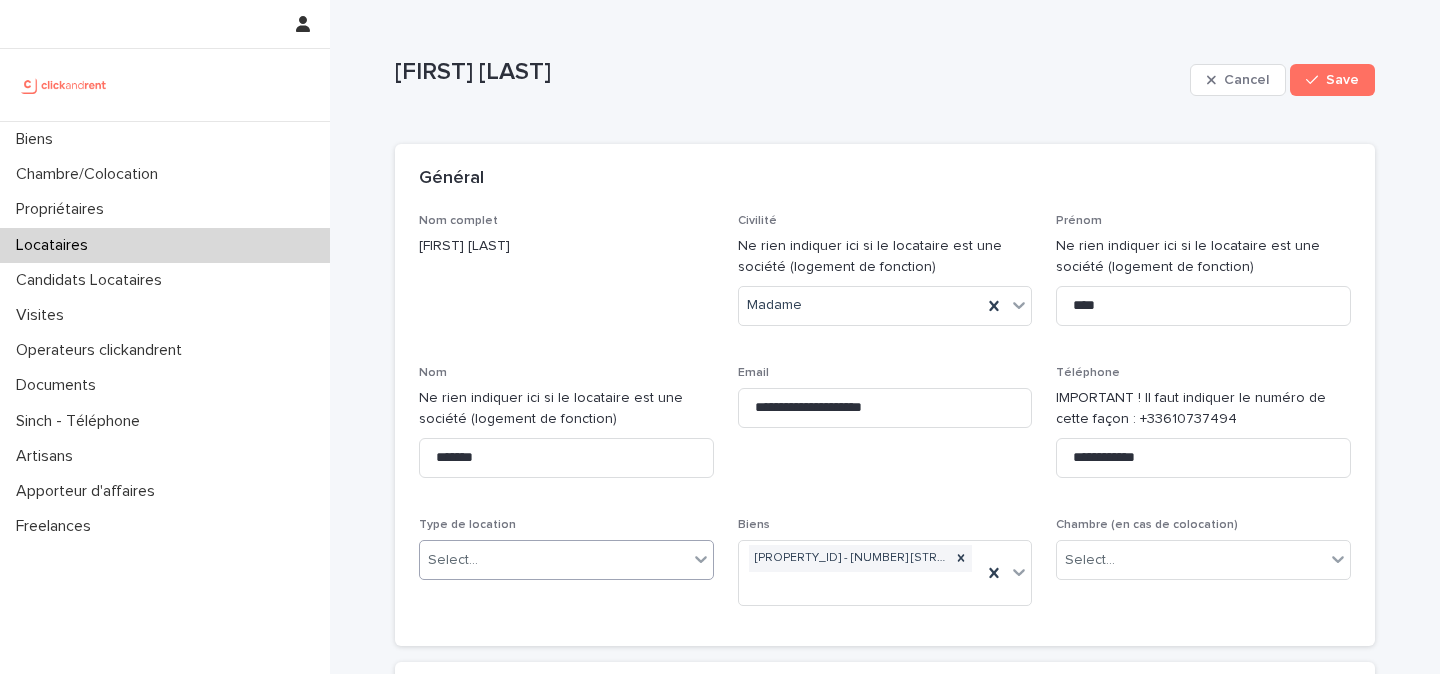 click on "Select..." at bounding box center [554, 560] 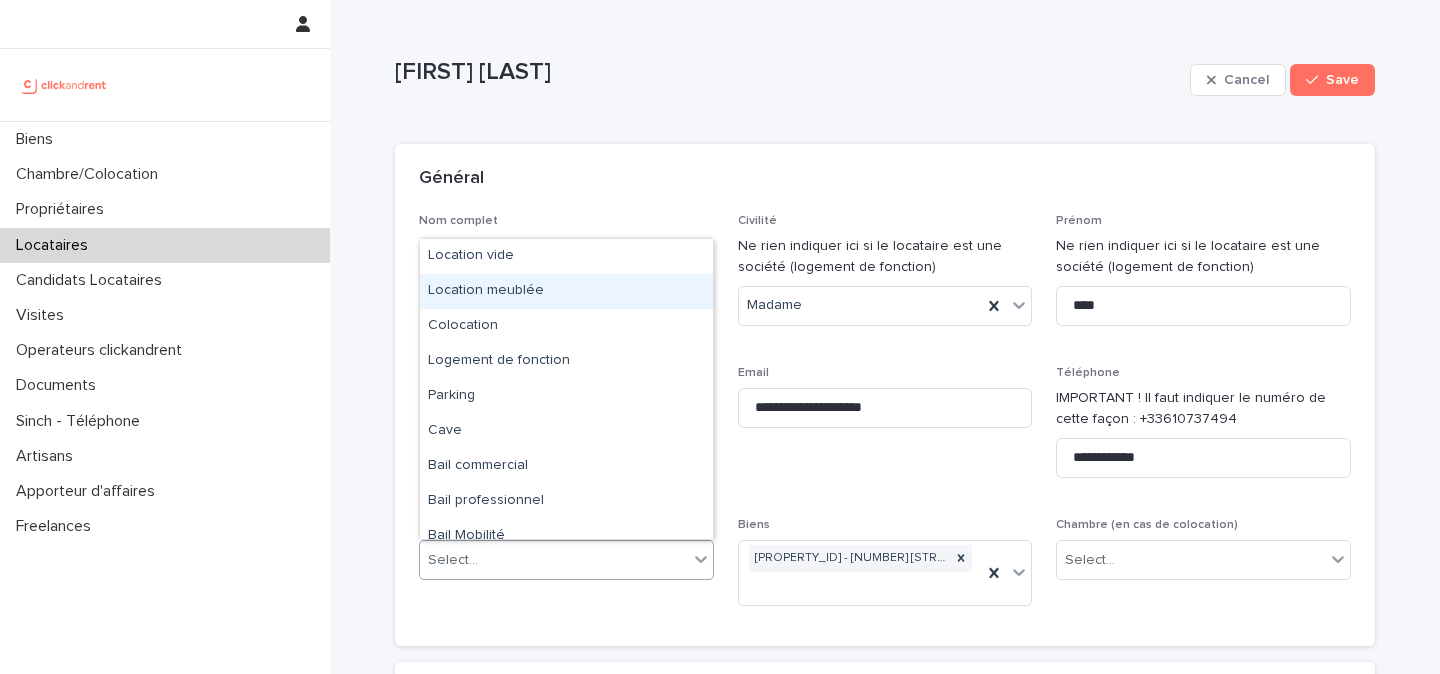 click on "Location meublée" at bounding box center (566, 291) 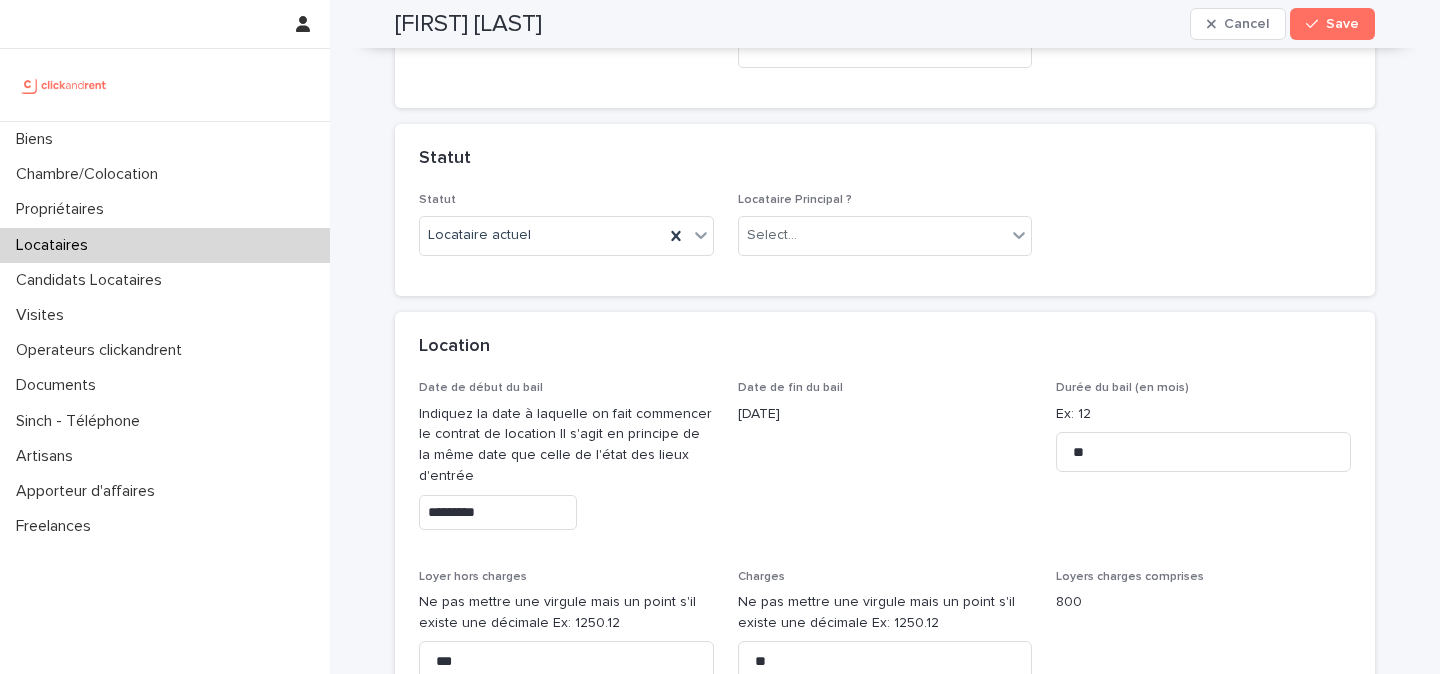 scroll, scrollTop: 547, scrollLeft: 0, axis: vertical 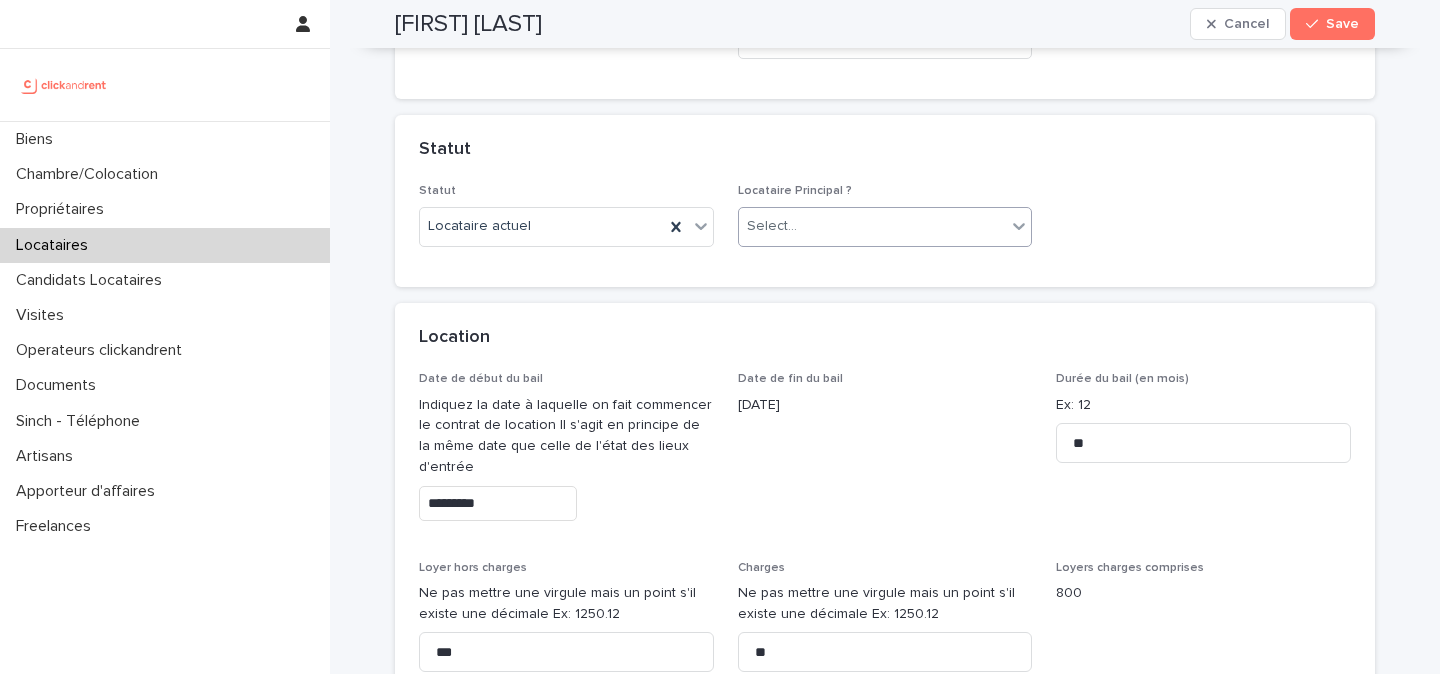 click on "Select..." at bounding box center (873, 226) 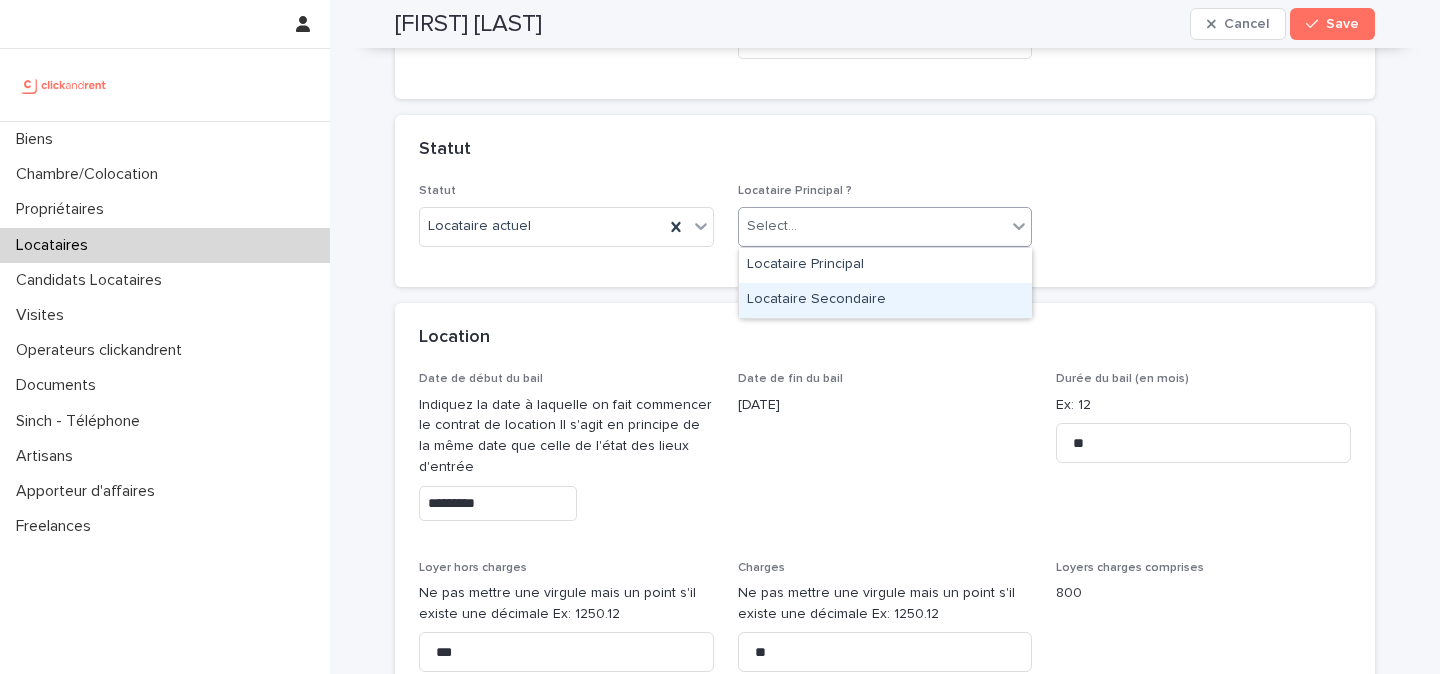 click on "Locataire Secondaire" at bounding box center (885, 300) 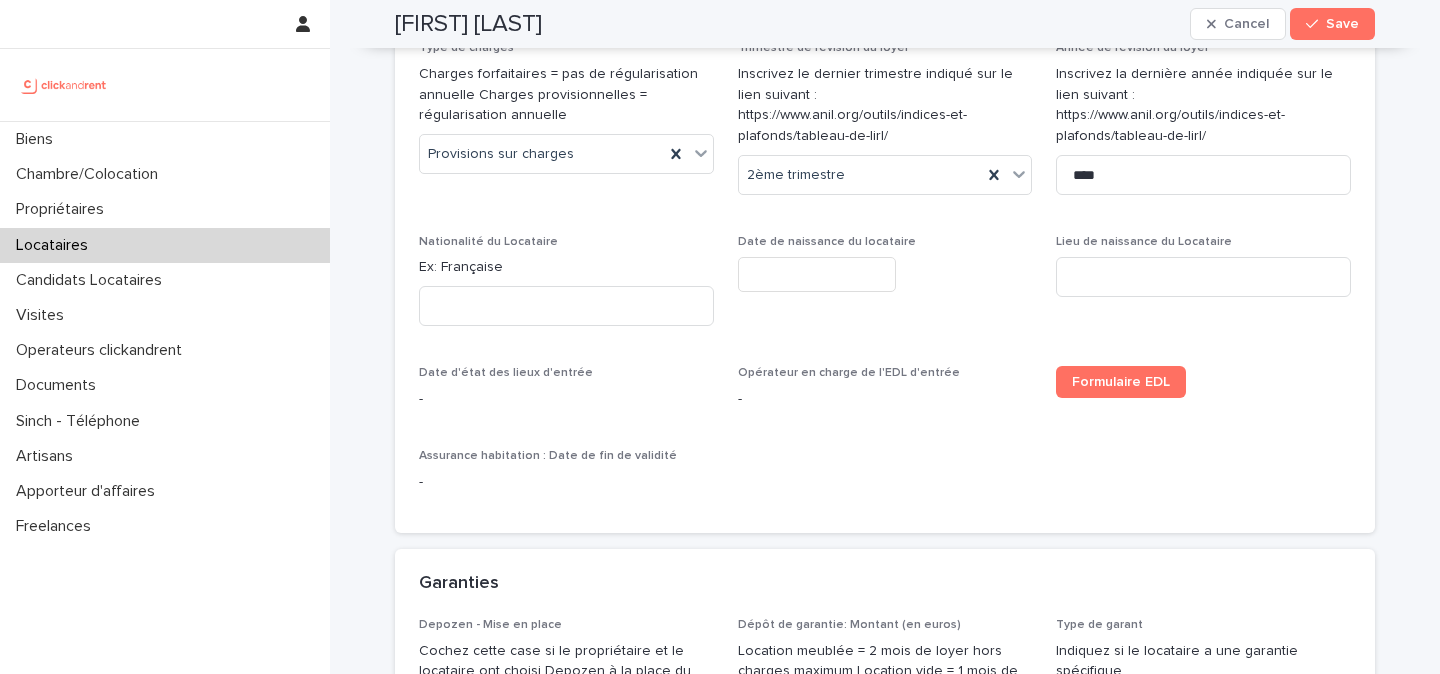 scroll, scrollTop: 1219, scrollLeft: 0, axis: vertical 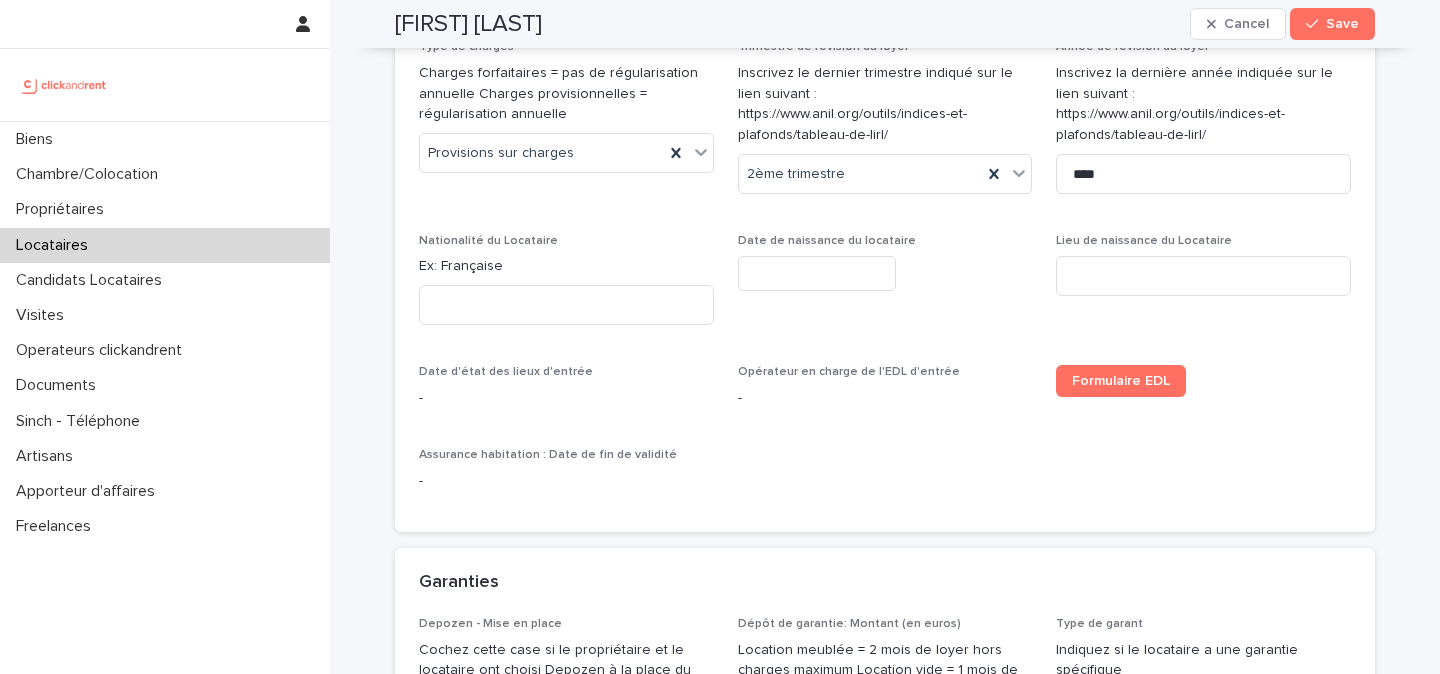 click on "Ex: Française" at bounding box center (566, 266) 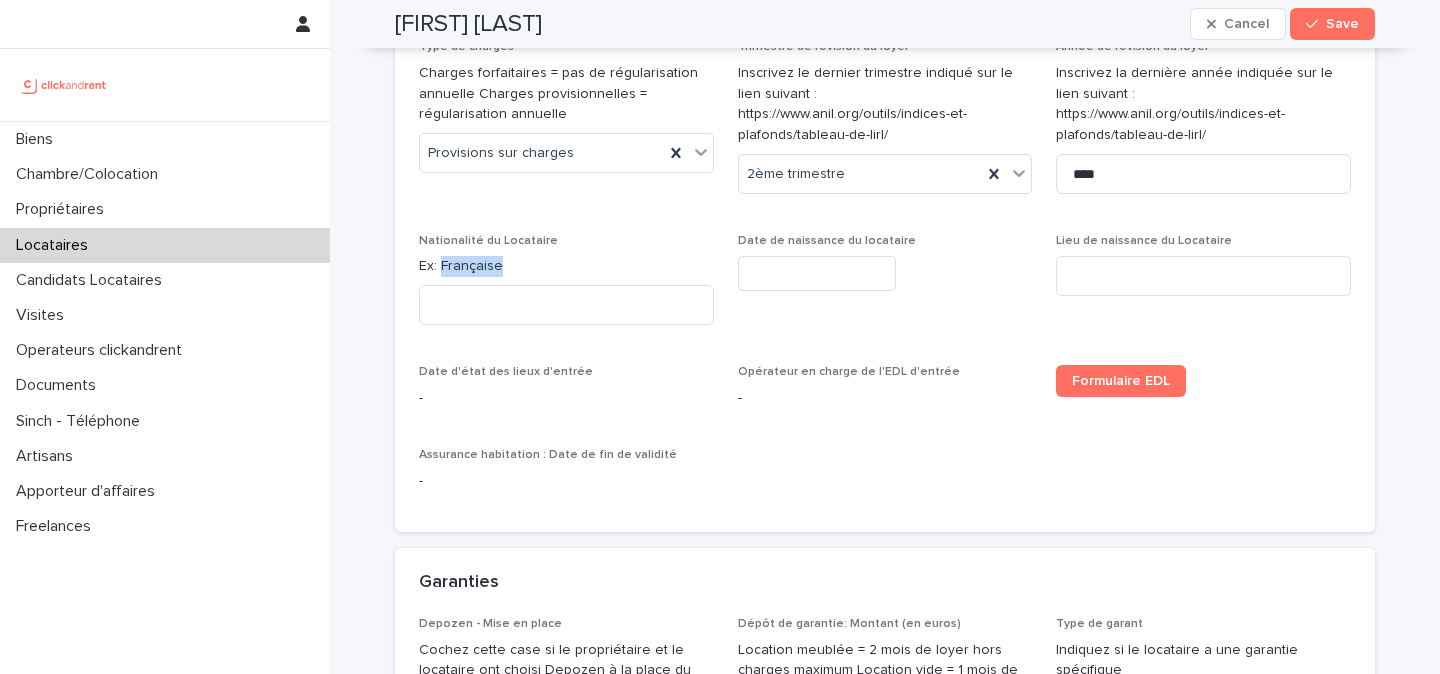 click on "Ex: Française" at bounding box center (566, 266) 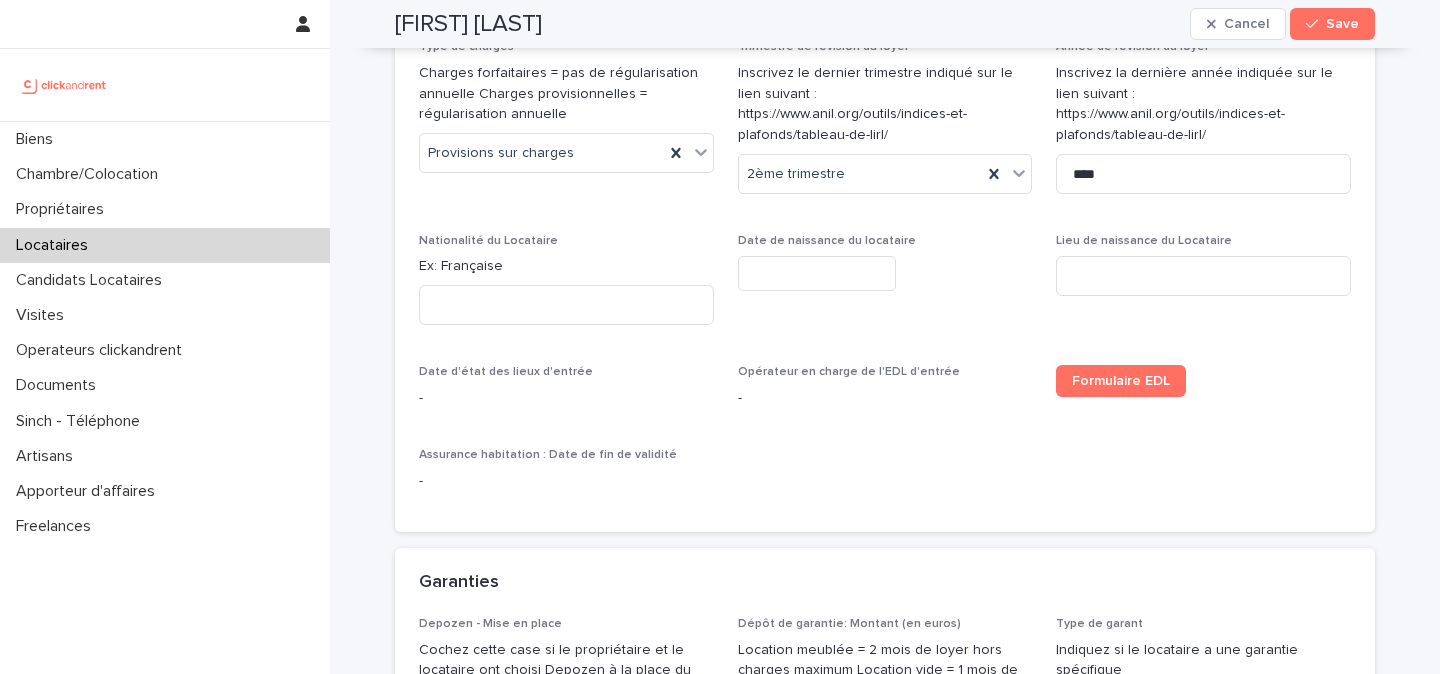 click on "Nationalité du Locataire Ex: Française" at bounding box center [566, 287] 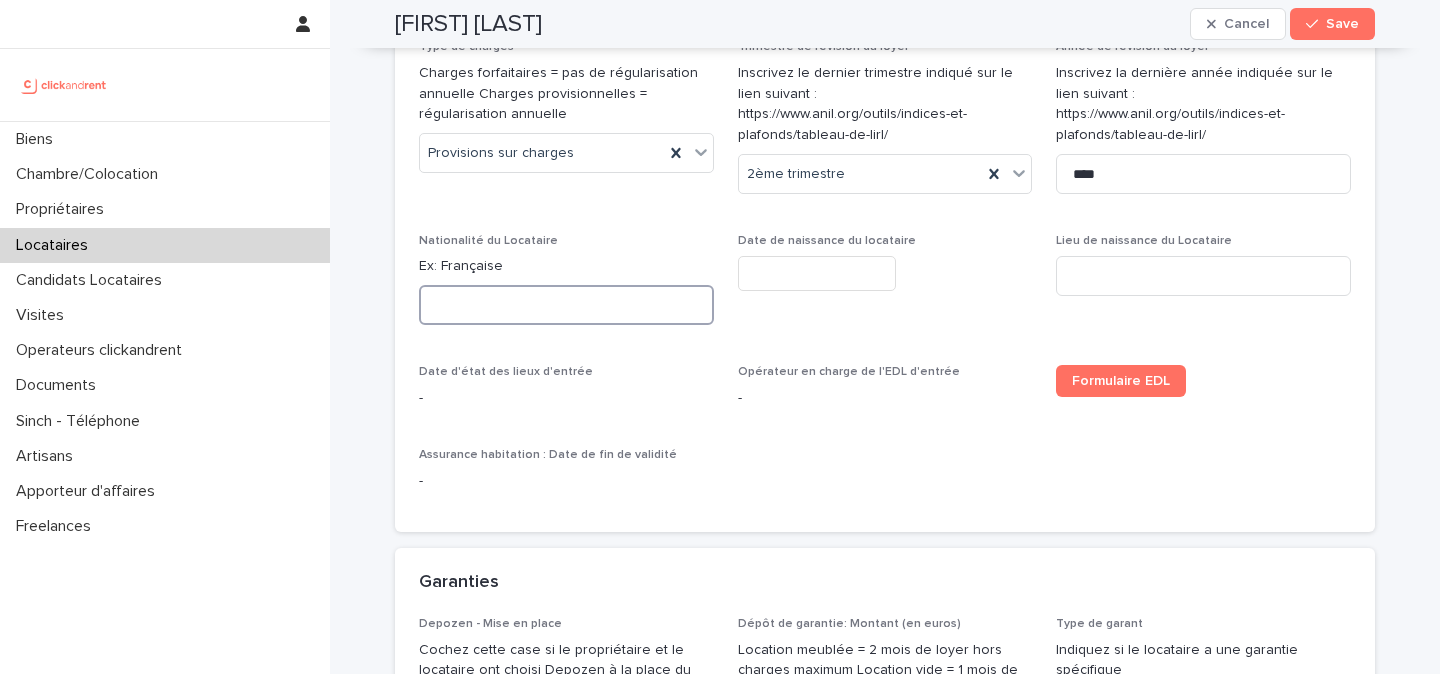 click at bounding box center [566, 305] 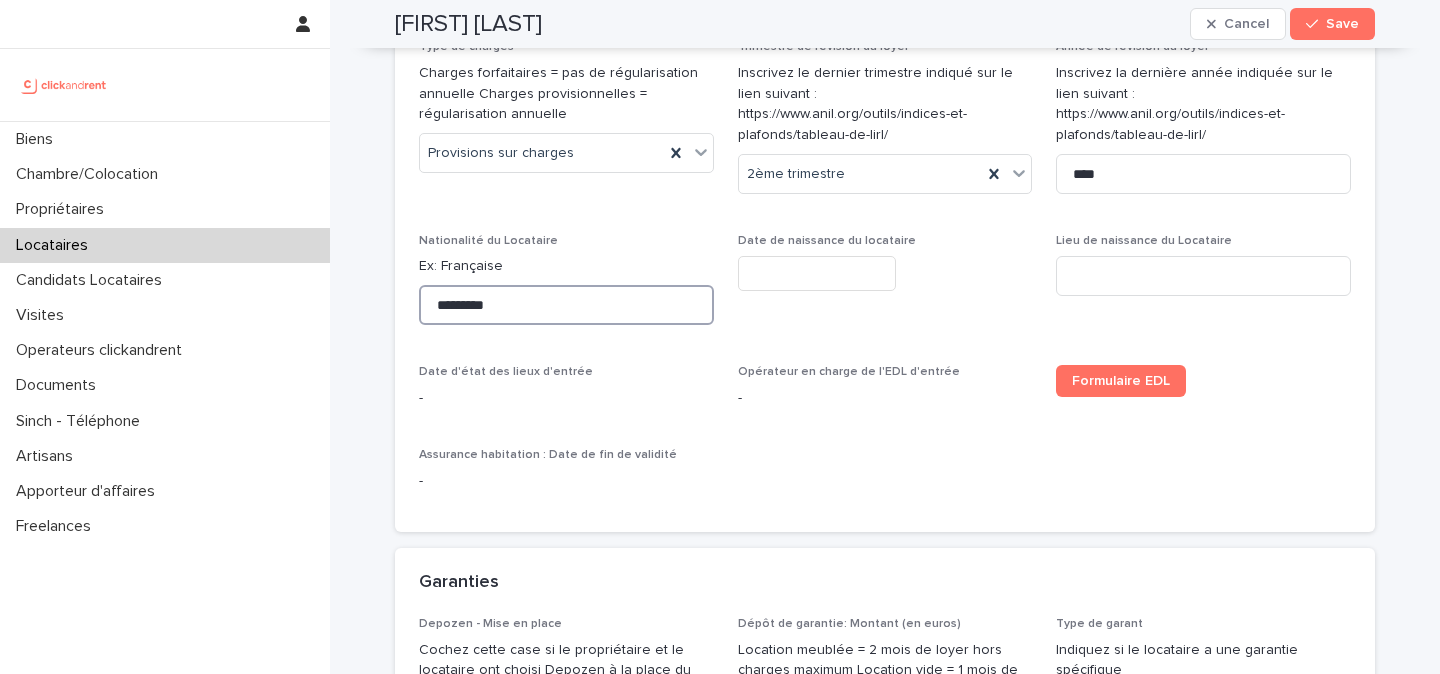 type on "*********" 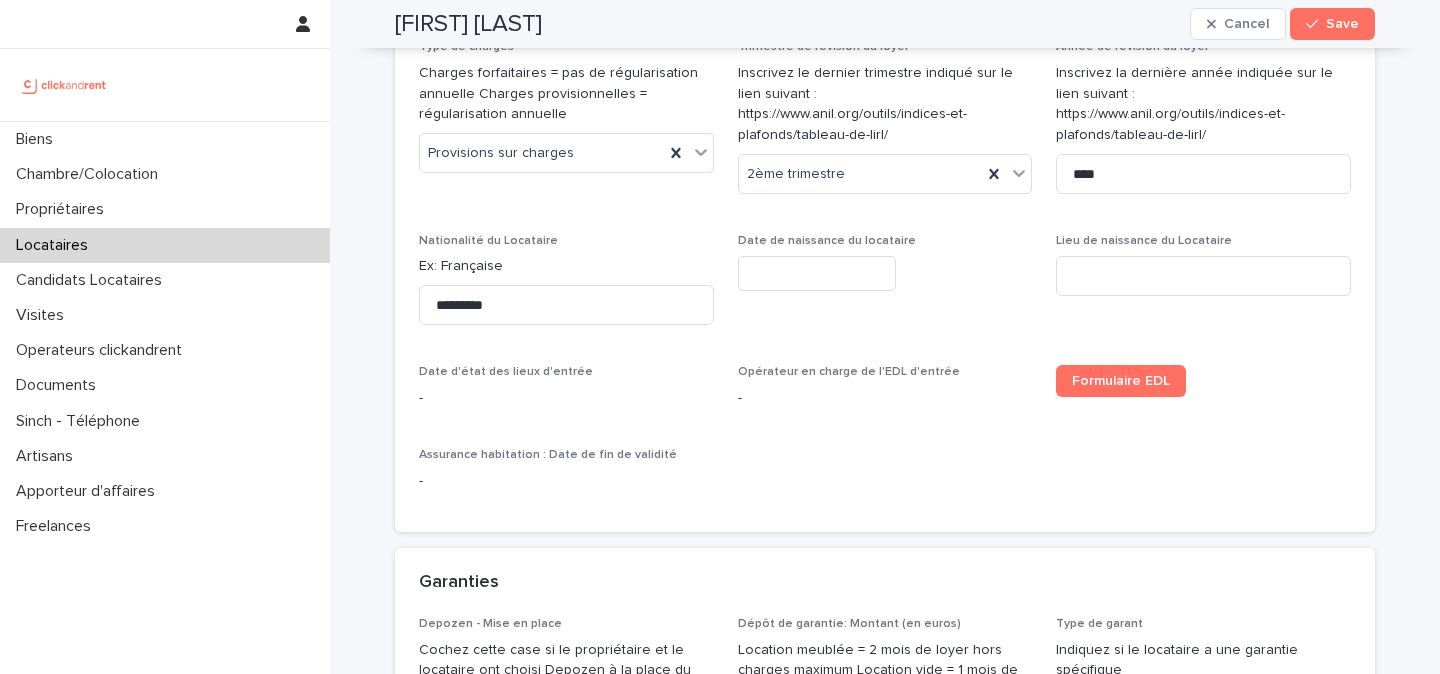 click on "Date de début du bail Indiquez la date à laquelle on fait commencer le contrat de location
Il s'agit en principe de la même date que celle de l'état des lieux d'entrée ********* Date de fin du bail 27/8/2026 Durée du bail (en mois) Ex: 12 ** Loyer hors charges Ne pas mettre une virgule mais un point s'il existe une décimale
Ex: 1250.12 *** Charges Ne pas mettre une virgule mais un point s'il existe une décimale
Ex: 1250.12 ** Loyers charges comprises 800 Type de charges Charges forfaitaires = pas de régularisation annuelle
Charges provisionnelles = régularisation annuelle Provisions sur charges Trimestre de révision du loyer Inscrivez le dernier trimestre indiqué sur le lien suivant : https://www.anil.org/outils/indices-et-plafonds/tableau-de-lirl/  2ème trimestre Année de révision du loyer Inscrivez la dernière année indiquée sur le lien suivant : https://www.anil.org/outils/indices-et-plafonds/tableau-de-lirl/  **** Nationalité du Locataire Ex: Française ********* - - Formulaire EDL -" at bounding box center [885, 104] 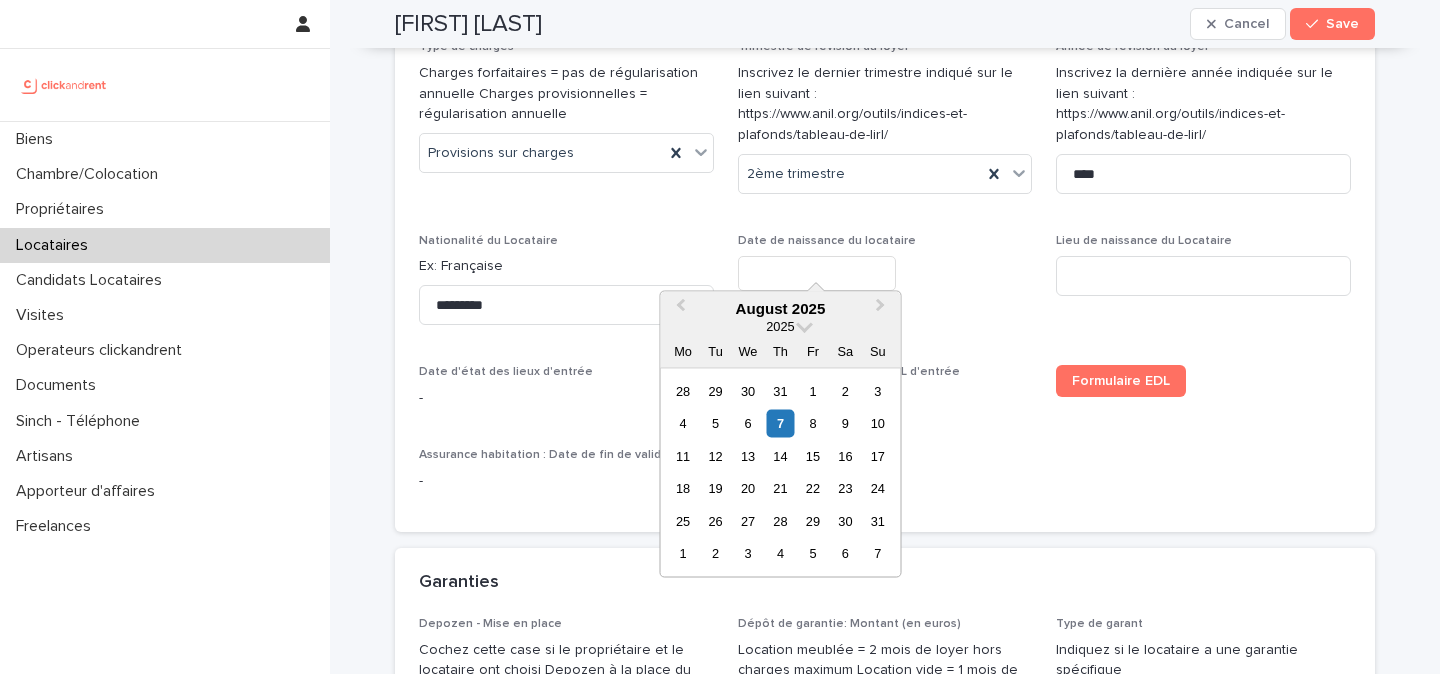 click at bounding box center [817, 273] 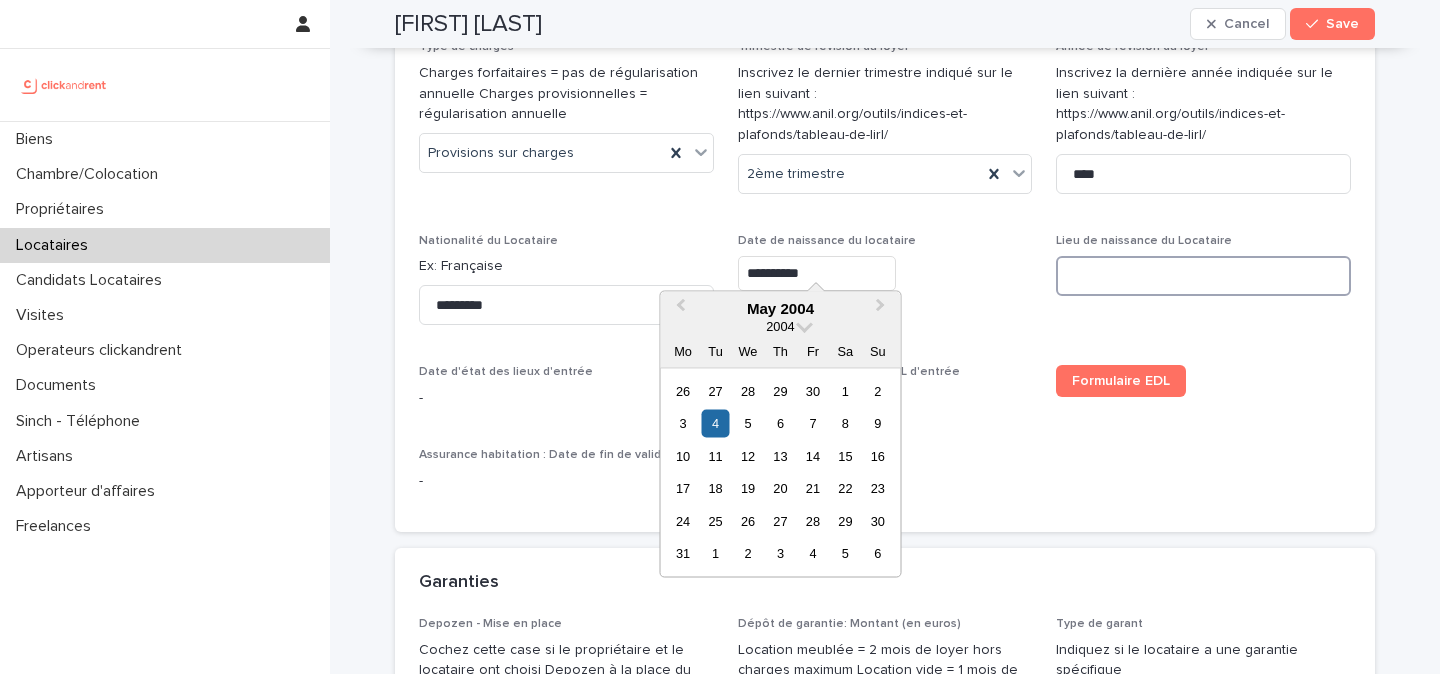 type on "********" 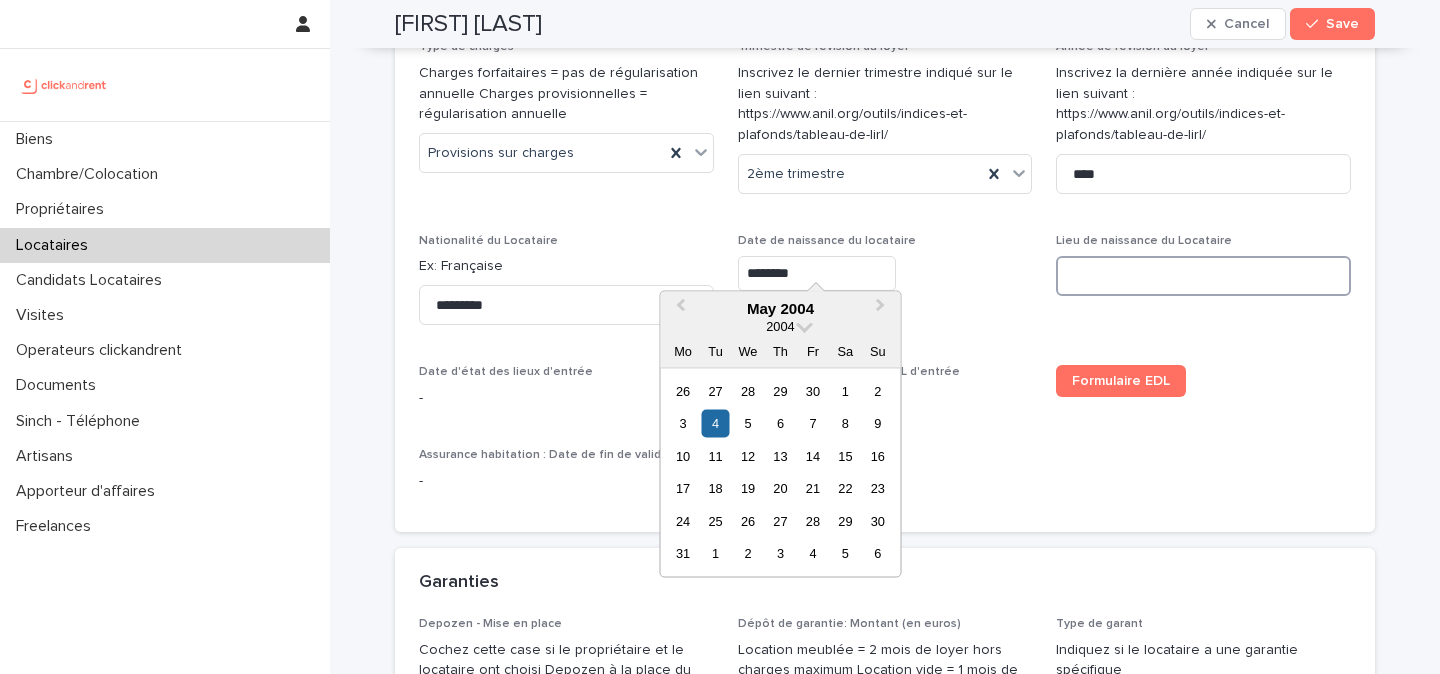click at bounding box center (1203, 276) 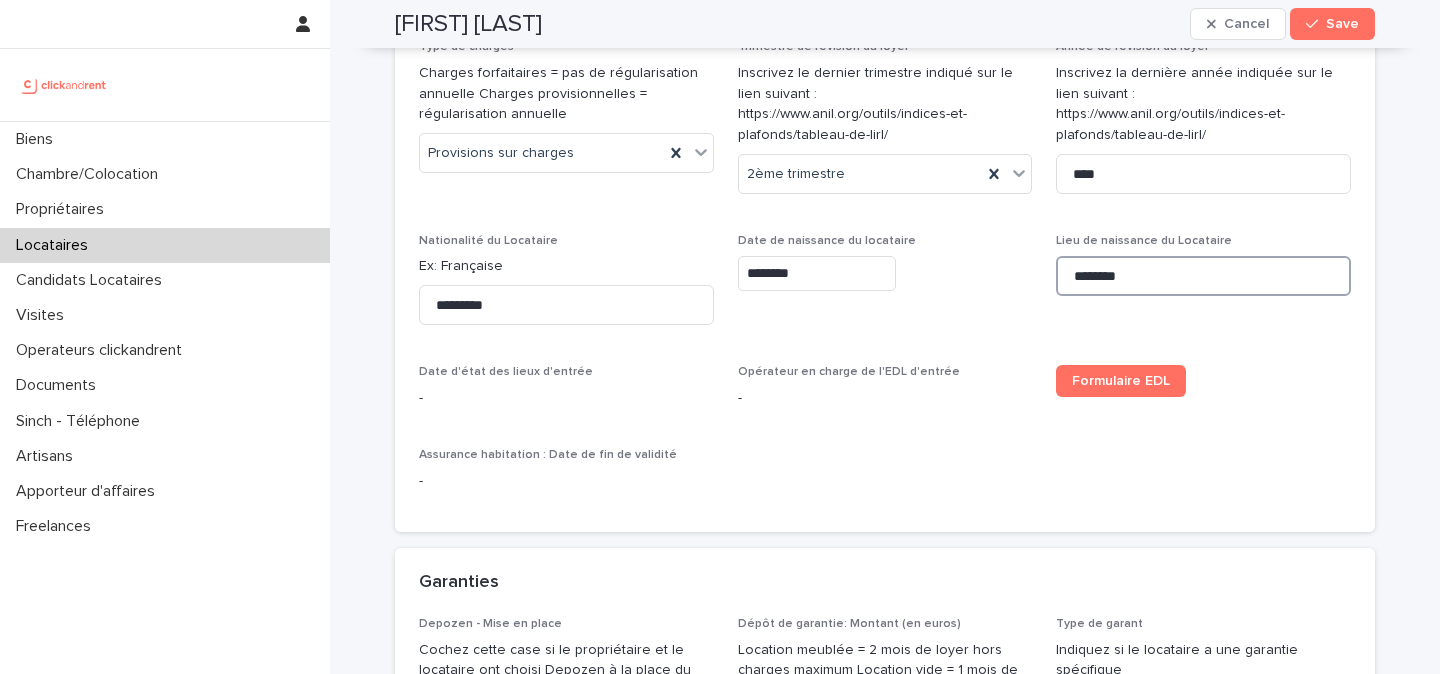 type on "********" 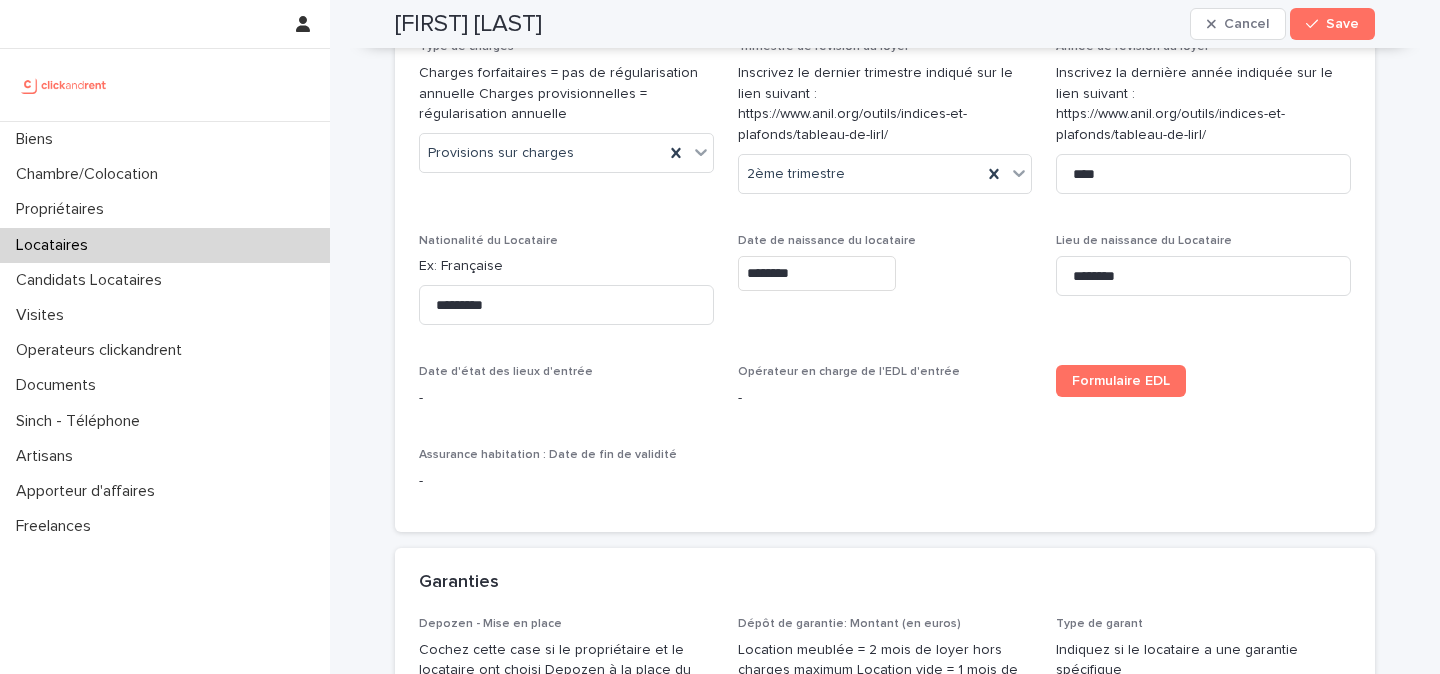 click on "Date de naissance du locataire ********" at bounding box center (885, 287) 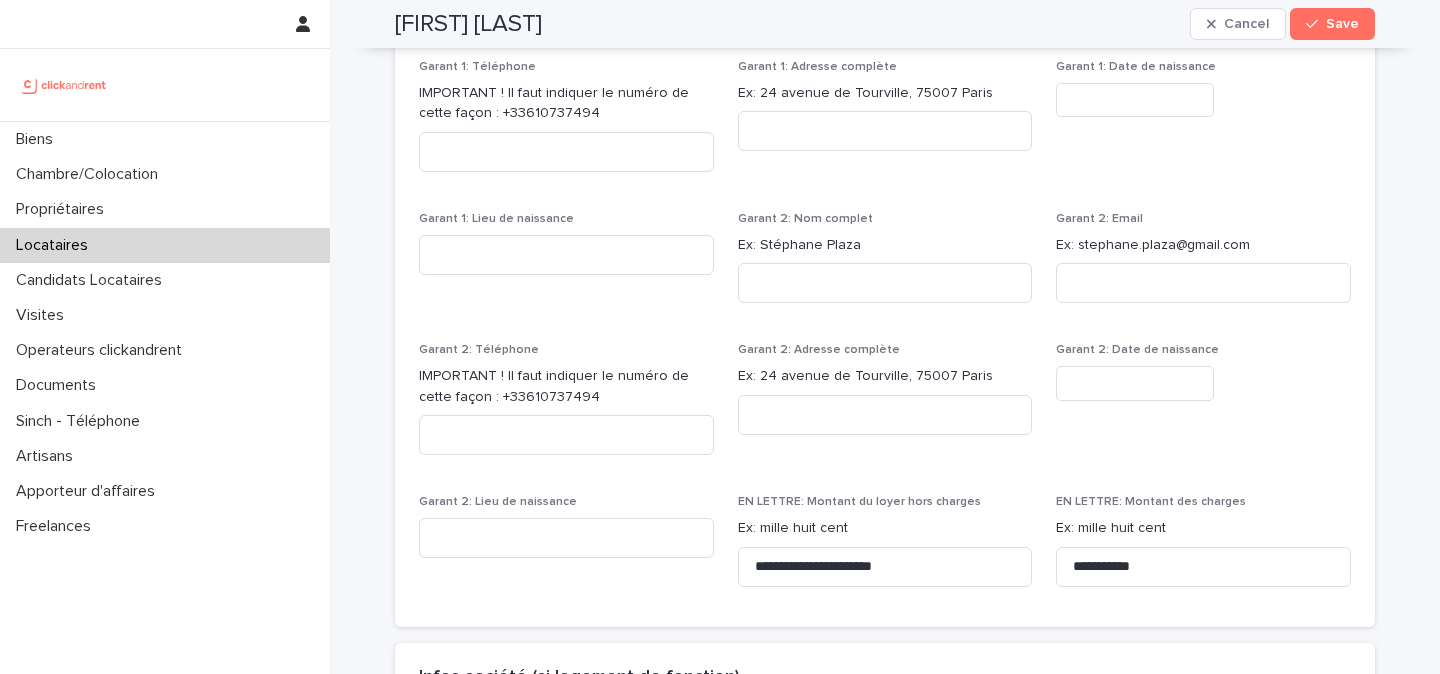 scroll, scrollTop: 2188, scrollLeft: 0, axis: vertical 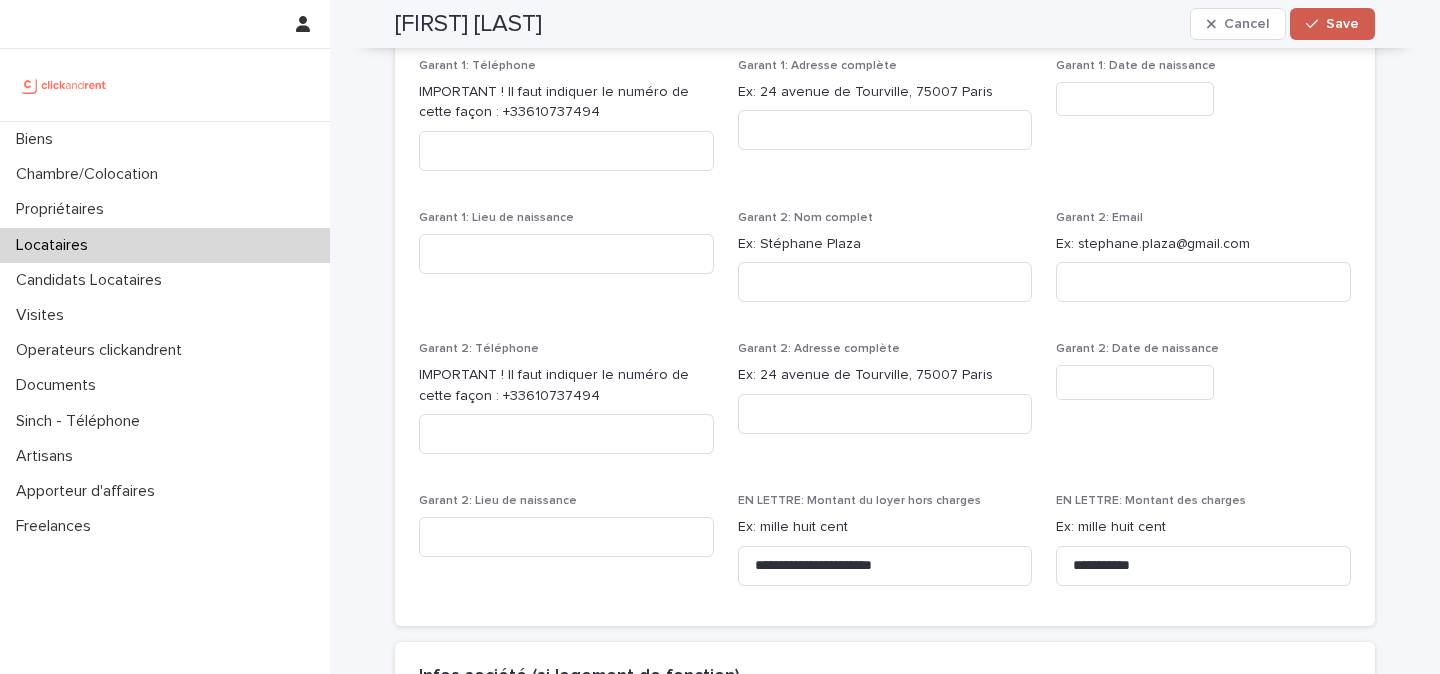 click on "Save" at bounding box center (1342, 24) 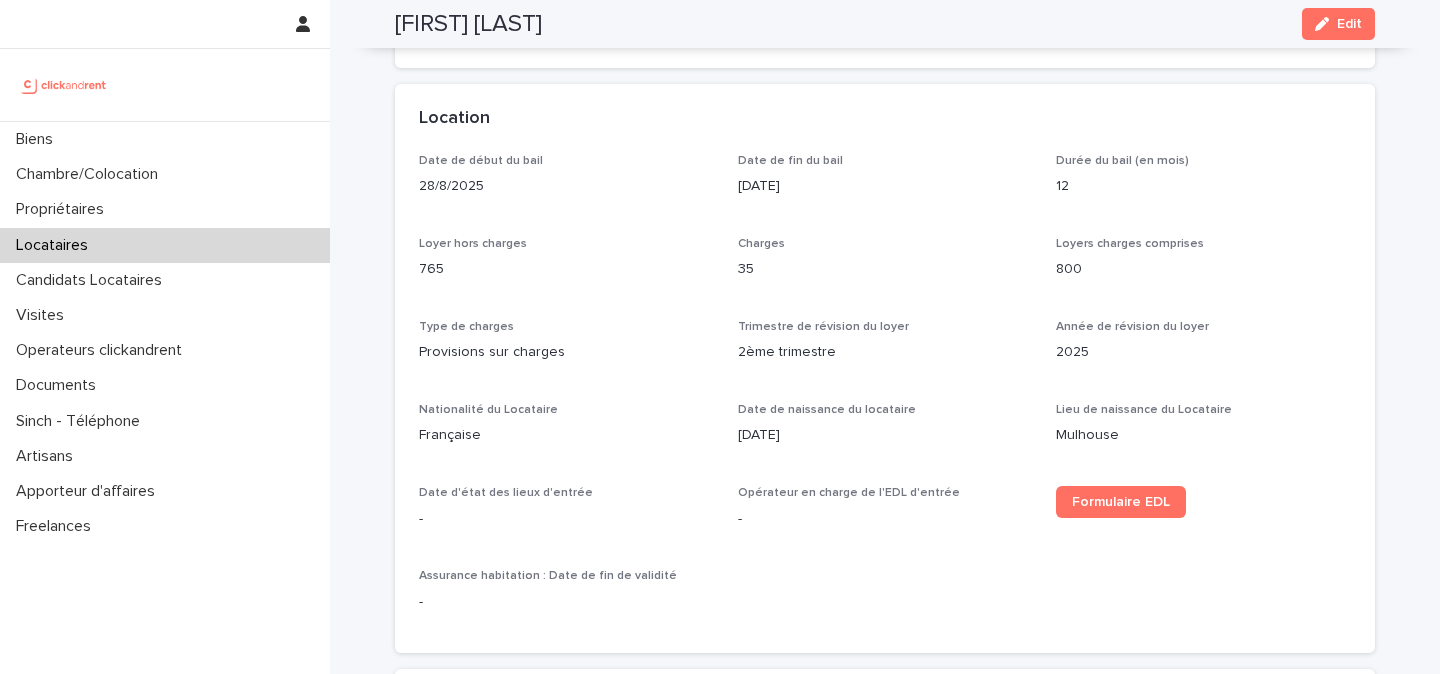 scroll, scrollTop: 590, scrollLeft: 0, axis: vertical 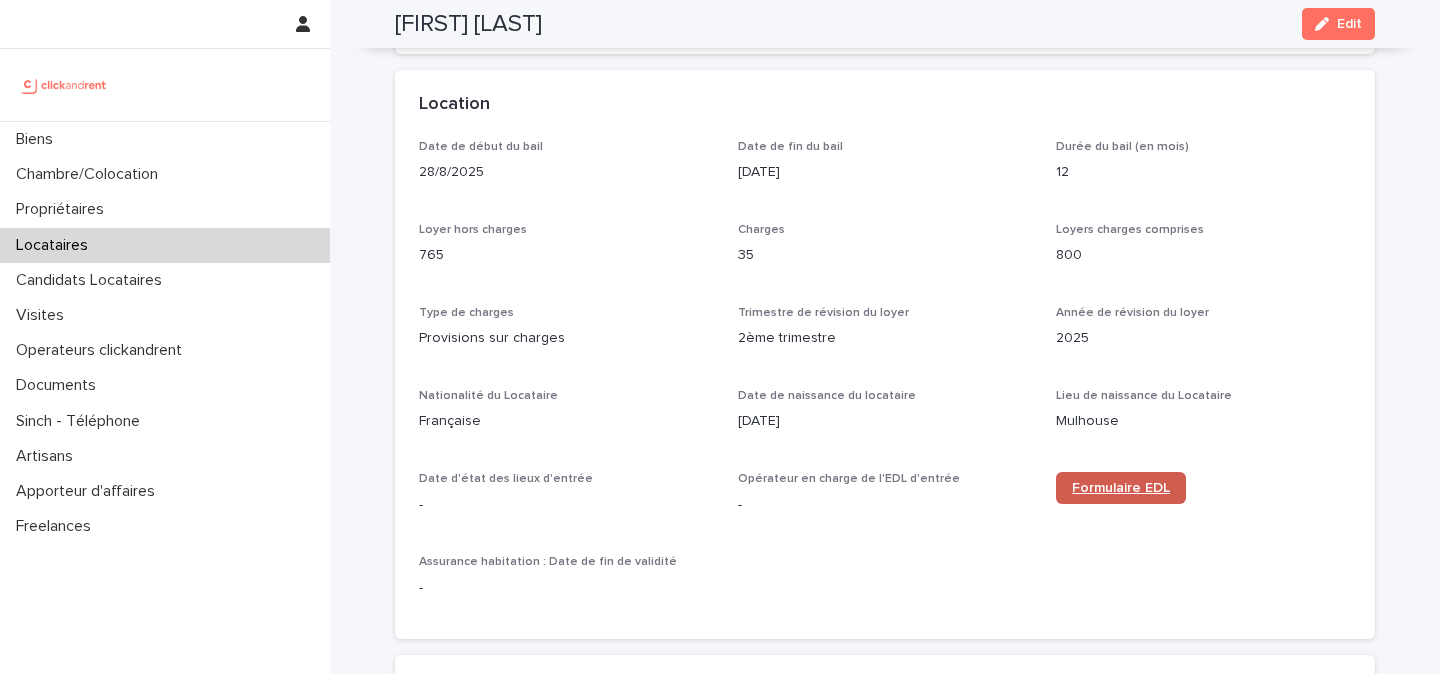 click on "Formulaire EDL" at bounding box center (1121, 488) 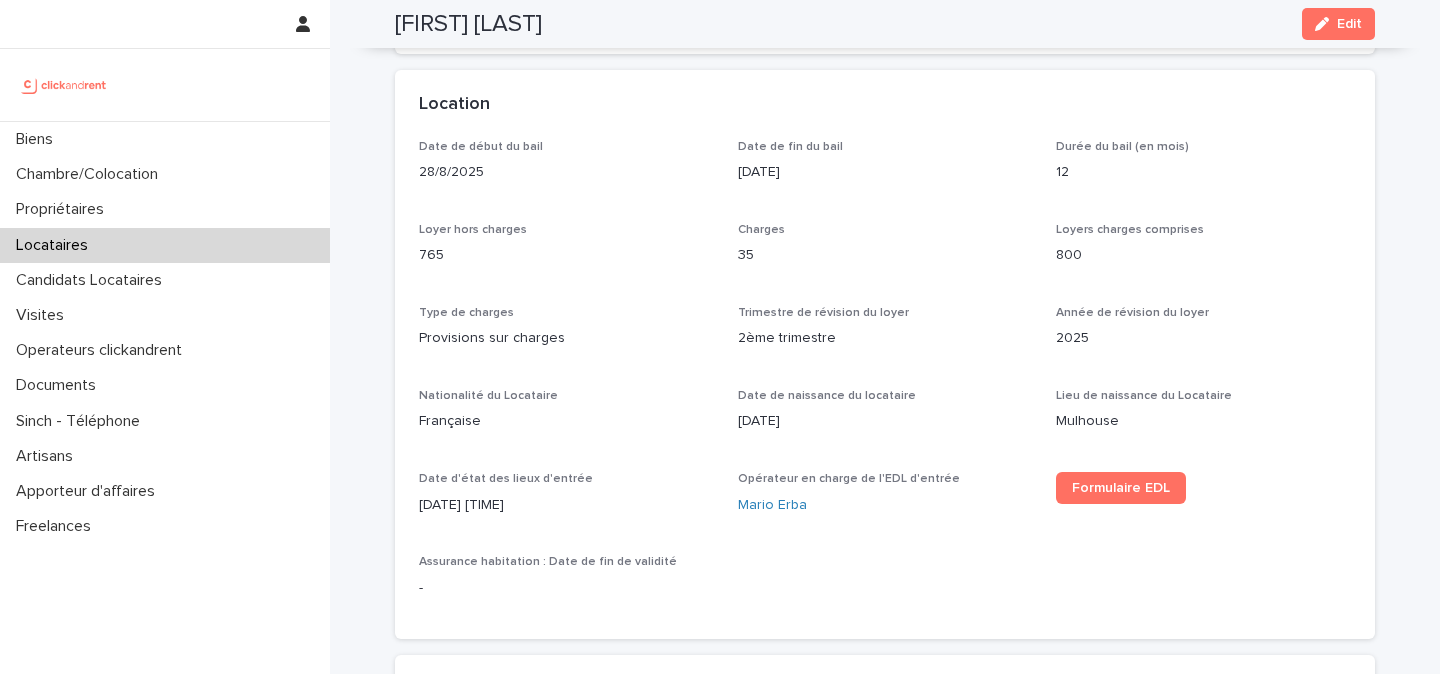 click at bounding box center (64, 85) 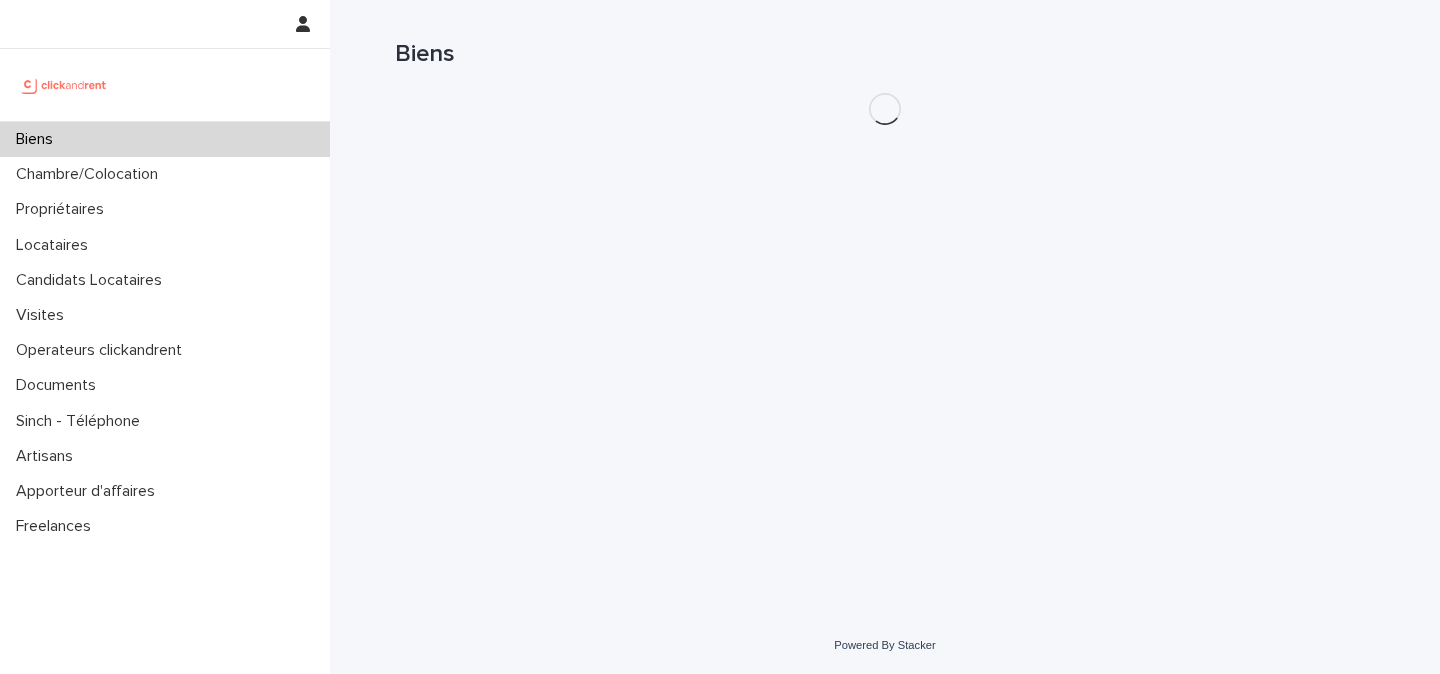 scroll, scrollTop: 0, scrollLeft: 0, axis: both 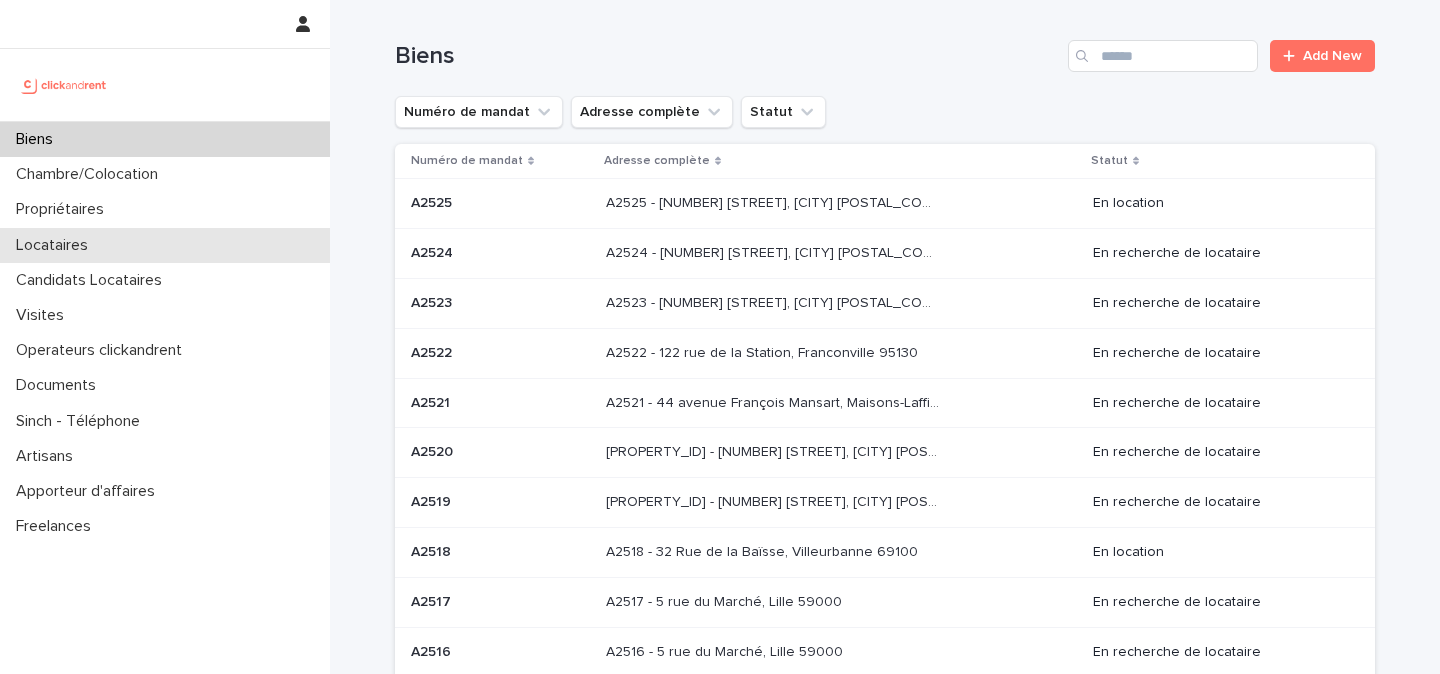 click on "Locataires" at bounding box center [165, 245] 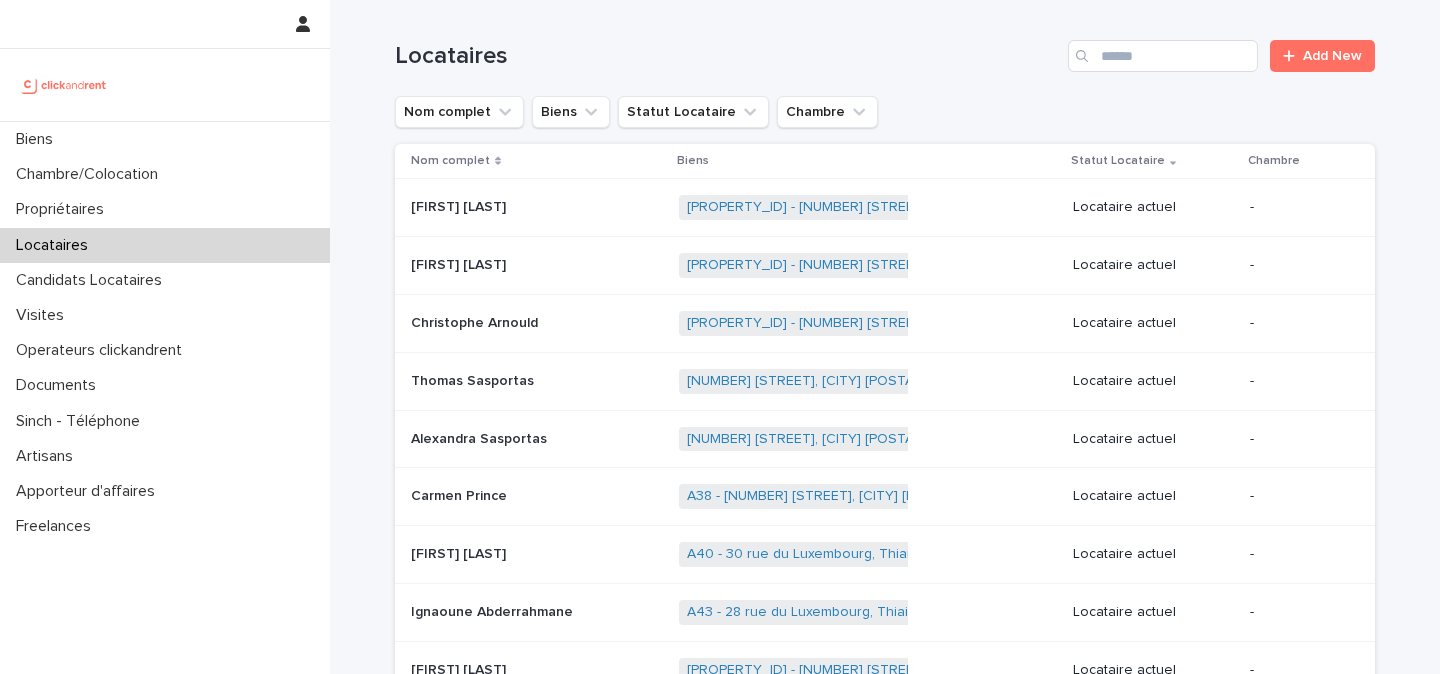 click at bounding box center [1084, 56] 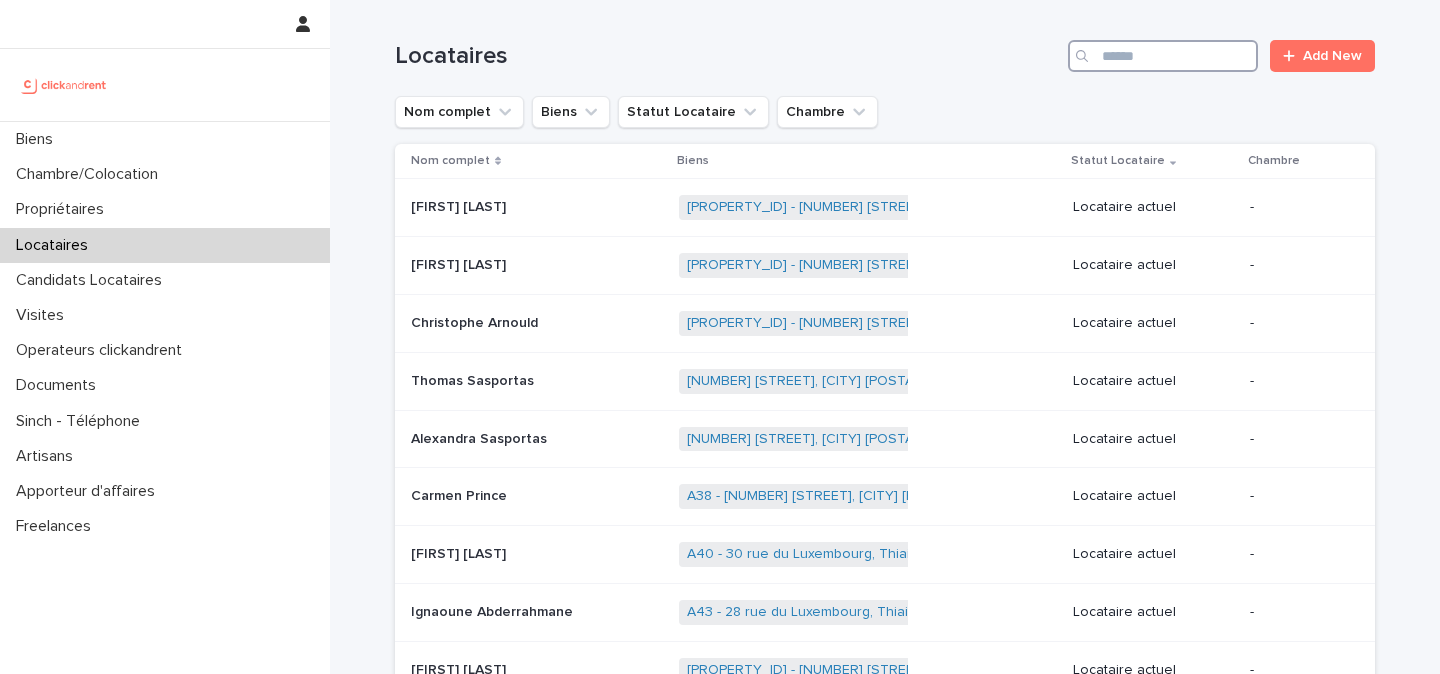 click at bounding box center (1163, 56) 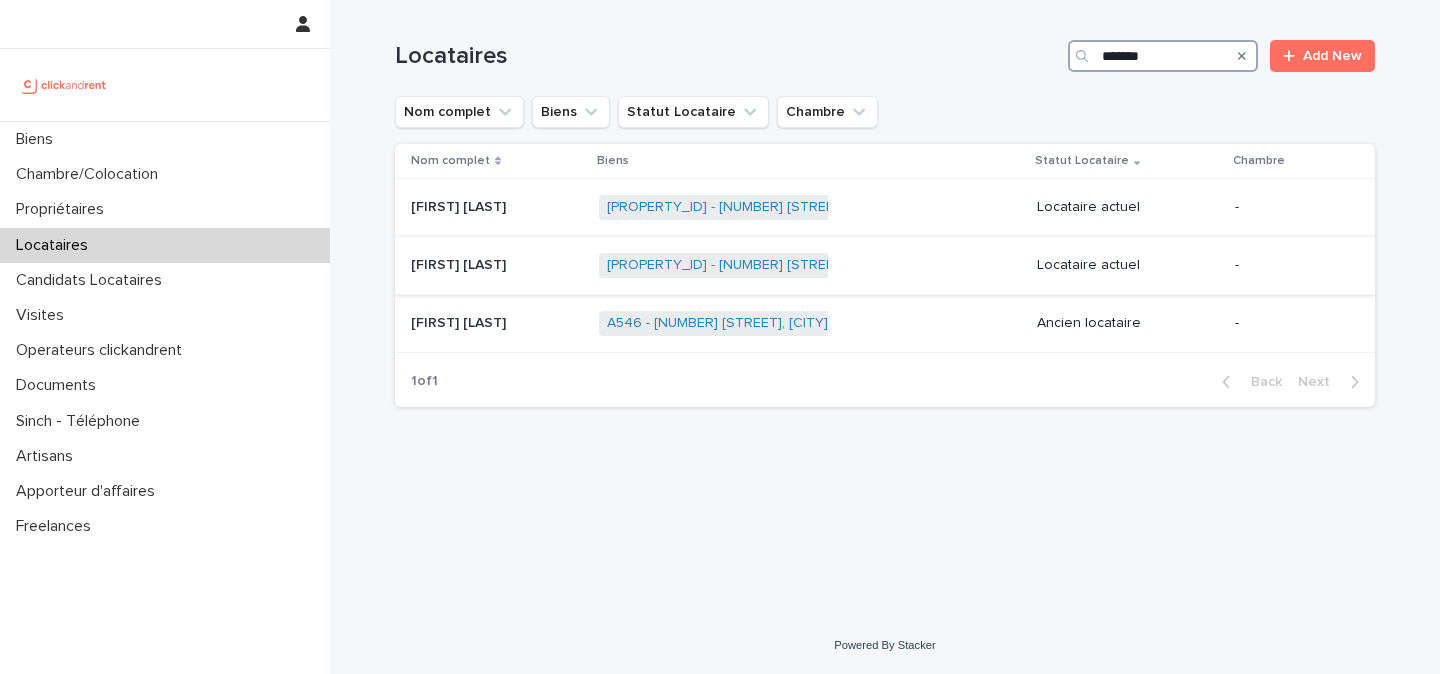 type on "*******" 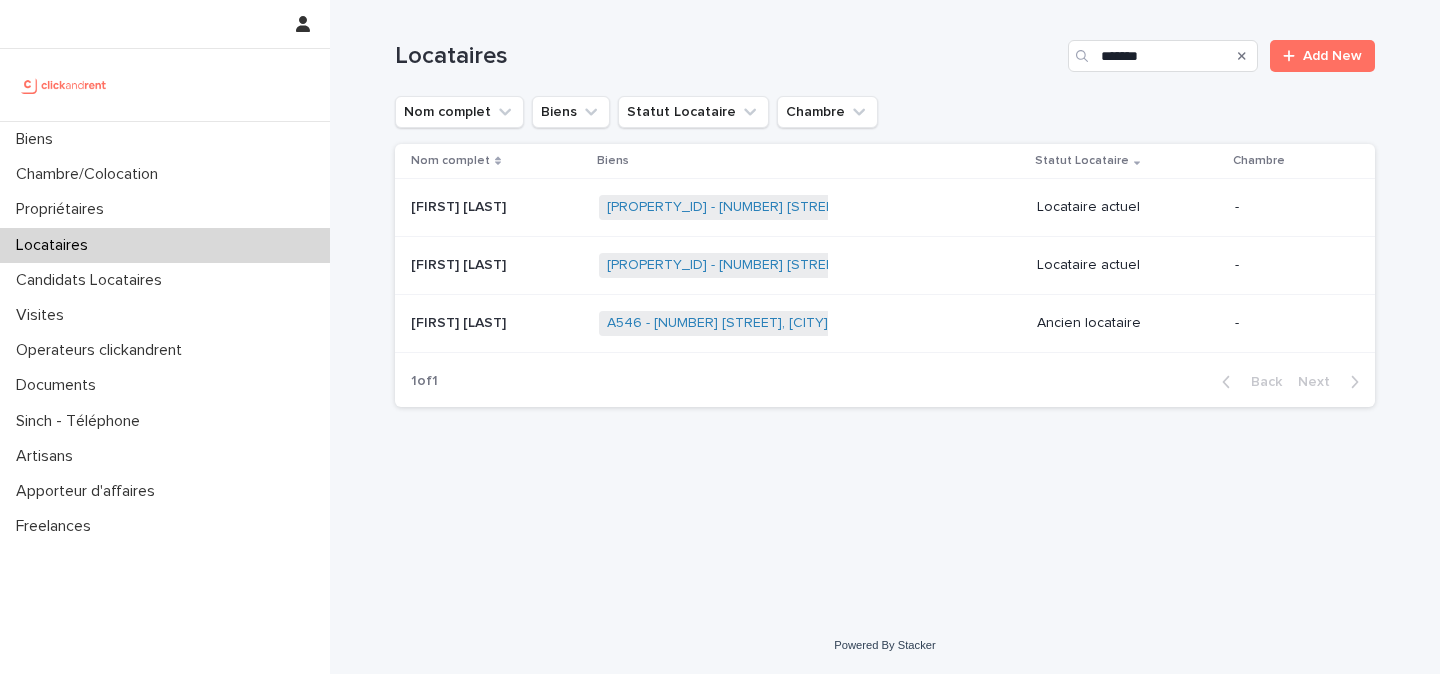 click on "Lucie Renault Lucie Renault" at bounding box center [497, 265] 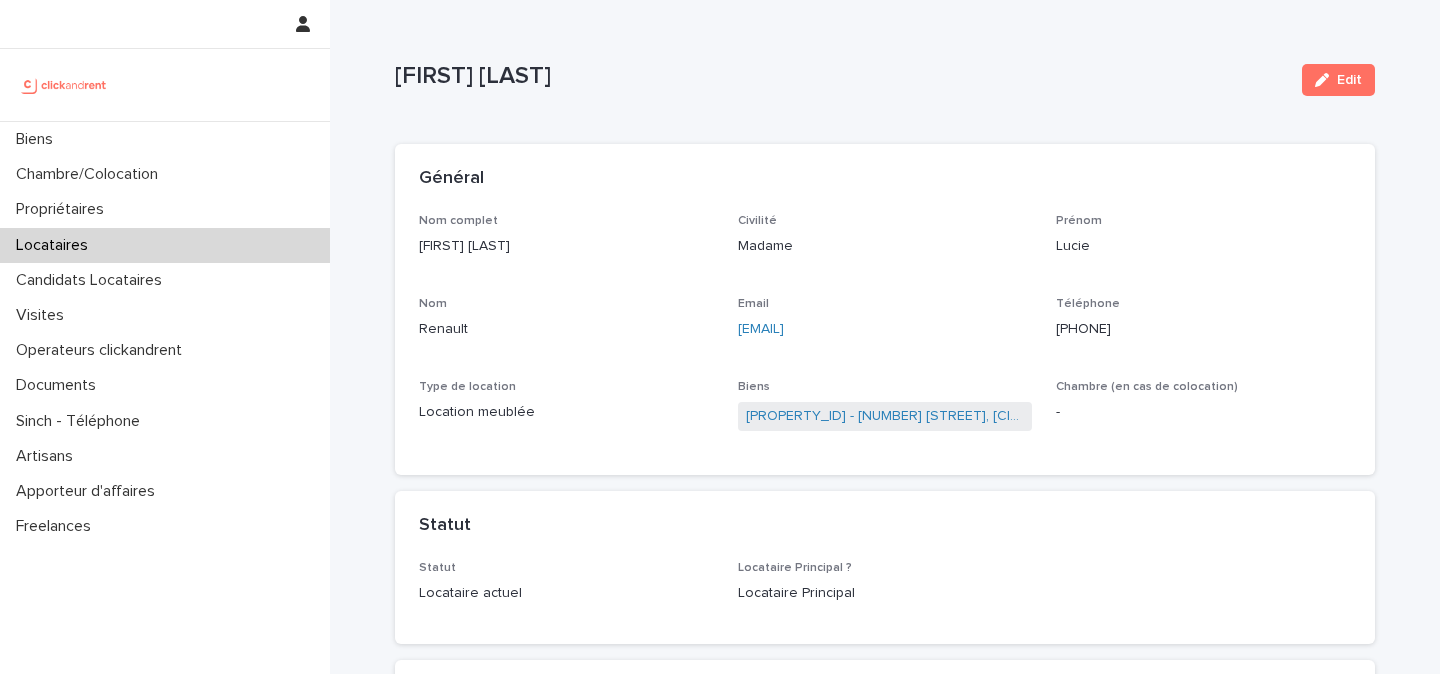 scroll, scrollTop: 21, scrollLeft: 0, axis: vertical 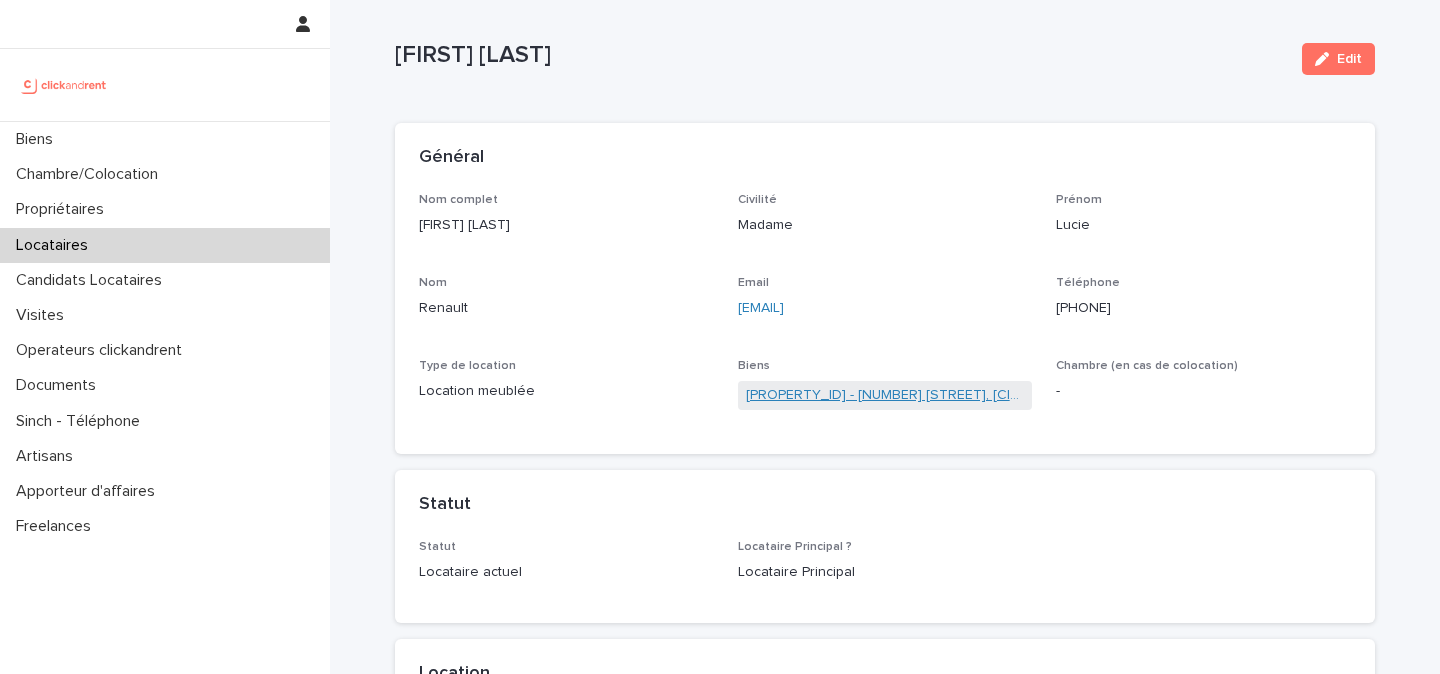 click on "A1732 - 10 rue Gustave Rouanet,  Paris 75018" at bounding box center [885, 395] 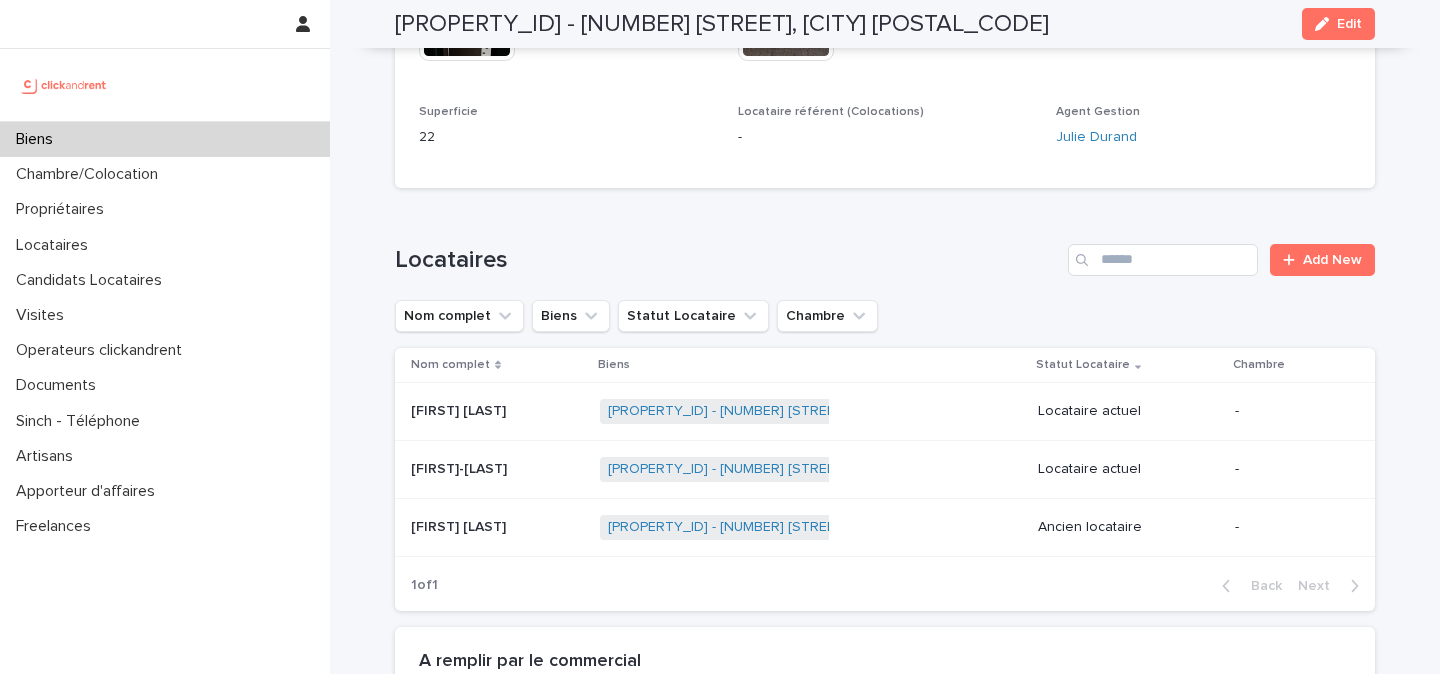 scroll, scrollTop: 710, scrollLeft: 0, axis: vertical 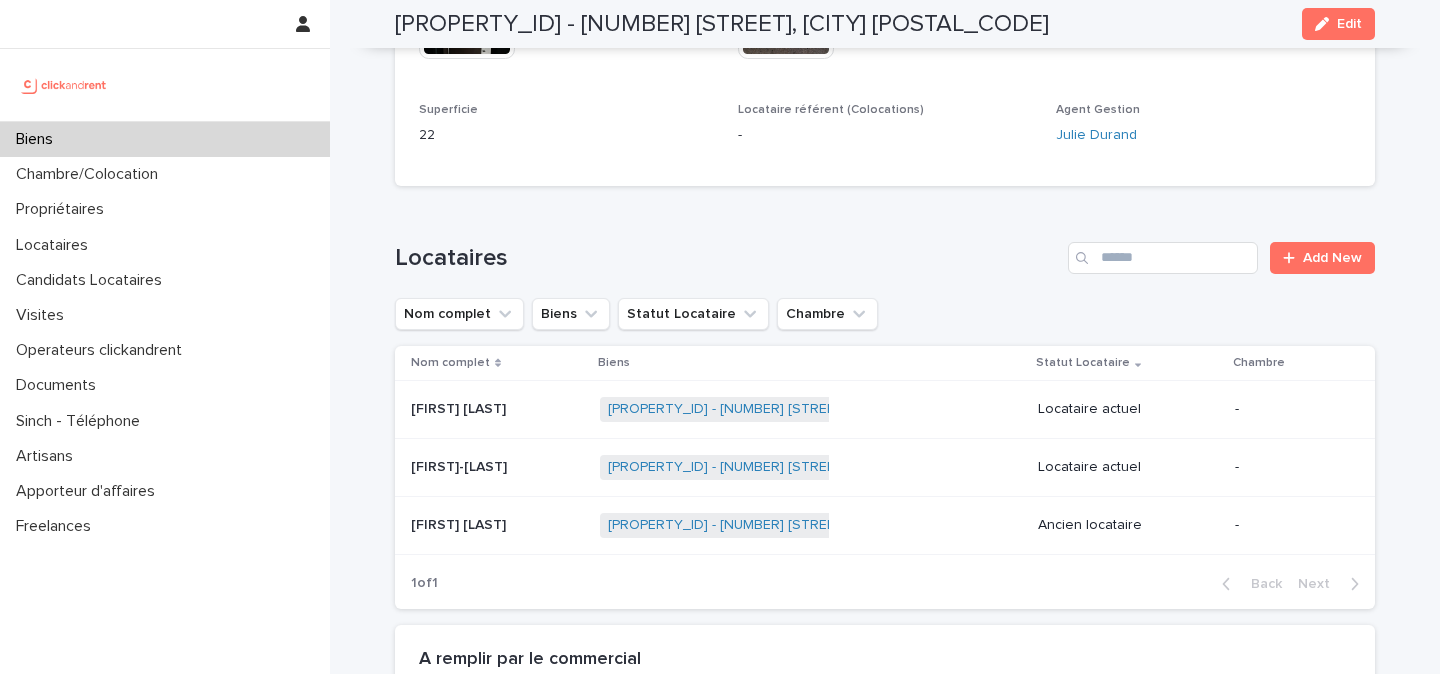 click at bounding box center (497, 467) 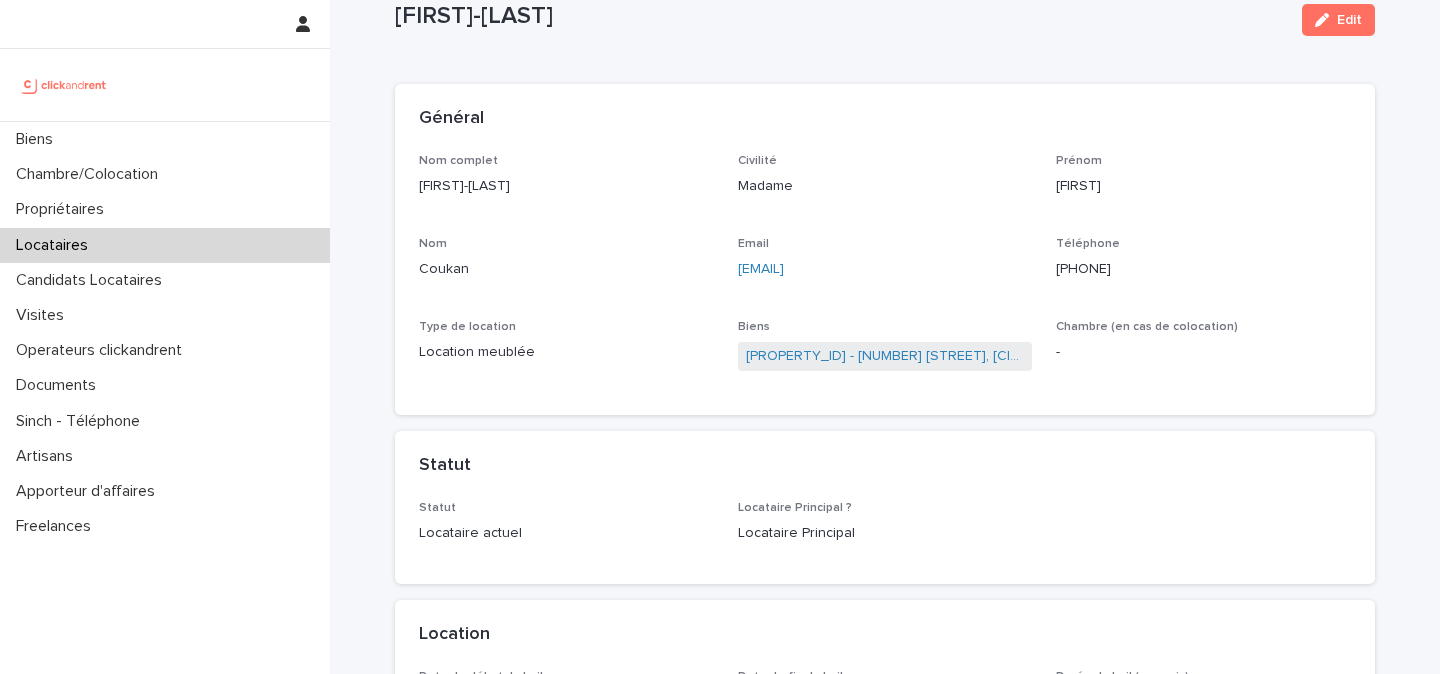 scroll, scrollTop: 0, scrollLeft: 0, axis: both 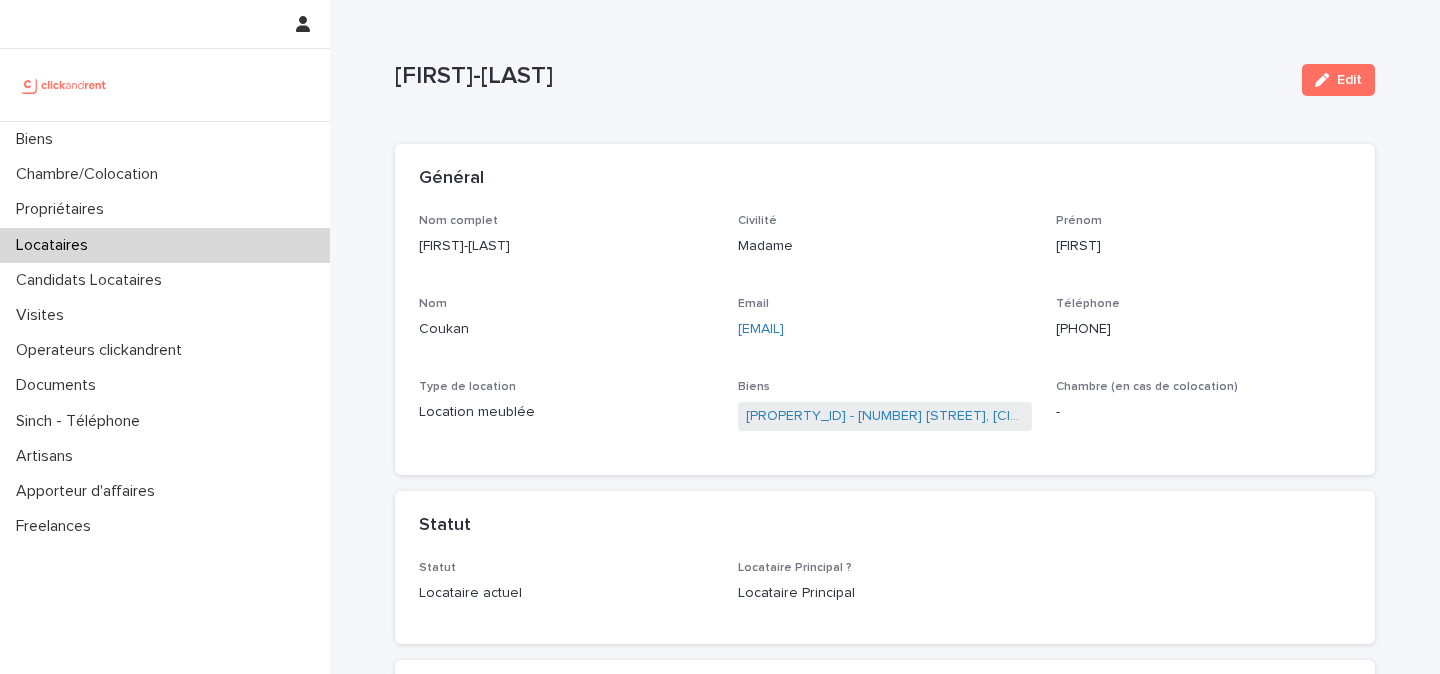click at bounding box center [64, 85] 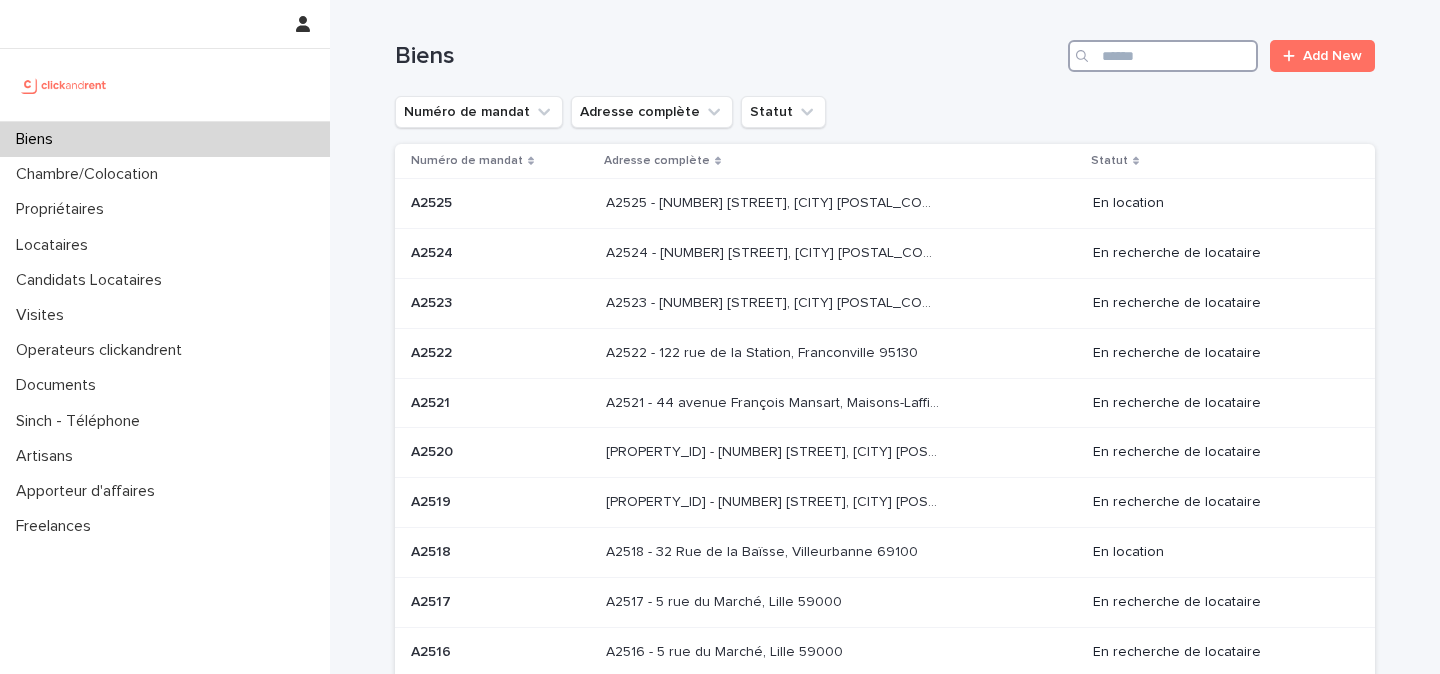 click at bounding box center [1163, 56] 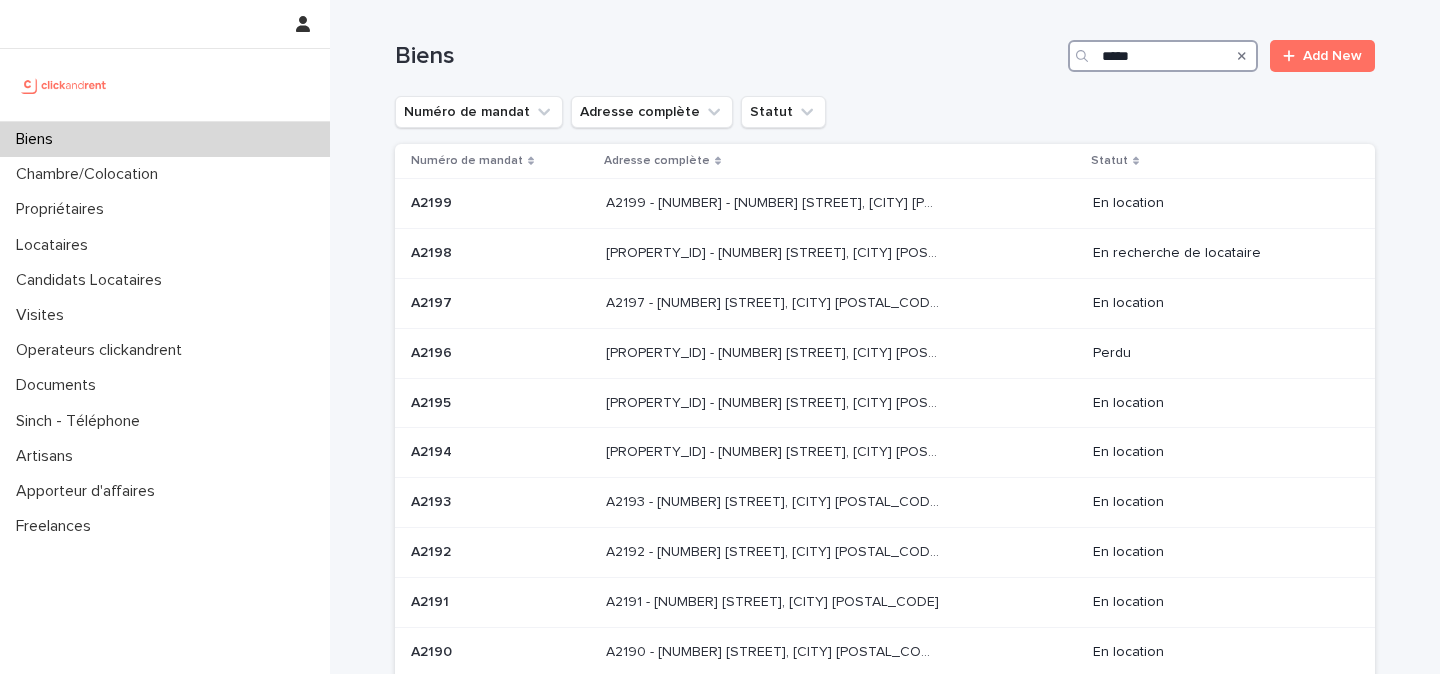 type on "*****" 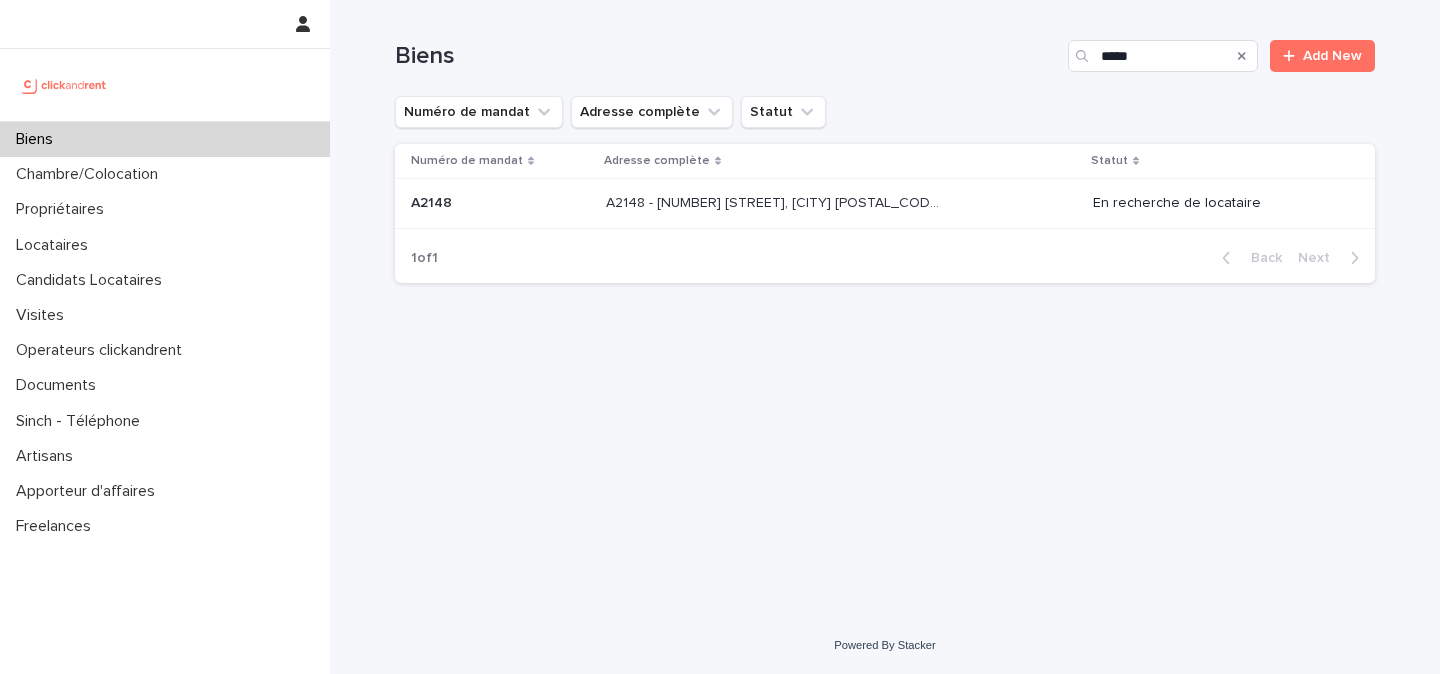 click at bounding box center (772, 203) 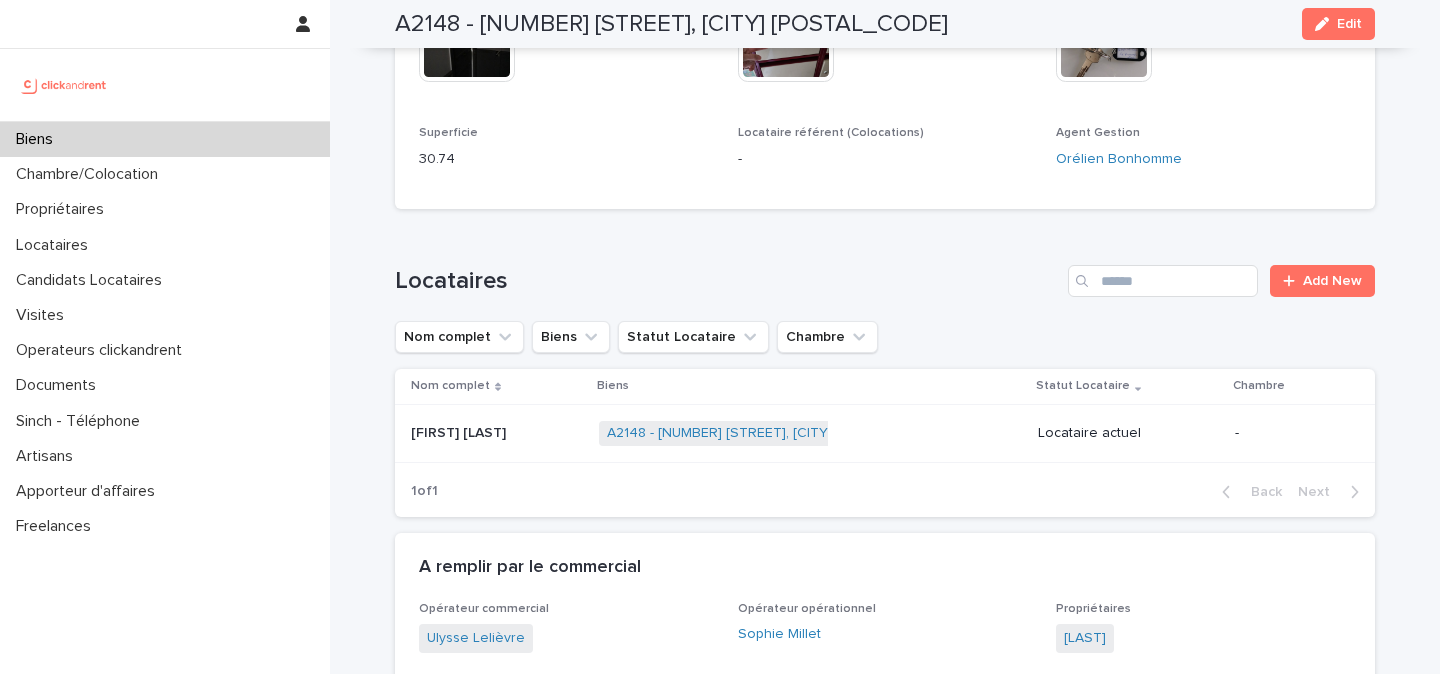 scroll, scrollTop: 761, scrollLeft: 0, axis: vertical 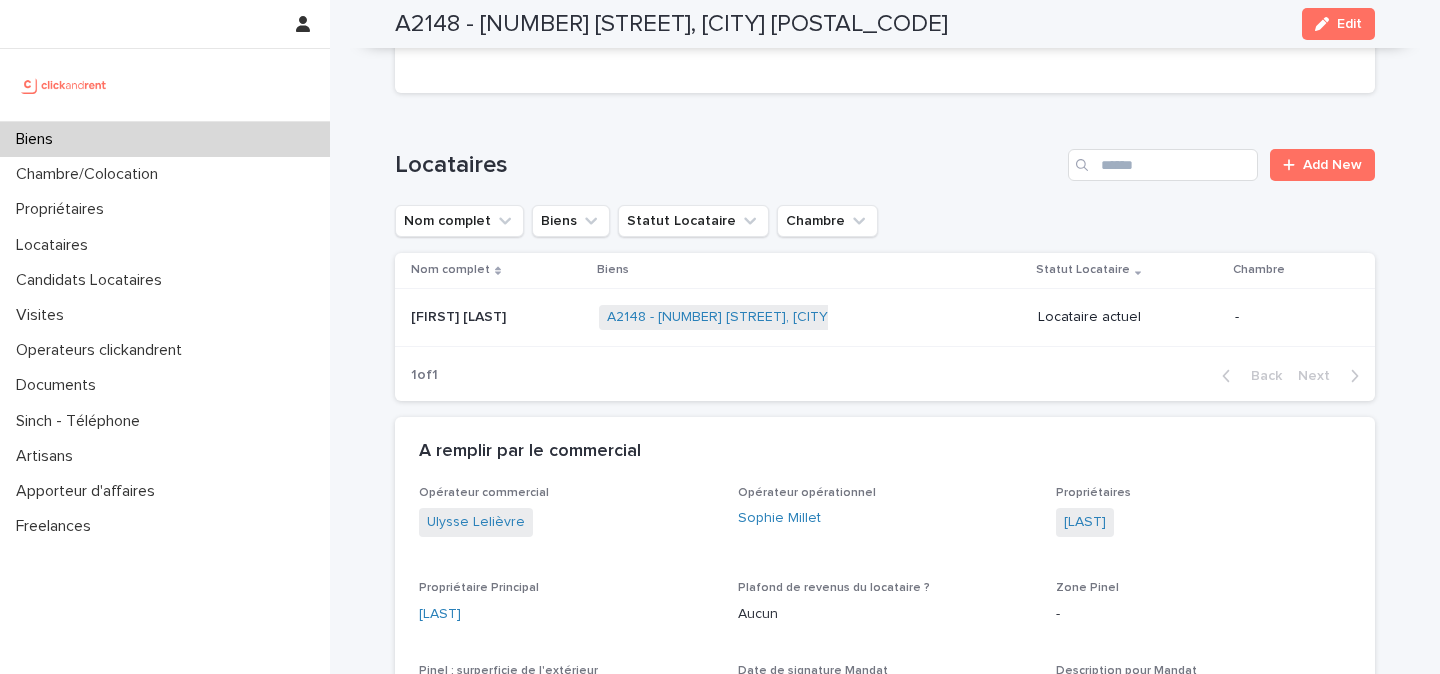 click on "Léa Couteau Léa Couteau" at bounding box center (497, 317) 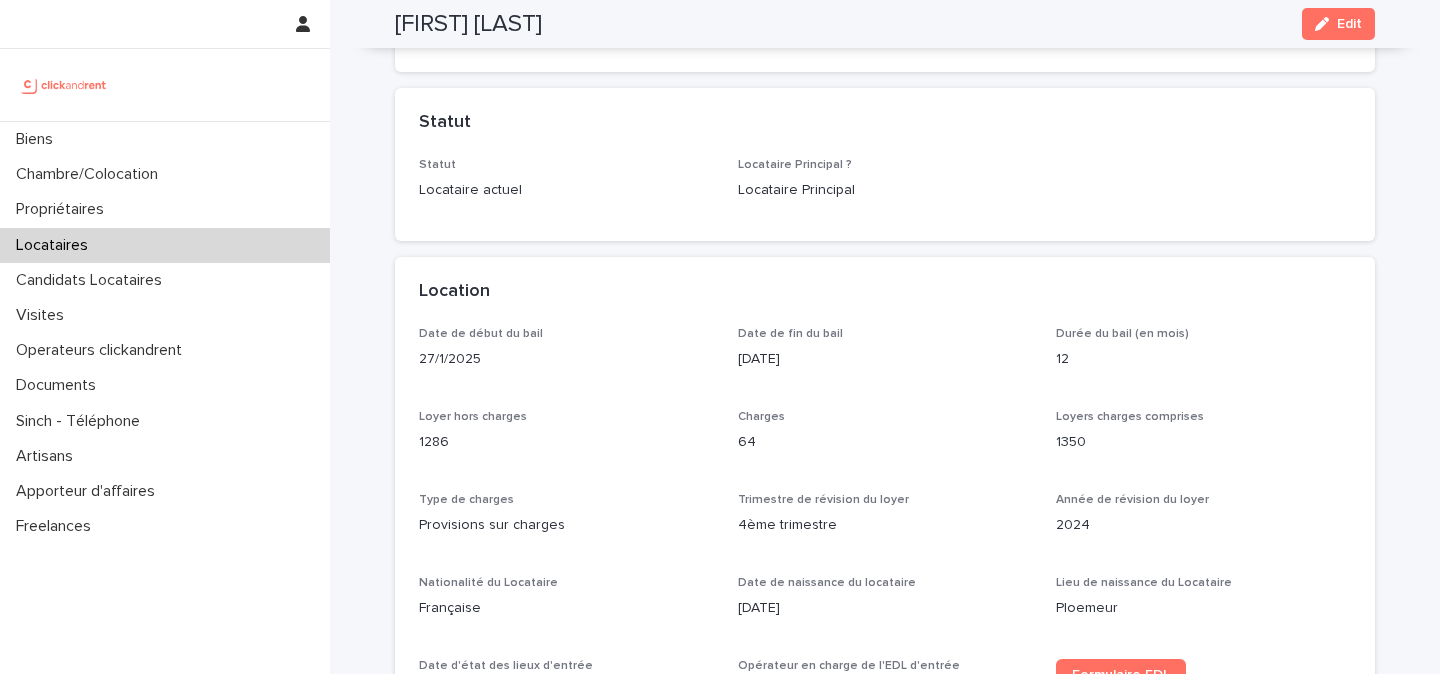 scroll, scrollTop: 0, scrollLeft: 0, axis: both 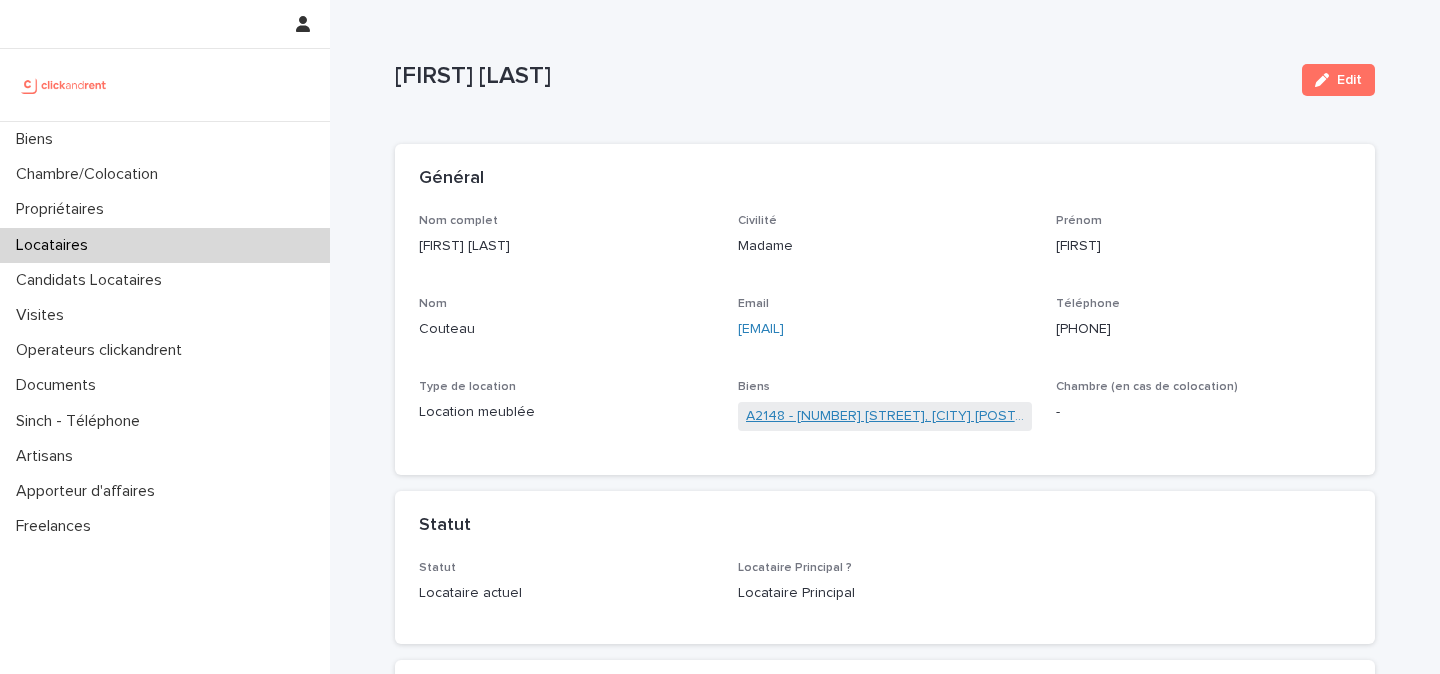 click on "A2148 - [NUMBER] [STREET],  [CITY] [POSTAL_CODE]" at bounding box center (885, 416) 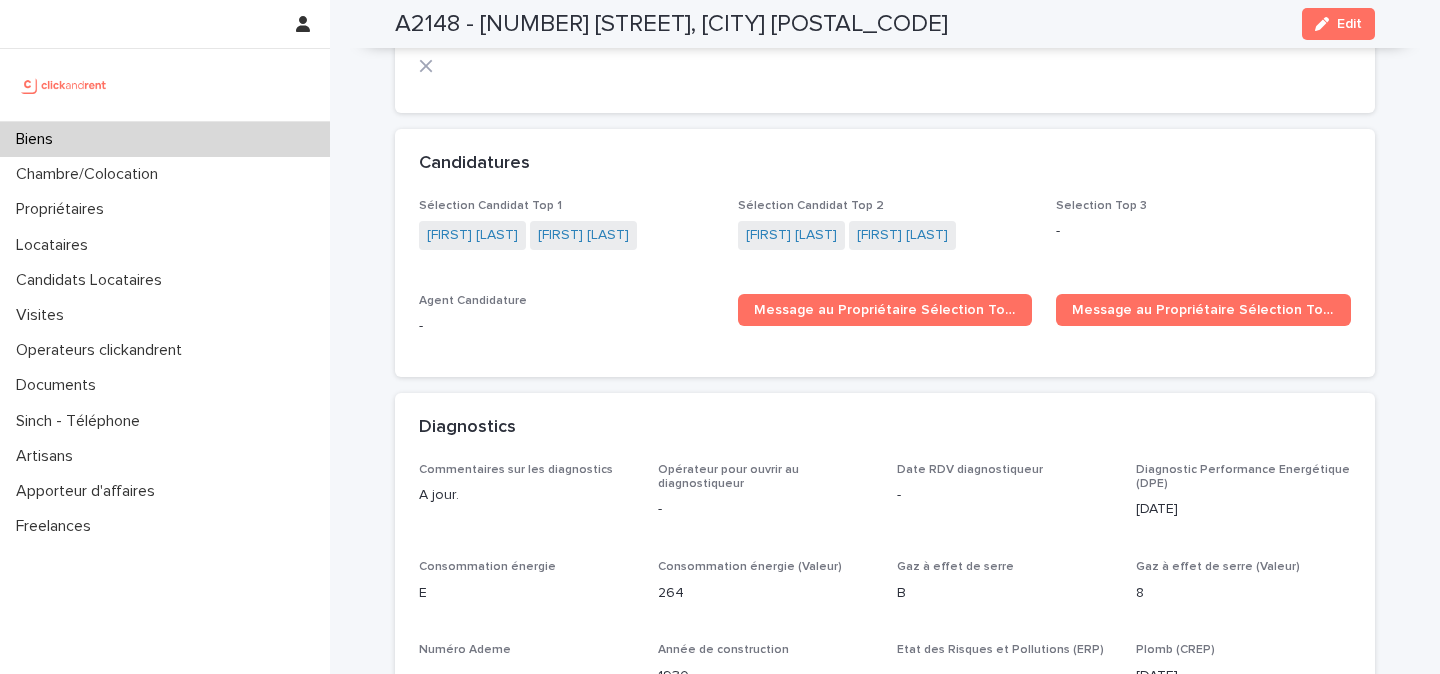 scroll, scrollTop: 6253, scrollLeft: 0, axis: vertical 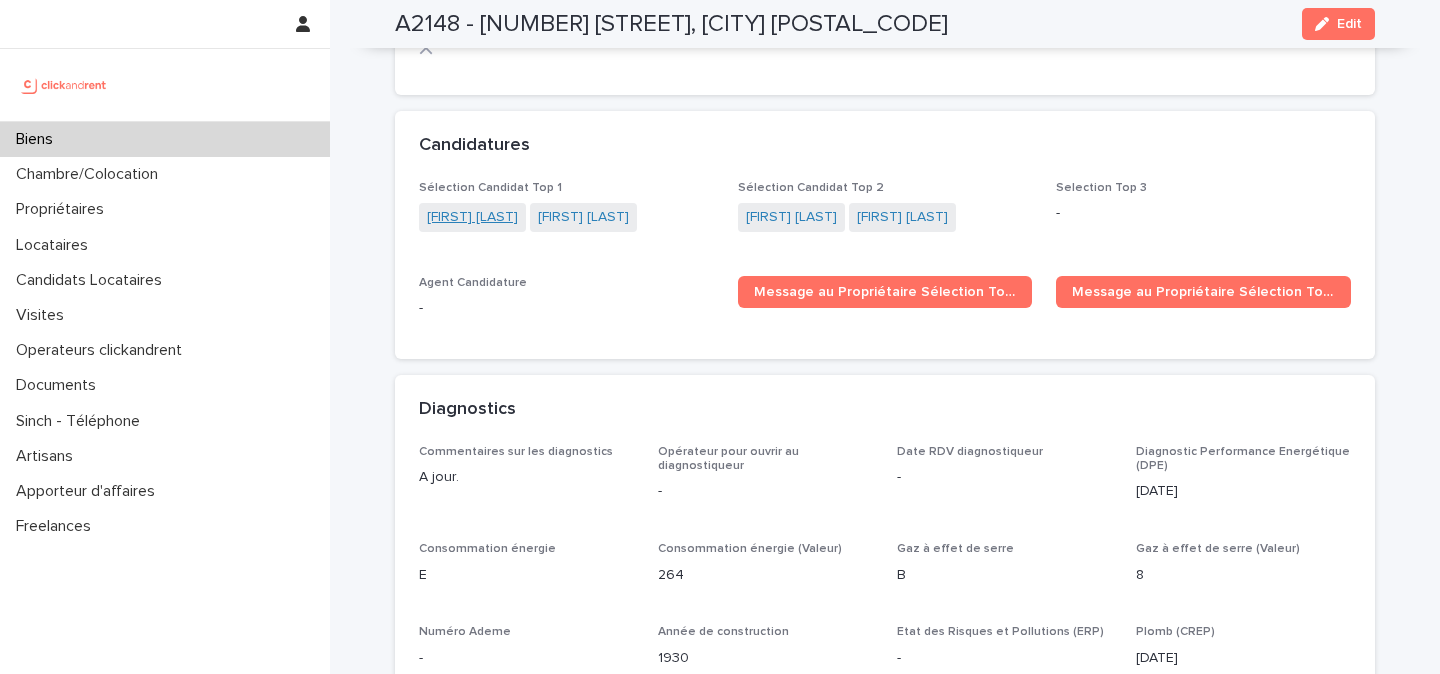 click on "[FIRST] [LAST]" at bounding box center [472, 217] 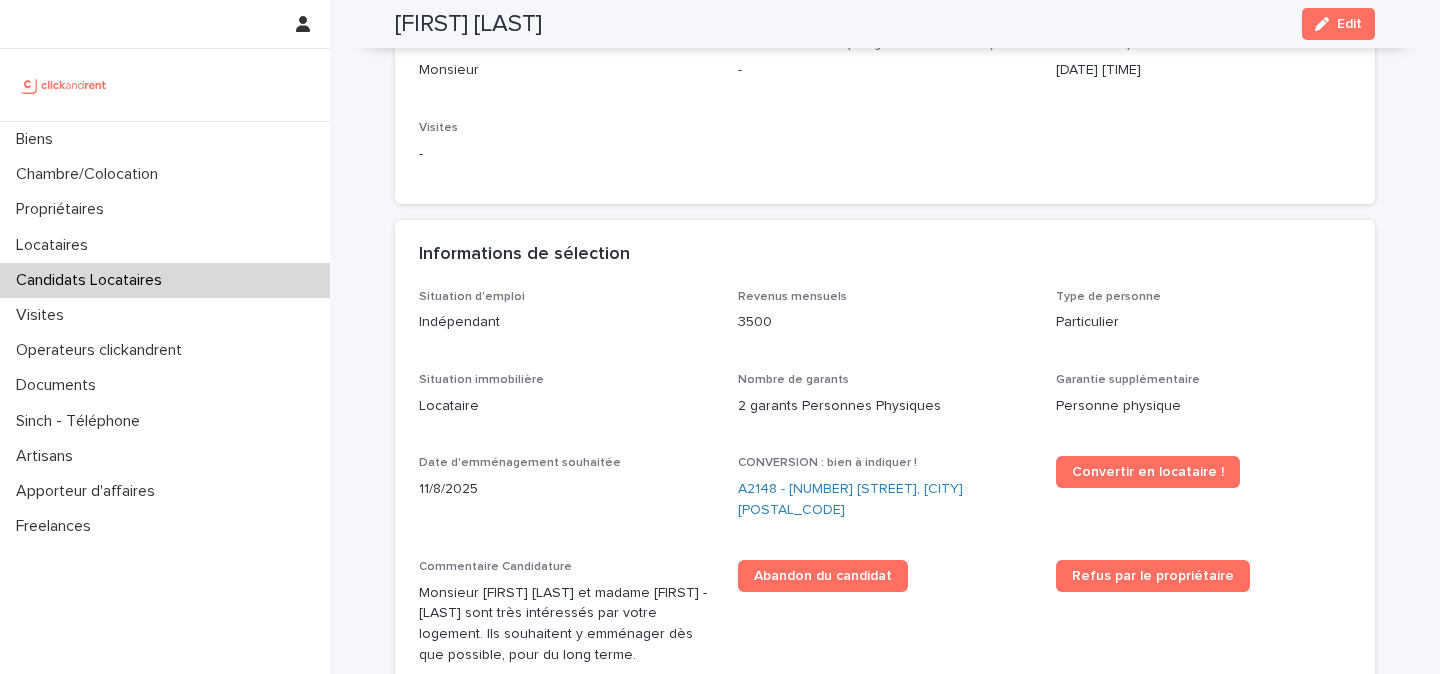 scroll, scrollTop: 384, scrollLeft: 0, axis: vertical 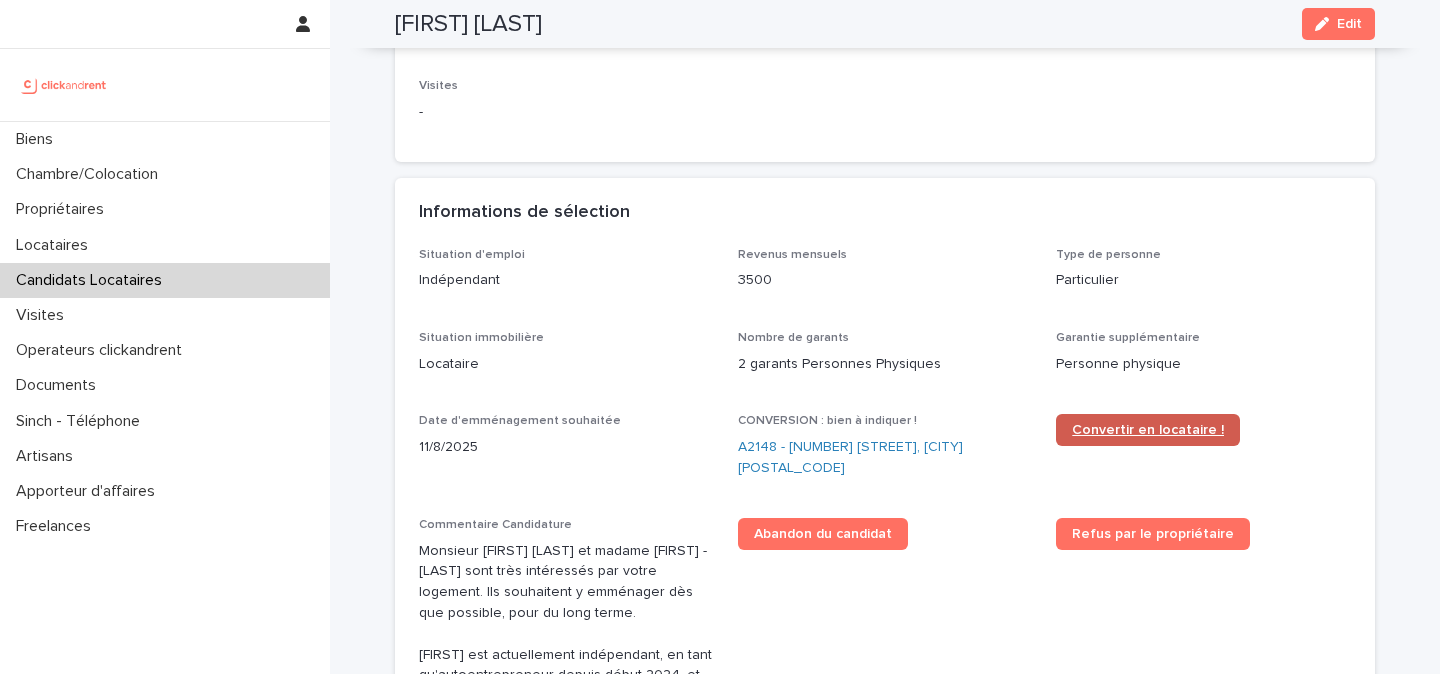 click on "Convertir en locataire !" at bounding box center [1148, 430] 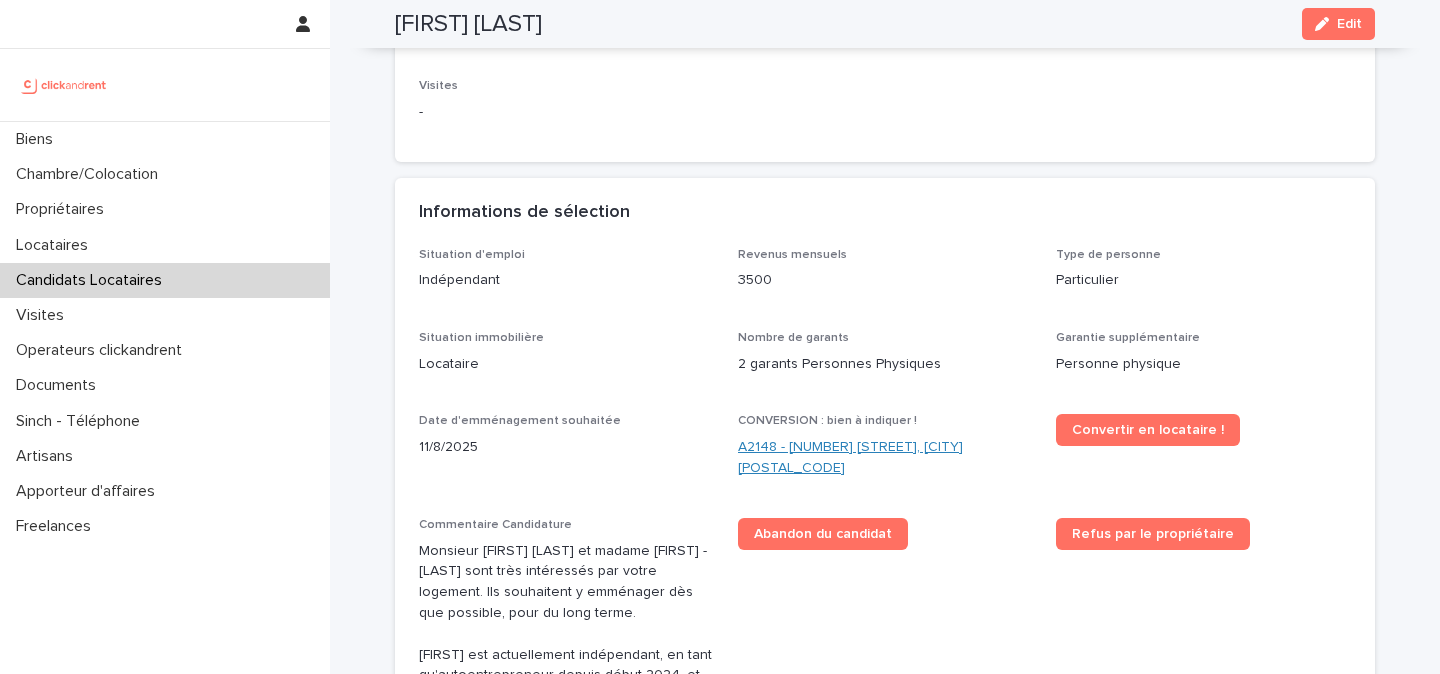 click on "A2148 - [NUMBER] [STREET],  [CITY] [POSTAL_CODE]" at bounding box center (885, 458) 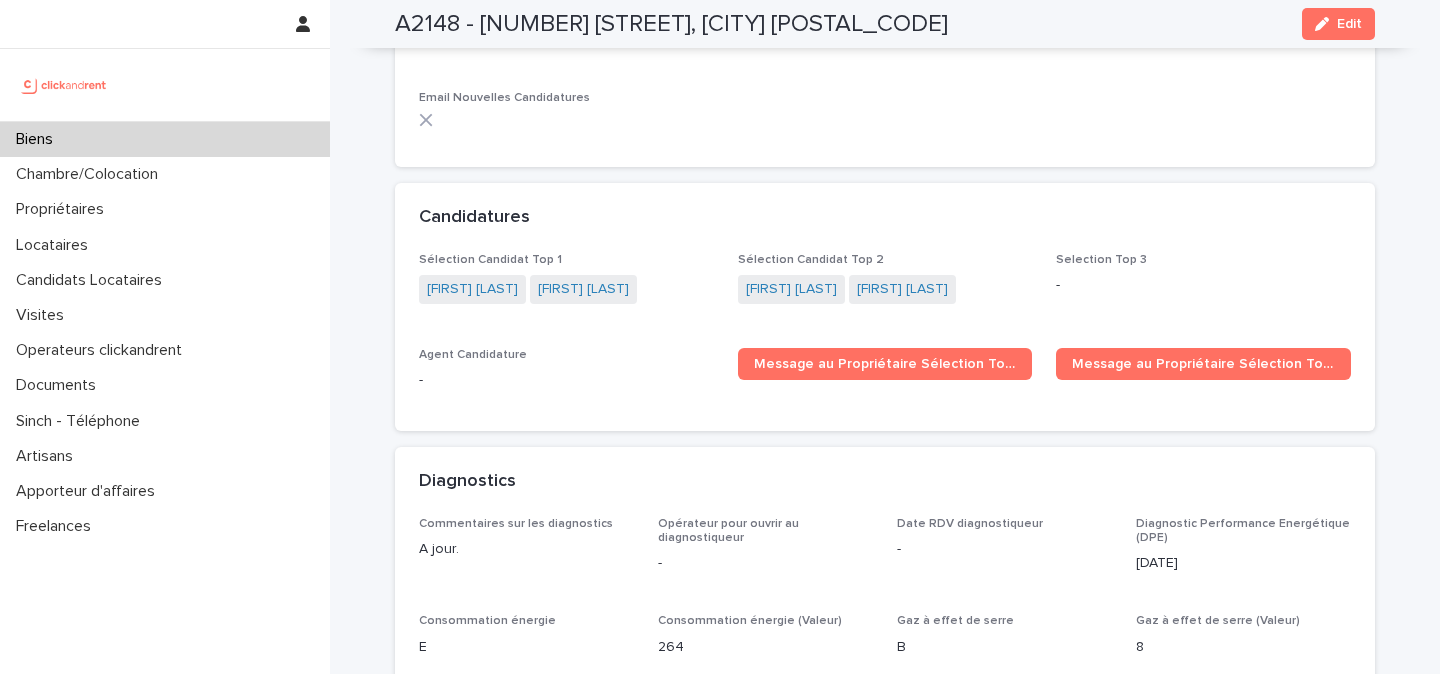 scroll, scrollTop: 6186, scrollLeft: 0, axis: vertical 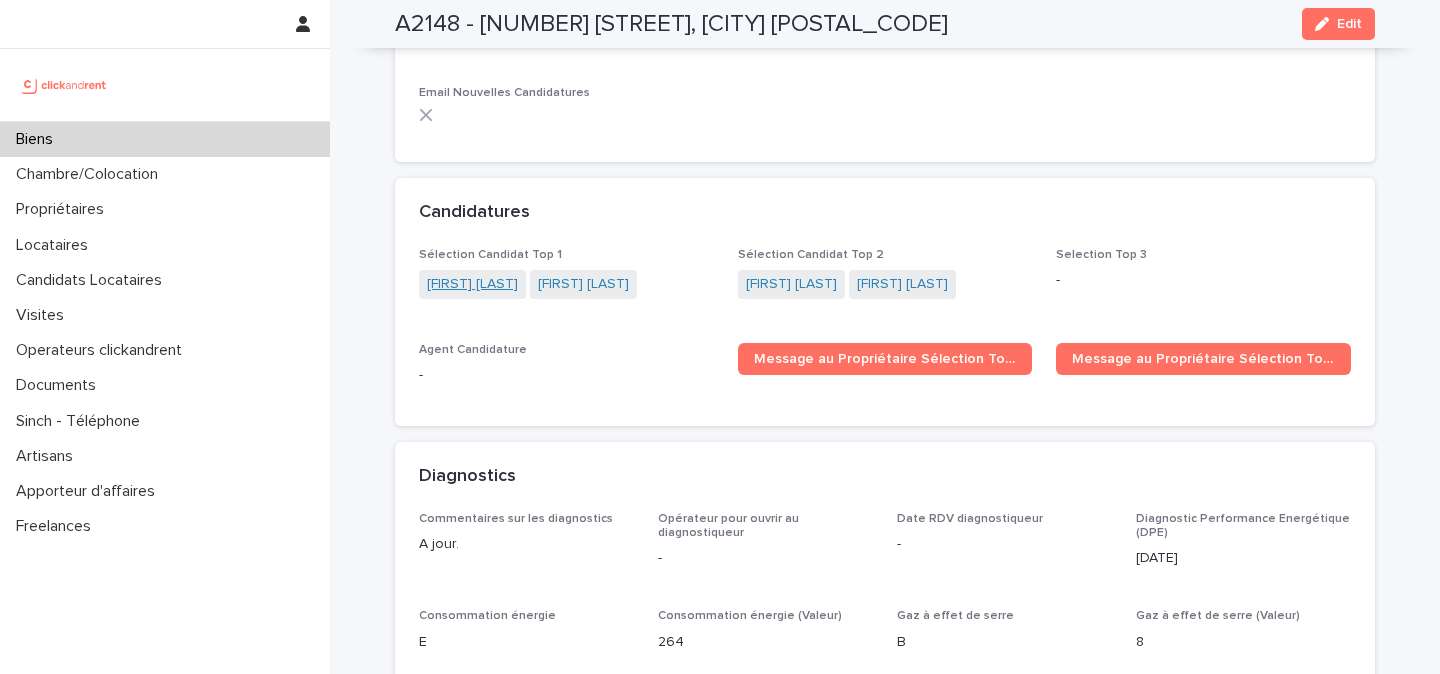 click on "[FIRST] [LAST]" at bounding box center (472, 284) 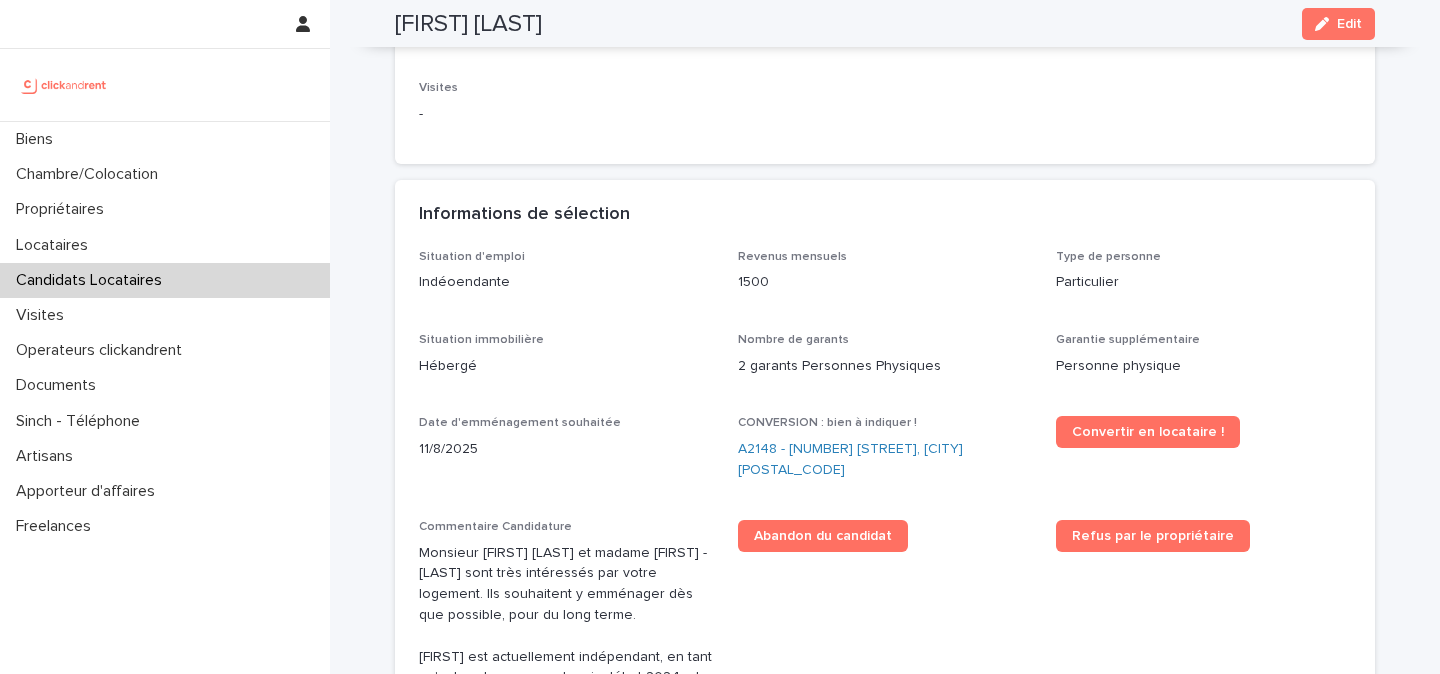 scroll, scrollTop: 492, scrollLeft: 0, axis: vertical 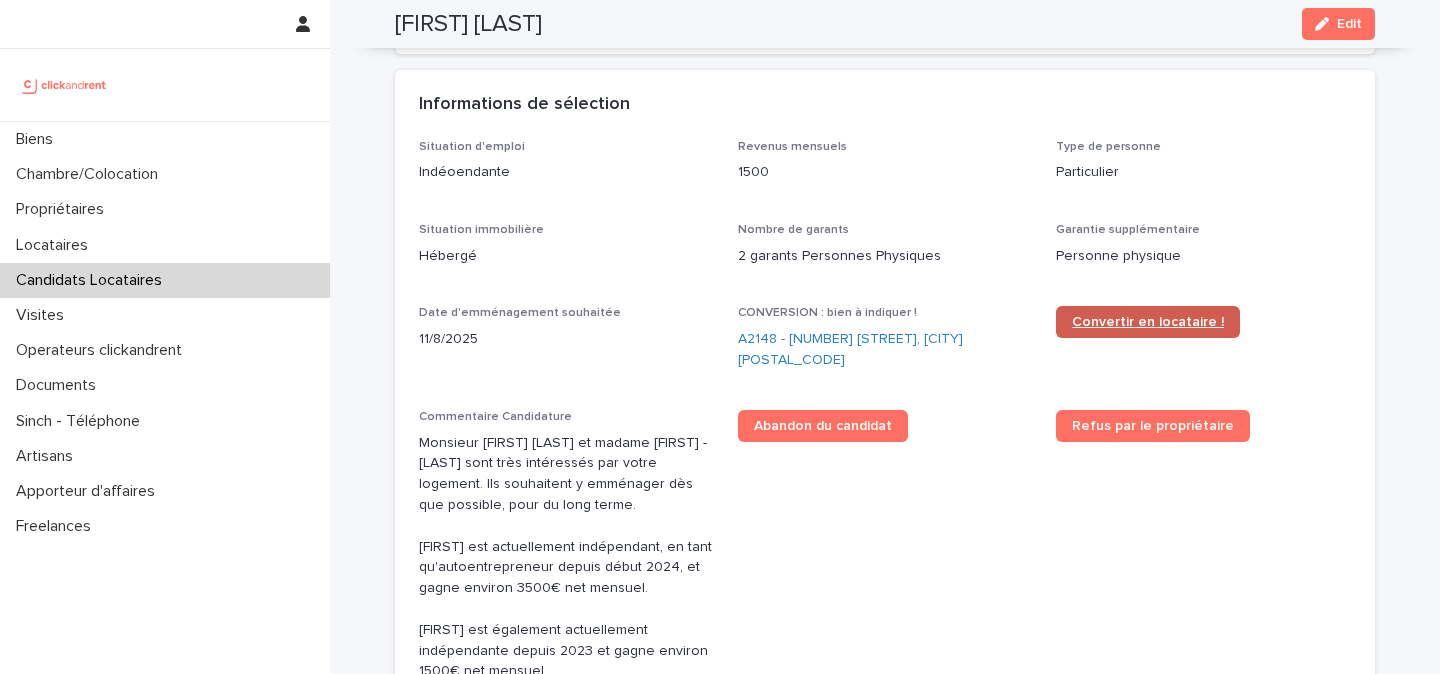 click on "Convertir en locataire !" at bounding box center [1148, 322] 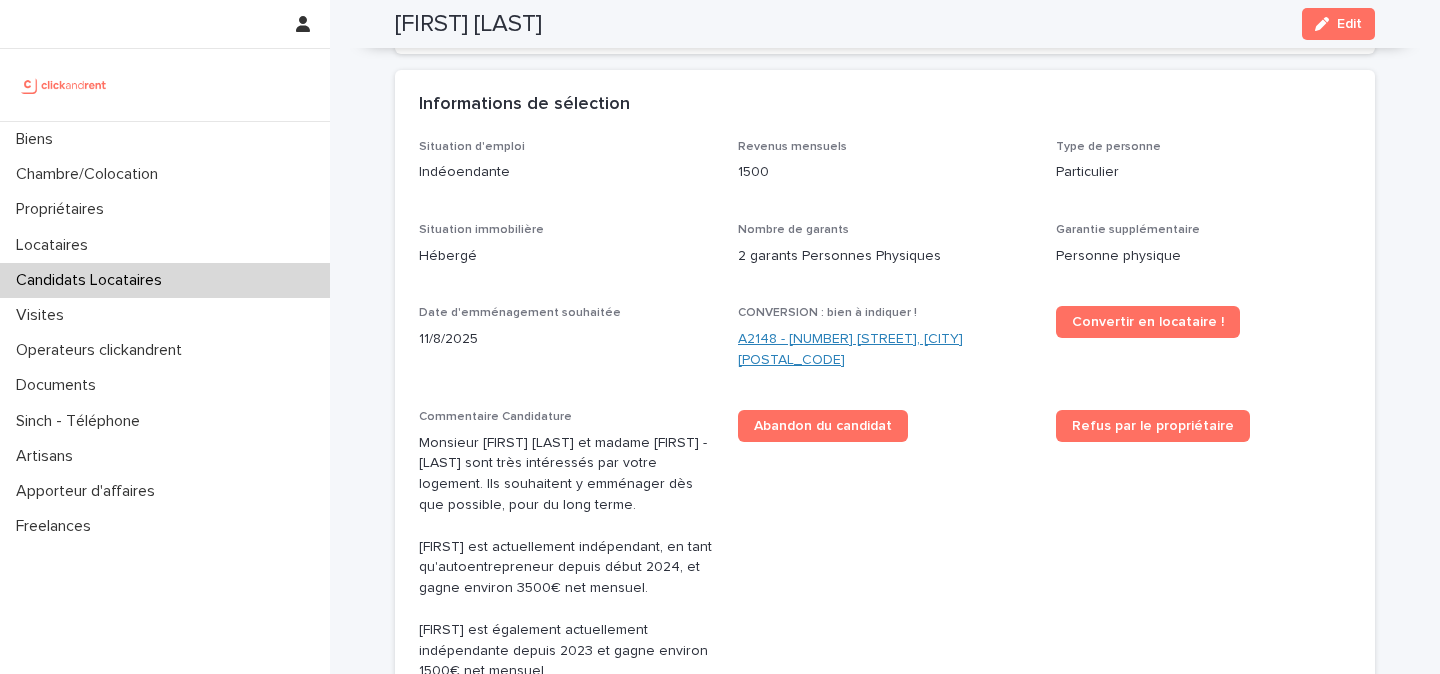 click on "A2148 - [NUMBER] [STREET],  [CITY] [POSTAL_CODE]" at bounding box center [885, 350] 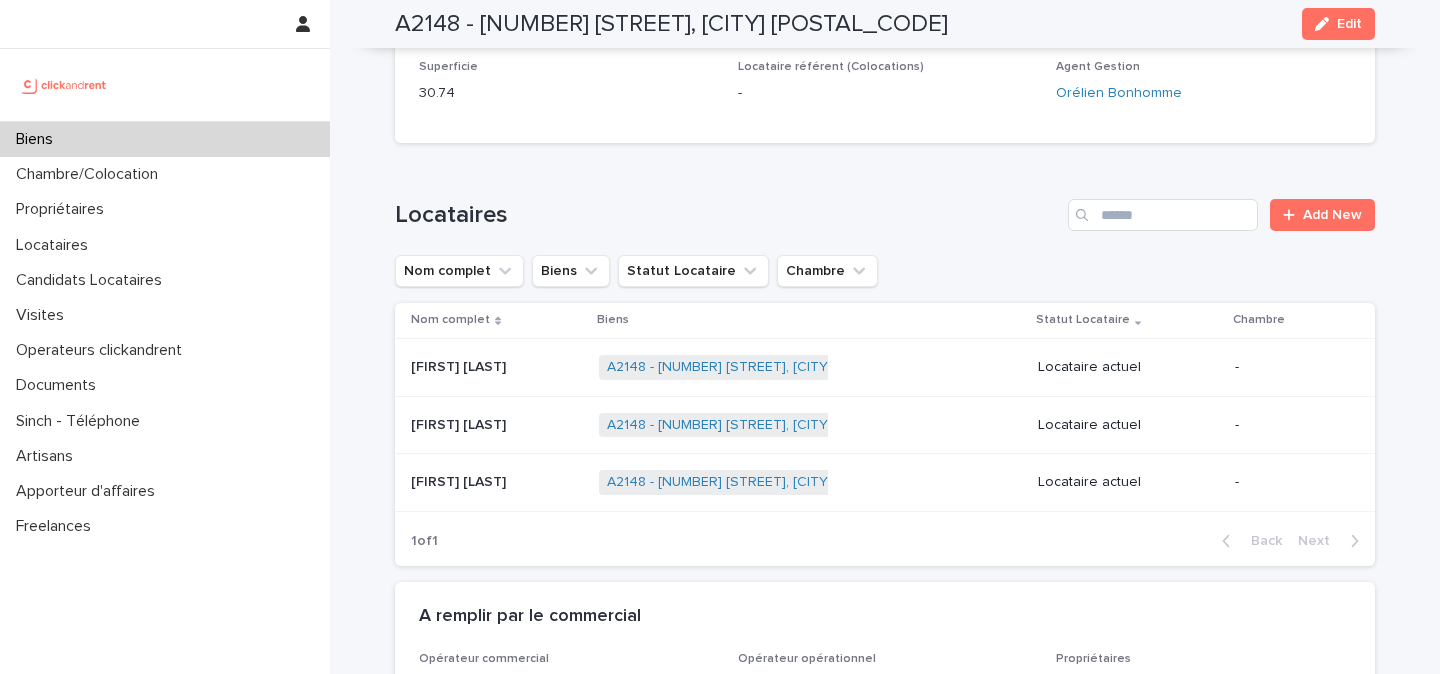 scroll, scrollTop: 715, scrollLeft: 0, axis: vertical 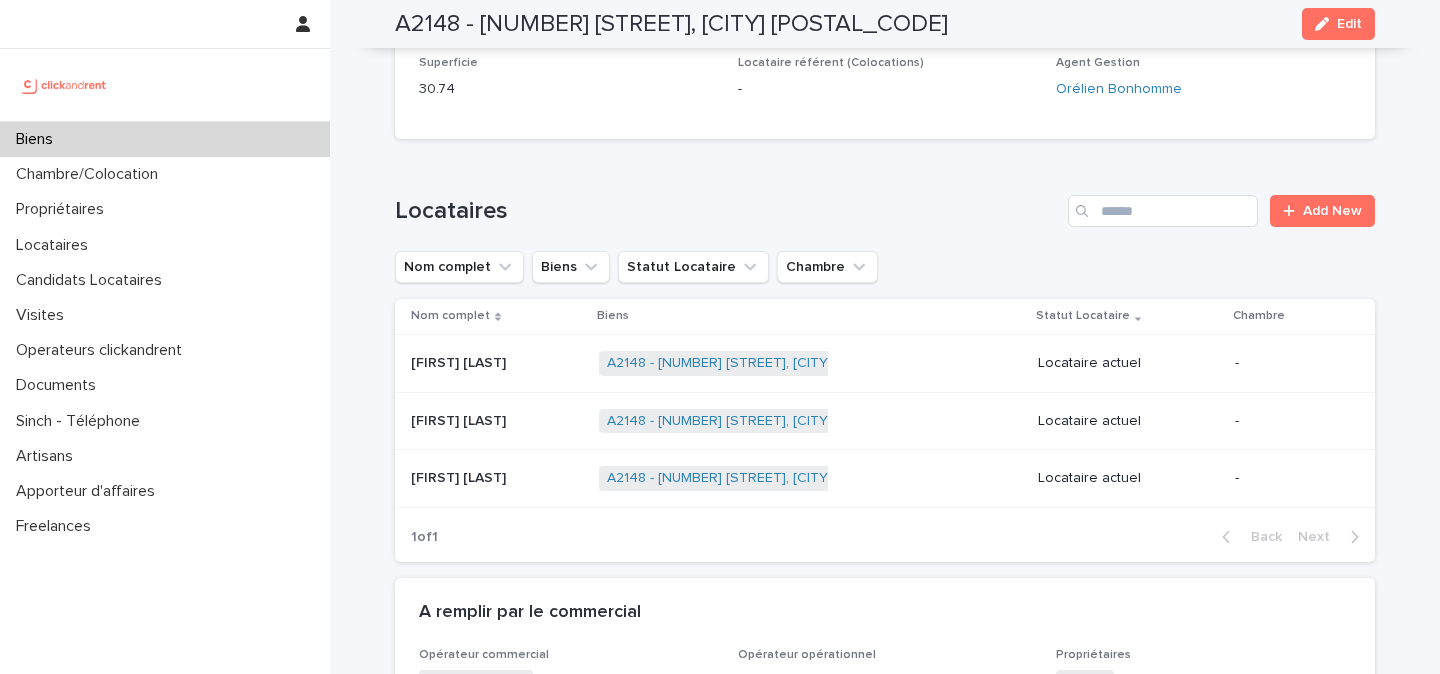 click at bounding box center (497, 421) 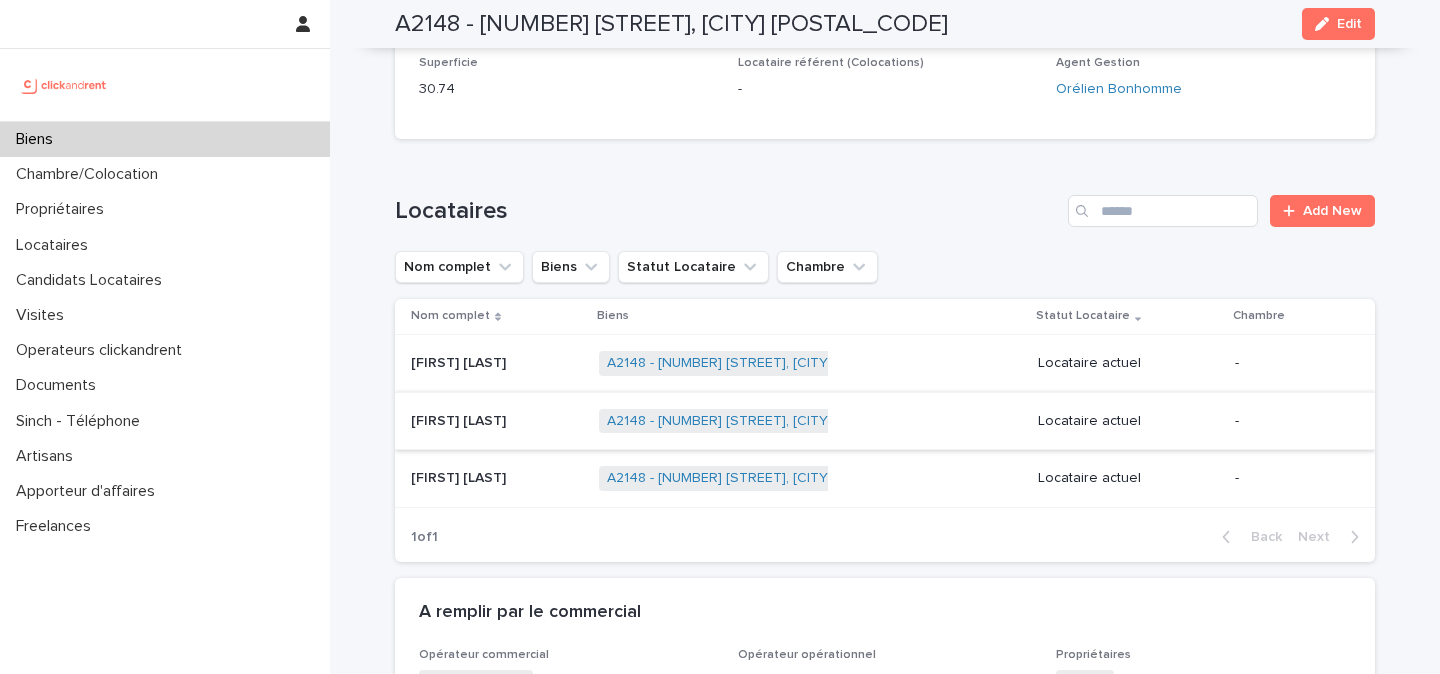 scroll, scrollTop: 0, scrollLeft: 0, axis: both 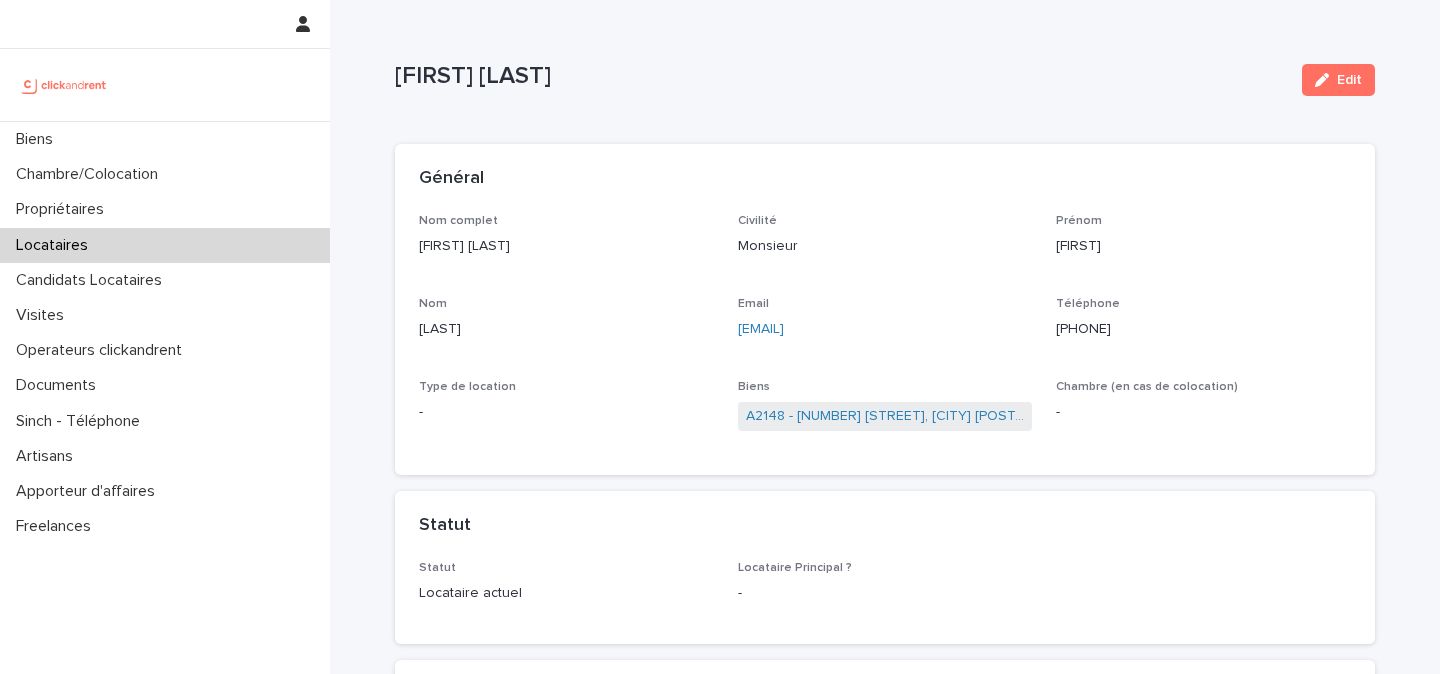 click on "[EMAIL]" at bounding box center (885, 329) 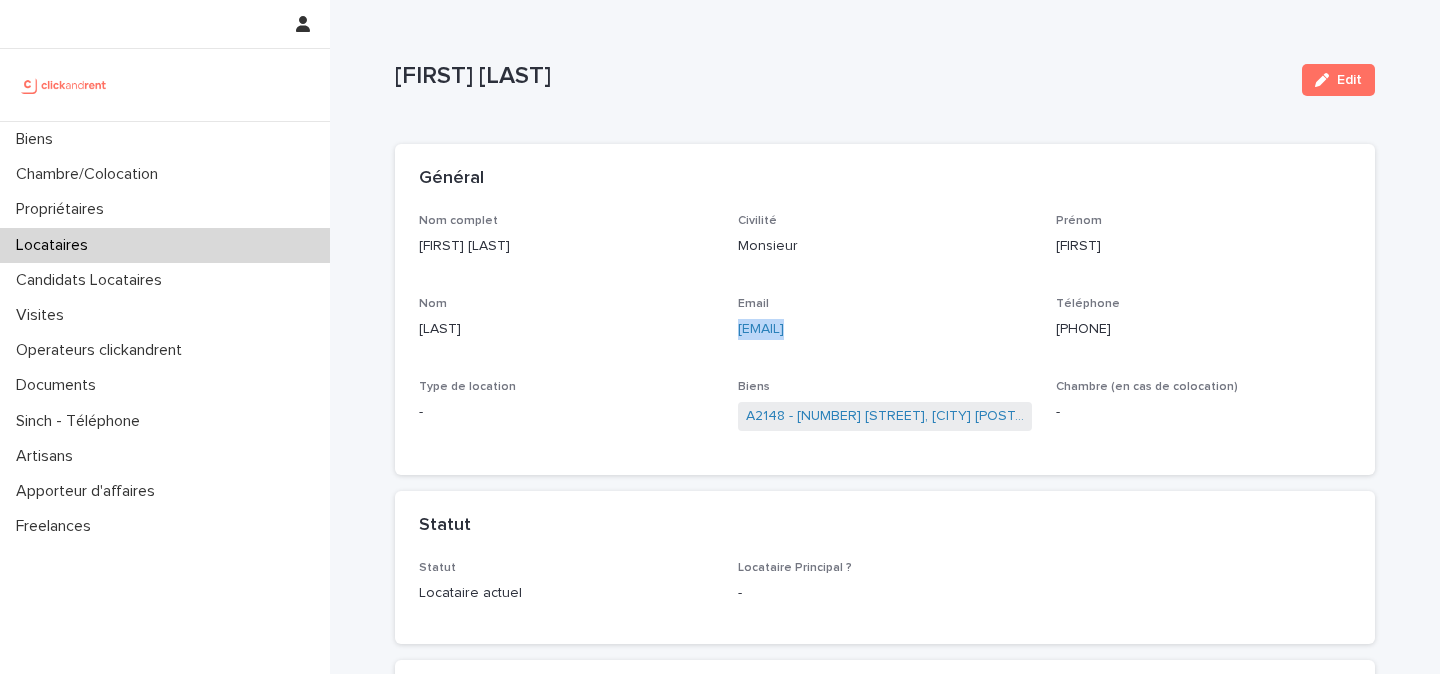 click on "[EMAIL]" at bounding box center [885, 329] 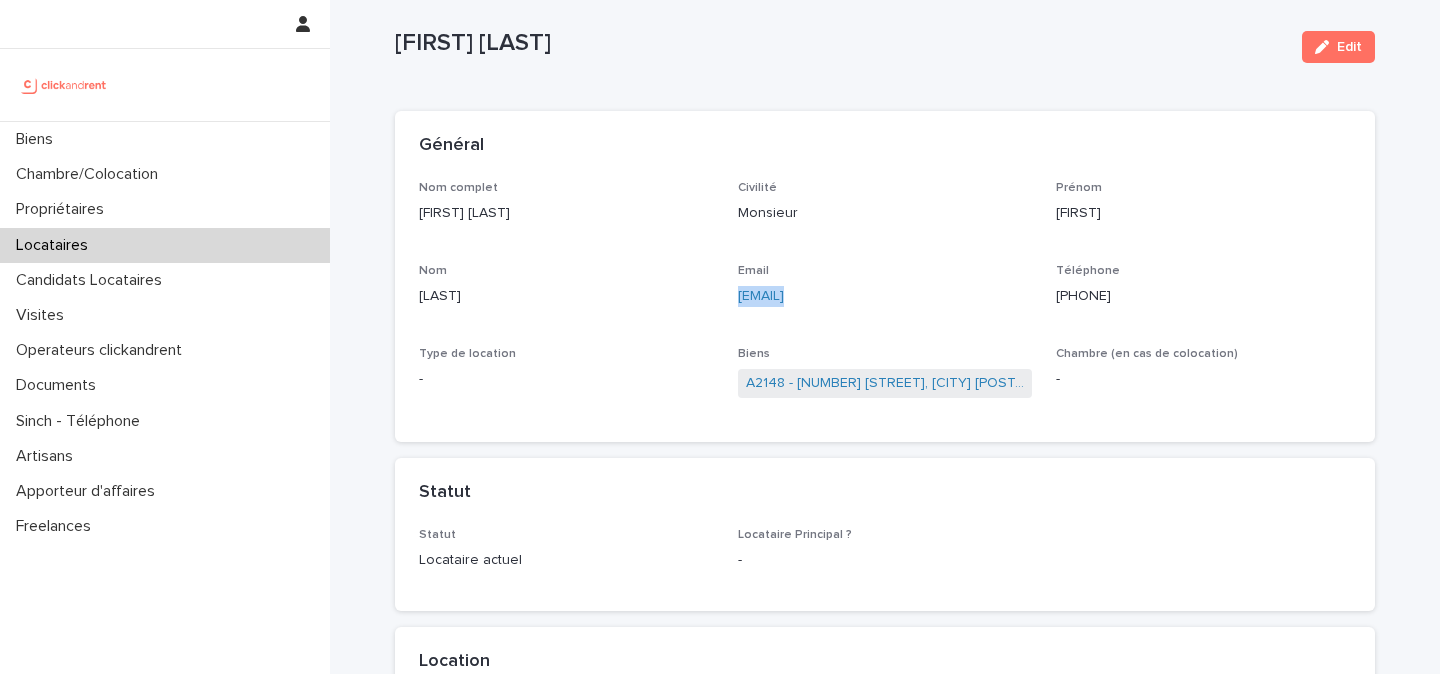 scroll, scrollTop: 40, scrollLeft: 0, axis: vertical 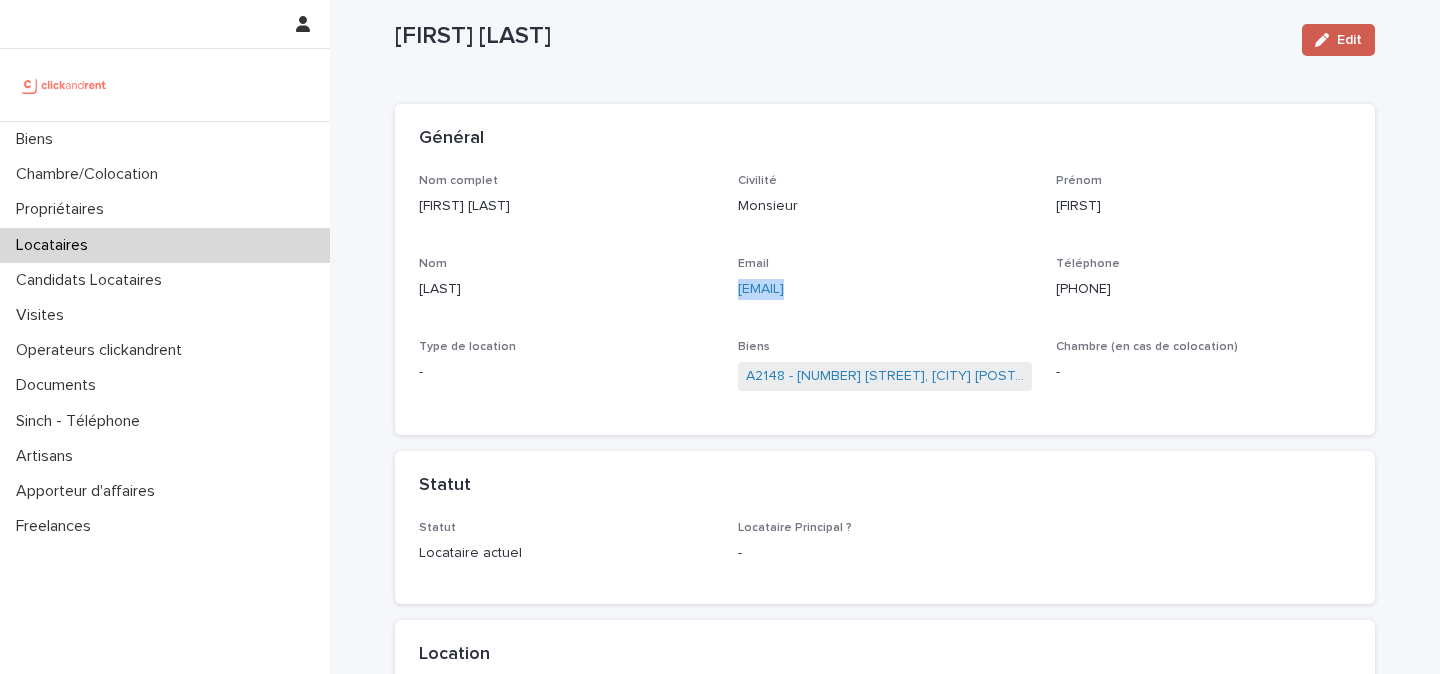 click on "Edit" at bounding box center (1349, 40) 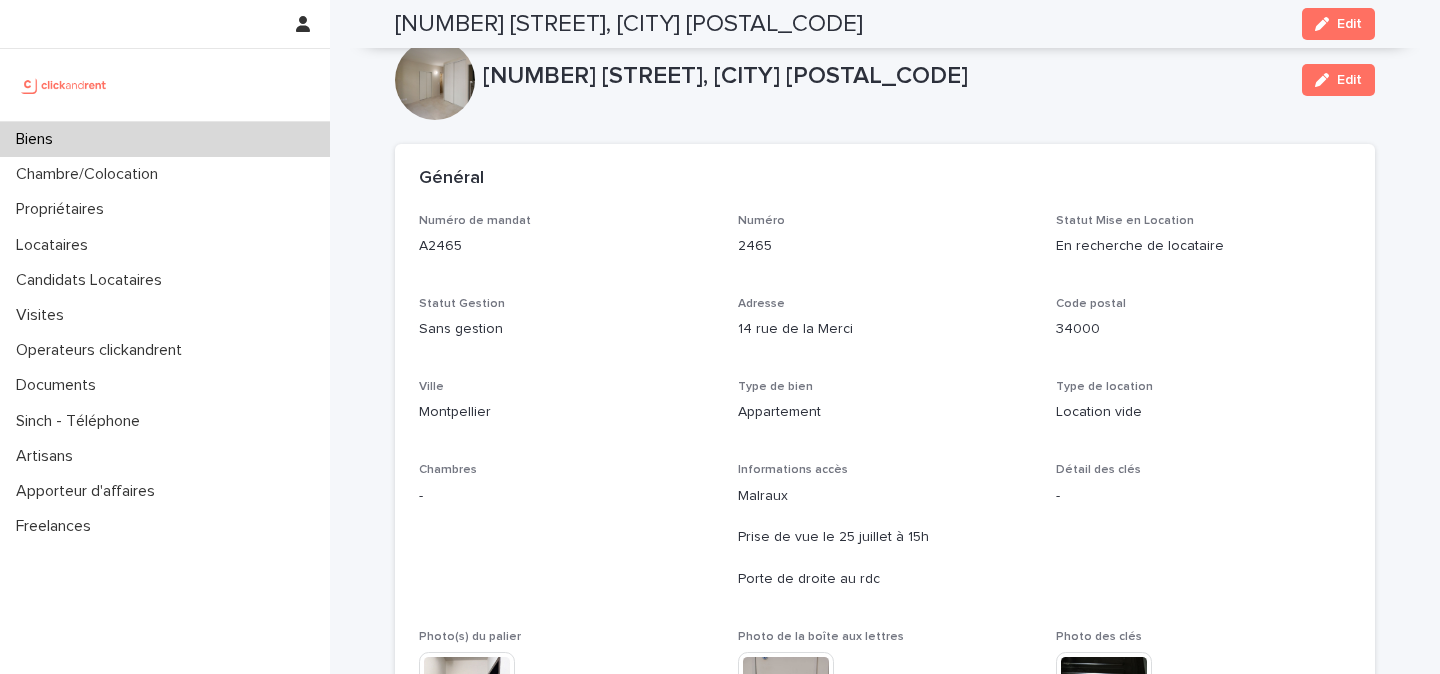 scroll, scrollTop: 0, scrollLeft: 0, axis: both 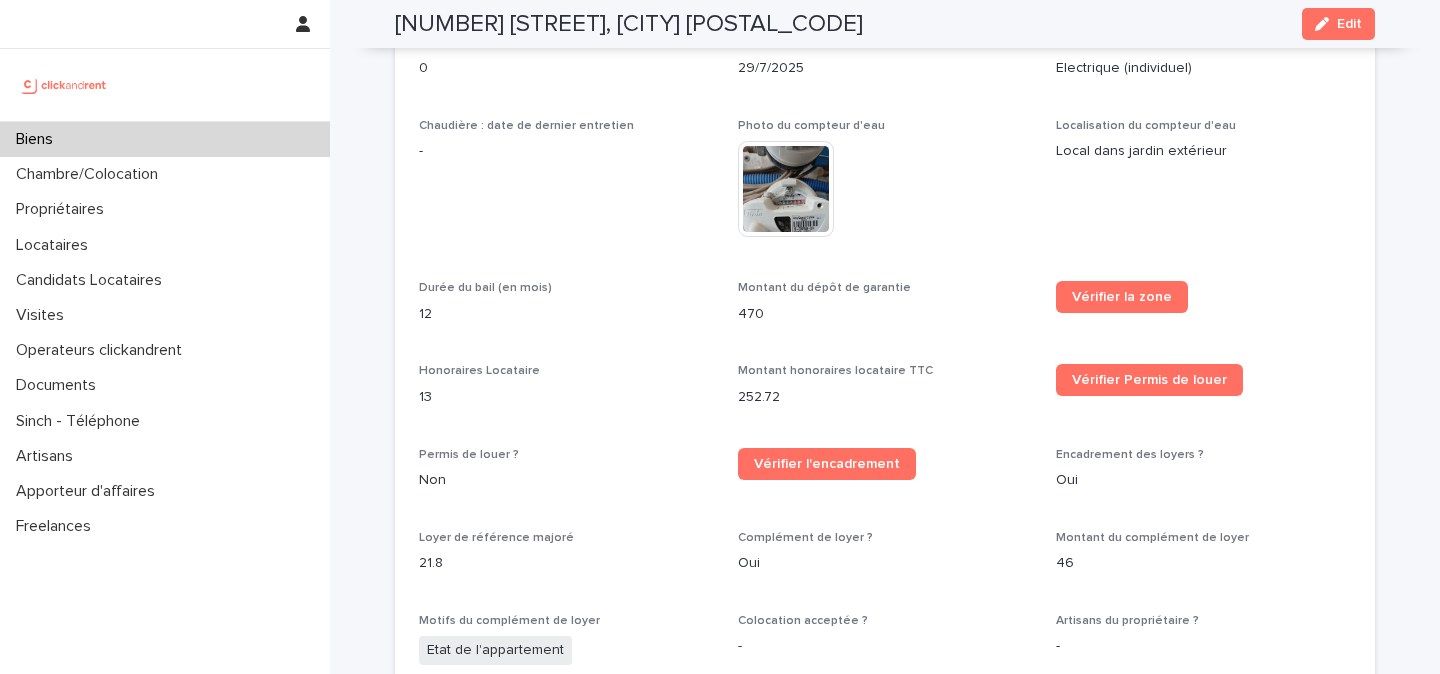 click on "470" at bounding box center (885, 314) 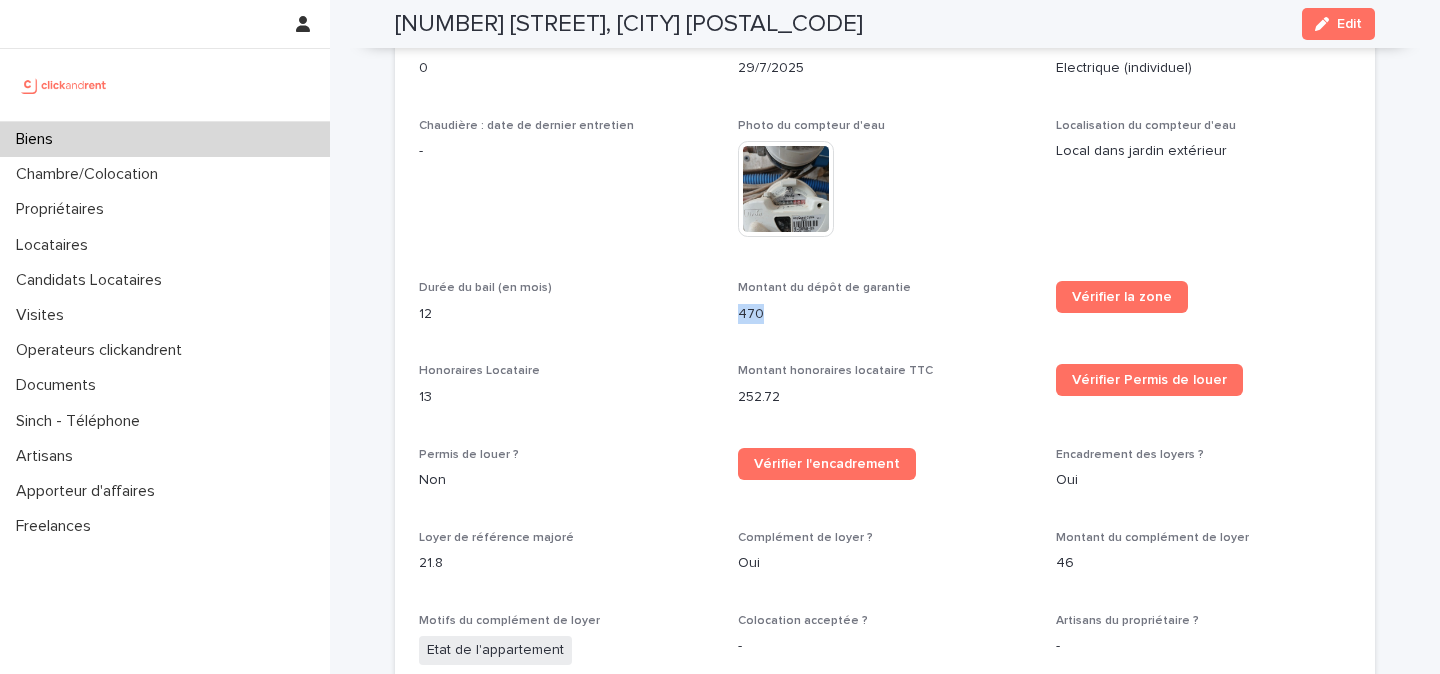 click on "470" at bounding box center [885, 314] 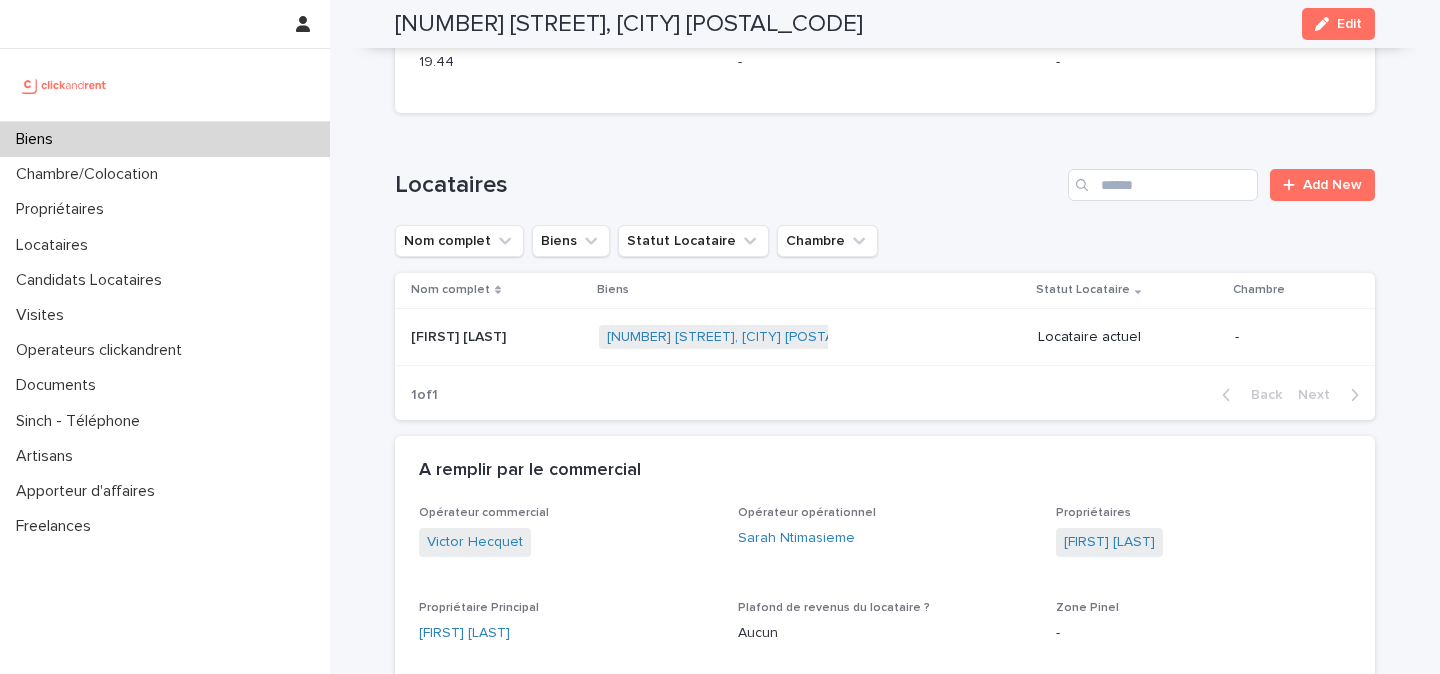 scroll, scrollTop: 764, scrollLeft: 0, axis: vertical 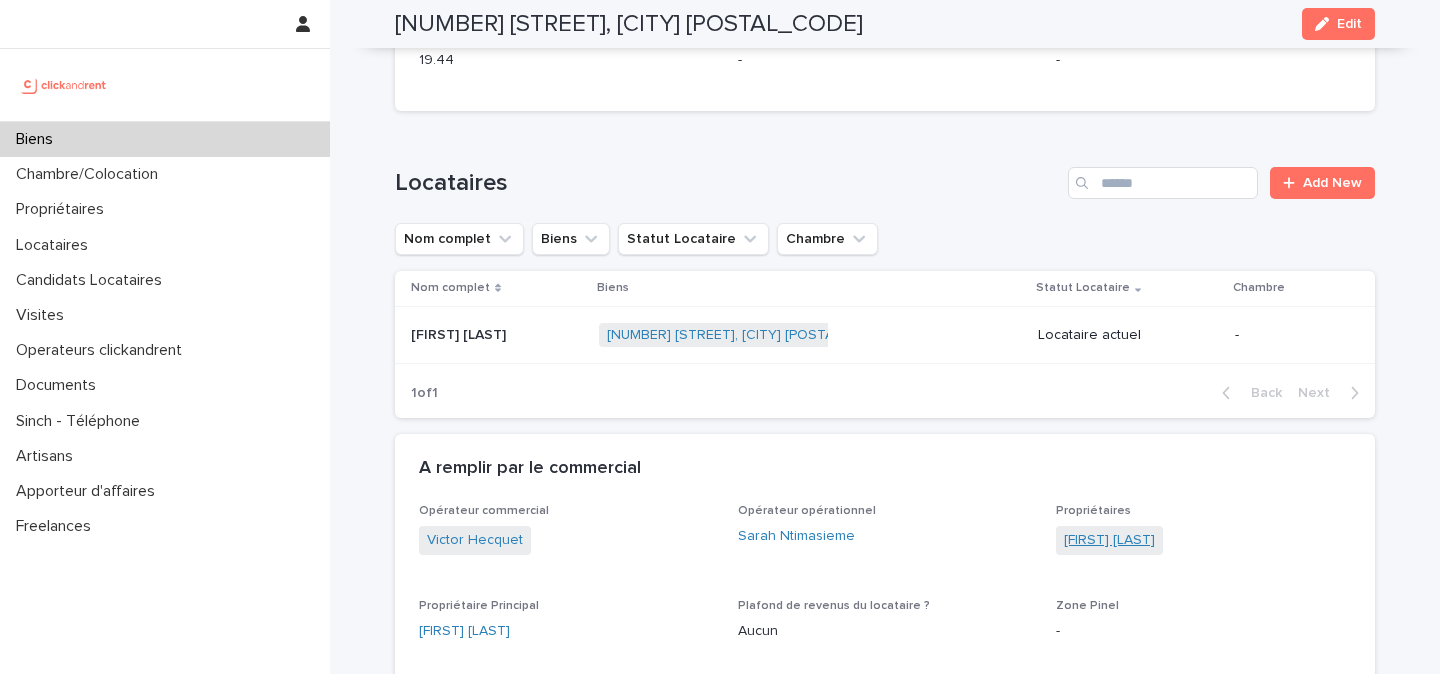 click on "Léa Rousset" at bounding box center [1109, 540] 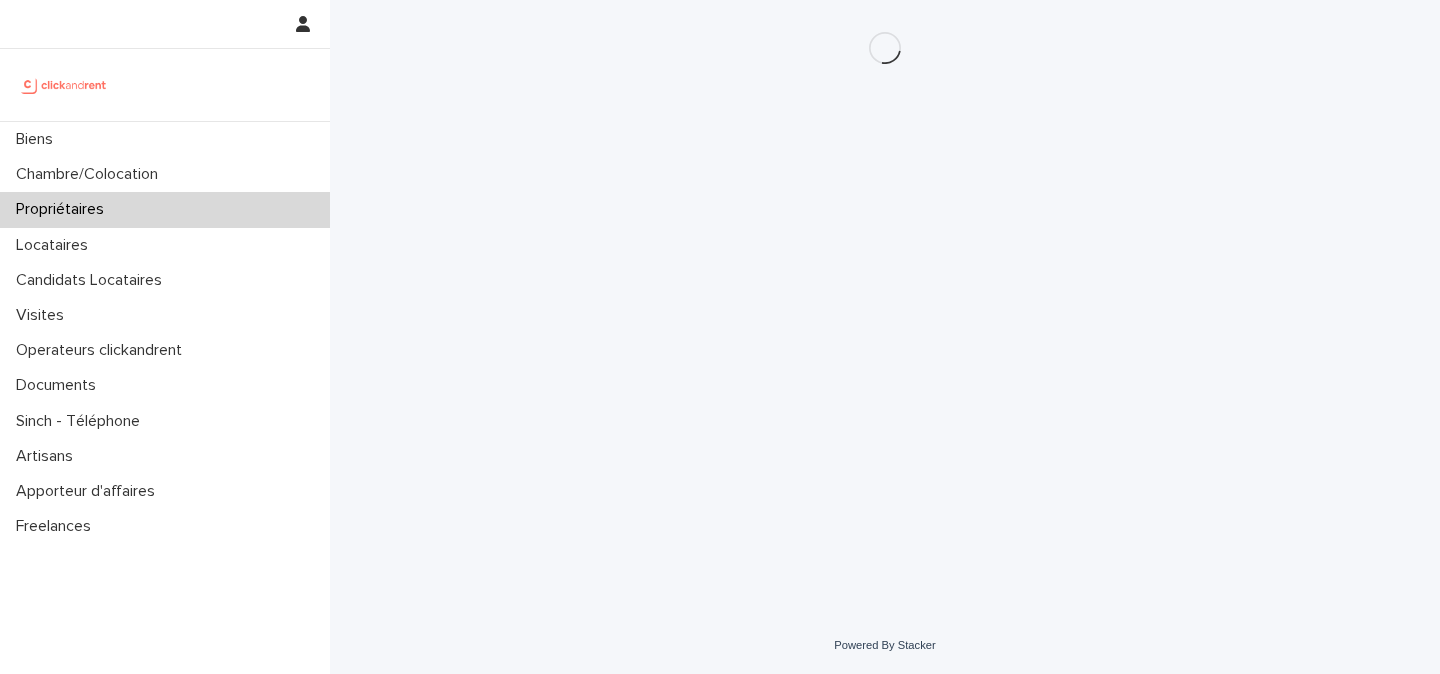 scroll, scrollTop: 0, scrollLeft: 0, axis: both 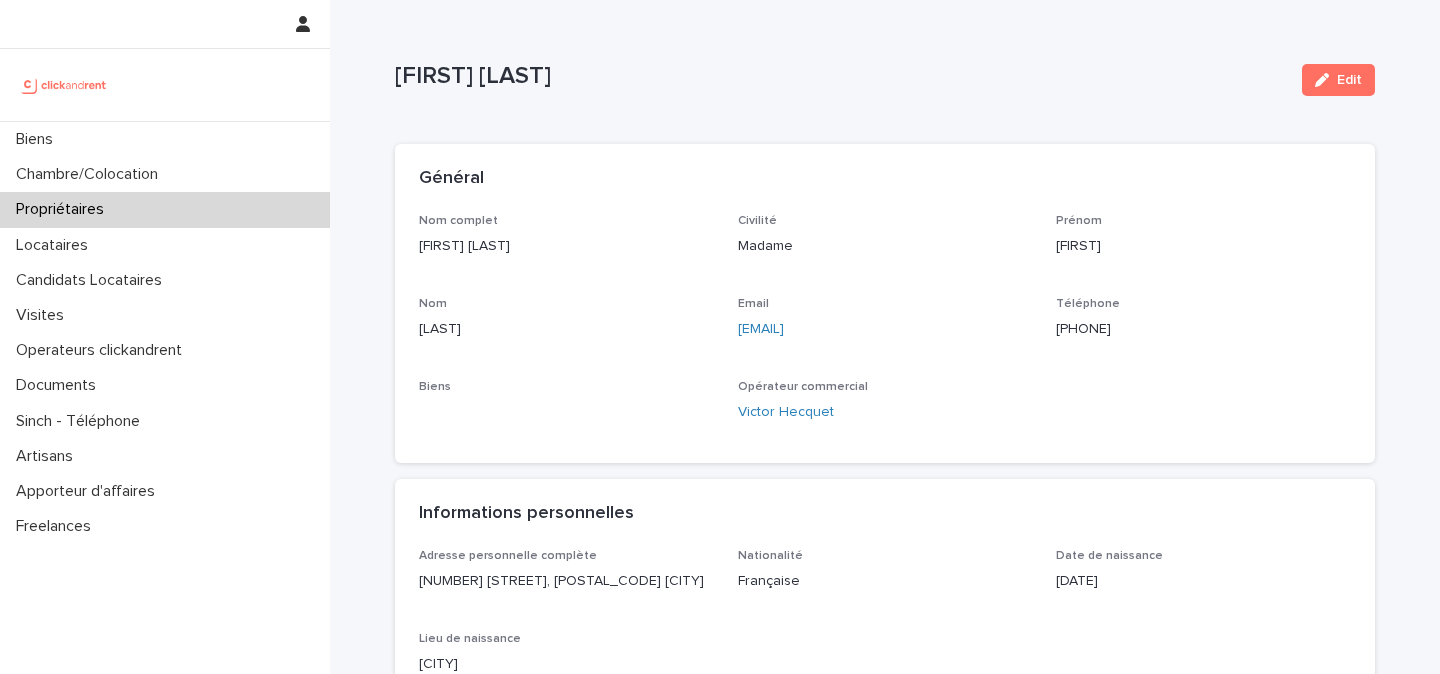 click on "+33782814470" at bounding box center [1203, 329] 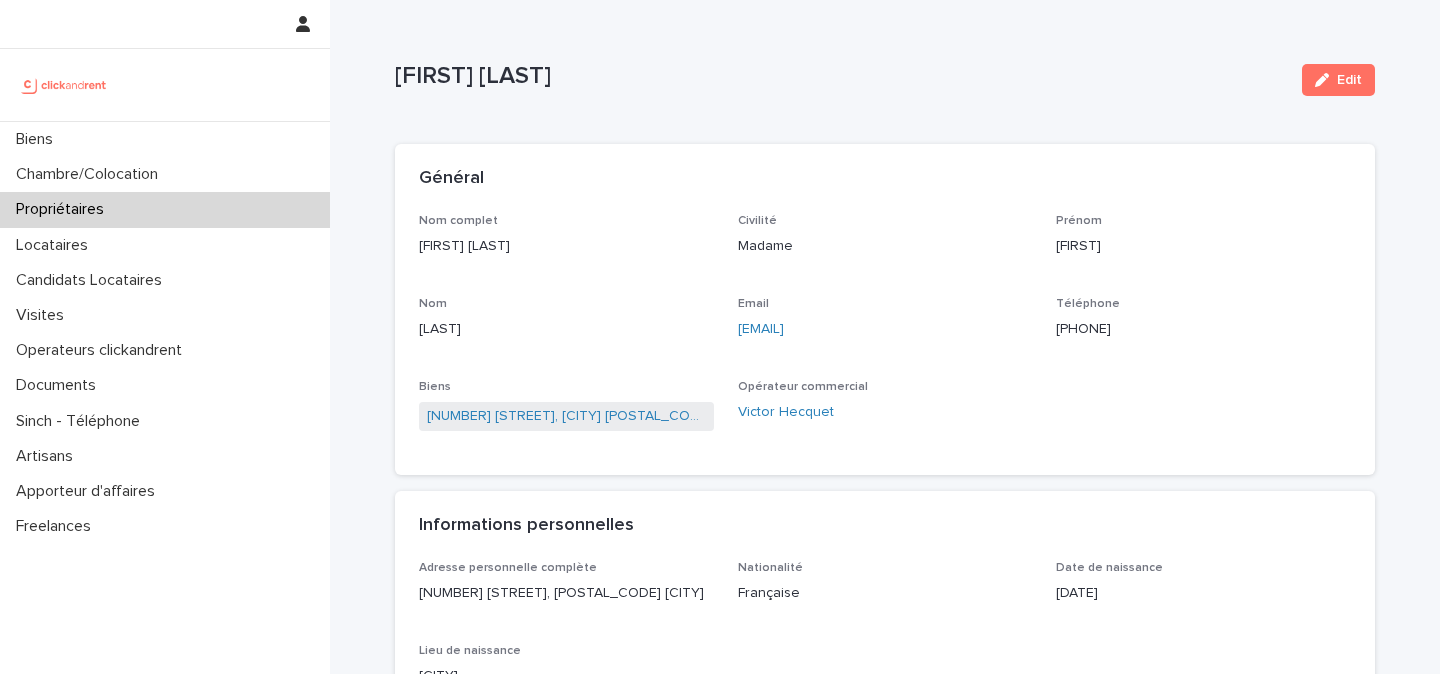 click on "+33782814470" at bounding box center (1203, 329) 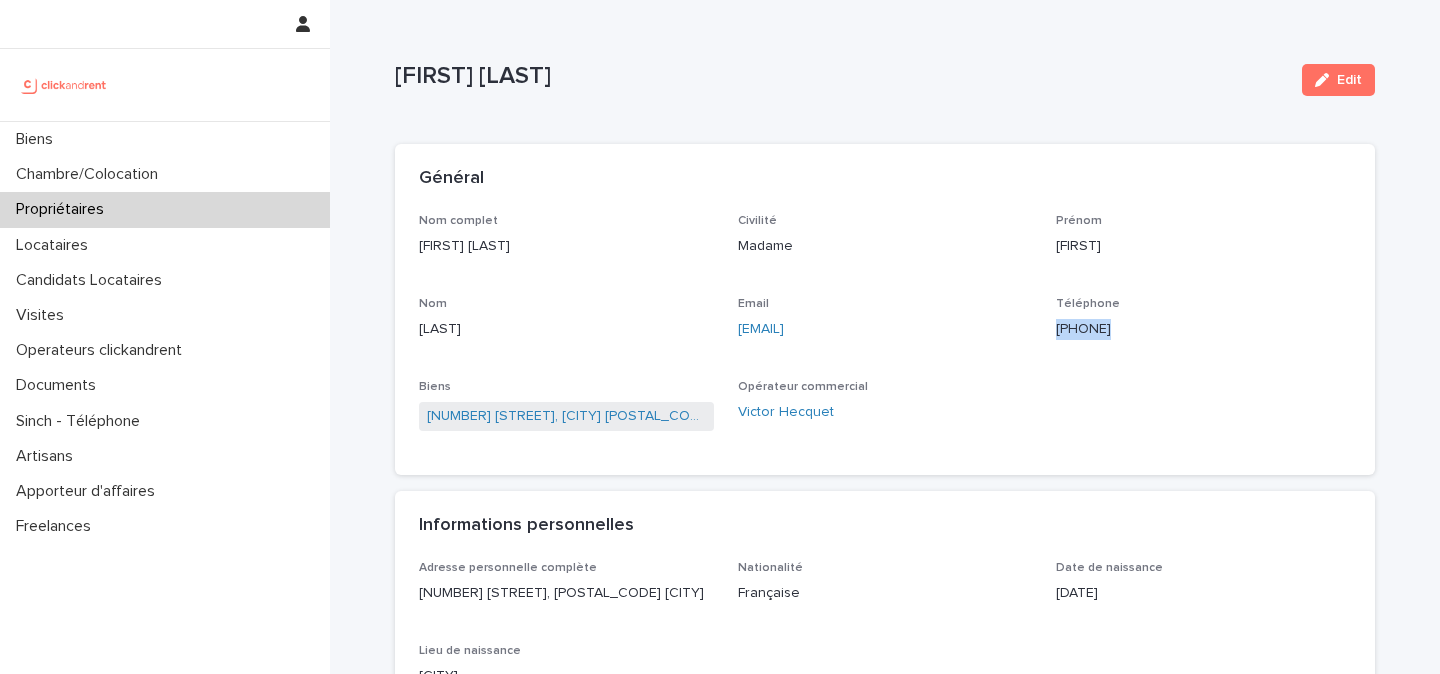 click on "+33782814470" at bounding box center [1203, 329] 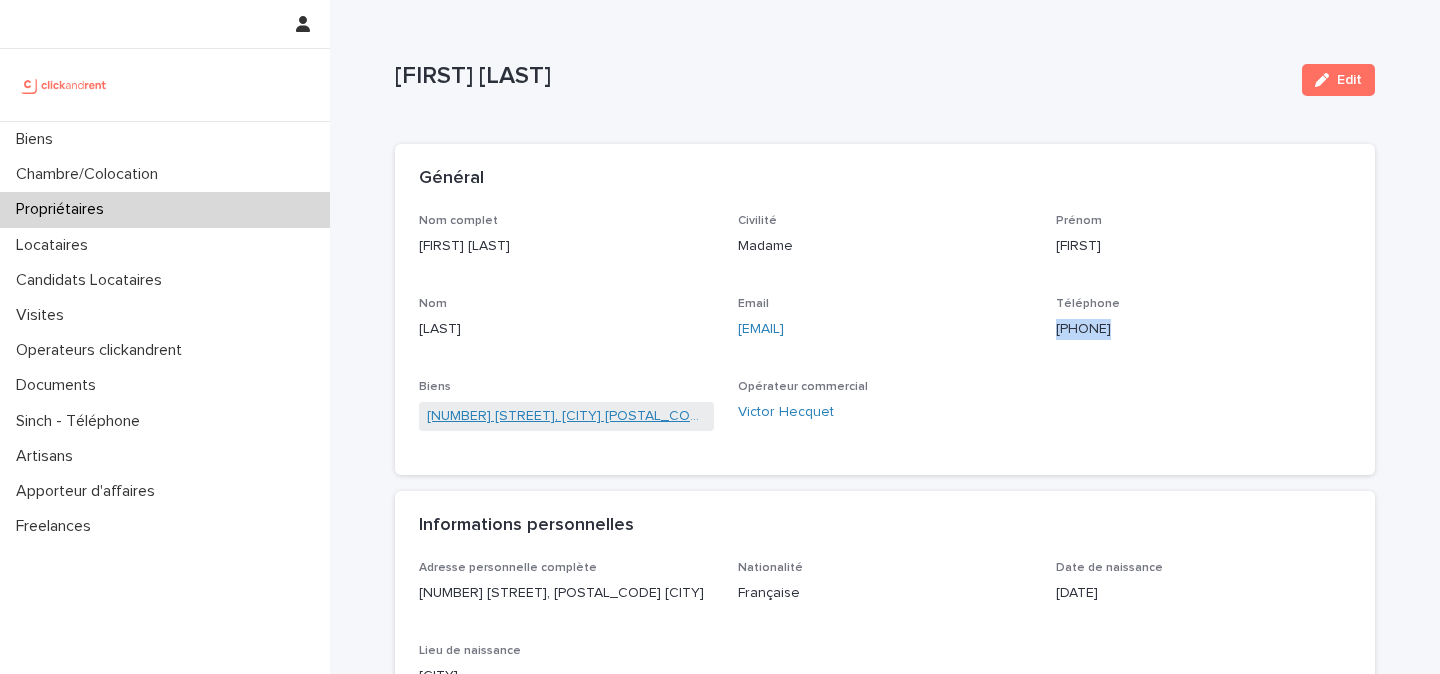 click on "A2465 - 14 rue de la Merci,  Montpellier 34000" at bounding box center [566, 416] 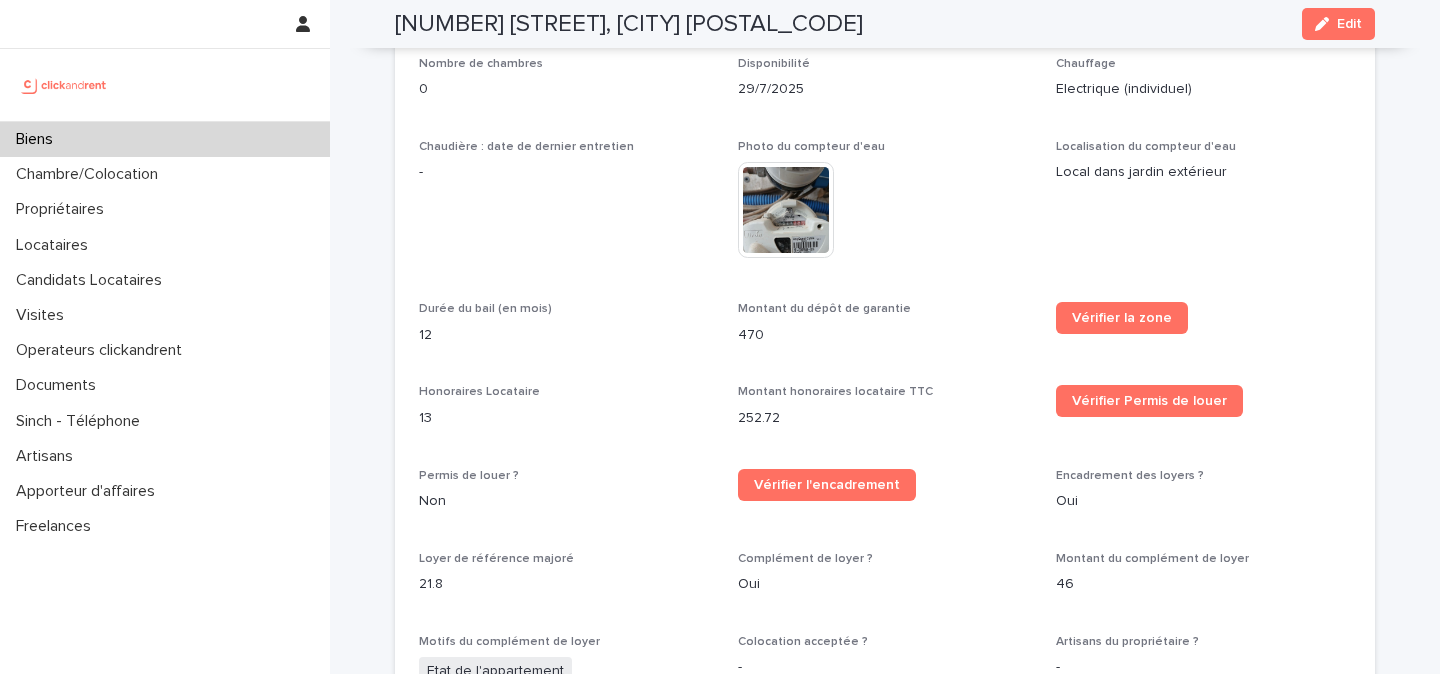 scroll, scrollTop: 2091, scrollLeft: 0, axis: vertical 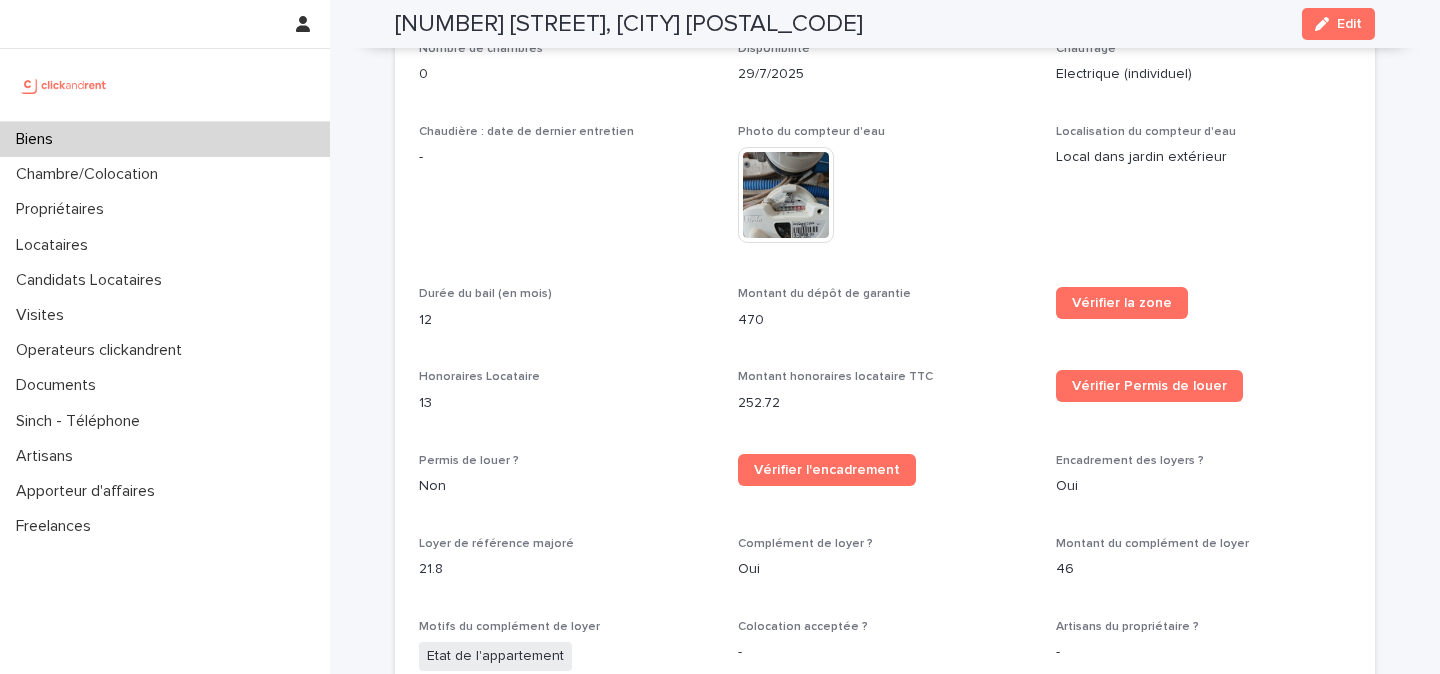 click on "A2465 - 14 rue de la Merci,  Montpellier 34000" at bounding box center (629, 24) 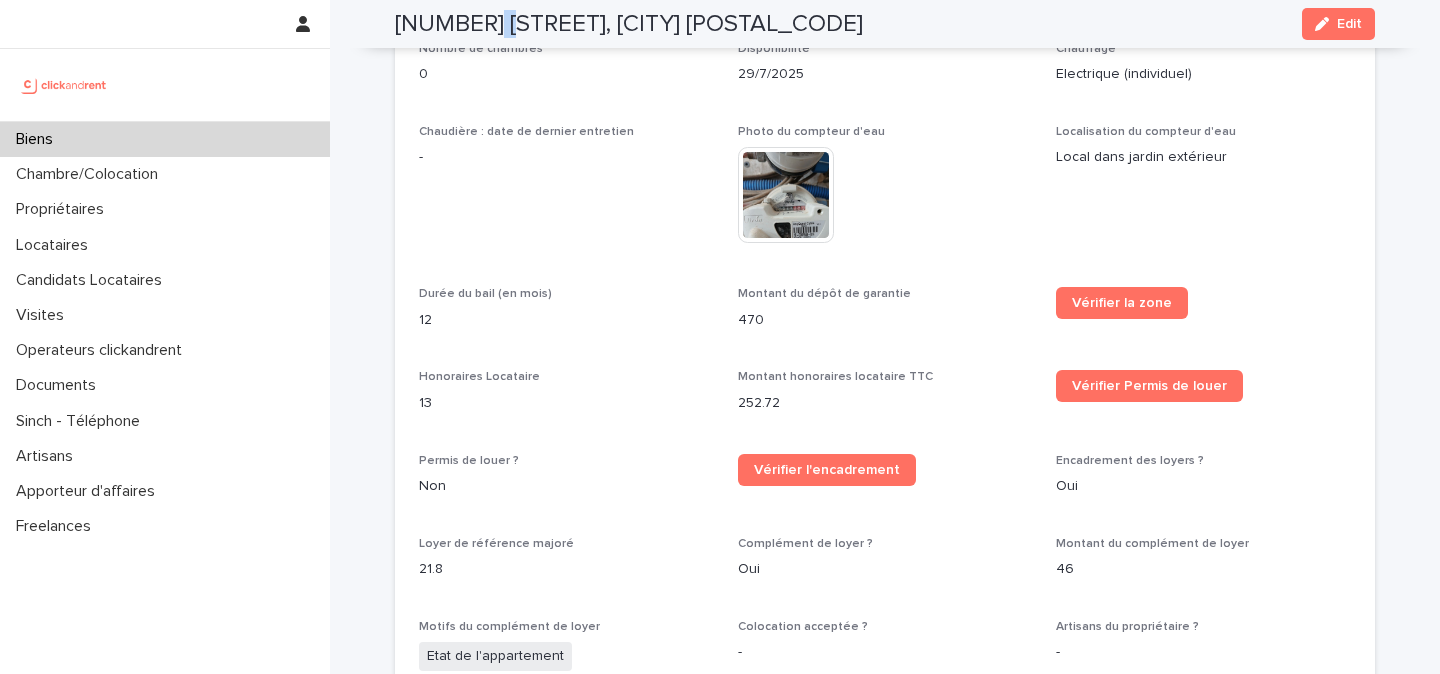 click on "A2465 - 14 rue de la Merci,  Montpellier 34000" at bounding box center (629, 24) 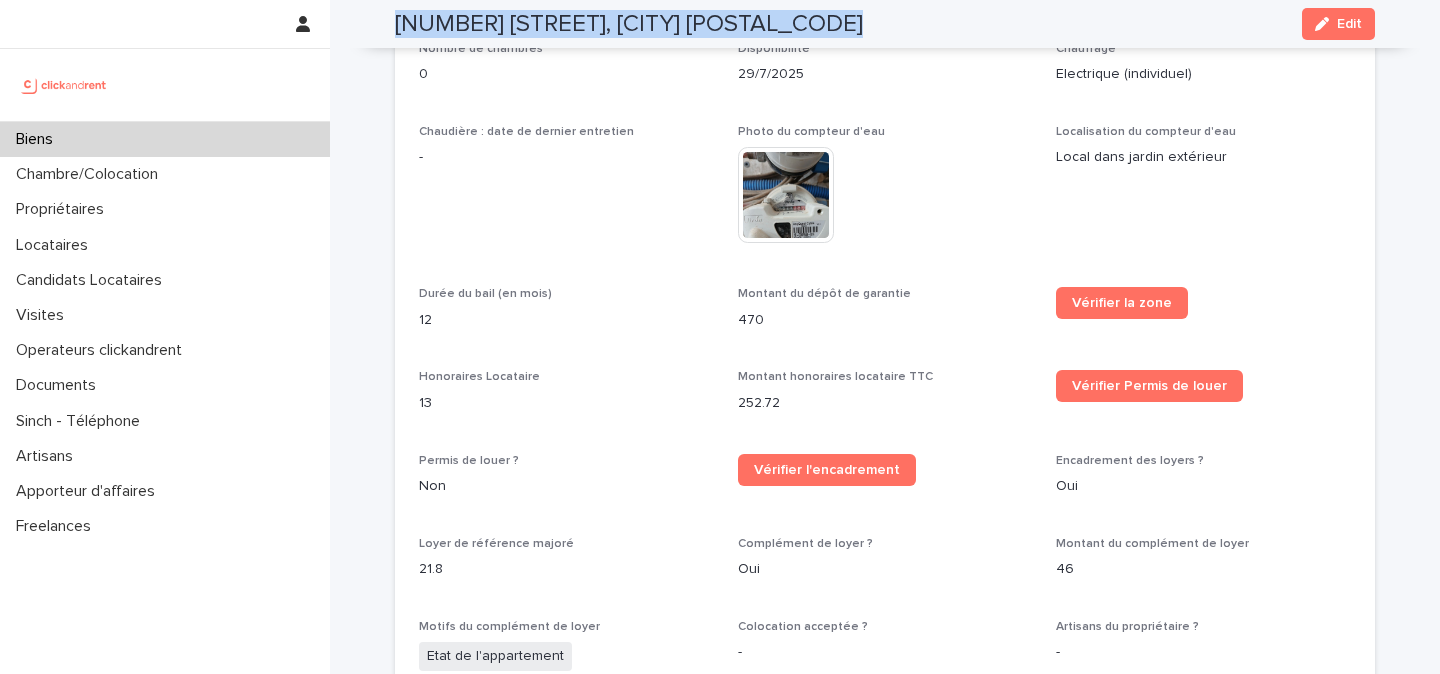 click on "A2465 - 14 rue de la Merci,  Montpellier 34000" at bounding box center (629, 24) 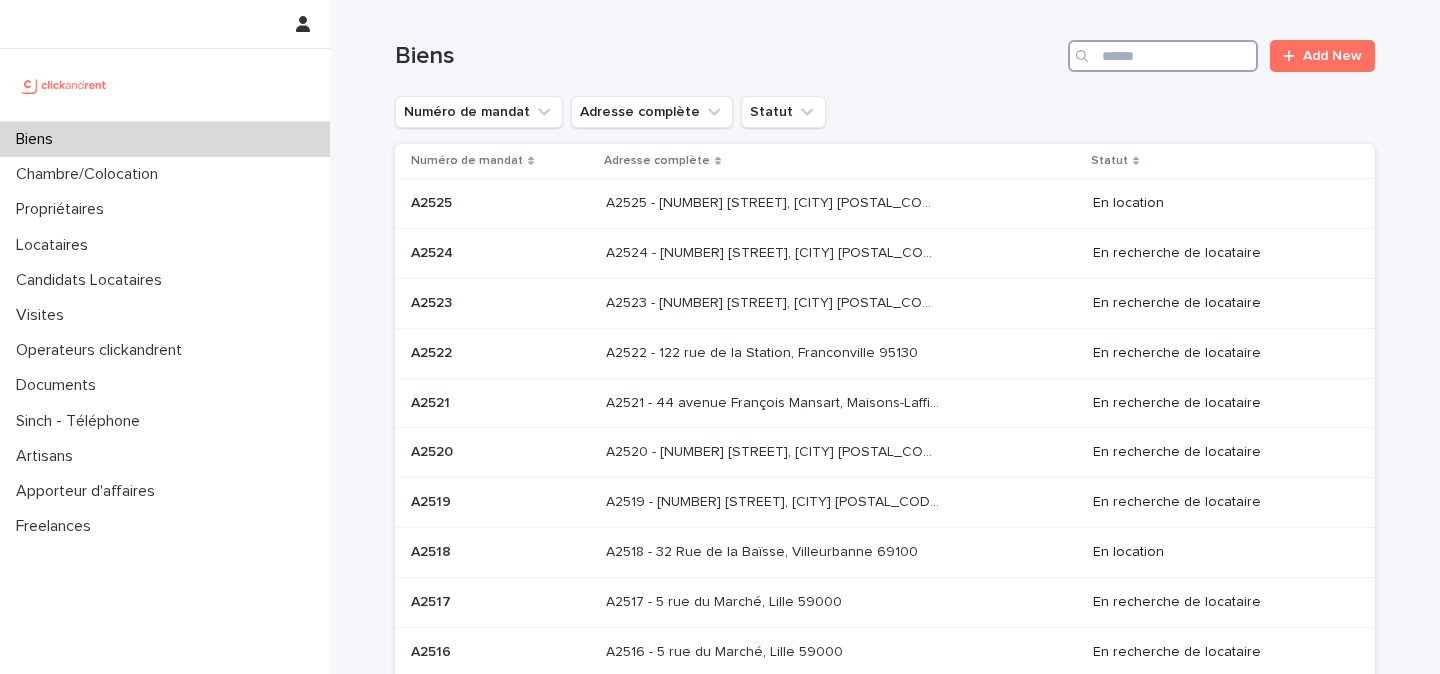 click at bounding box center [1163, 56] 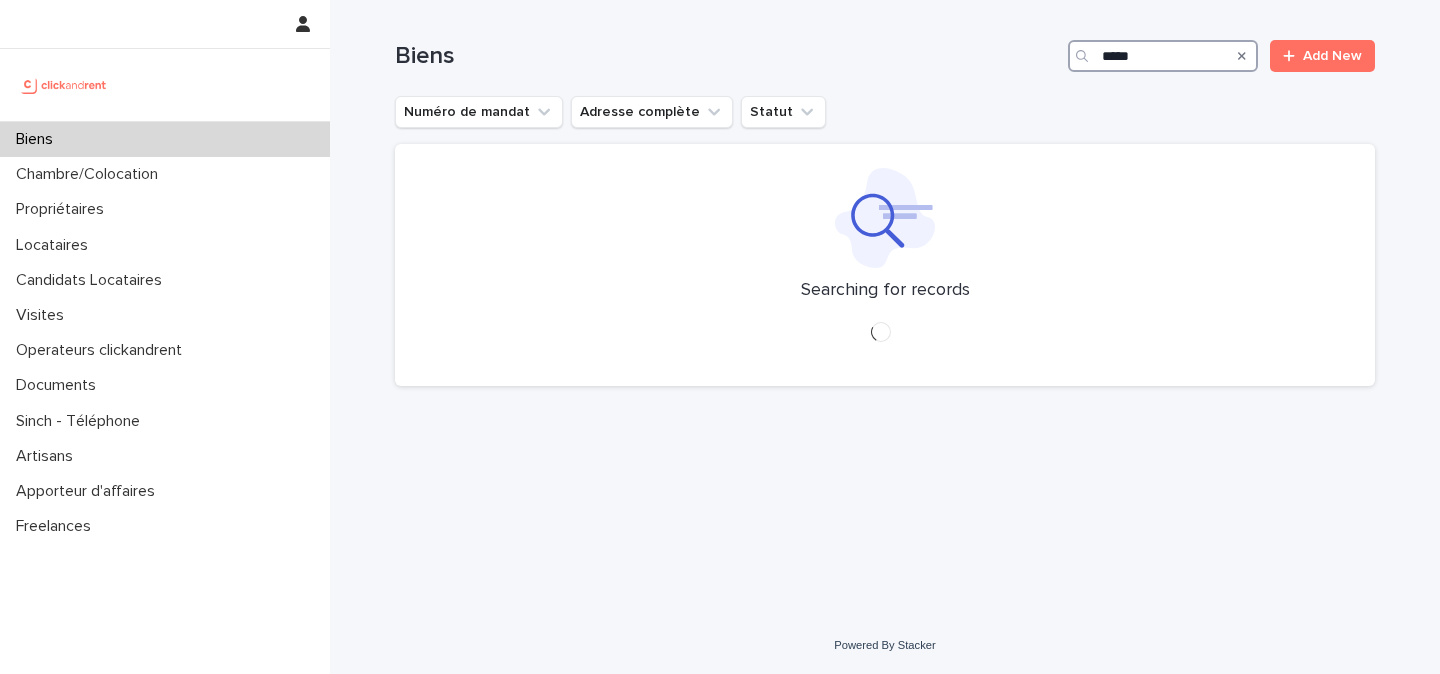 type on "*****" 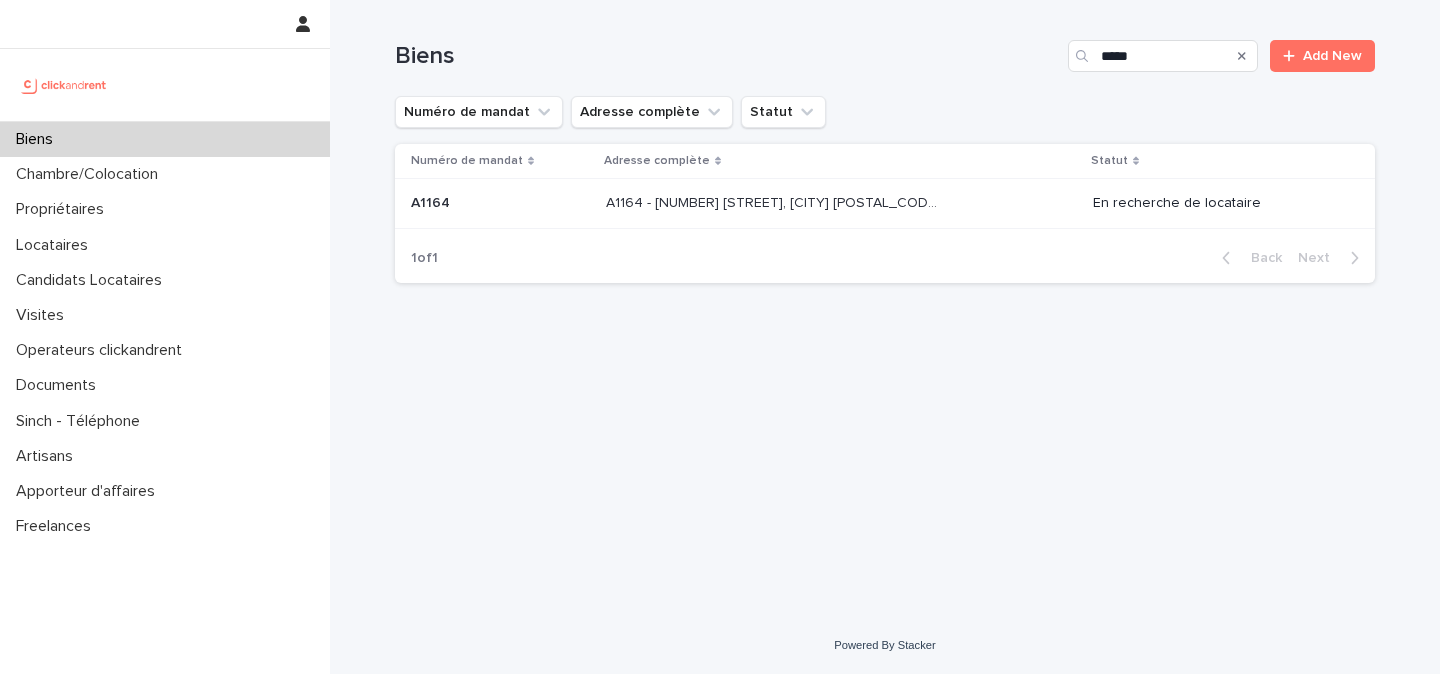 click on "A1164 - 58 rue Pierre Albrand,  Marseille 13002 A1164 - 58 rue Pierre Albrand,  Marseille 13002" at bounding box center (841, 203) 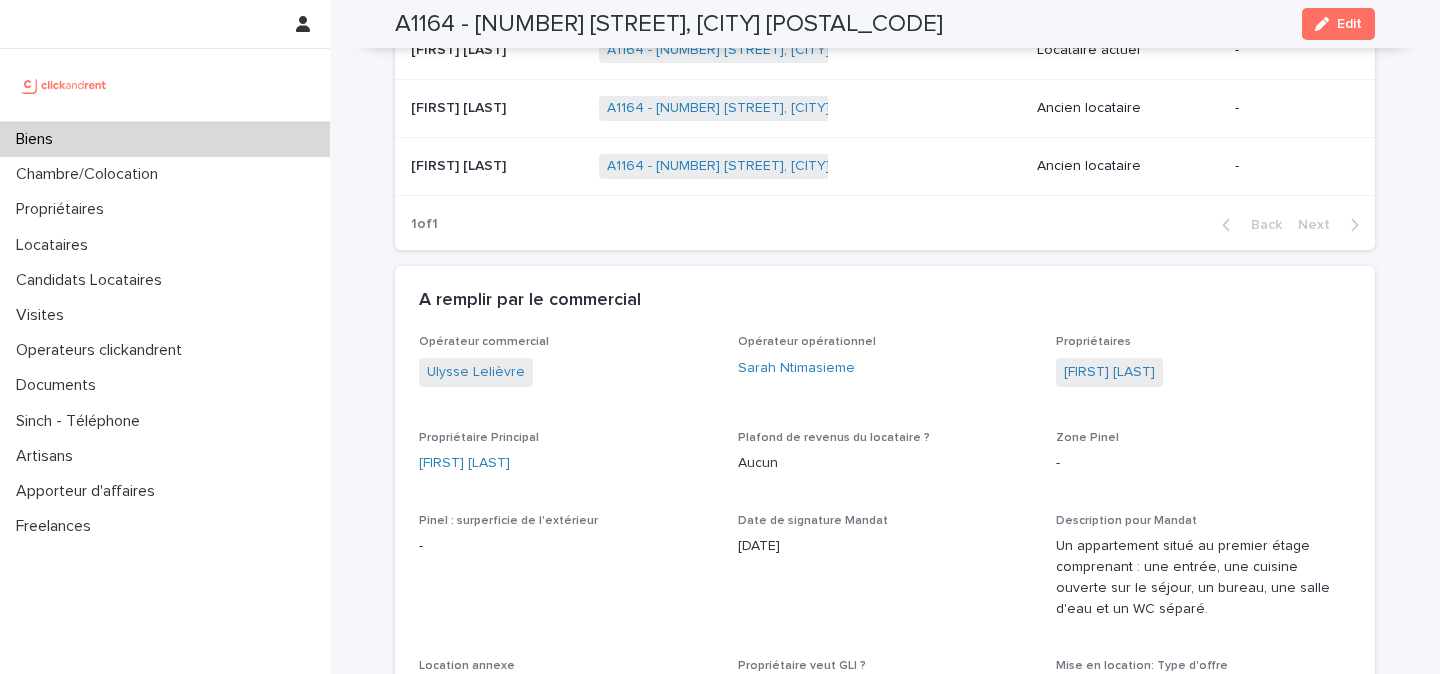 scroll, scrollTop: 842, scrollLeft: 0, axis: vertical 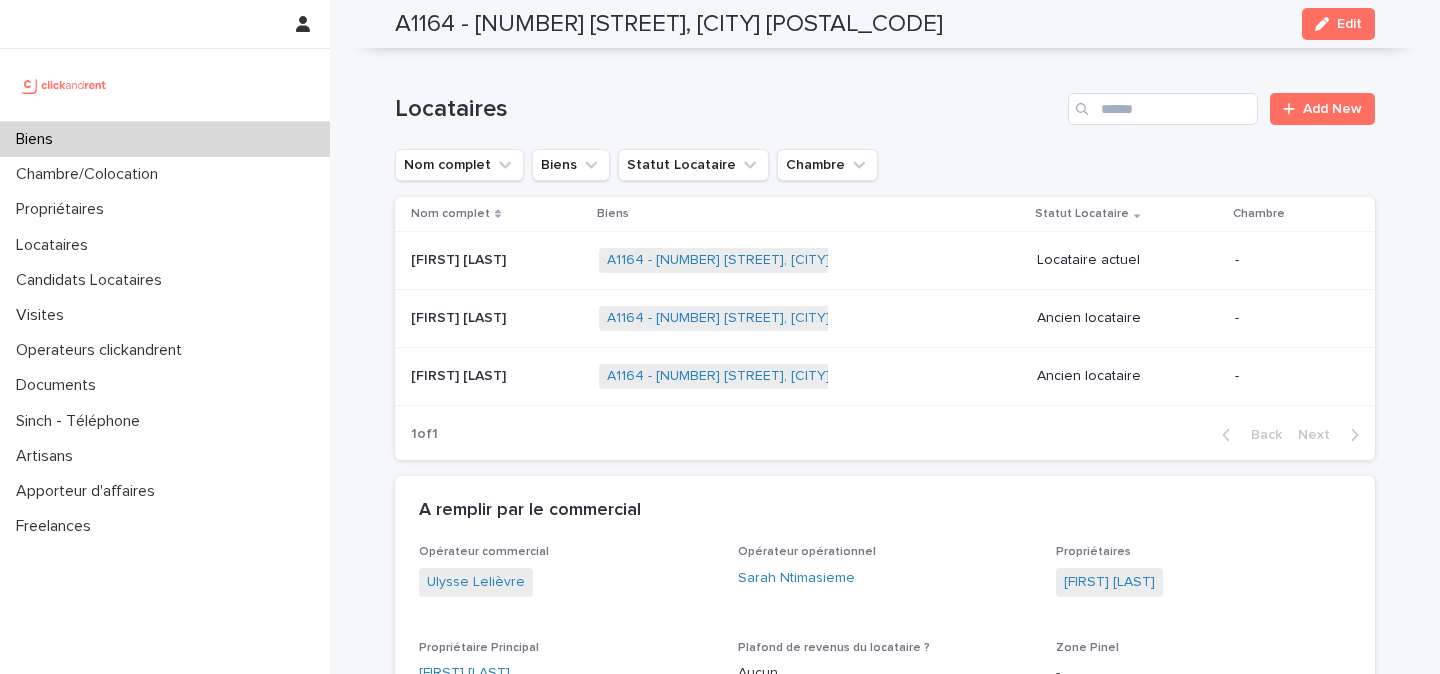 click on "Lucas Serres Lucas Serres" at bounding box center [497, 260] 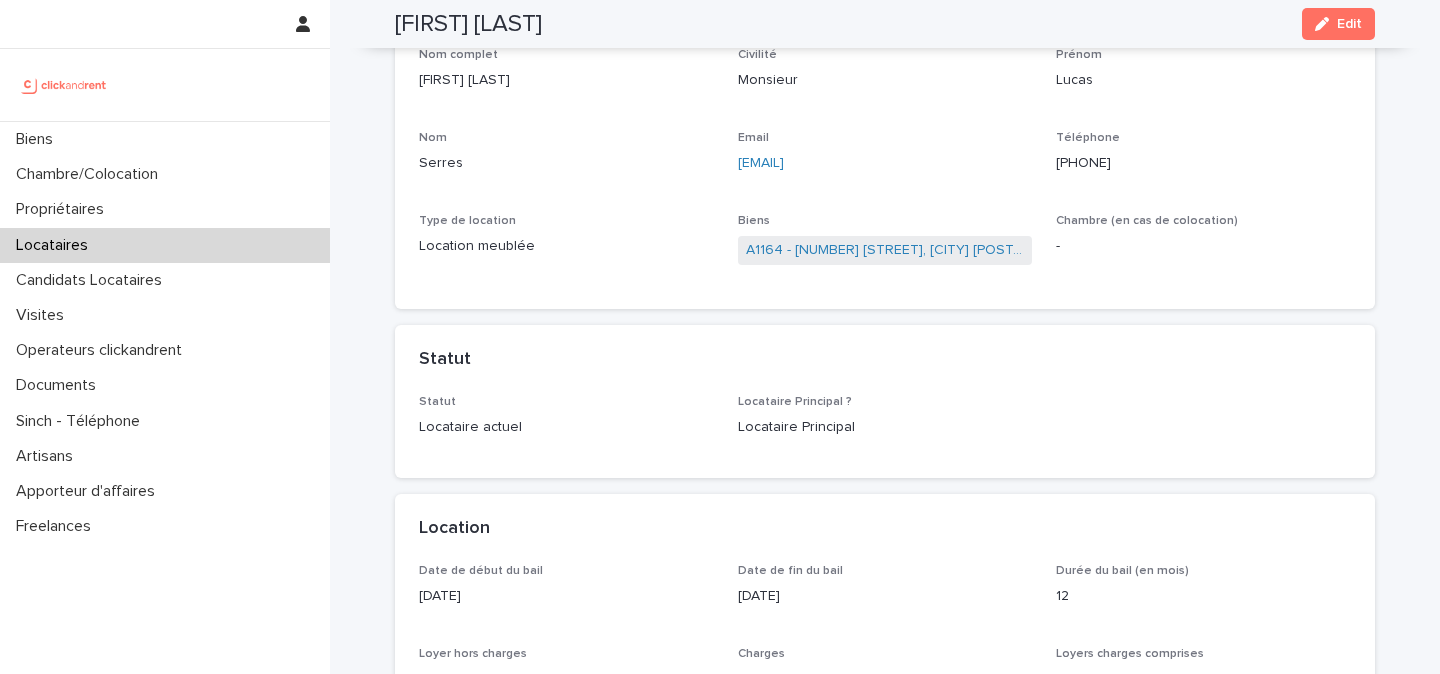 scroll, scrollTop: 165, scrollLeft: 0, axis: vertical 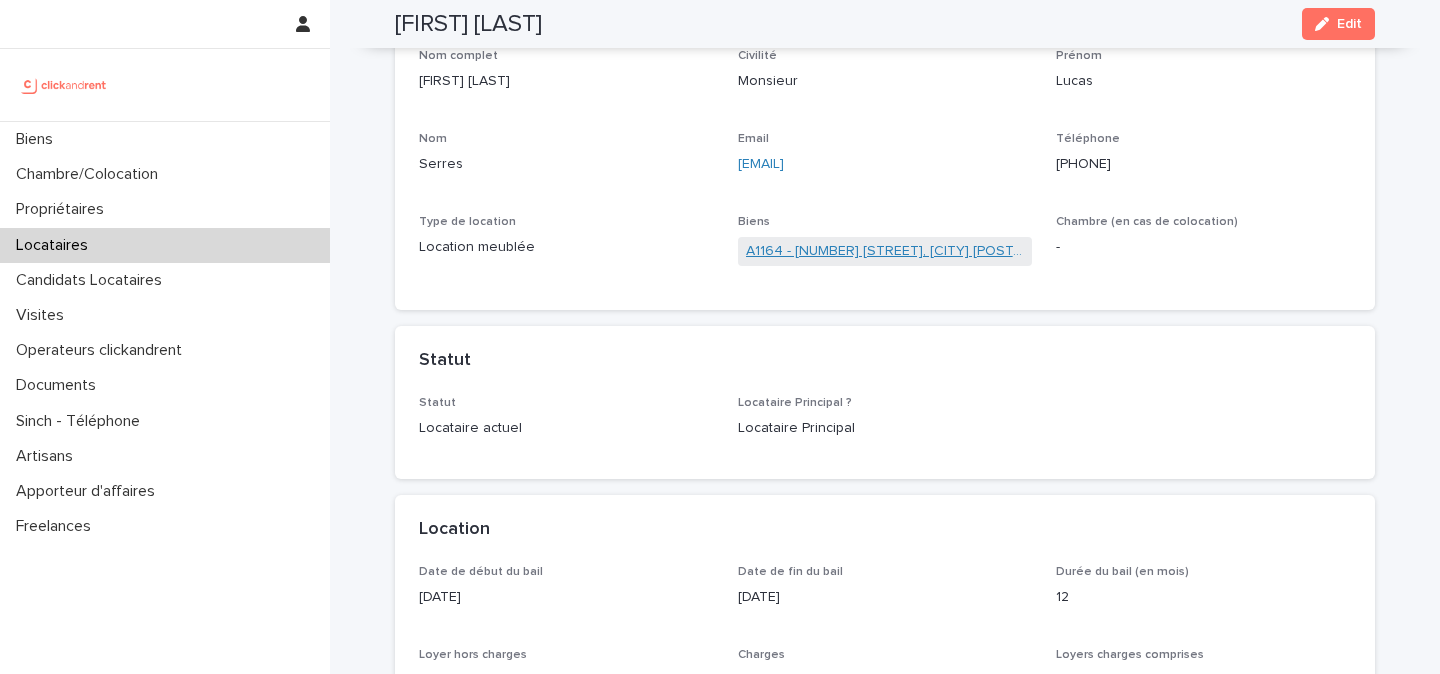 click on "A1164 - 58 rue Pierre Albrand,  Marseille 13002" at bounding box center (885, 251) 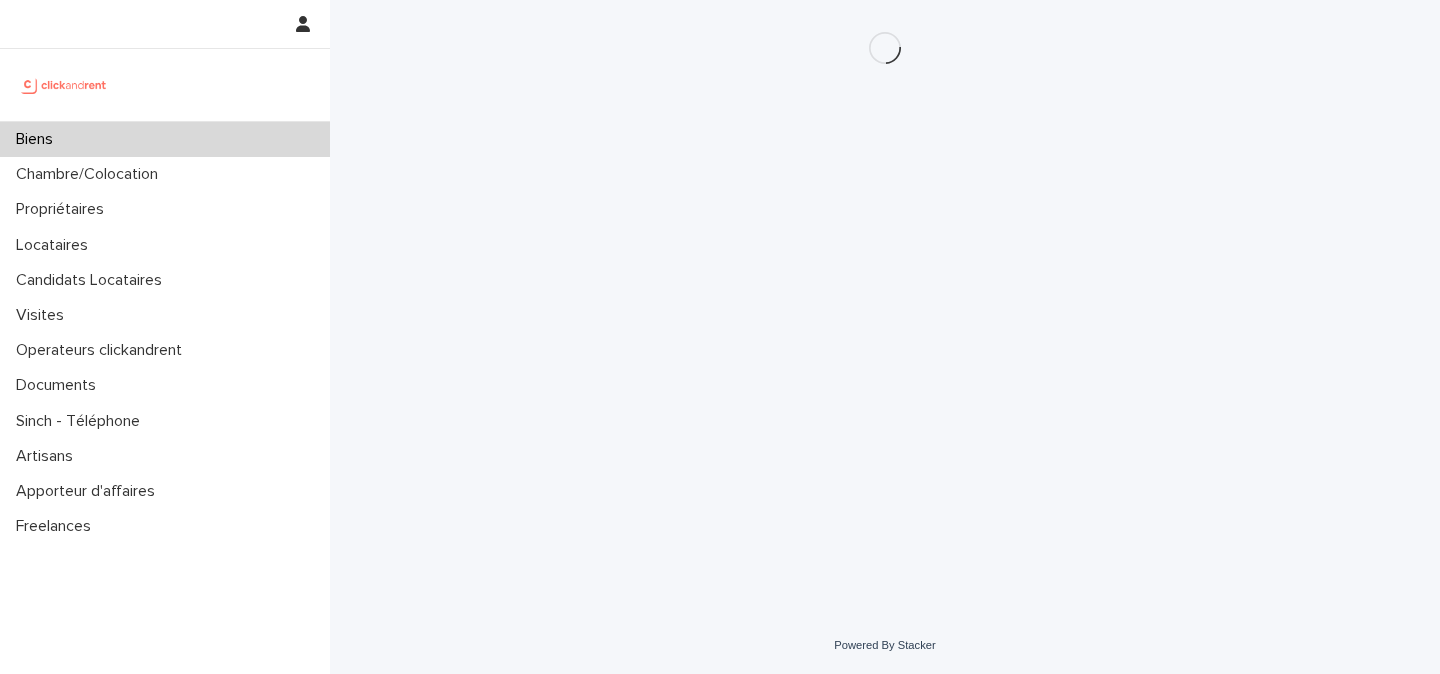 scroll, scrollTop: 0, scrollLeft: 0, axis: both 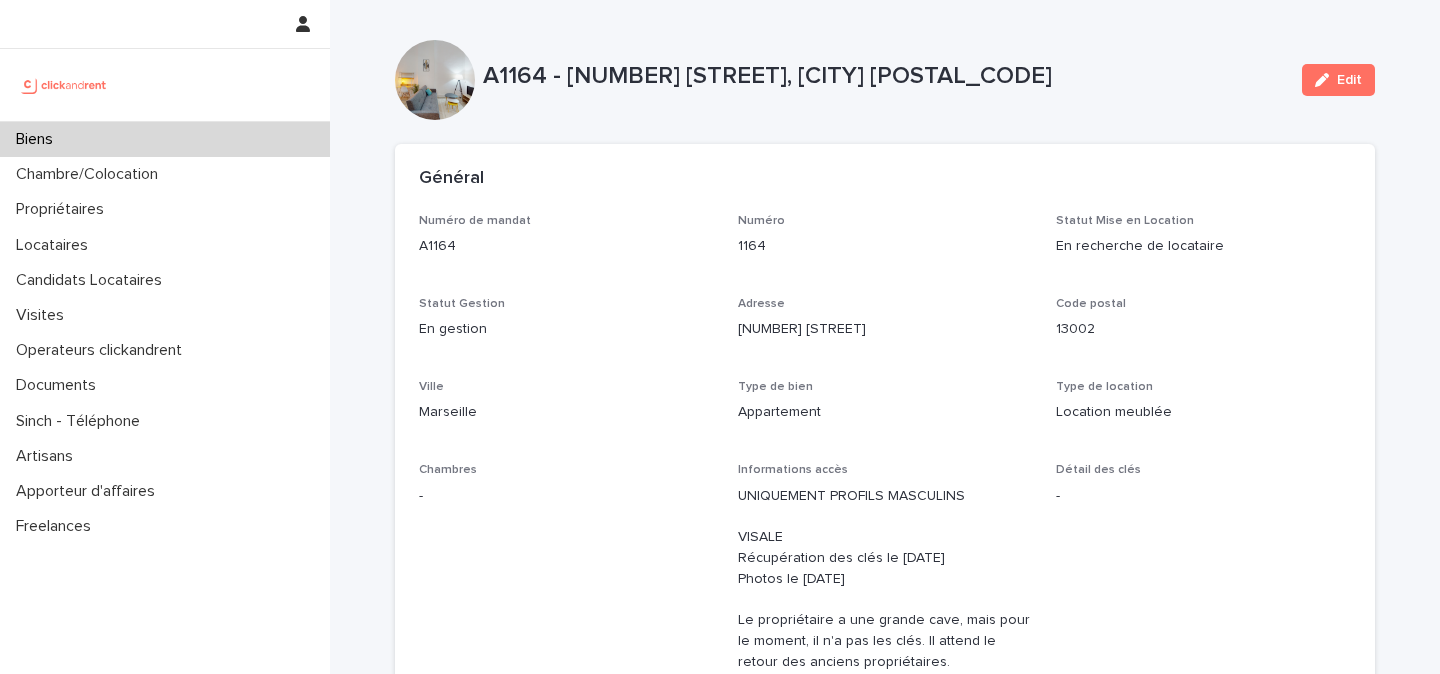 click on "A1164 - 58 rue Pierre Albrand,  Marseille 13002" at bounding box center [884, 76] 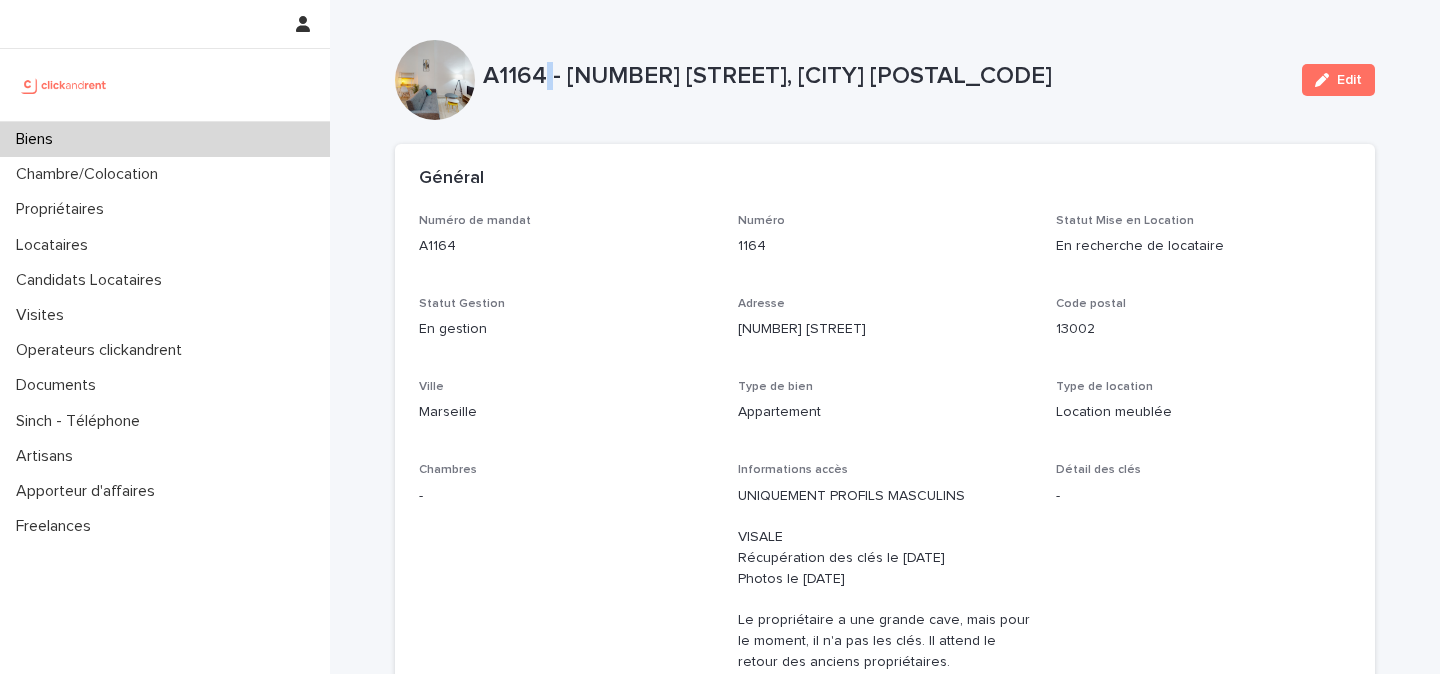 click on "A1164 - 58 rue Pierre Albrand,  Marseille 13002" at bounding box center (884, 76) 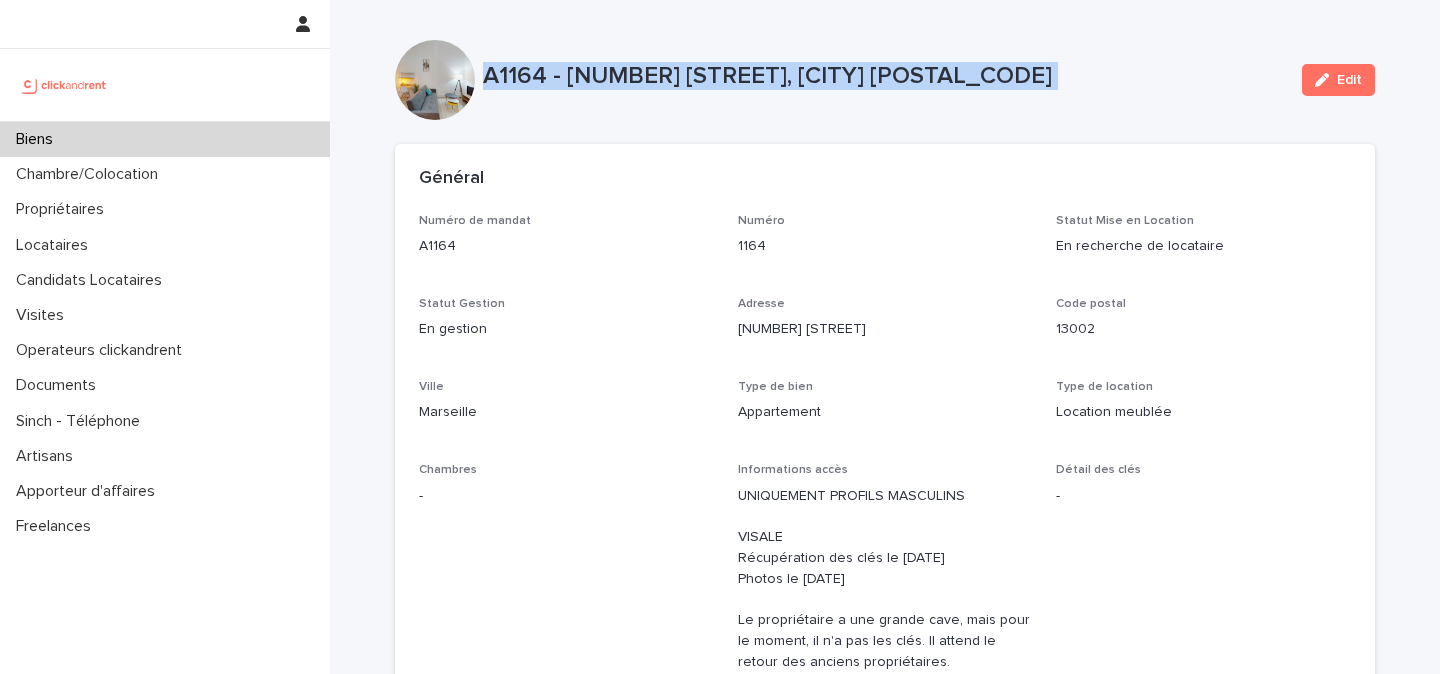 click on "A1164 - 58 rue Pierre Albrand,  Marseille 13002" at bounding box center [884, 76] 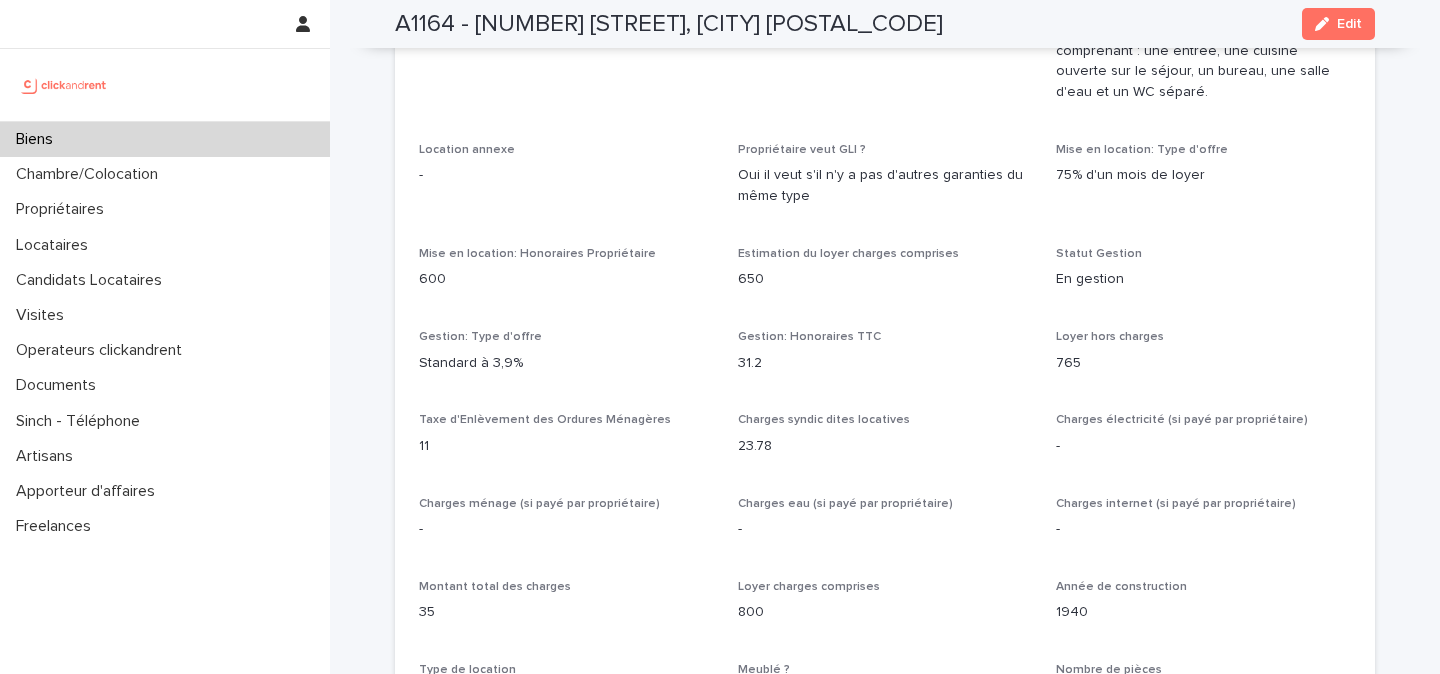 scroll, scrollTop: 1664, scrollLeft: 0, axis: vertical 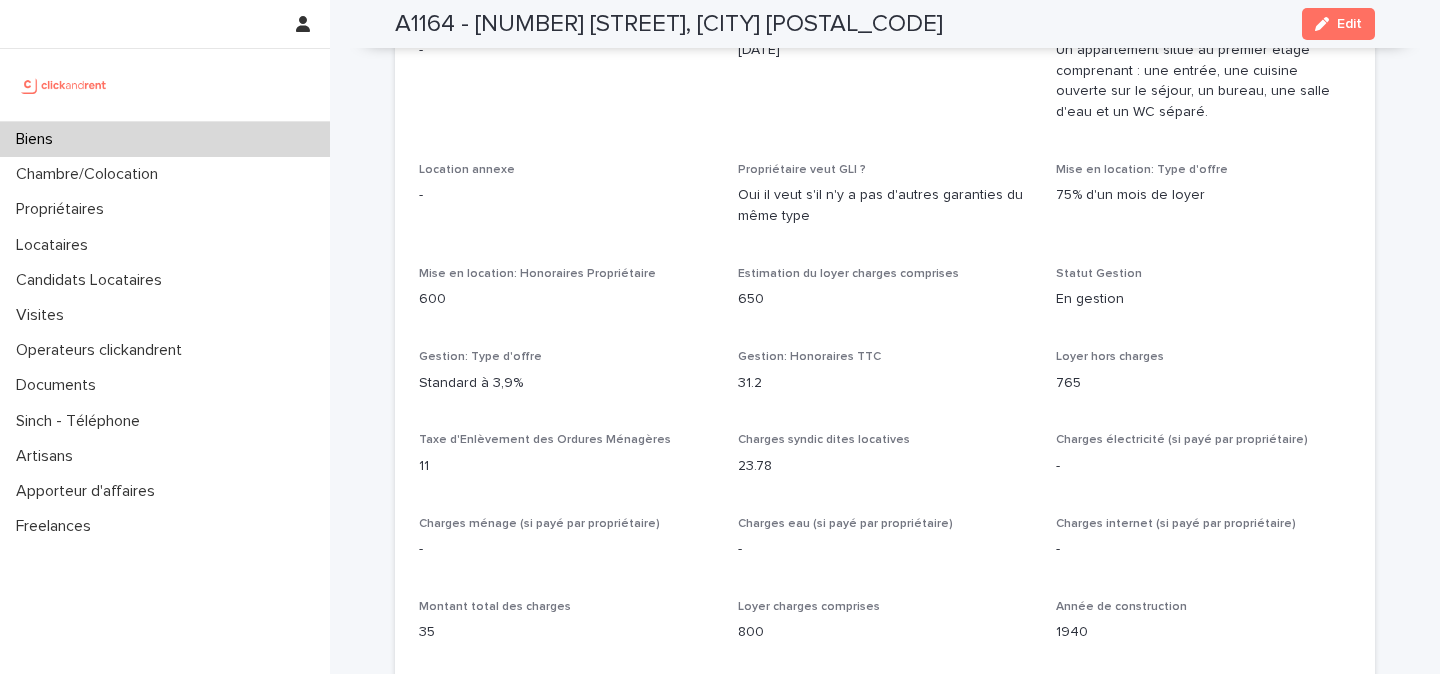 click on "765" at bounding box center (1203, 383) 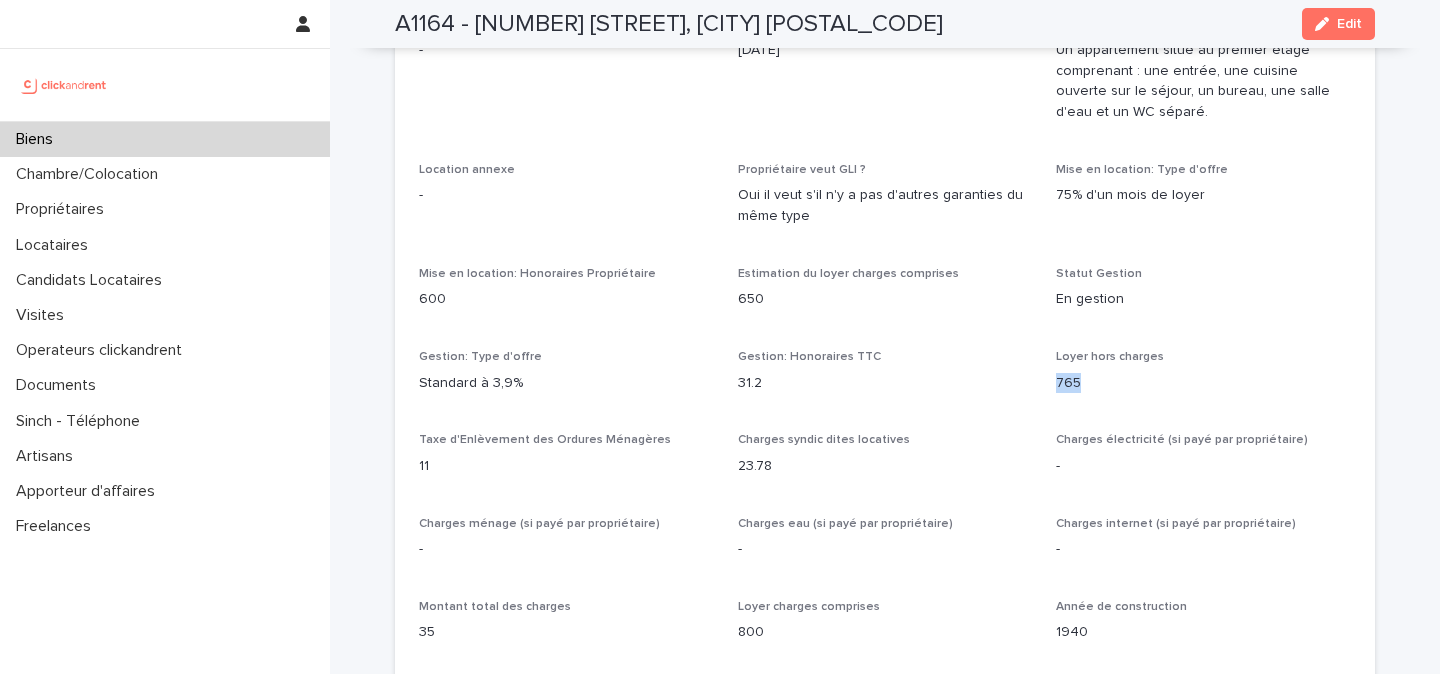 click on "765" at bounding box center [1203, 383] 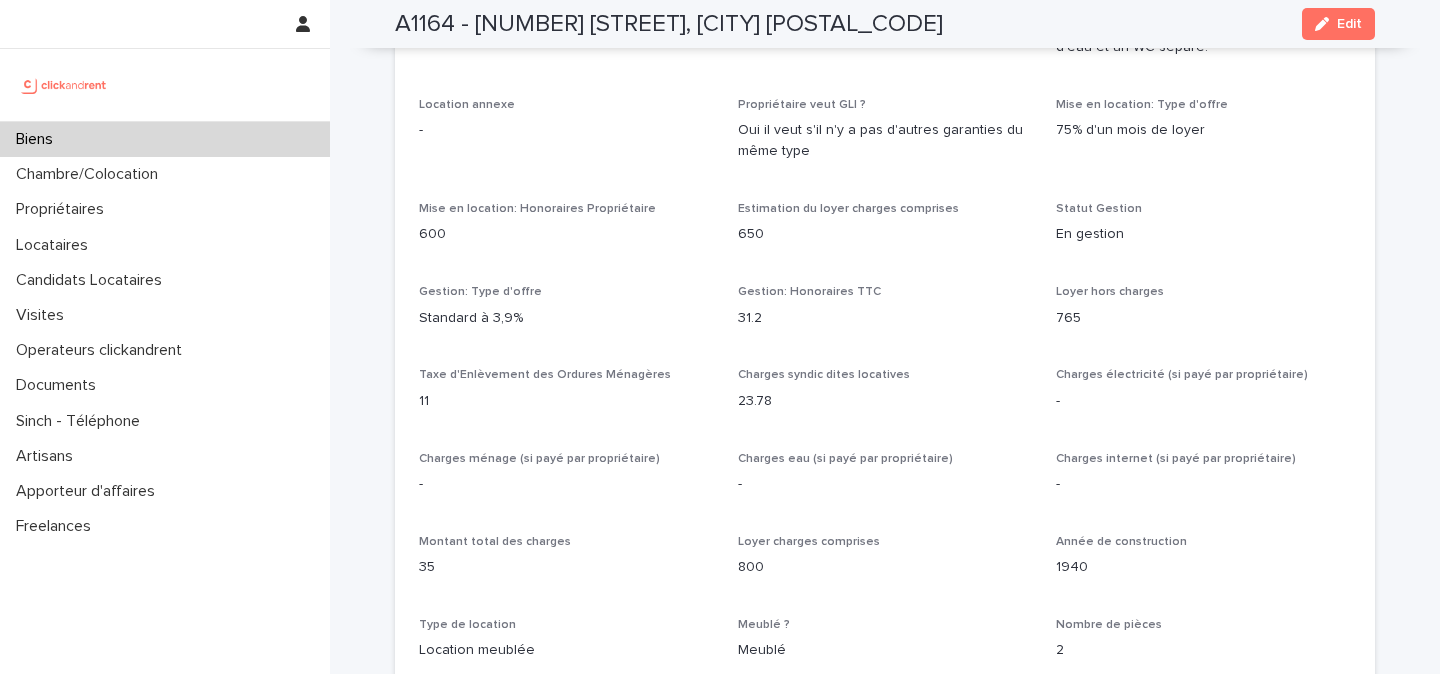scroll, scrollTop: 1843, scrollLeft: 0, axis: vertical 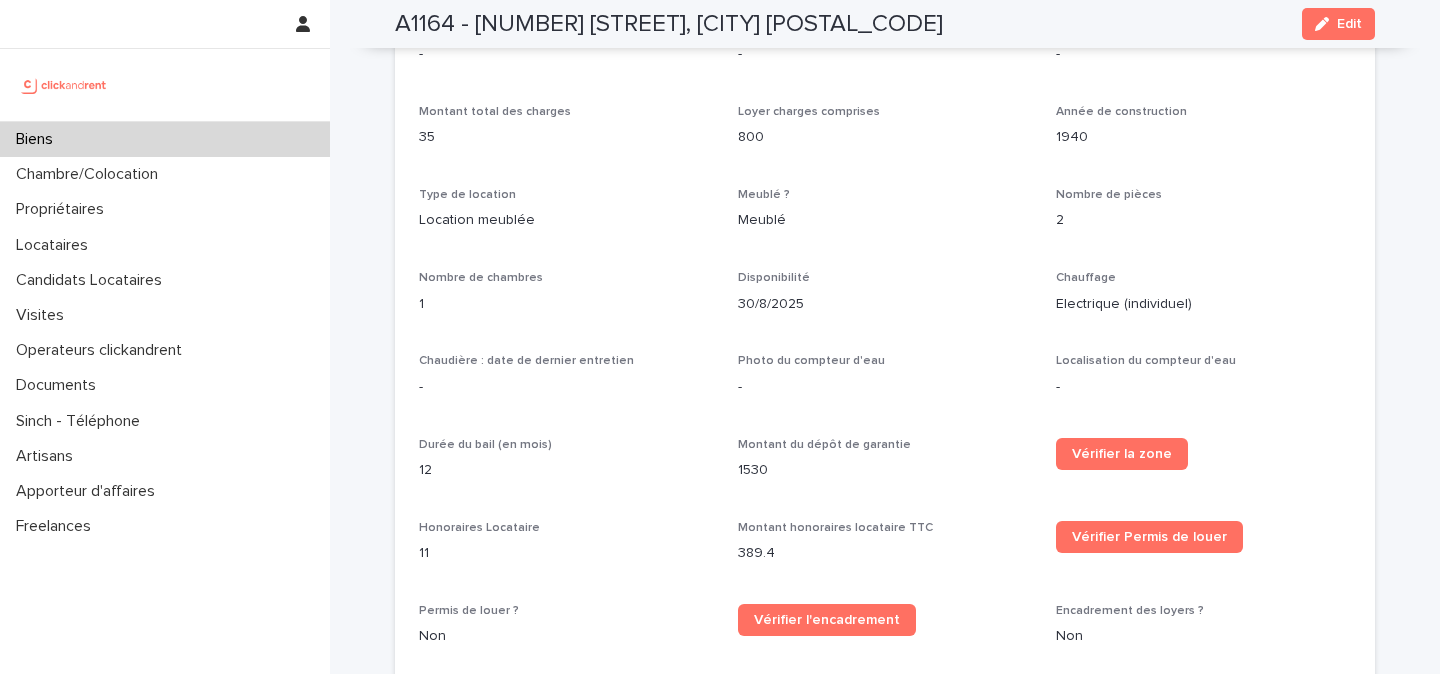 click on "1530" at bounding box center (885, 470) 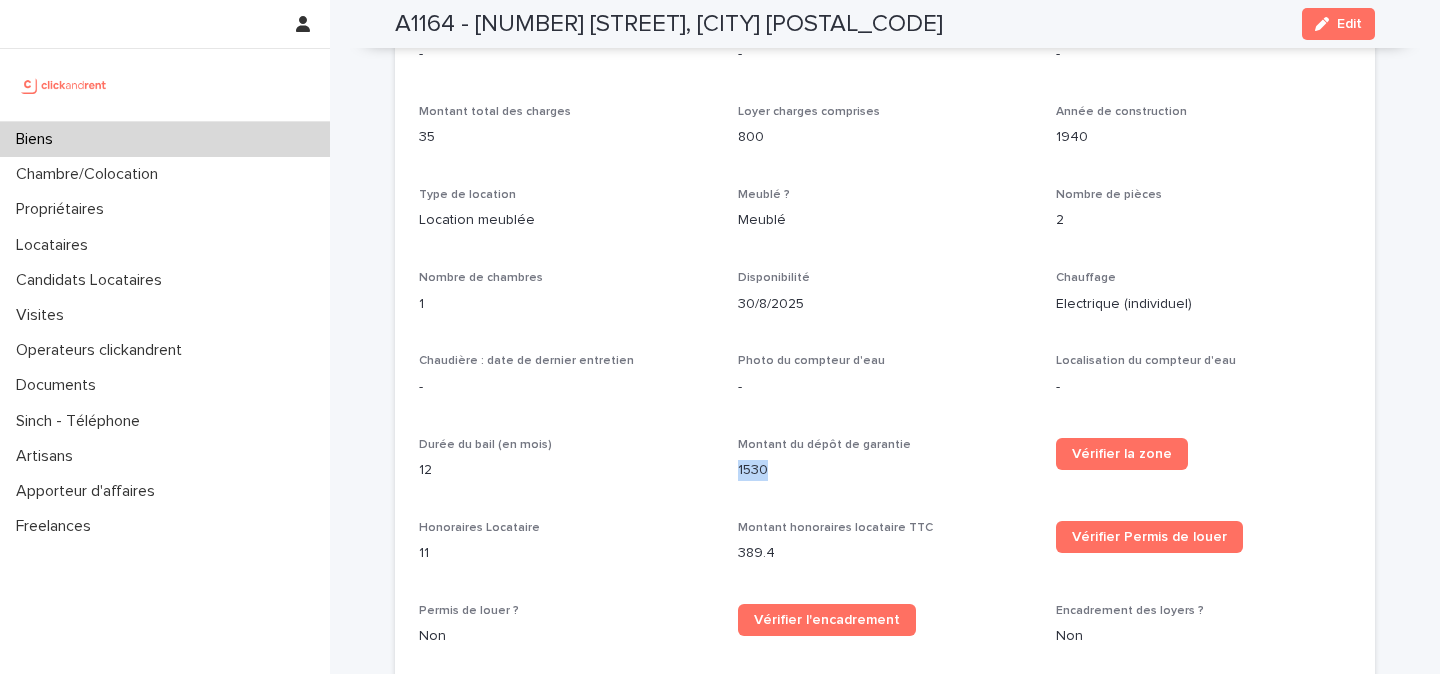 click on "1530" at bounding box center [885, 470] 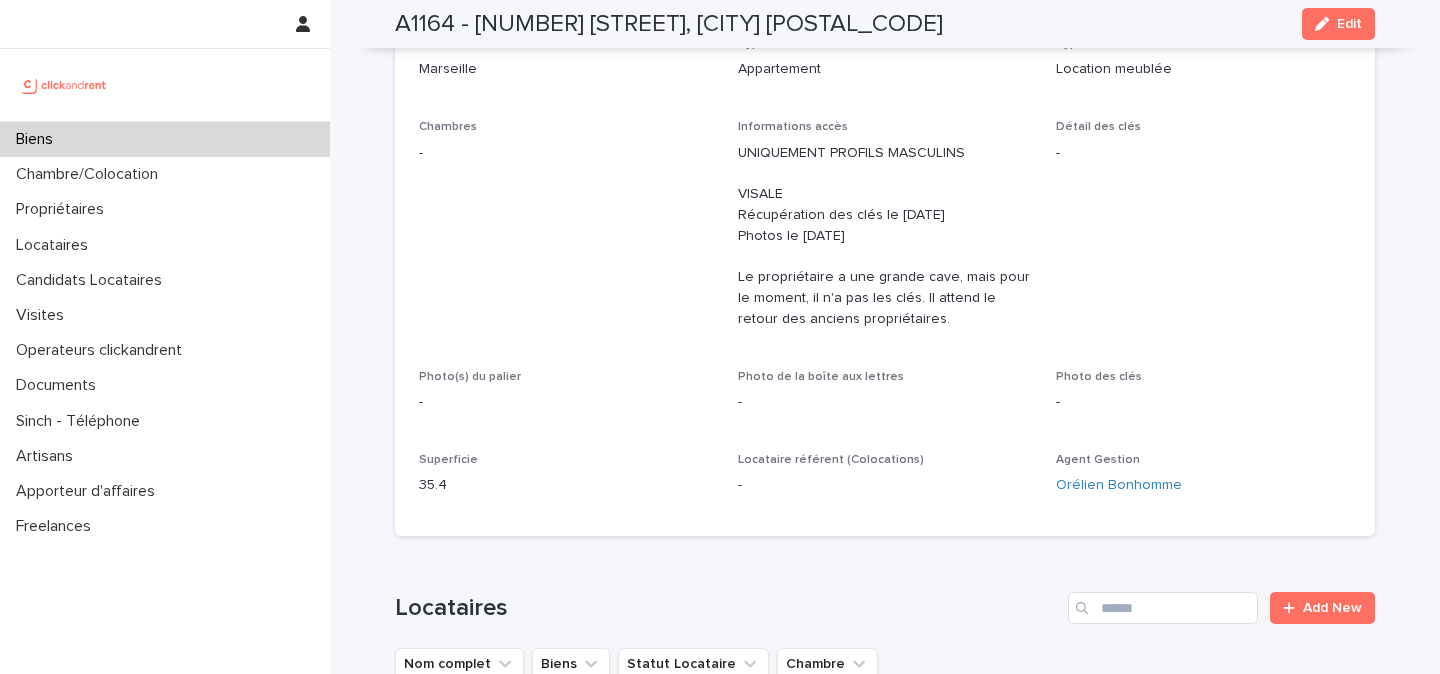 scroll, scrollTop: 0, scrollLeft: 0, axis: both 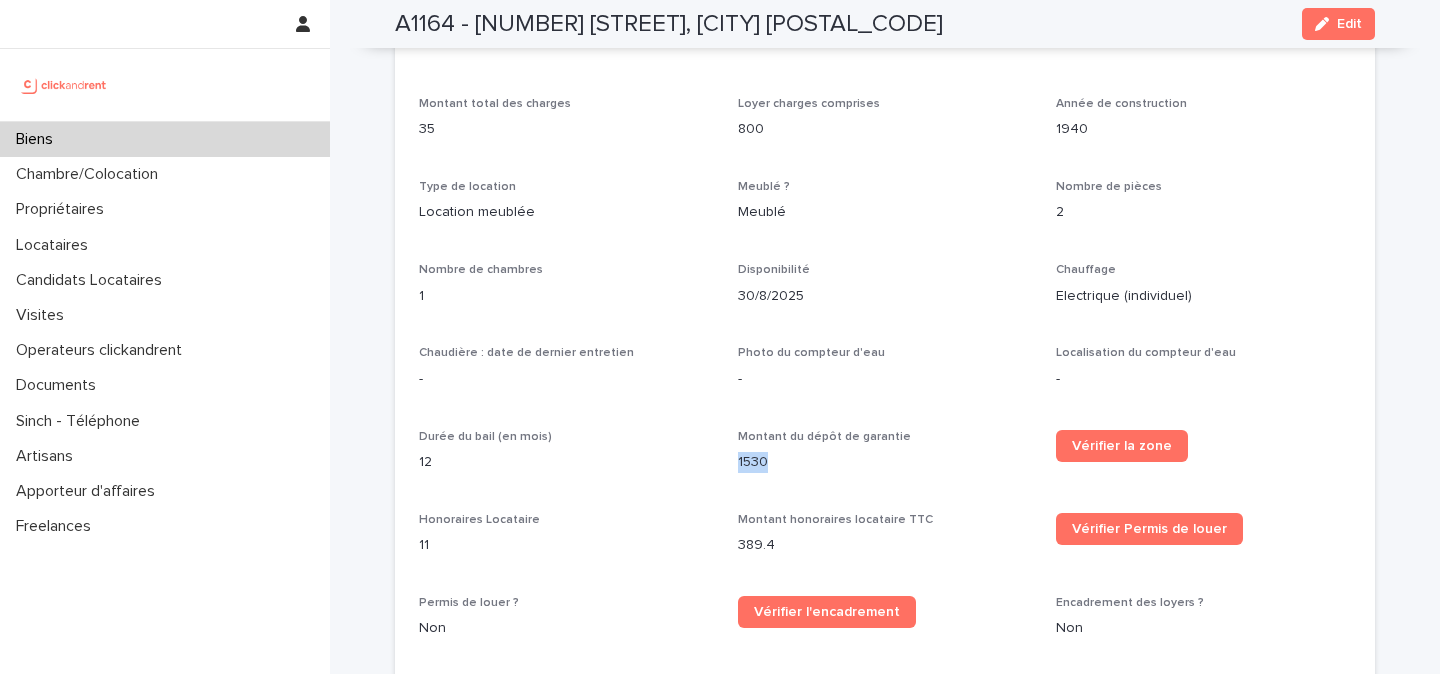 copy on "1530" 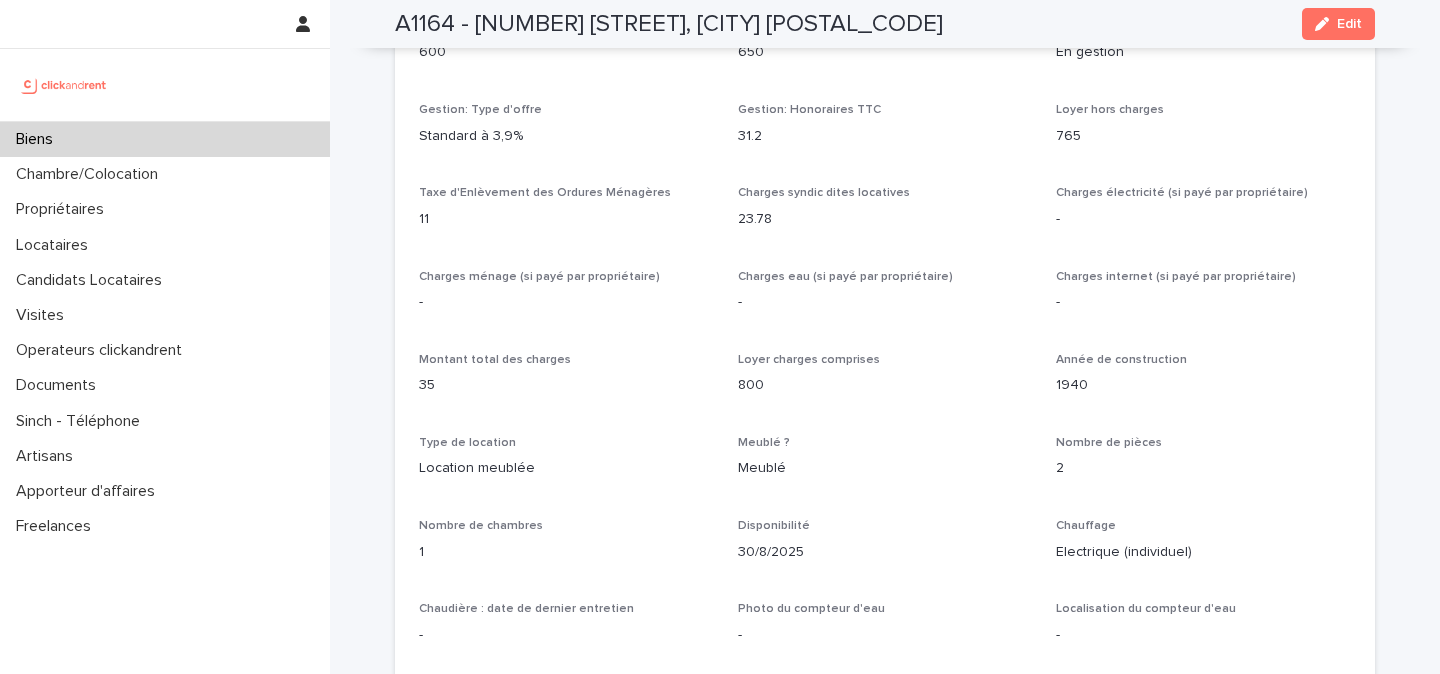 scroll, scrollTop: 1903, scrollLeft: 0, axis: vertical 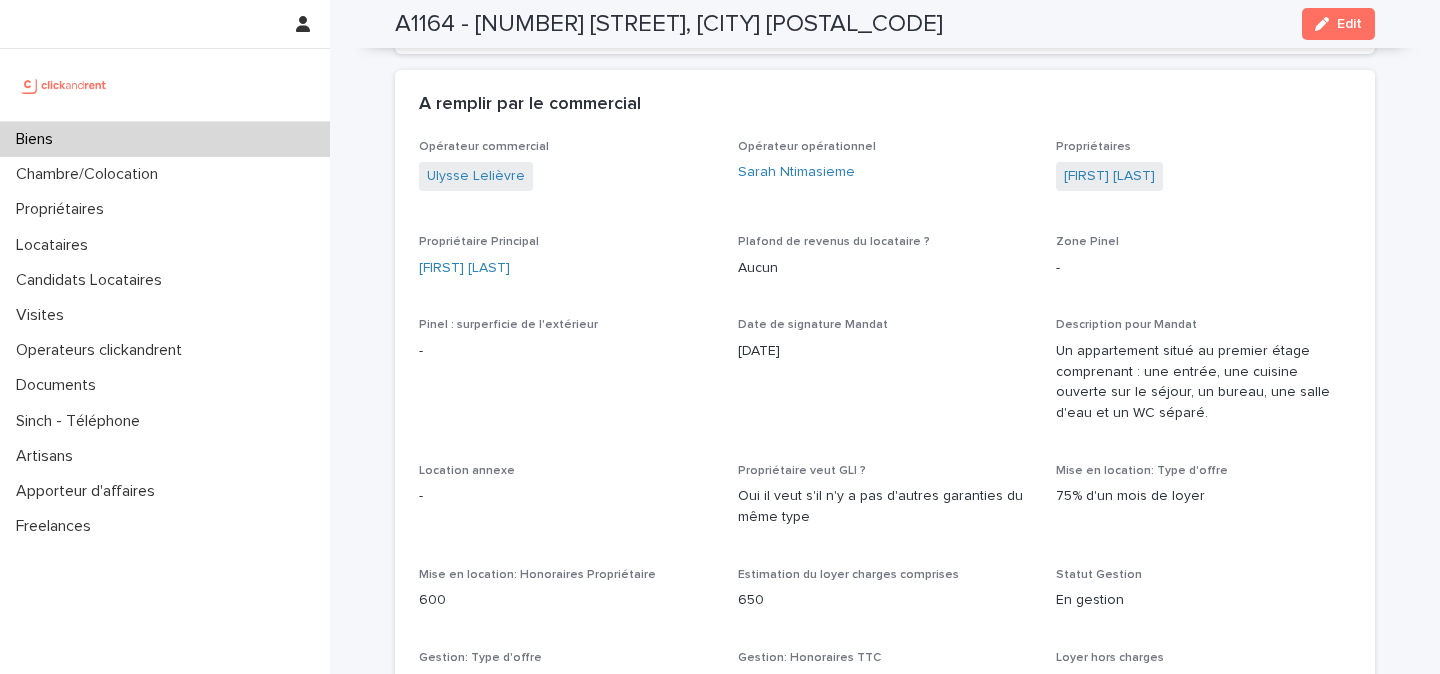 click at bounding box center (165, 85) 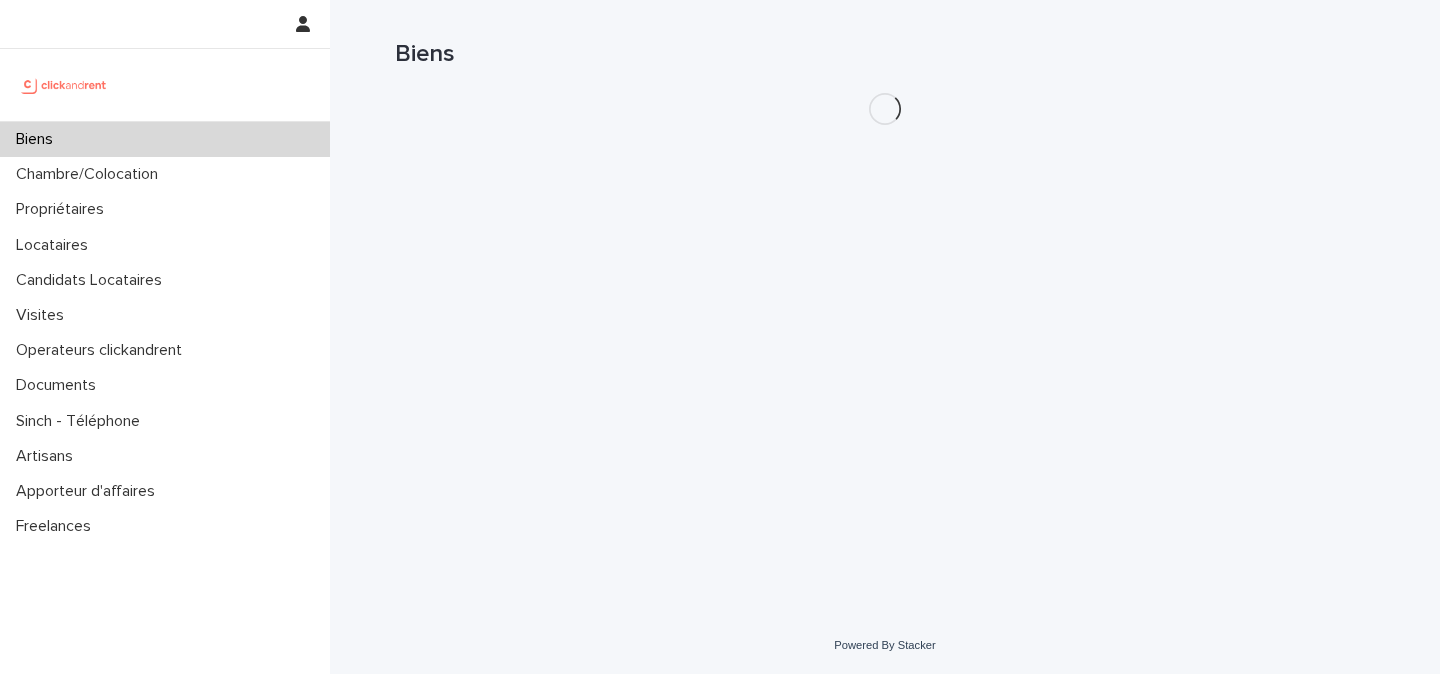 scroll, scrollTop: 0, scrollLeft: 0, axis: both 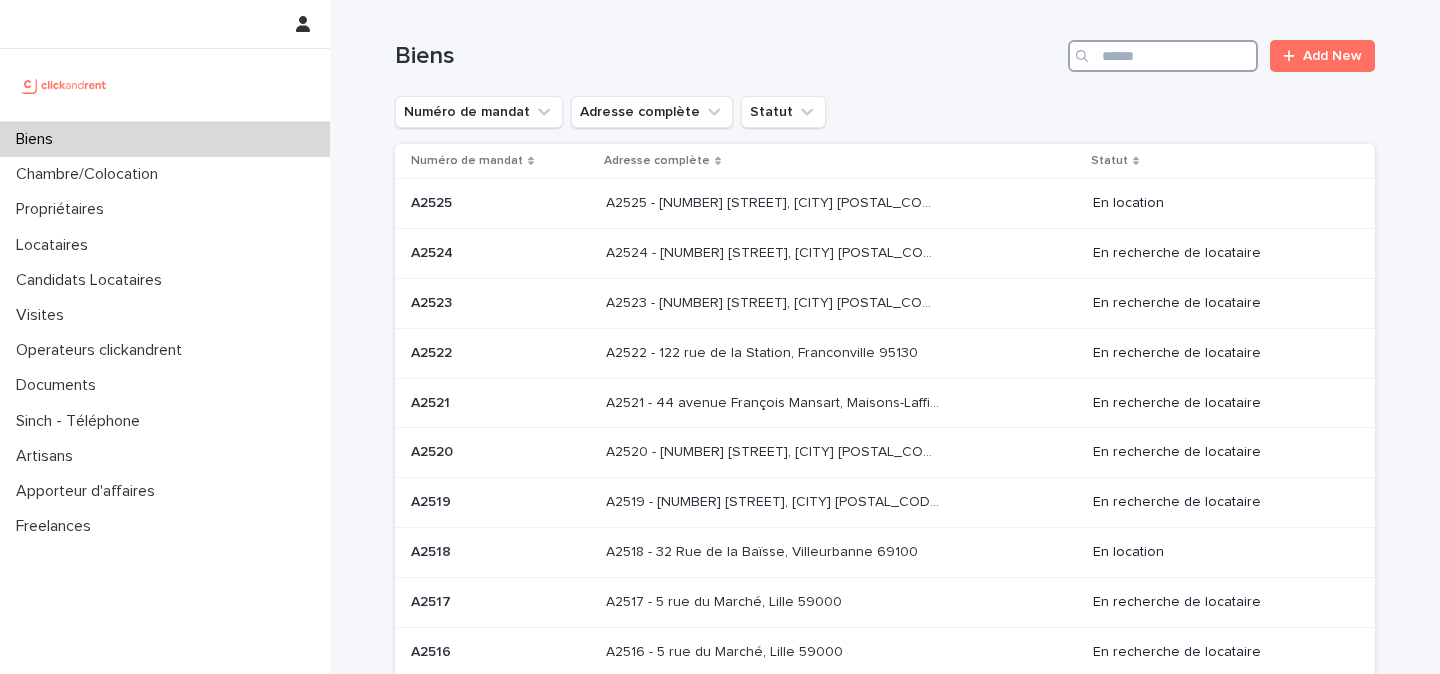 click at bounding box center [1163, 56] 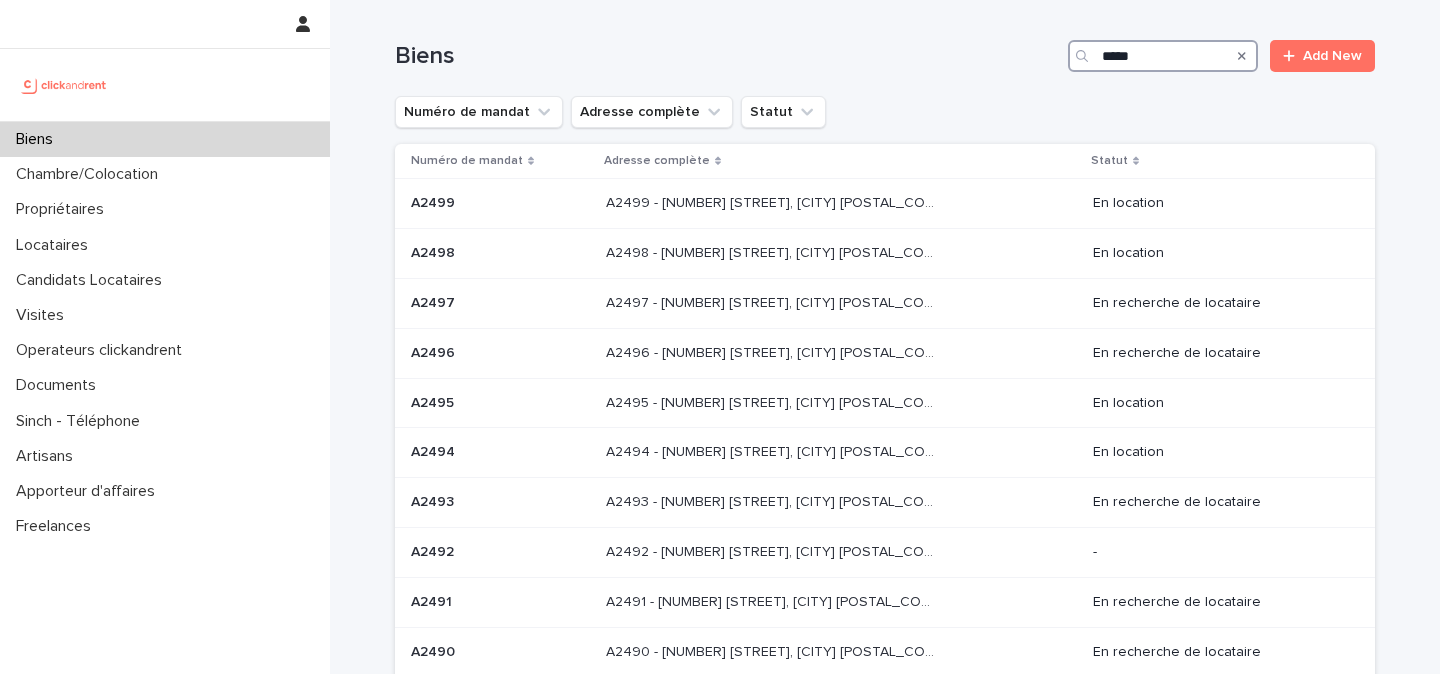 type on "*****" 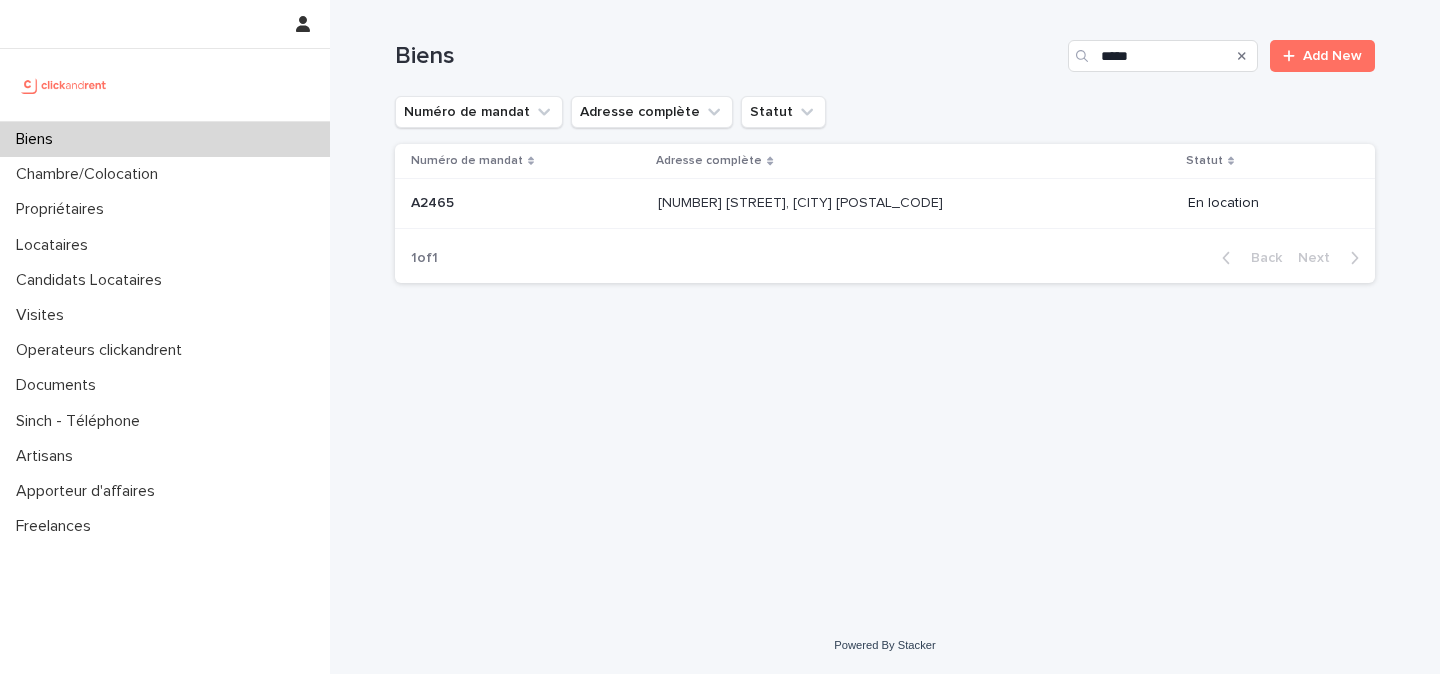 click on "A2465 - 14 rue de la Merci,  Montpellier 34000" at bounding box center (802, 201) 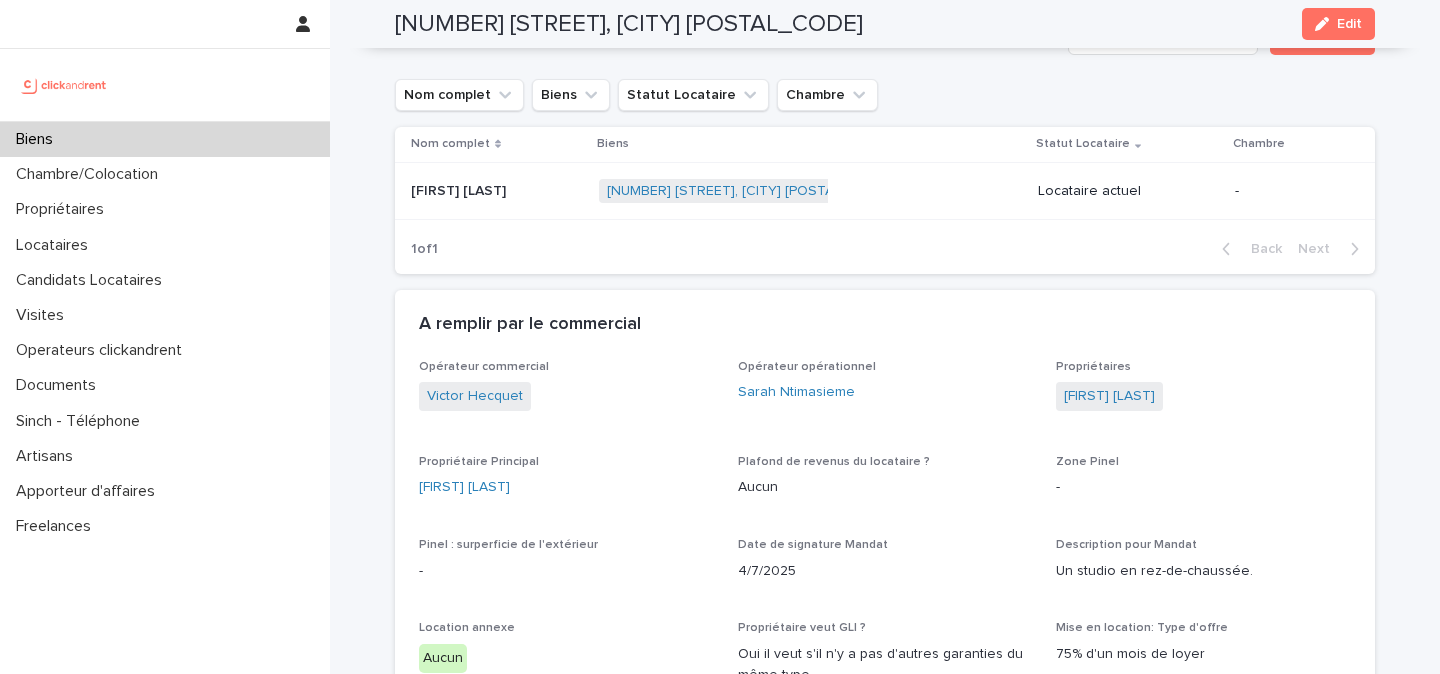 scroll, scrollTop: 843, scrollLeft: 0, axis: vertical 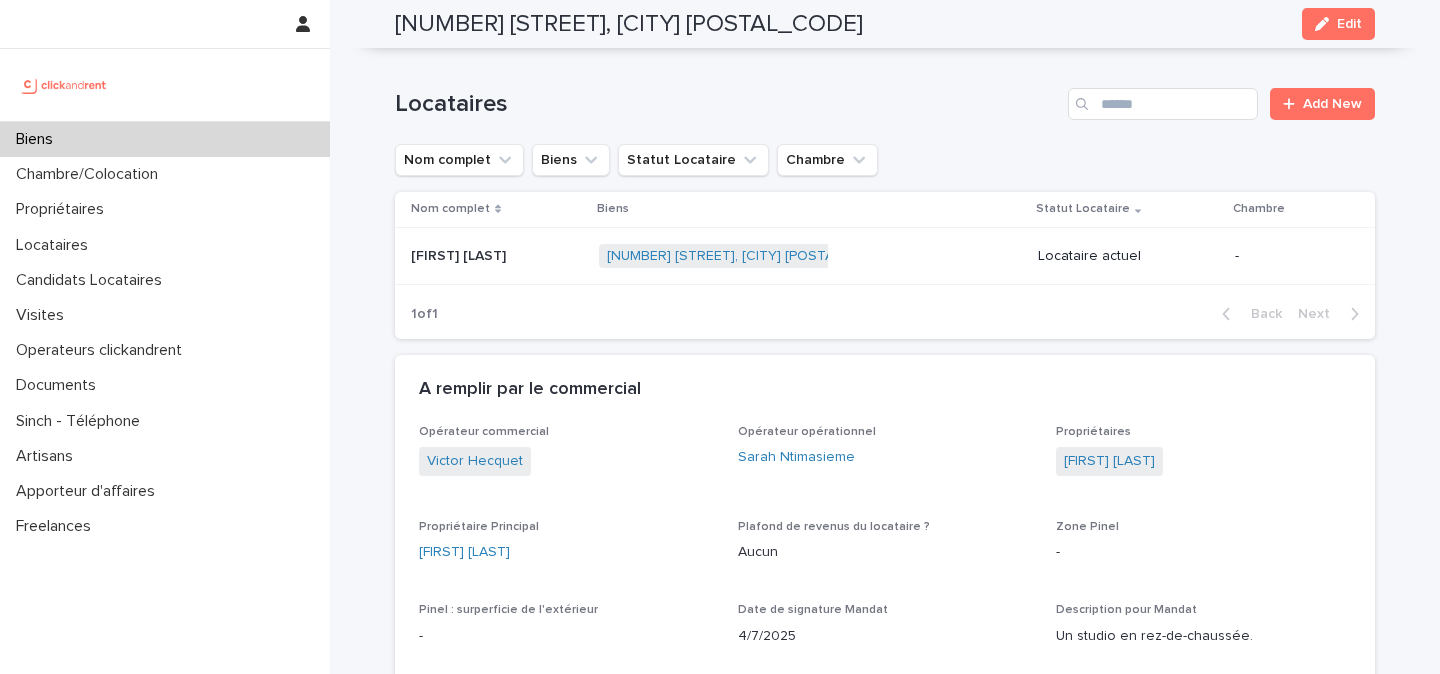 click at bounding box center [497, 256] 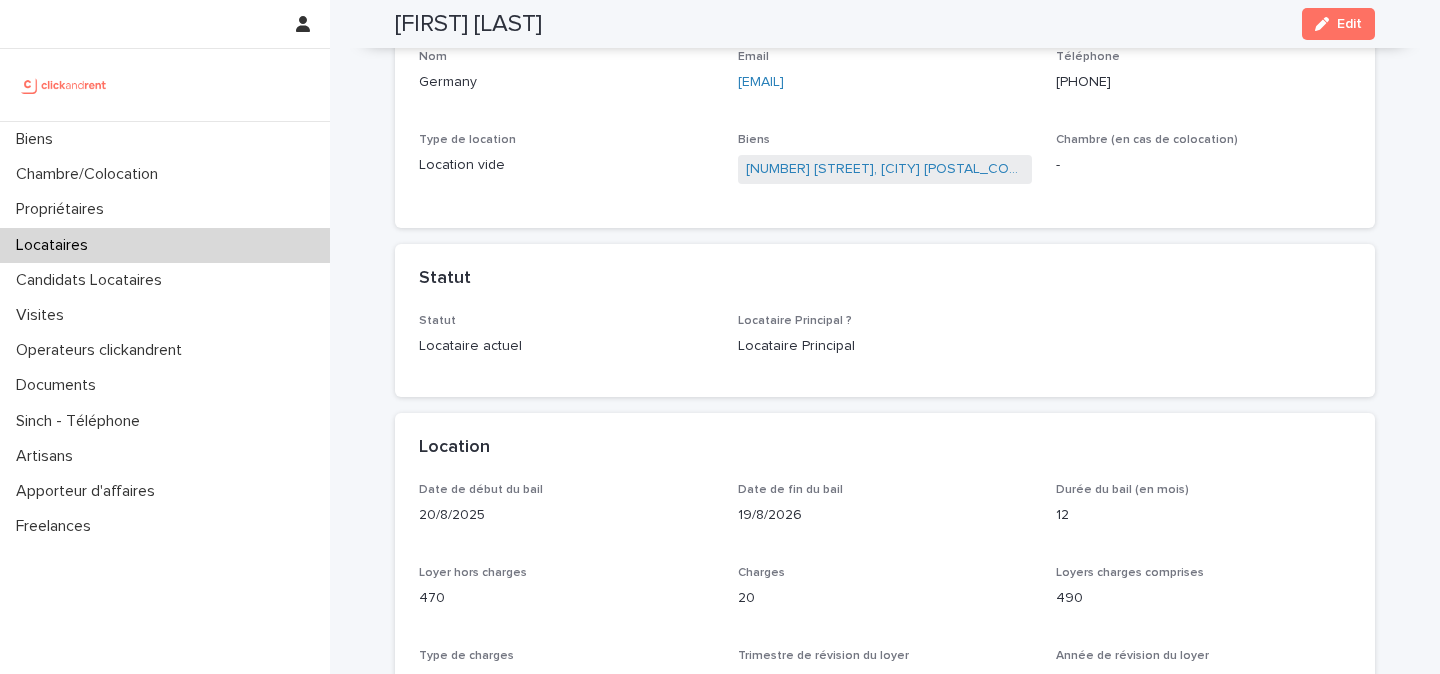 scroll, scrollTop: 0, scrollLeft: 0, axis: both 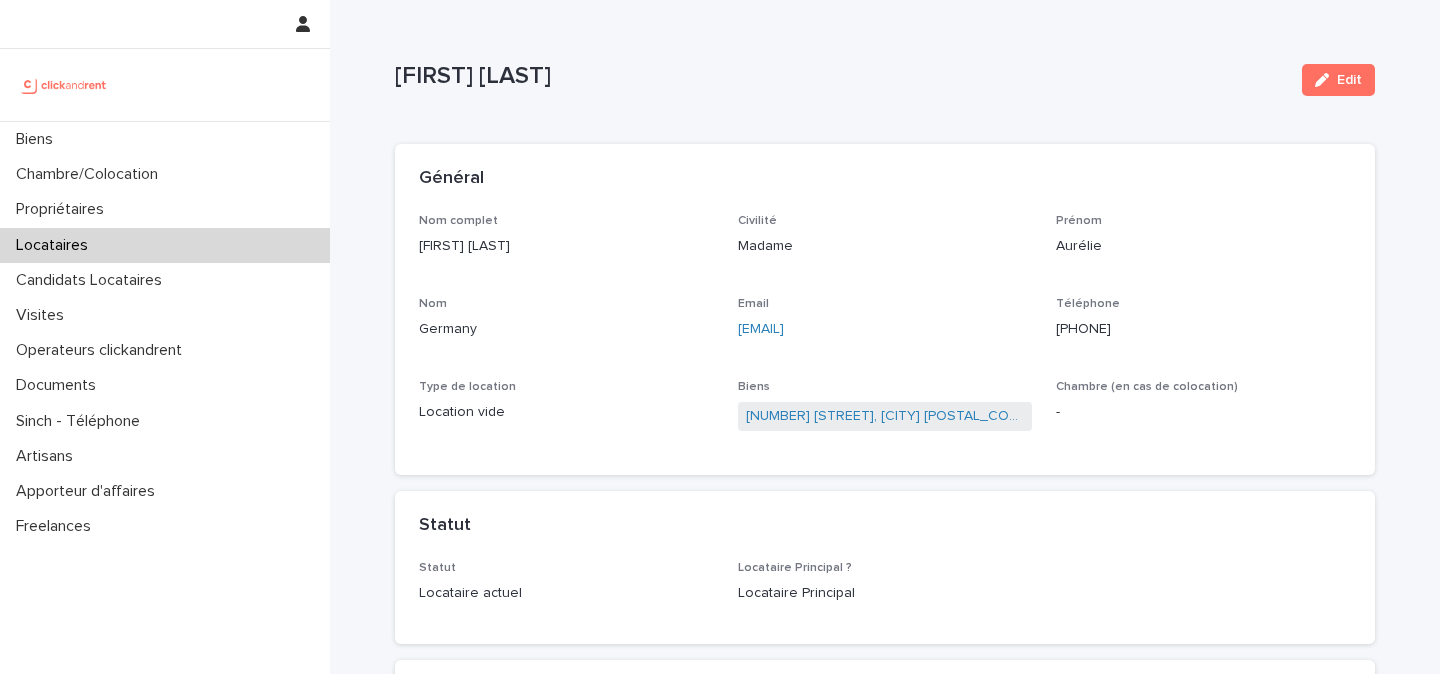 click at bounding box center (64, 85) 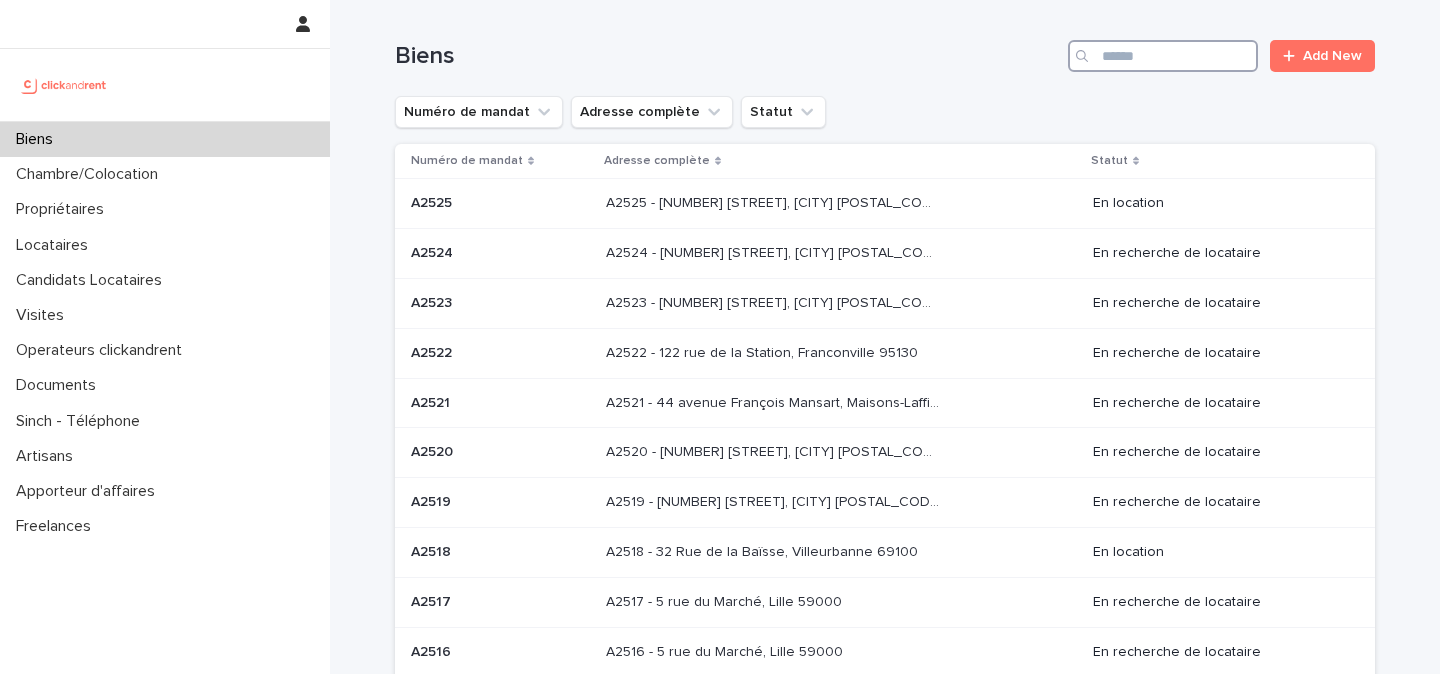 click at bounding box center [1163, 56] 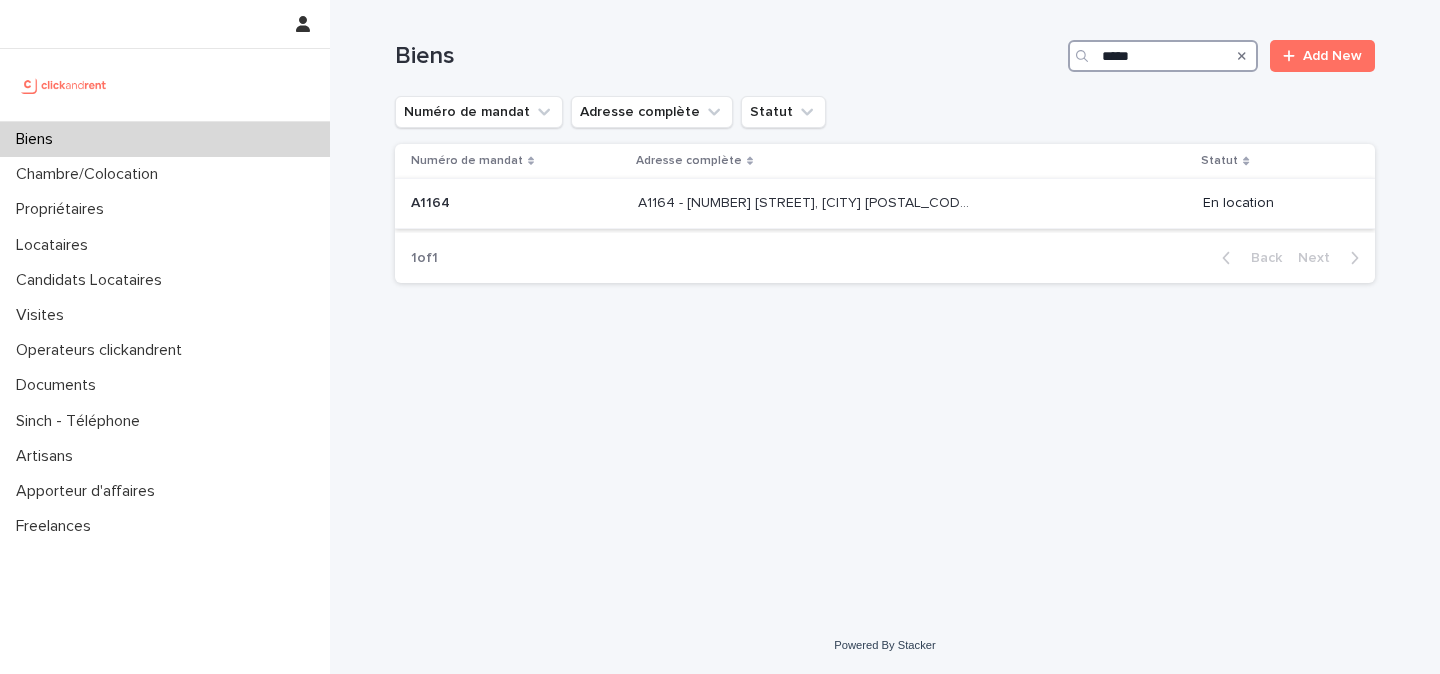 type on "*****" 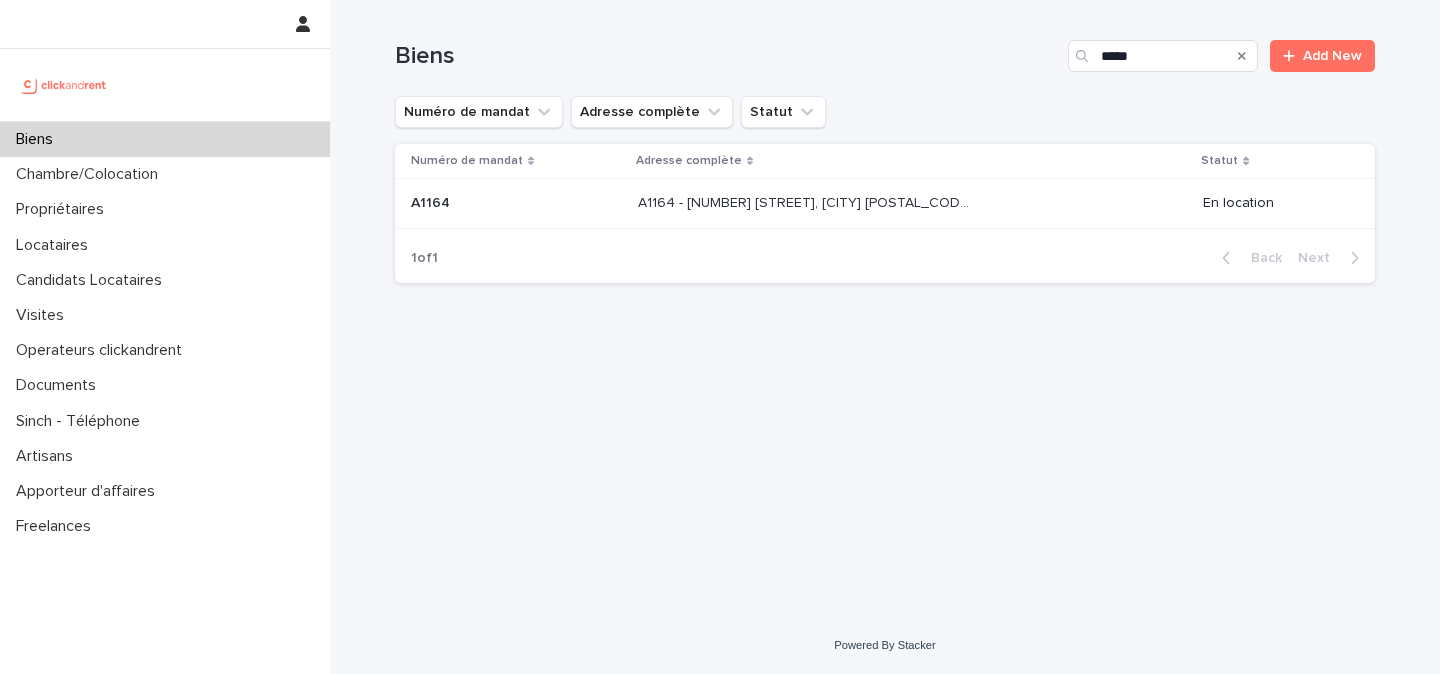 click on "A1164 - 58 rue Pierre Albrand,  Marseille 13002 A1164 - 58 rue Pierre Albrand,  Marseille 13002" at bounding box center [912, 203] 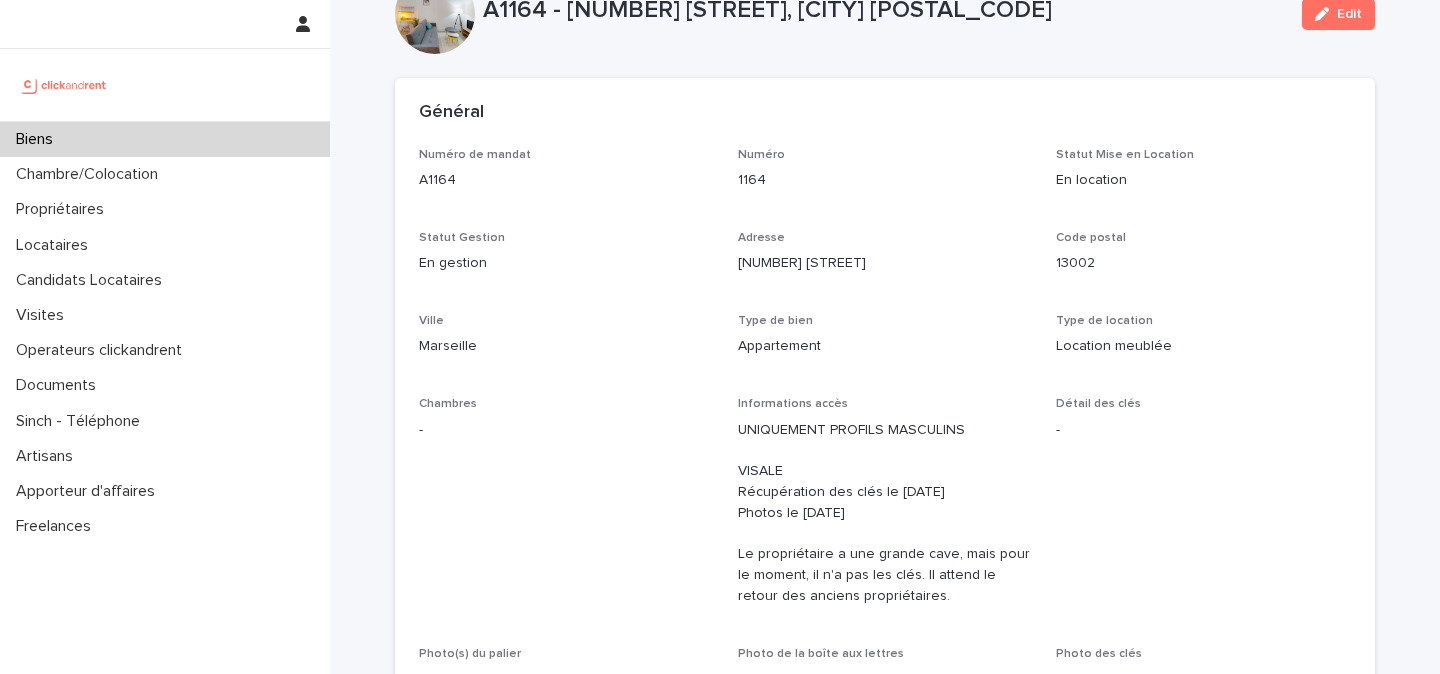 scroll, scrollTop: 64, scrollLeft: 0, axis: vertical 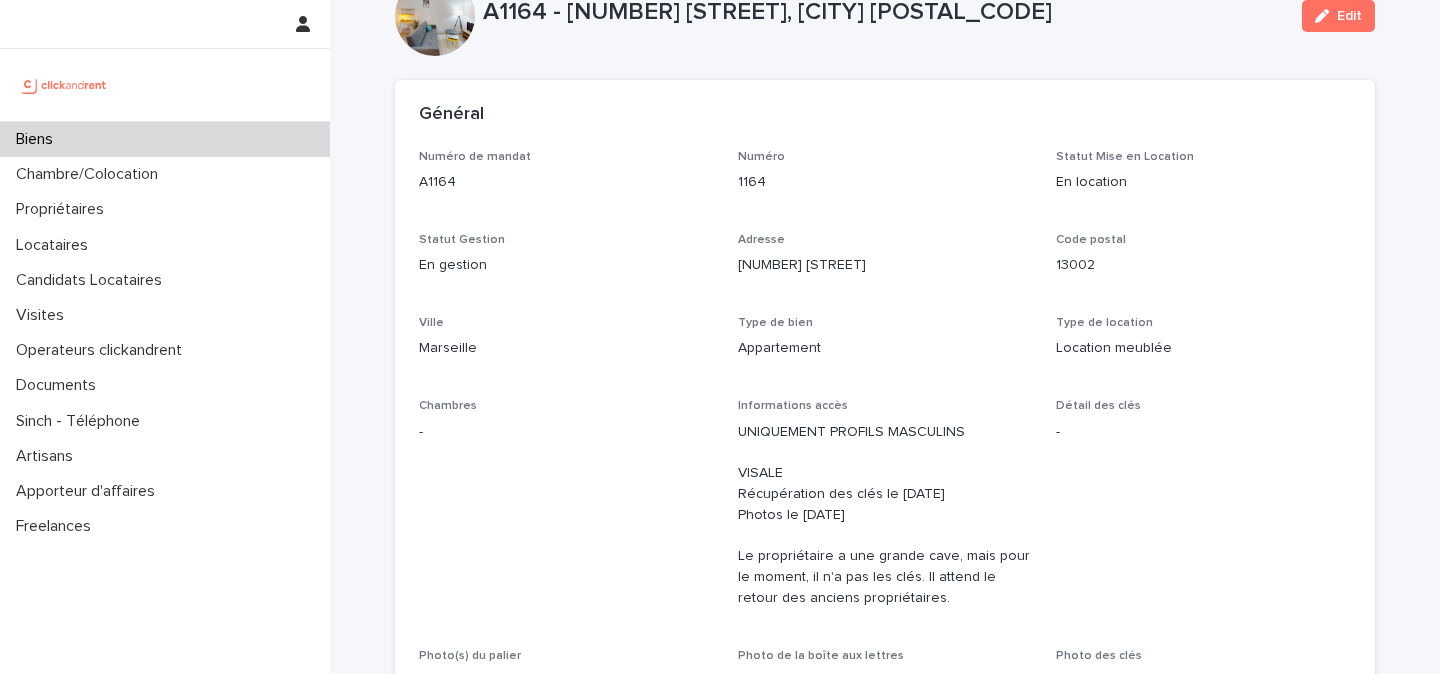 click at bounding box center (64, 85) 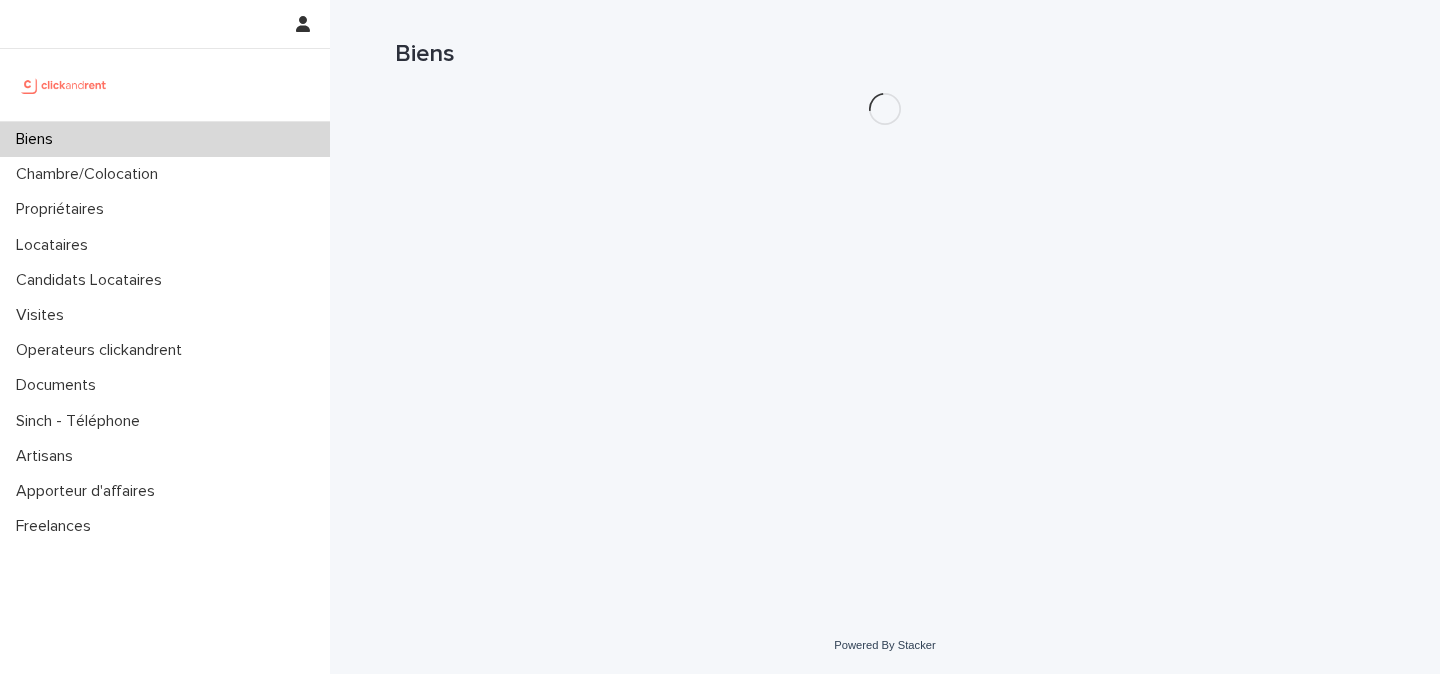 scroll, scrollTop: 0, scrollLeft: 0, axis: both 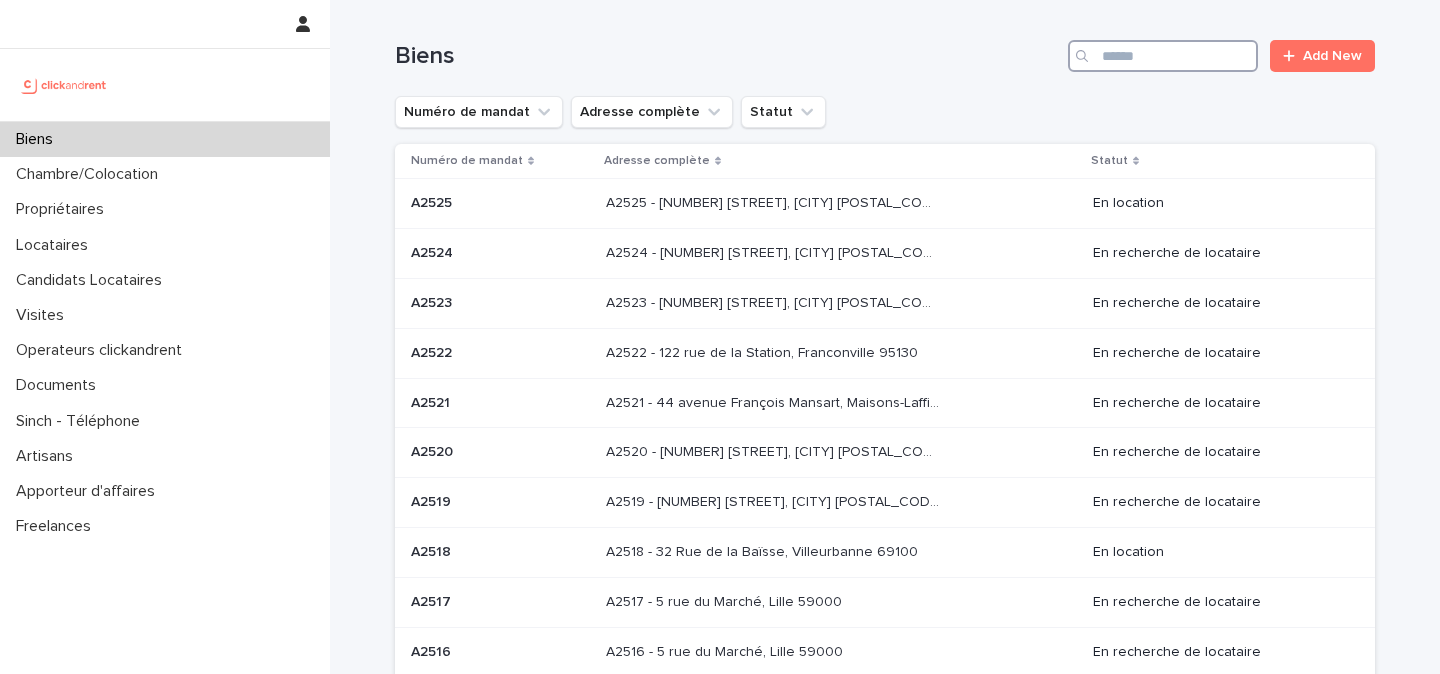 click at bounding box center (1163, 56) 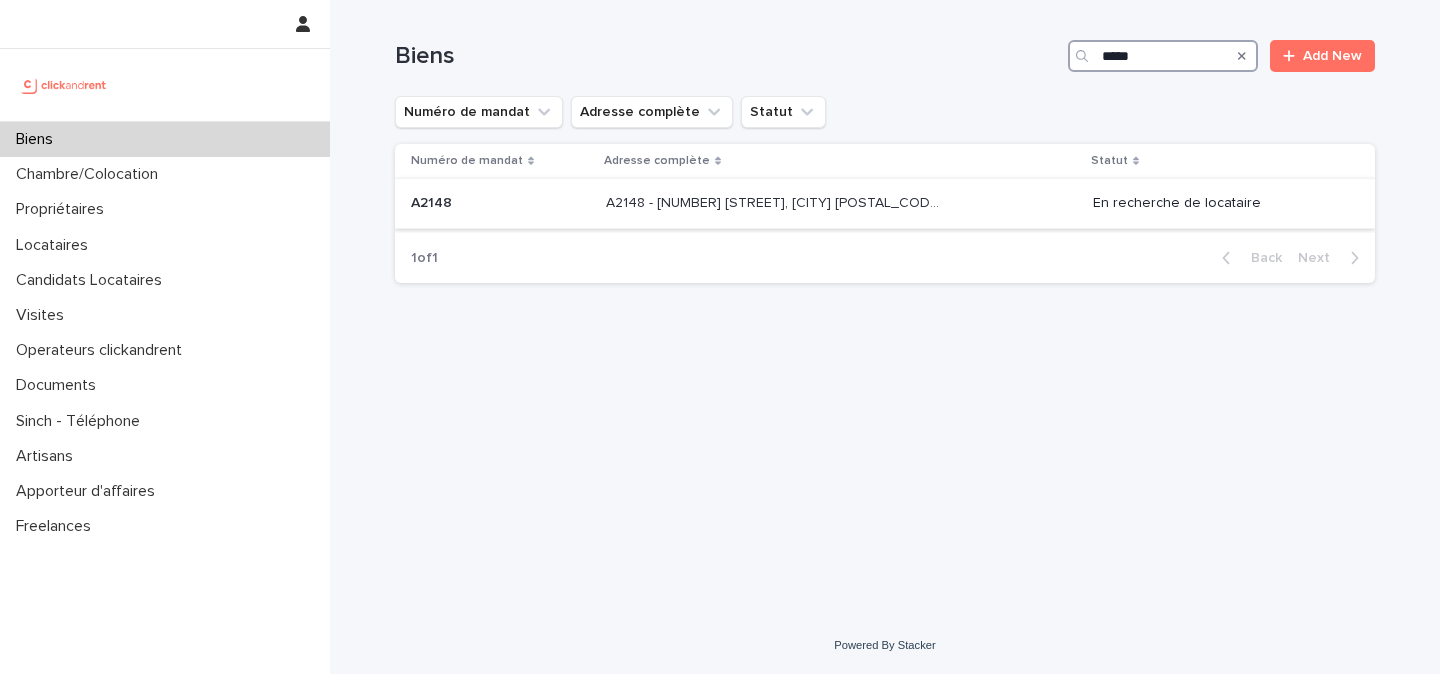 type on "*****" 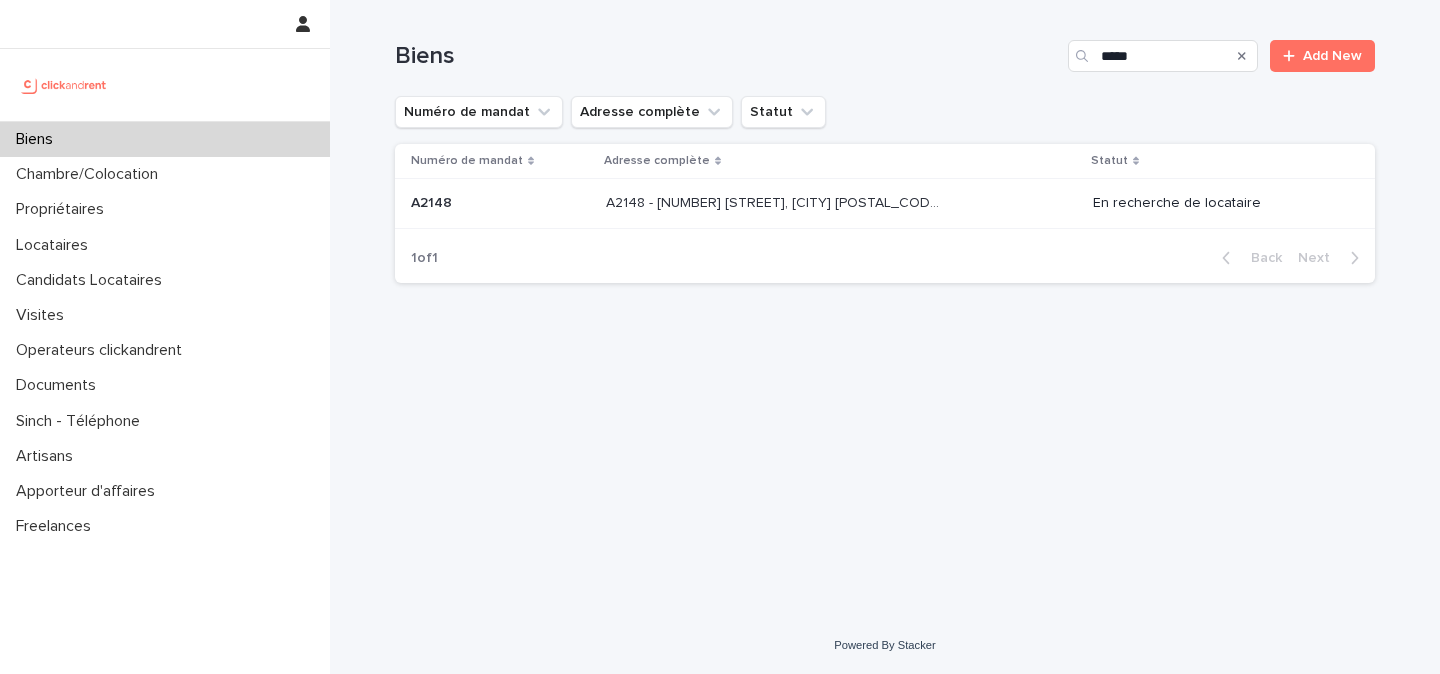 click on "A2148 - 46 cours de Vincennes,  Paris 75012 A2148 - 46 cours de Vincennes,  Paris 75012" at bounding box center [841, 203] 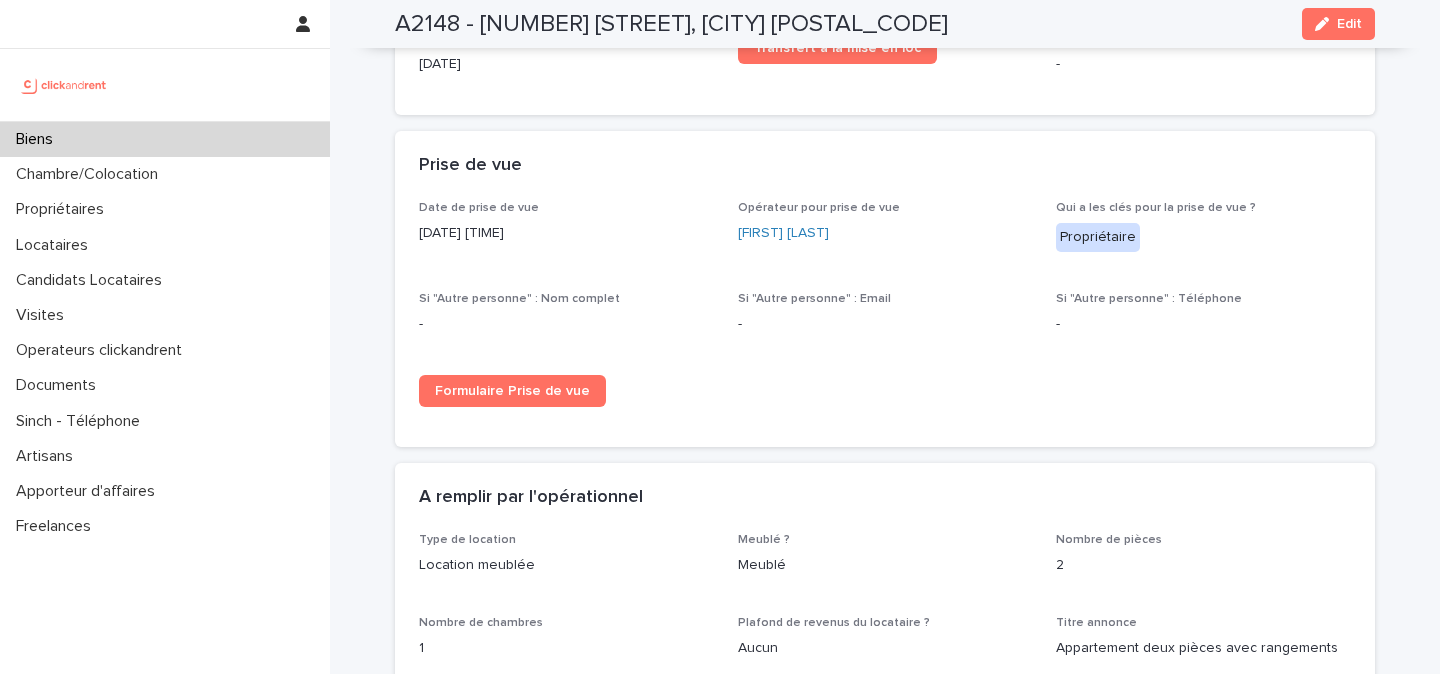 scroll, scrollTop: 2960, scrollLeft: 0, axis: vertical 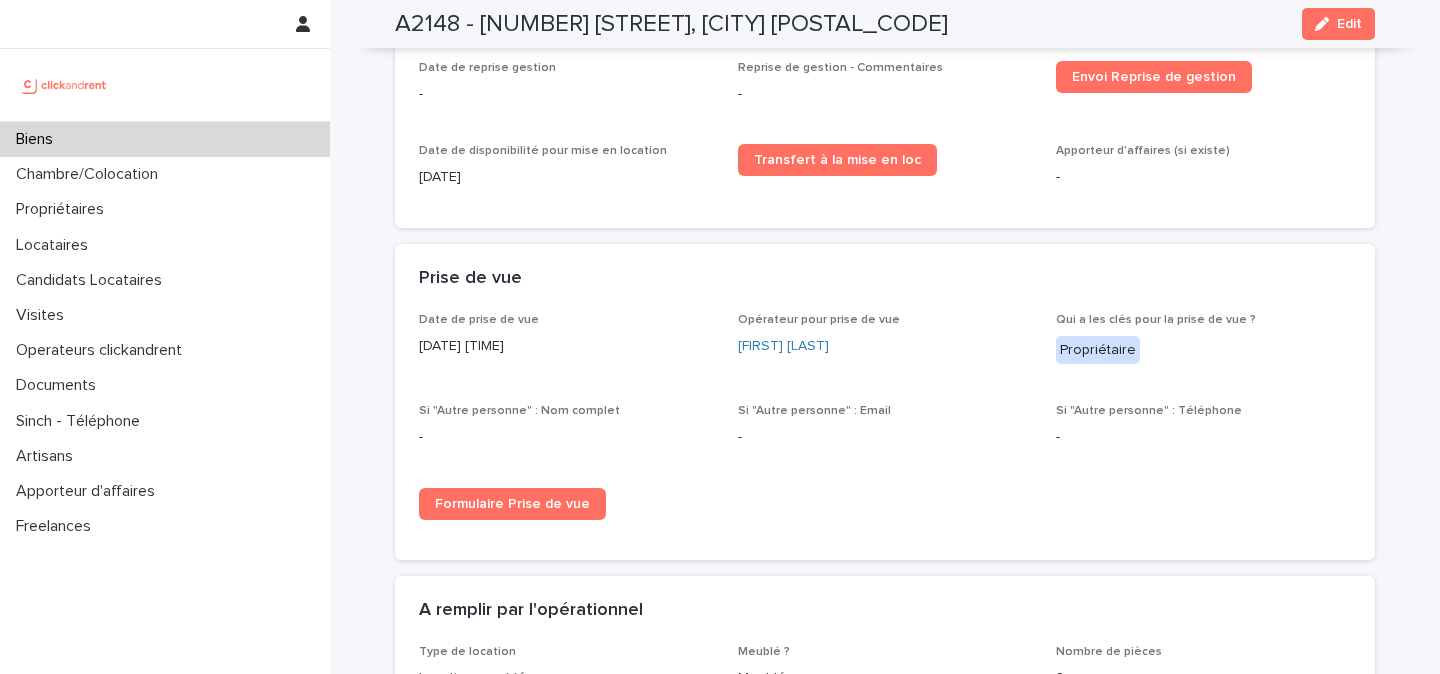 click on "A2148 - [NUMBER] [STREET],  [CITY] [POSTAL_CODE]" at bounding box center (671, 24) 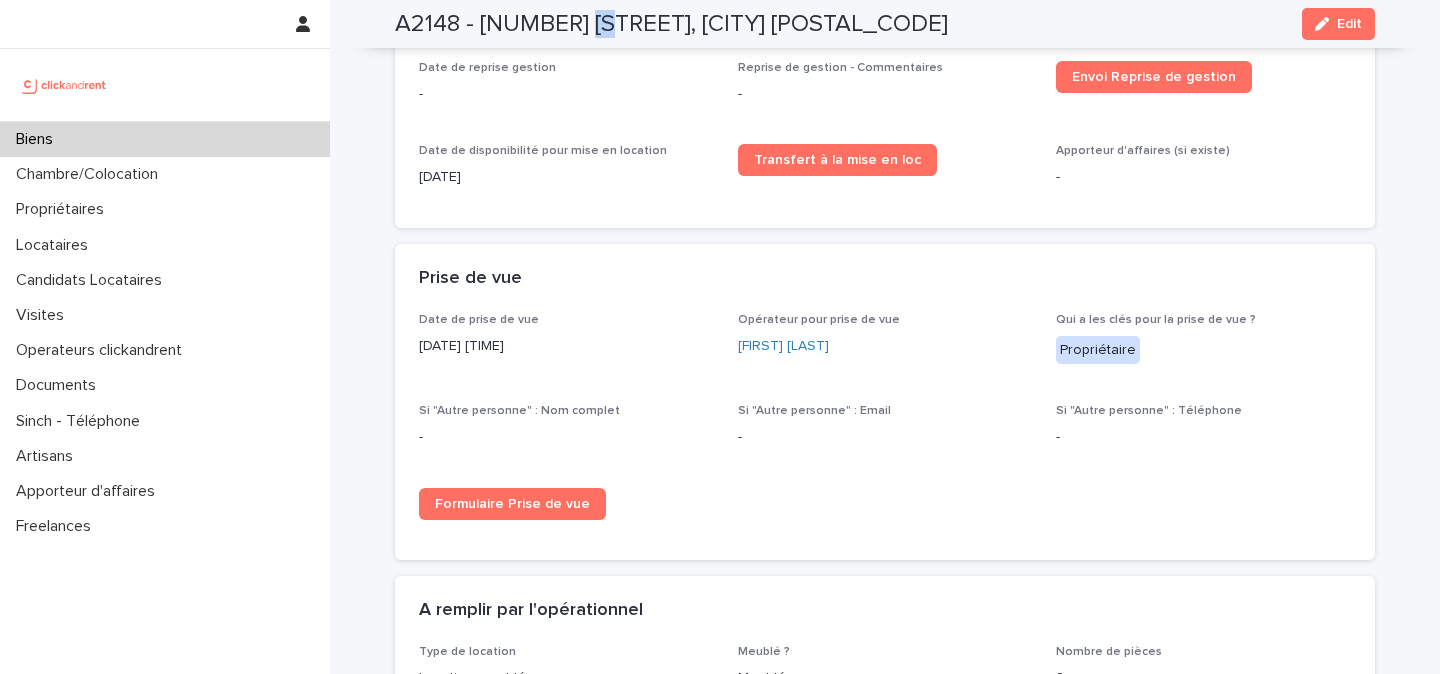 click on "A2148 - [NUMBER] [STREET],  [CITY] [POSTAL_CODE]" at bounding box center [671, 24] 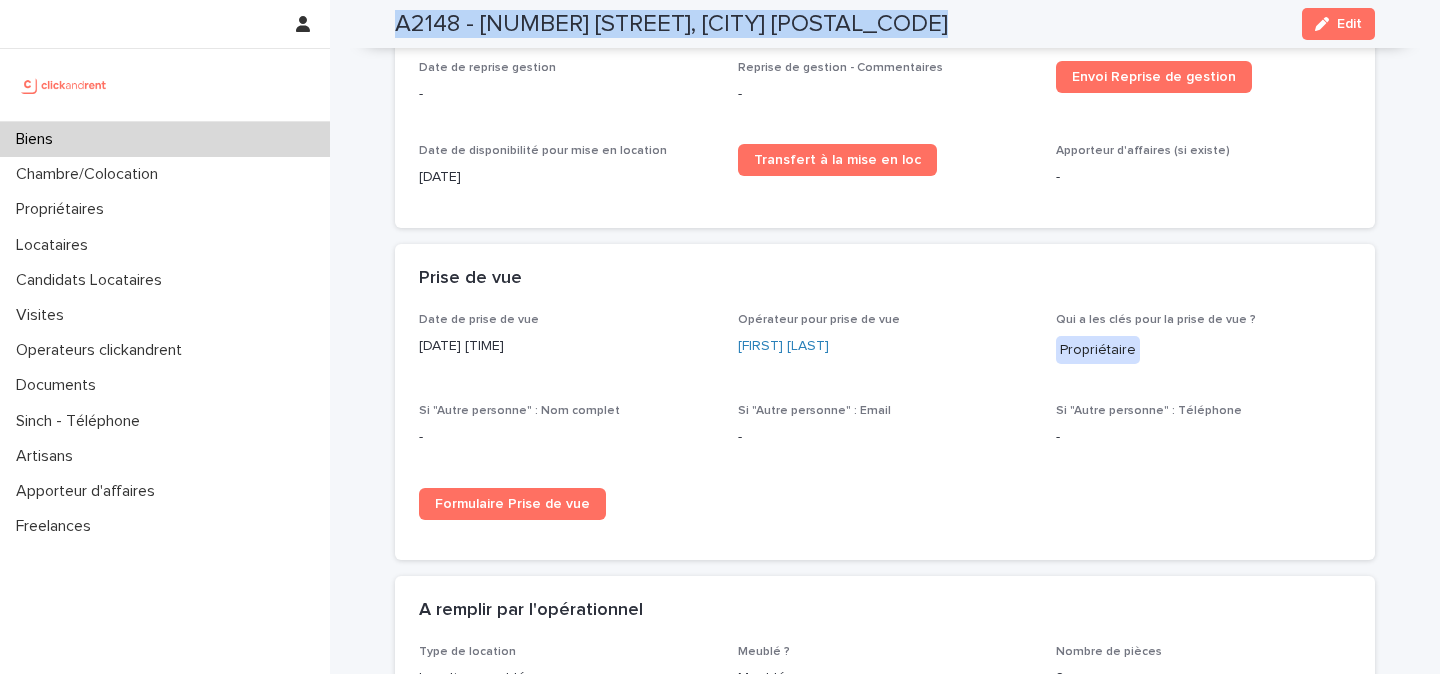 click on "A2148 - [NUMBER] [STREET],  [CITY] [POSTAL_CODE]" at bounding box center (671, 24) 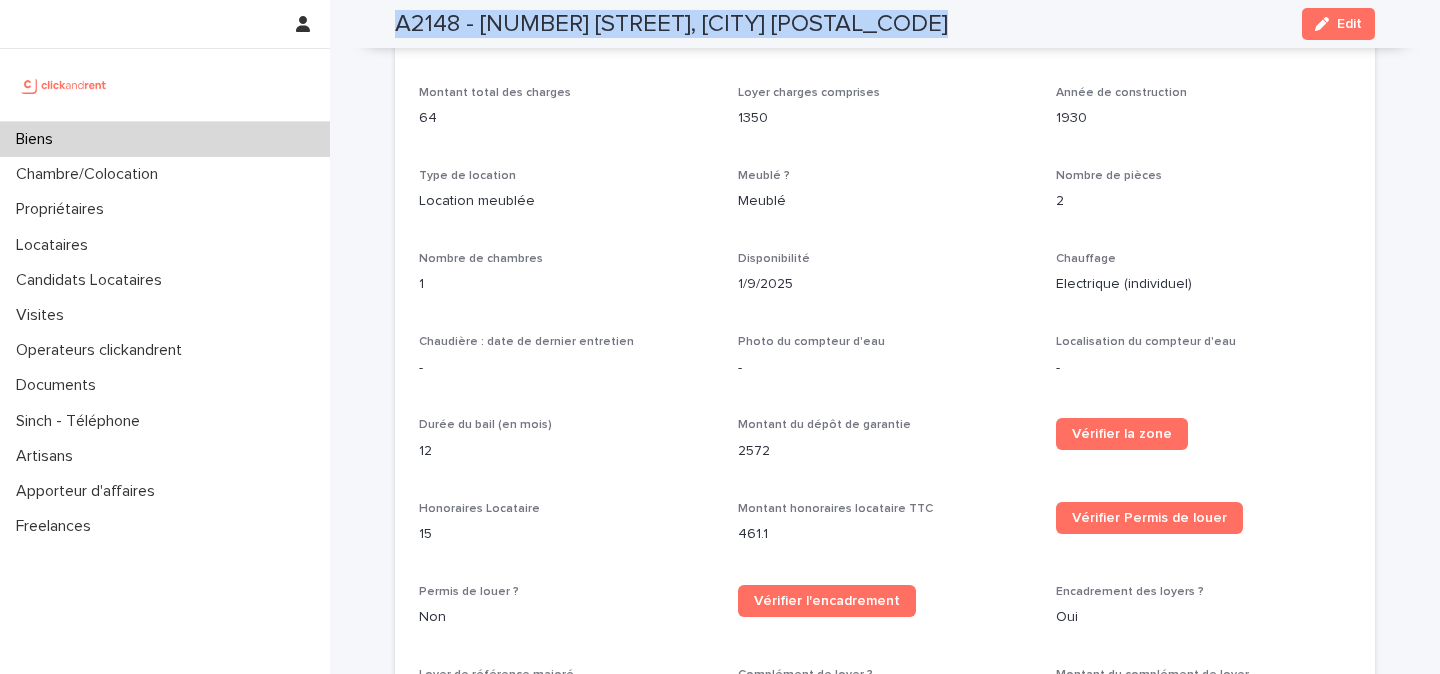scroll, scrollTop: 2128, scrollLeft: 0, axis: vertical 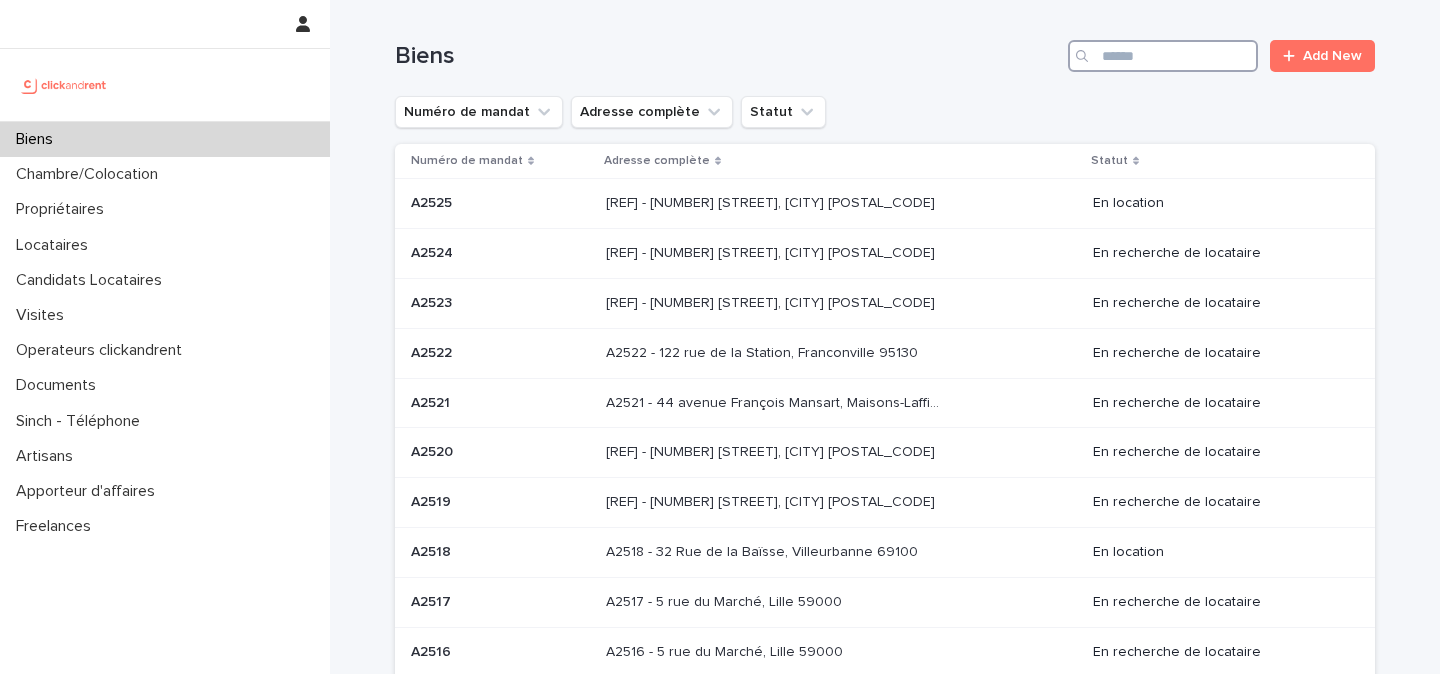 click at bounding box center (1163, 56) 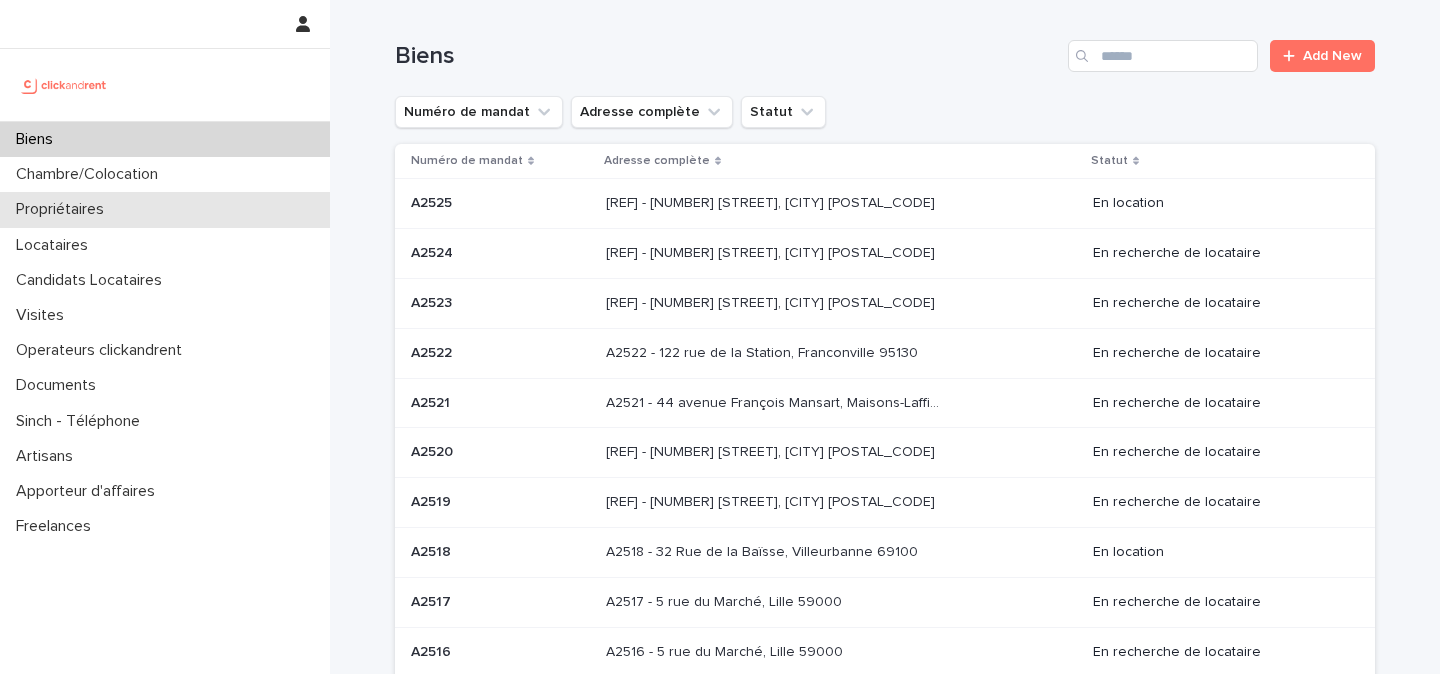 click on "Propriétaires" at bounding box center (165, 209) 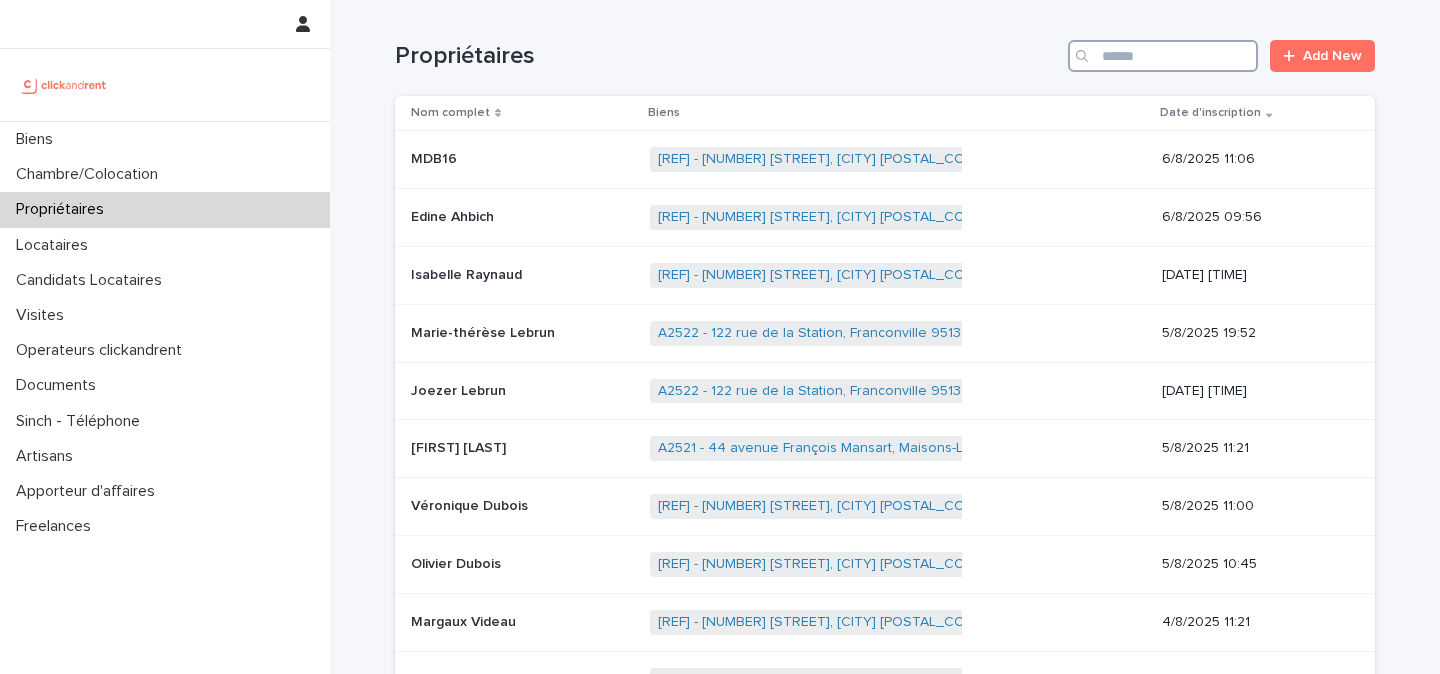 click at bounding box center [1163, 56] 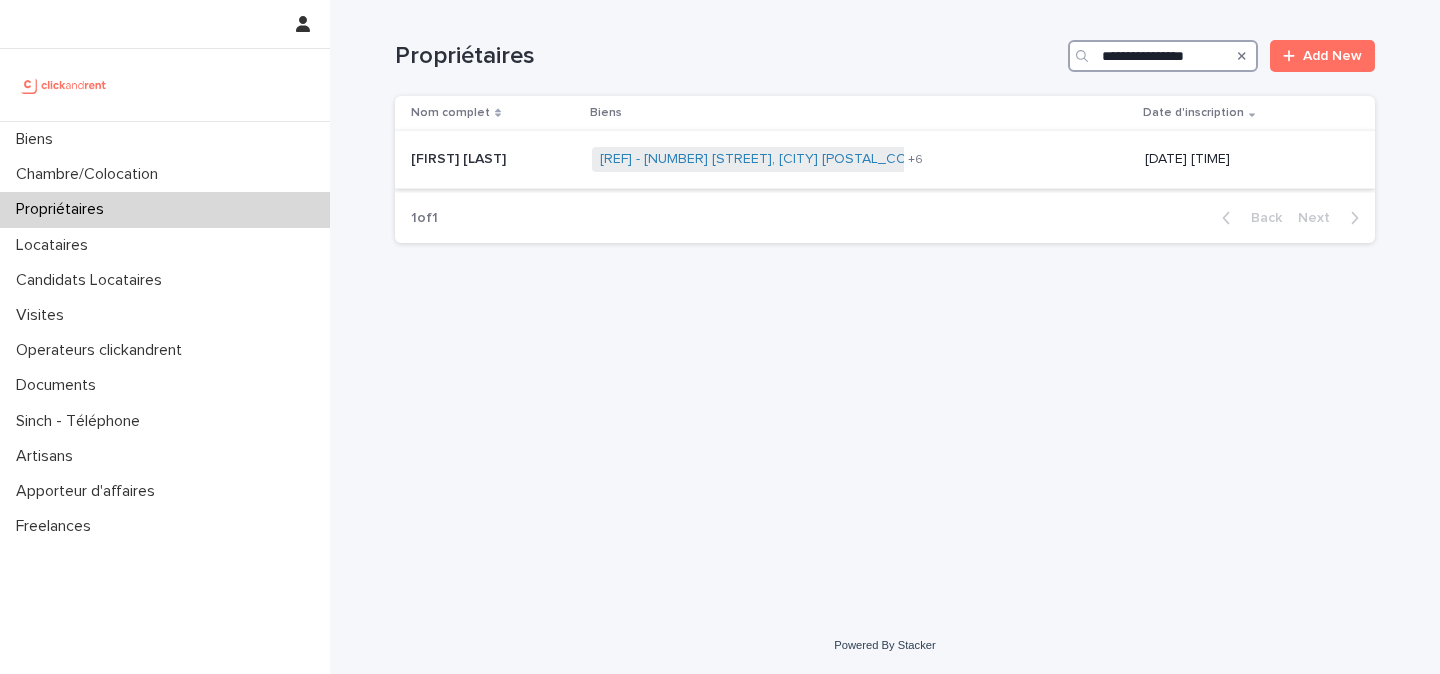 type on "**********" 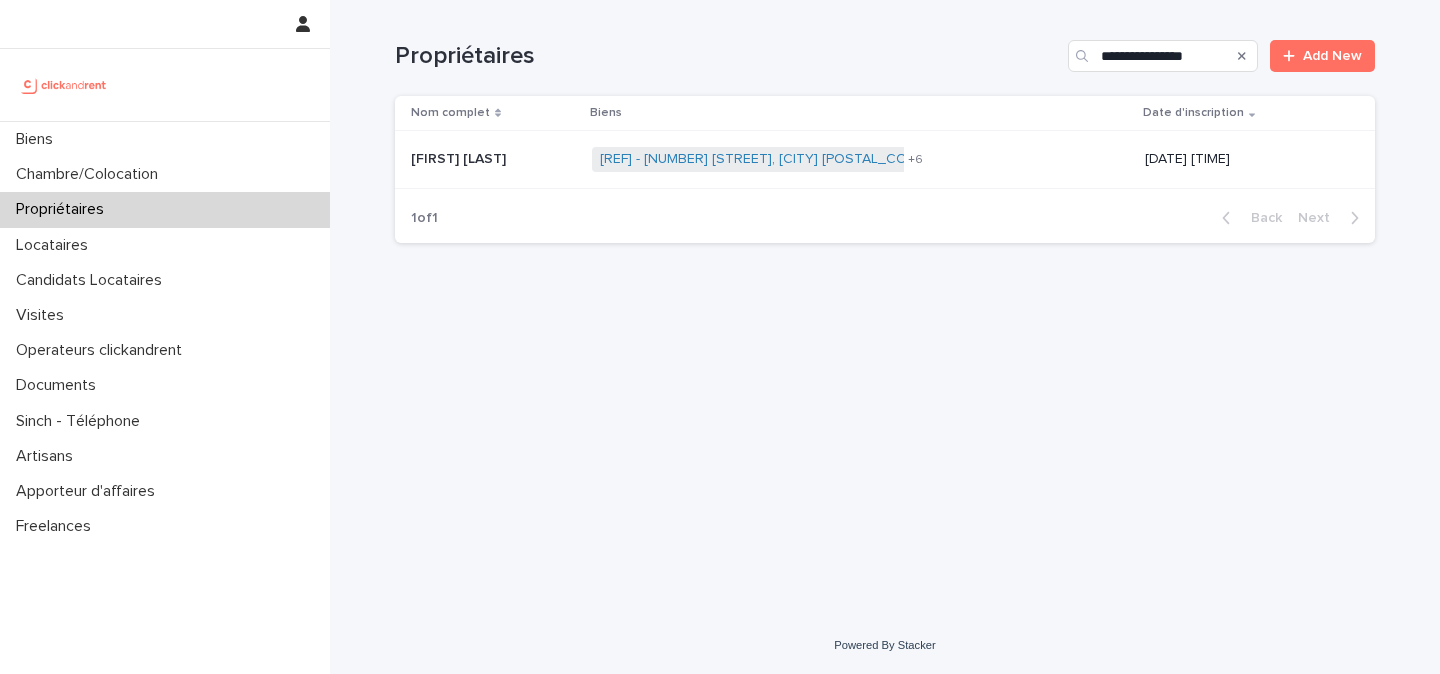click on "[NAME] [LAST]" at bounding box center (460, 157) 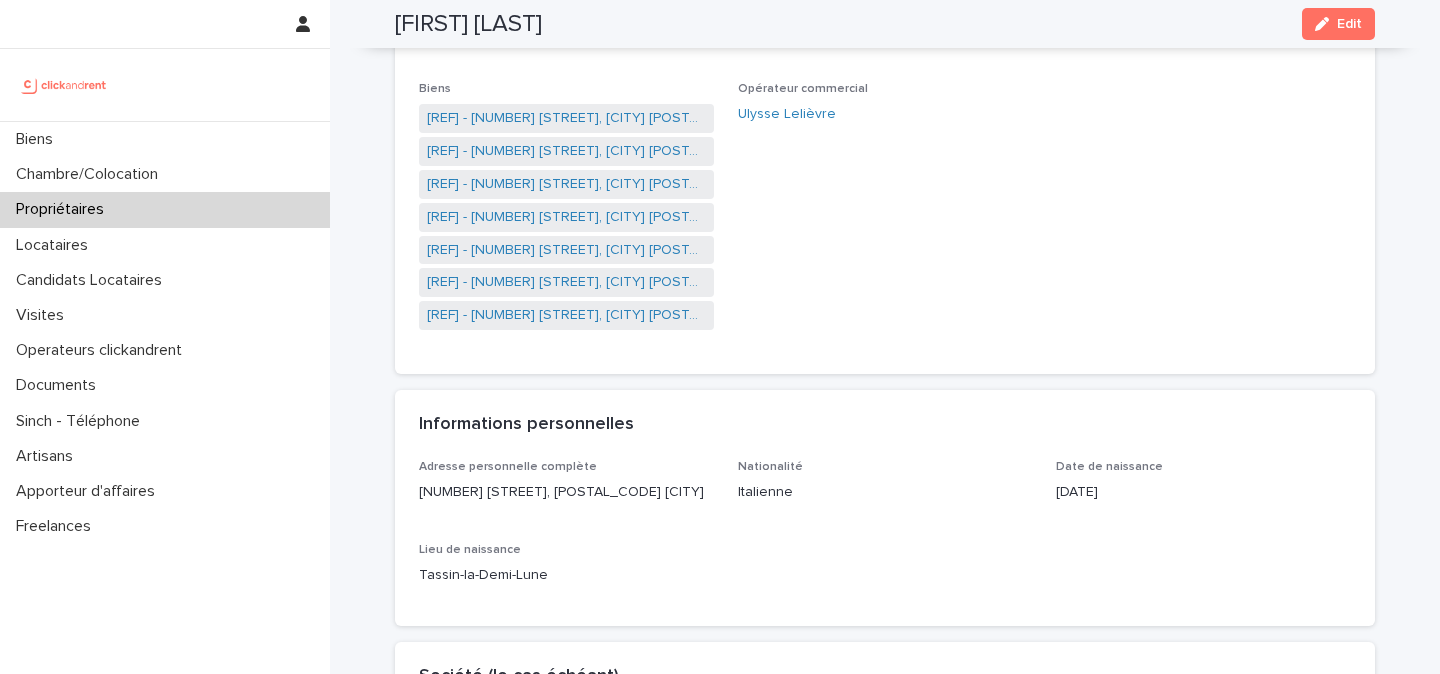 scroll, scrollTop: 17, scrollLeft: 0, axis: vertical 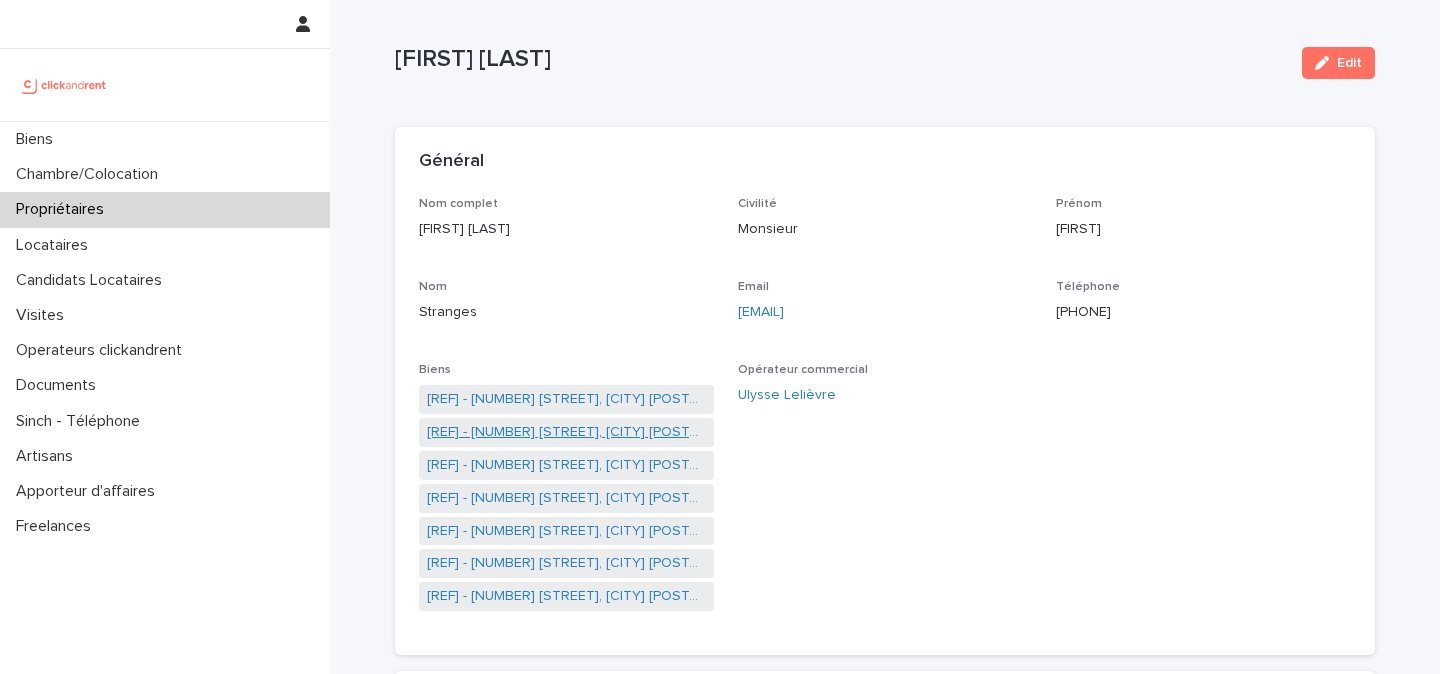click on "A2326 - 3 rue du Général Leclerc,  Amiens 80000" at bounding box center [566, 432] 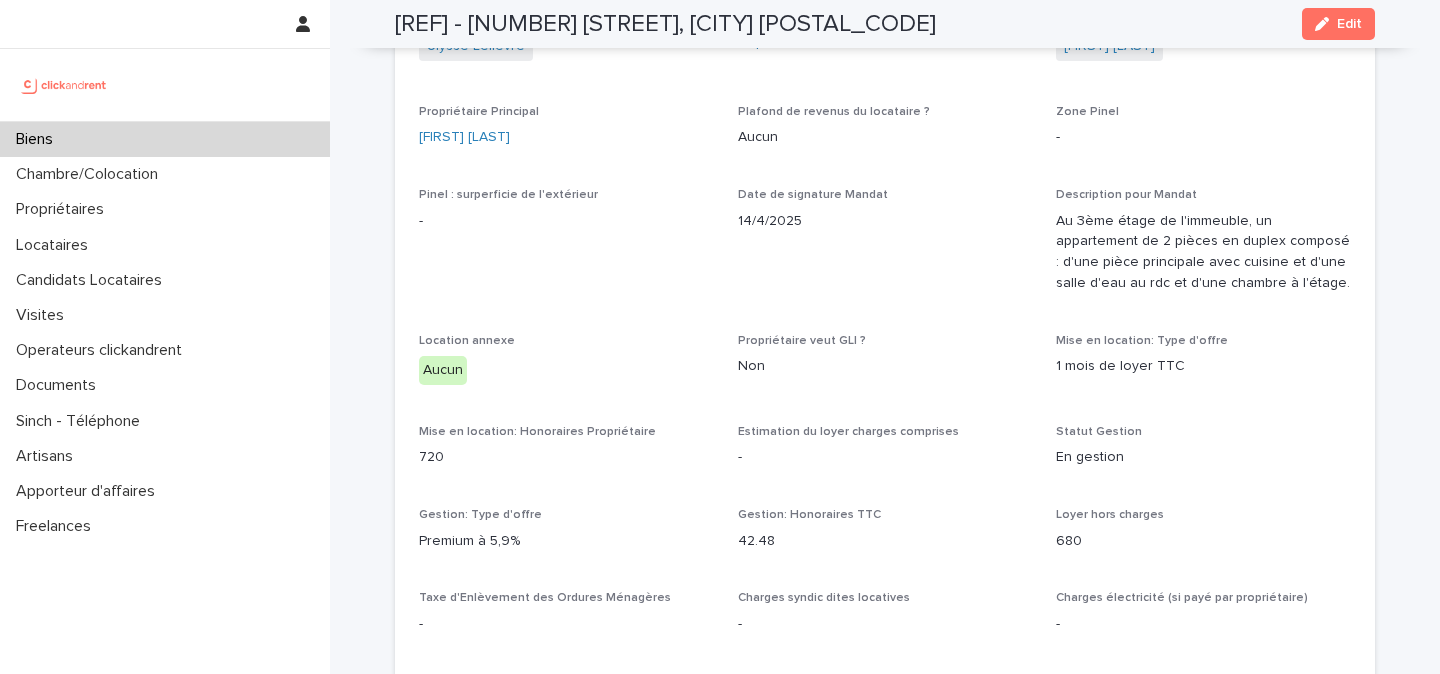 scroll, scrollTop: 1216, scrollLeft: 0, axis: vertical 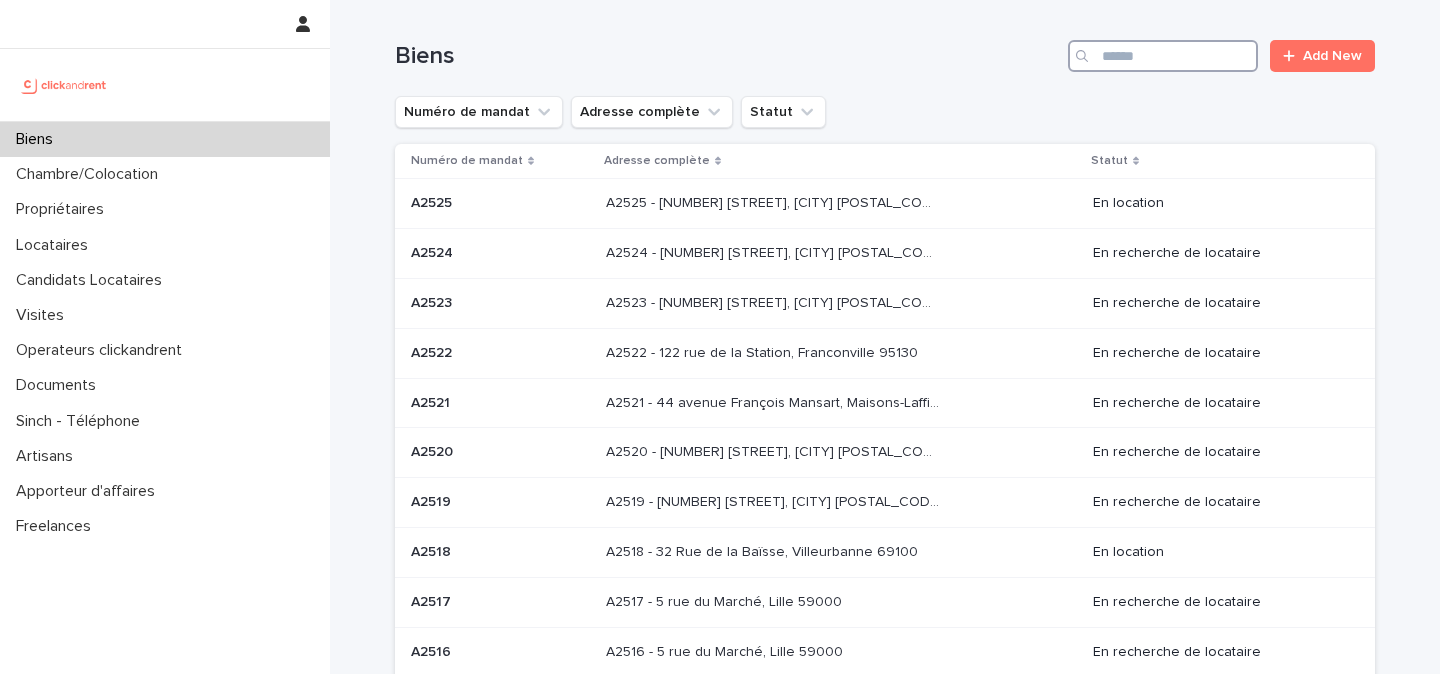 click at bounding box center [1163, 56] 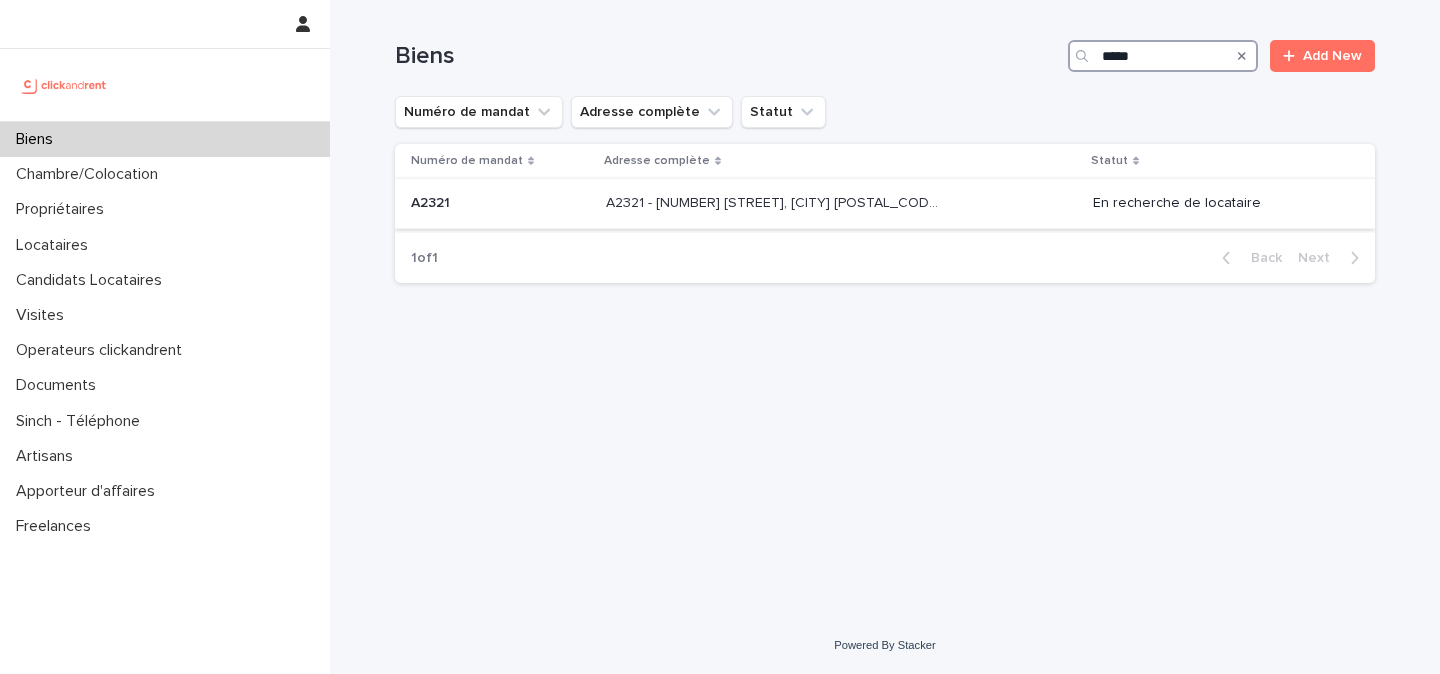 type on "*****" 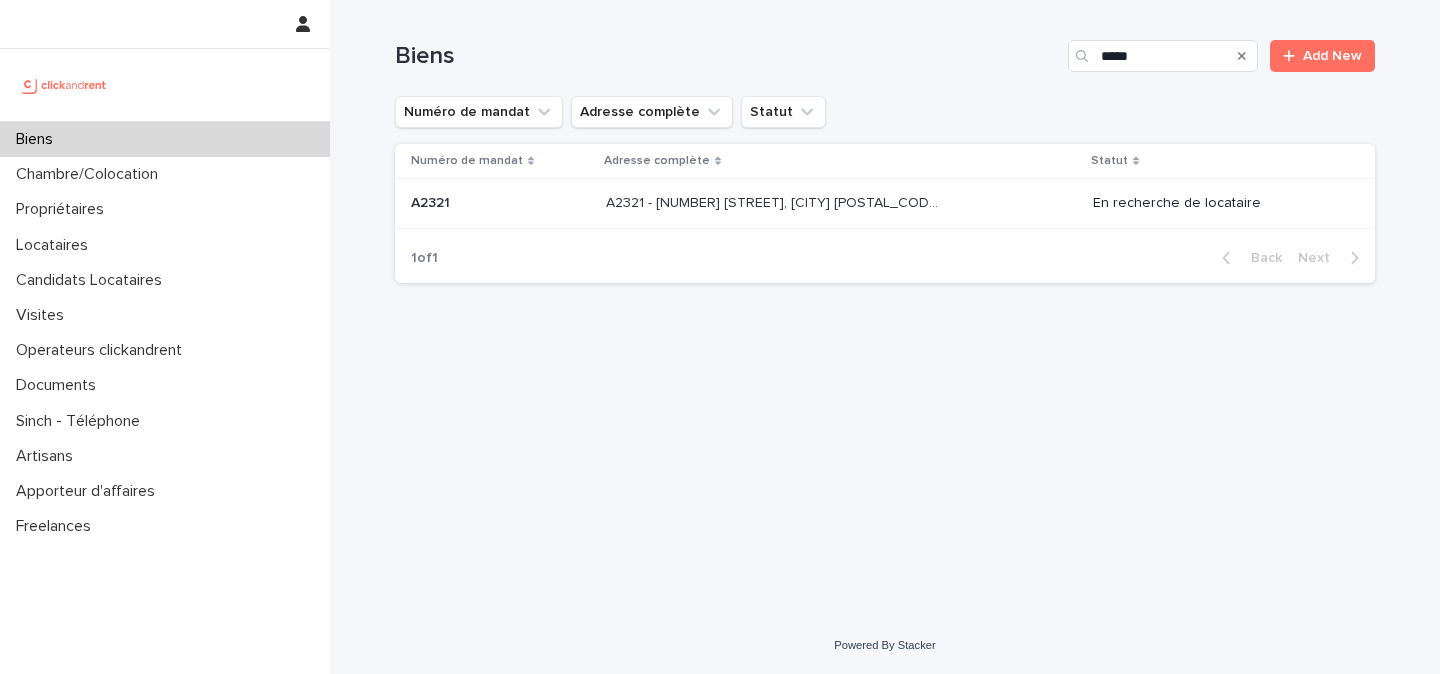click on "[REF] - [NUMBER] [STREET], [CITY] [POSTAL_CODE]" at bounding box center [774, 201] 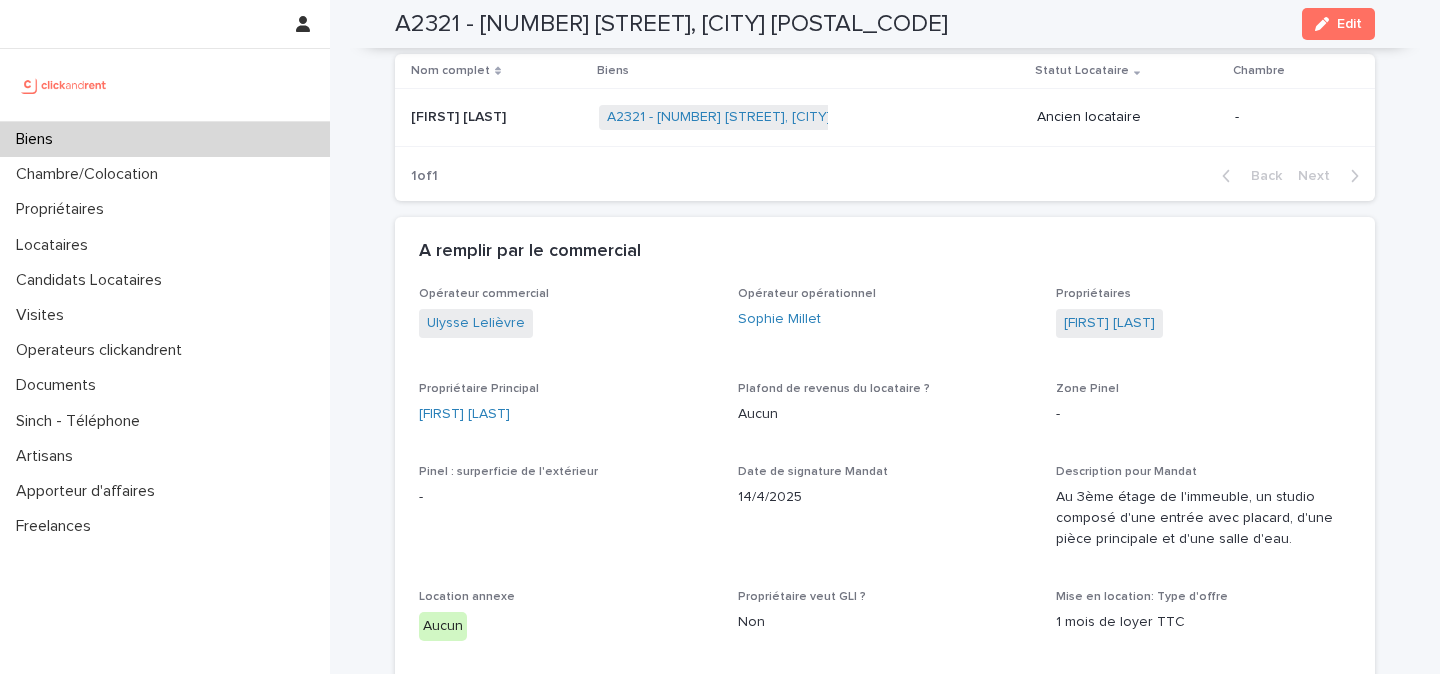 scroll, scrollTop: 820, scrollLeft: 0, axis: vertical 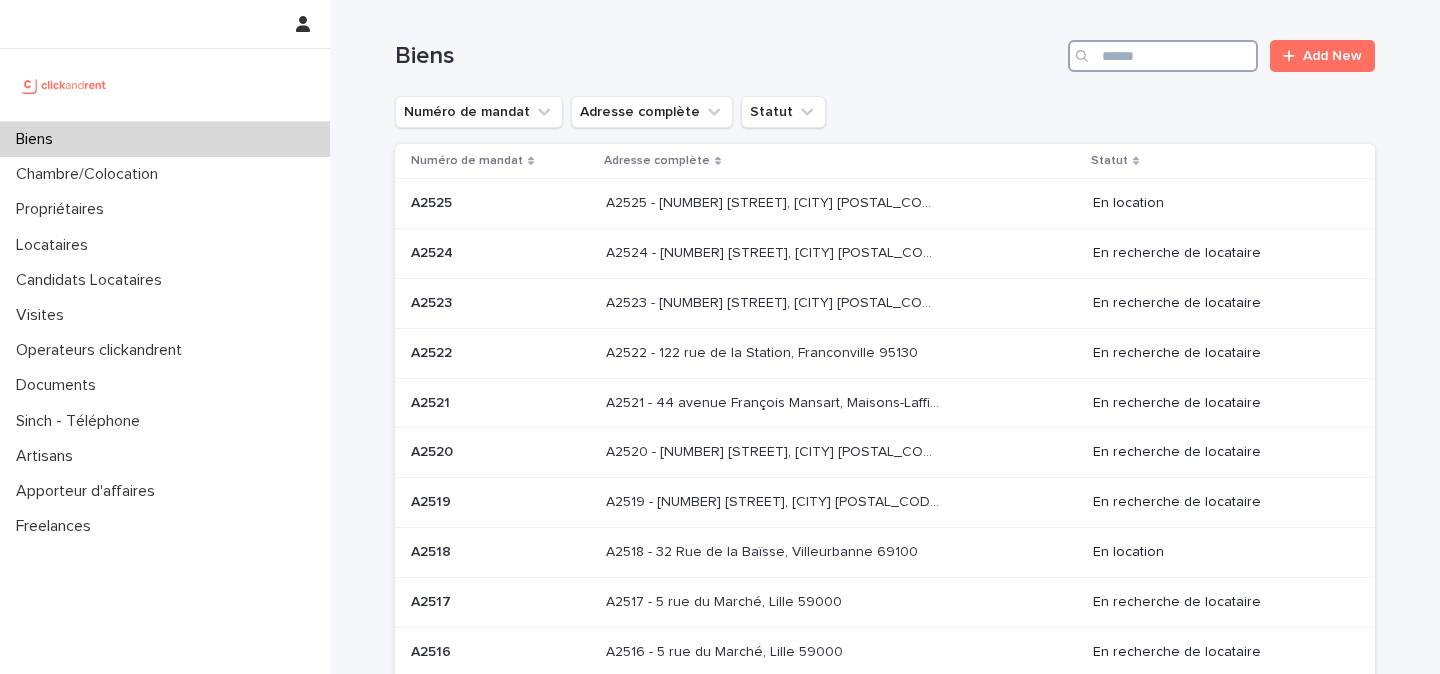 click at bounding box center [1163, 56] 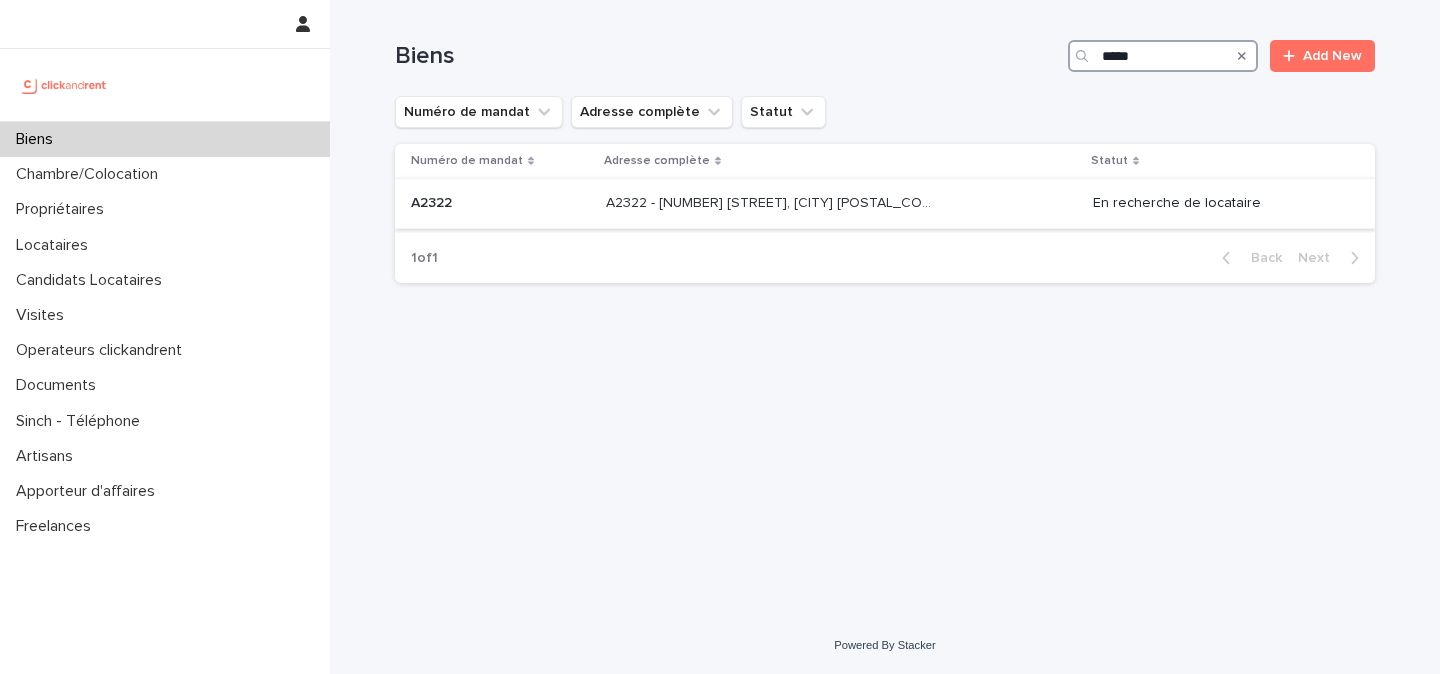 type on "*****" 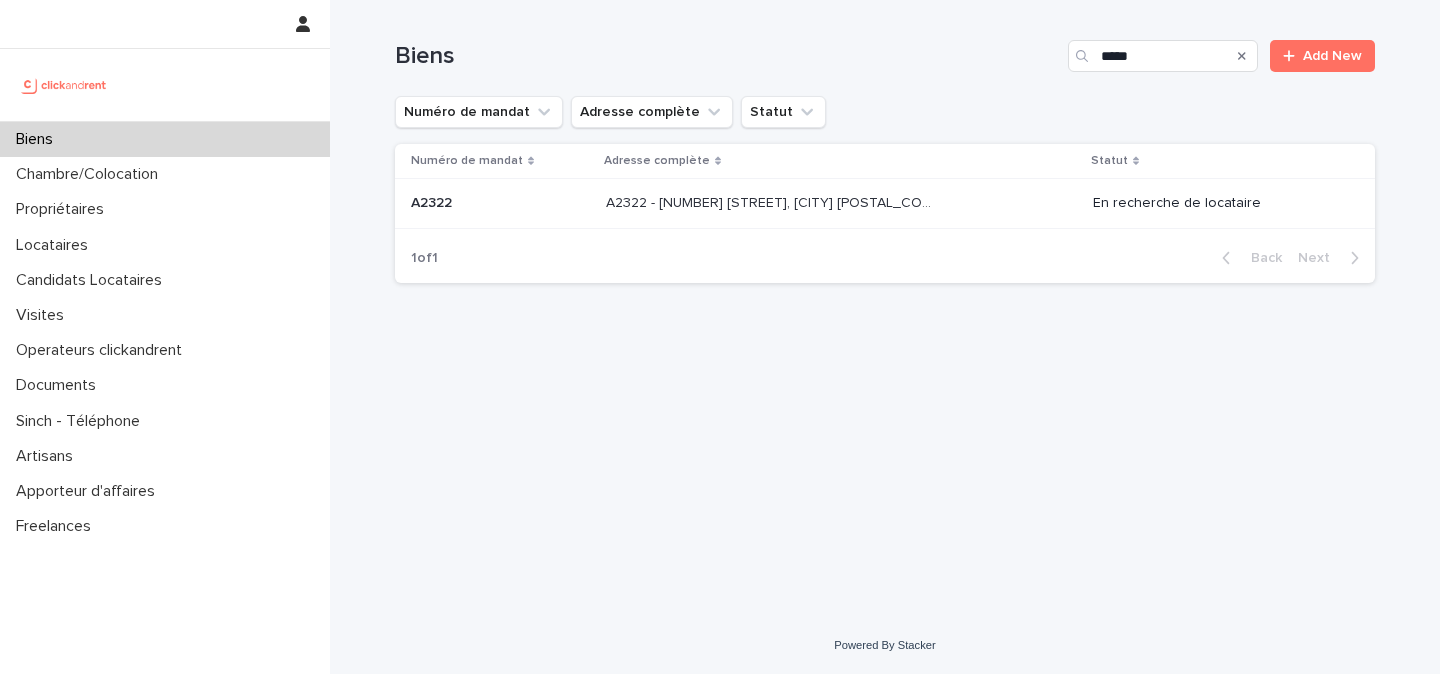 click on "A2322 - [NUMBER] [STREET], [CITY] [POSTAL_CODE] A2322 - [NUMBER] [STREET], [CITY] [POSTAL_CODE]" at bounding box center [841, 203] 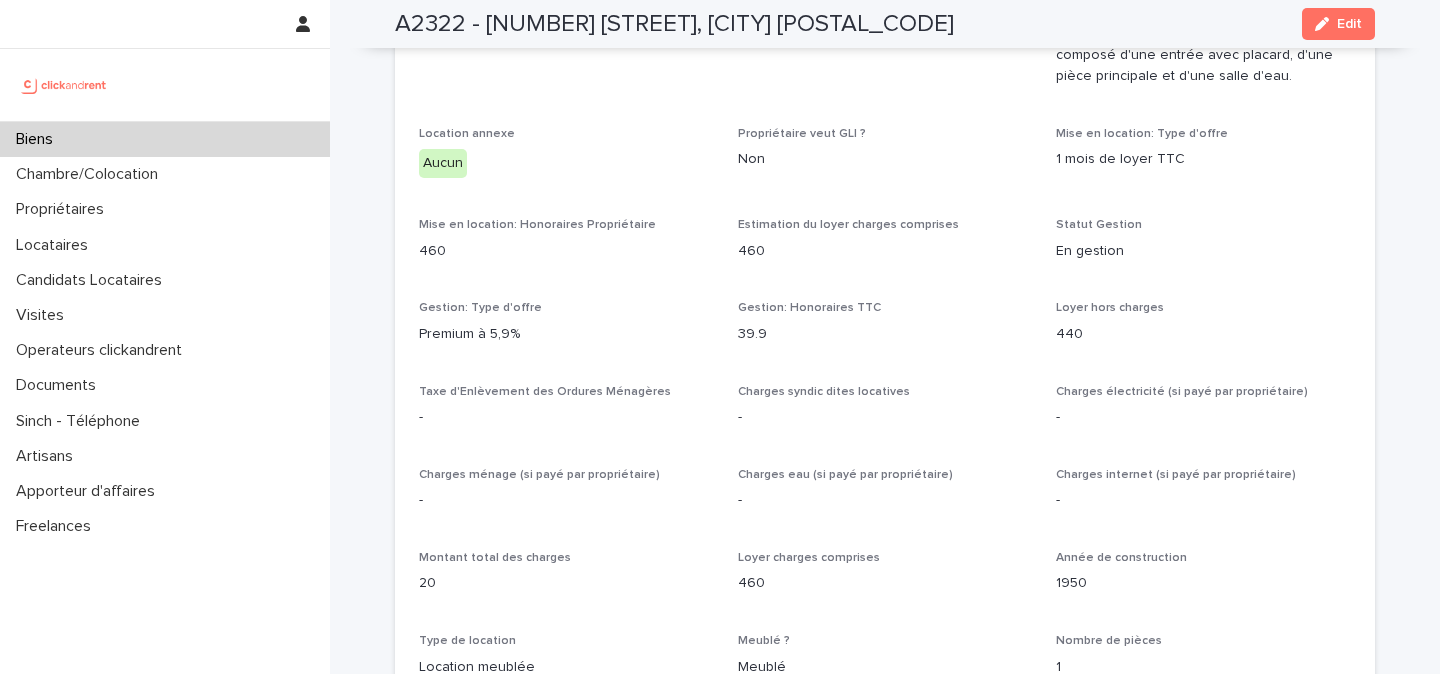 scroll, scrollTop: 1237, scrollLeft: 0, axis: vertical 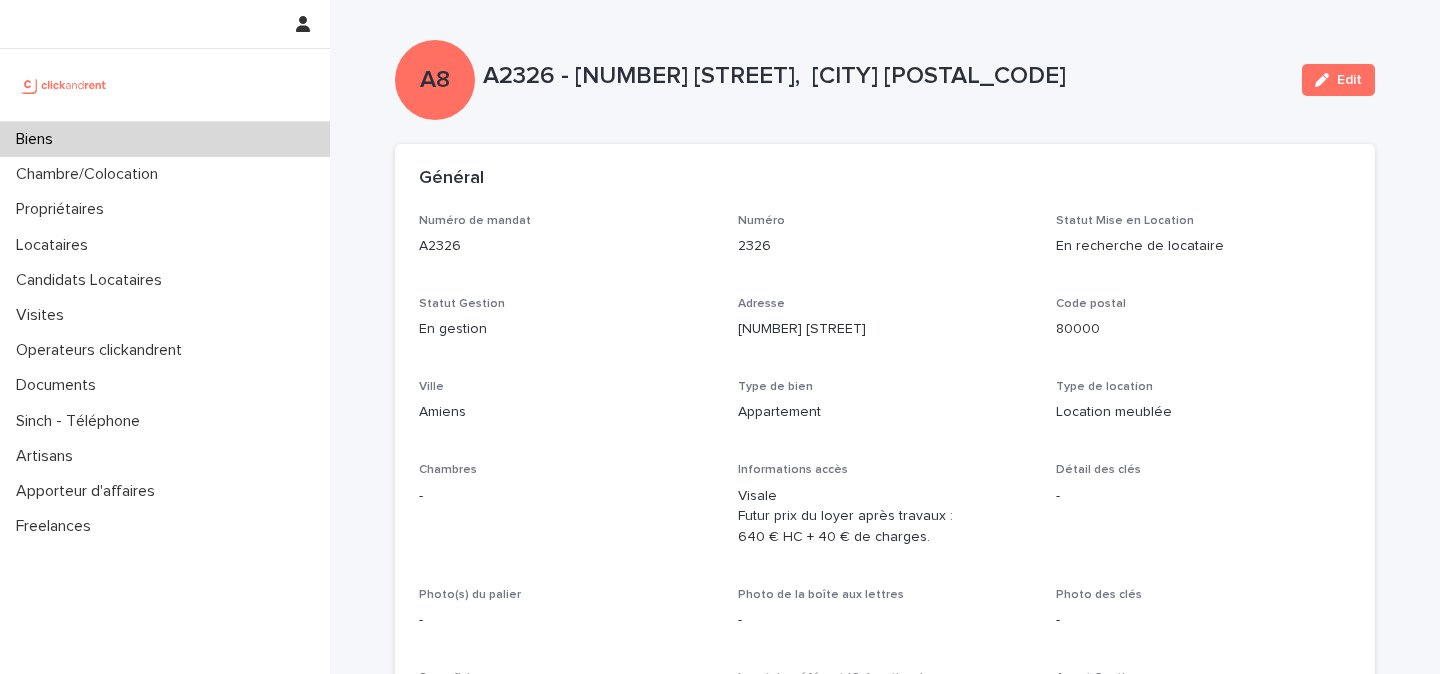 click at bounding box center [64, 85] 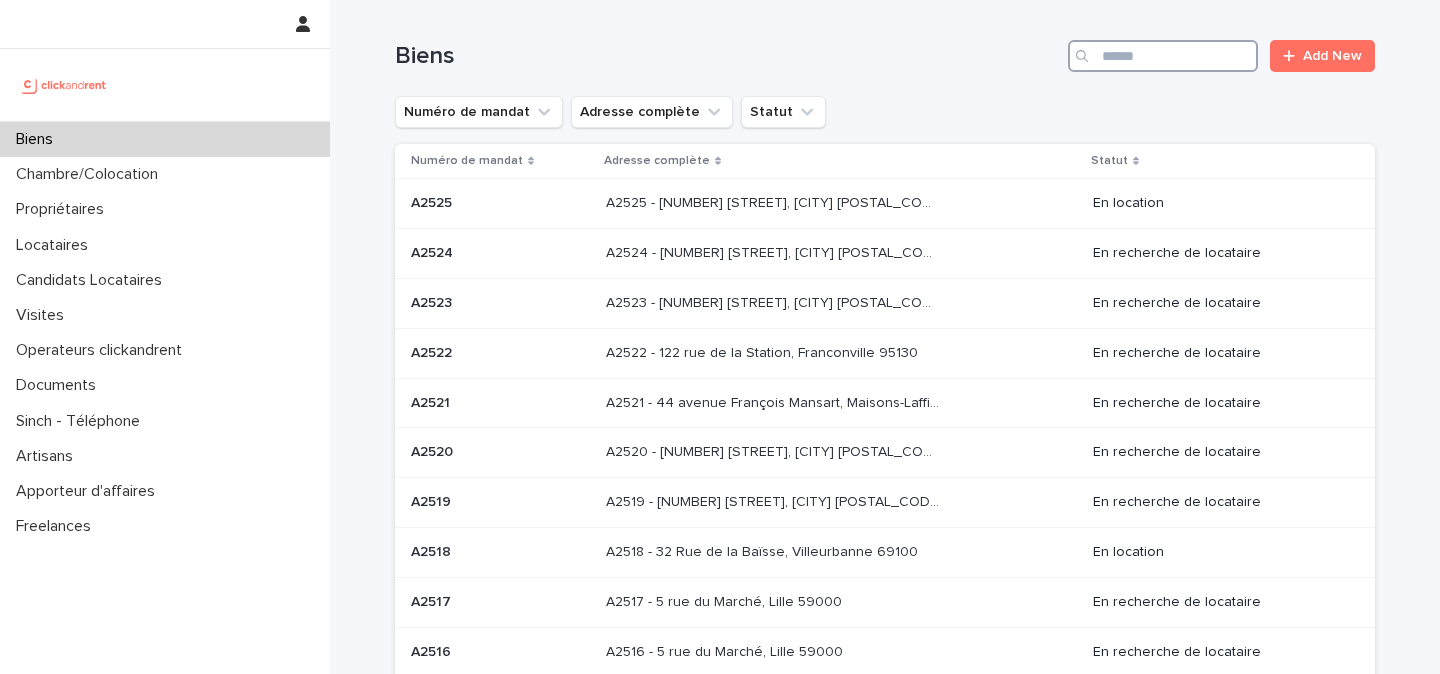 click at bounding box center (1163, 56) 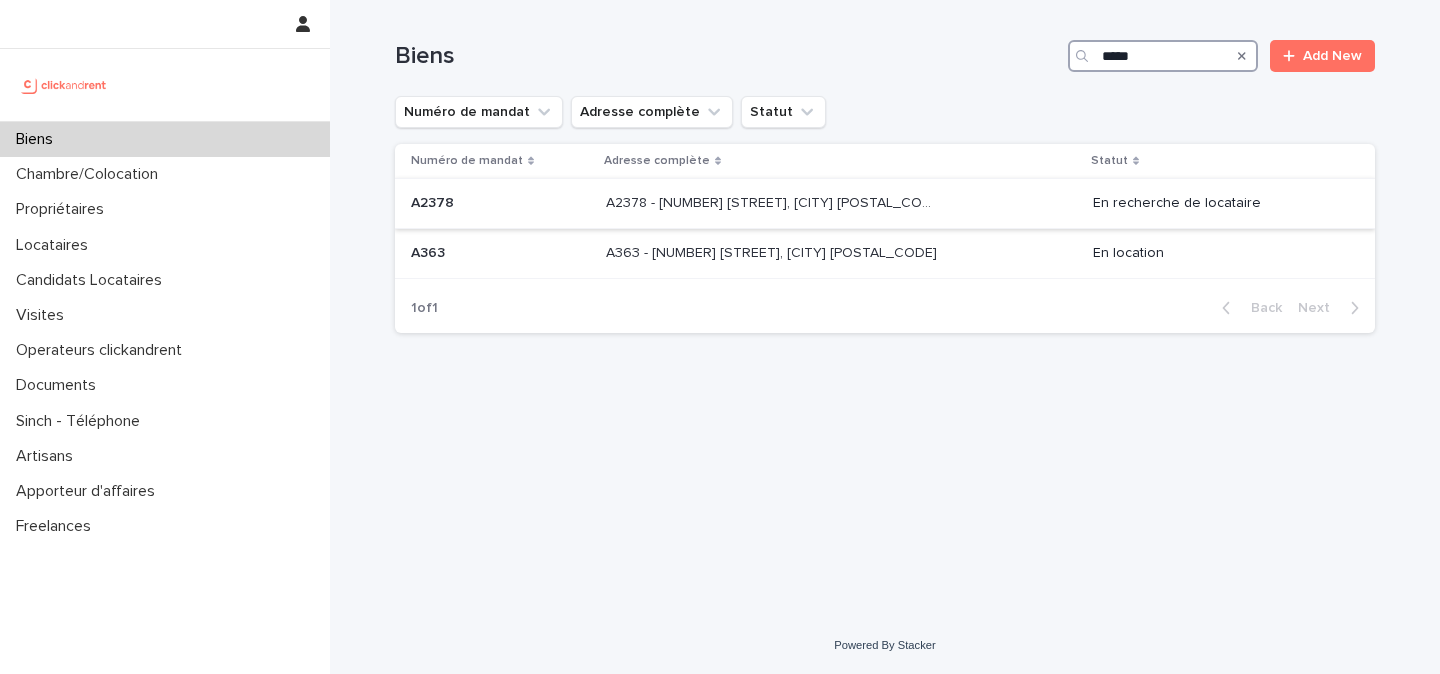type on "*****" 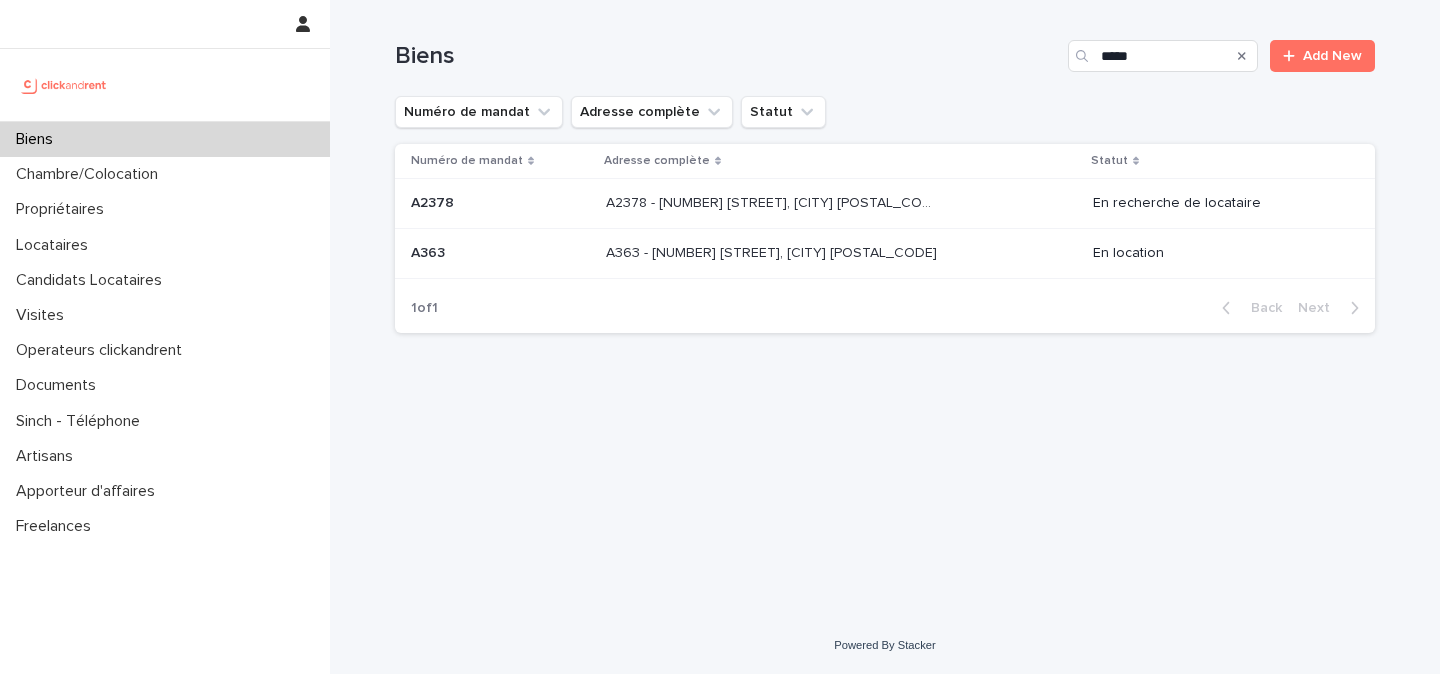 click on "A2378 - [NUMBER] [STREET],  [CITY] [POSTAL_CODE]" at bounding box center [774, 201] 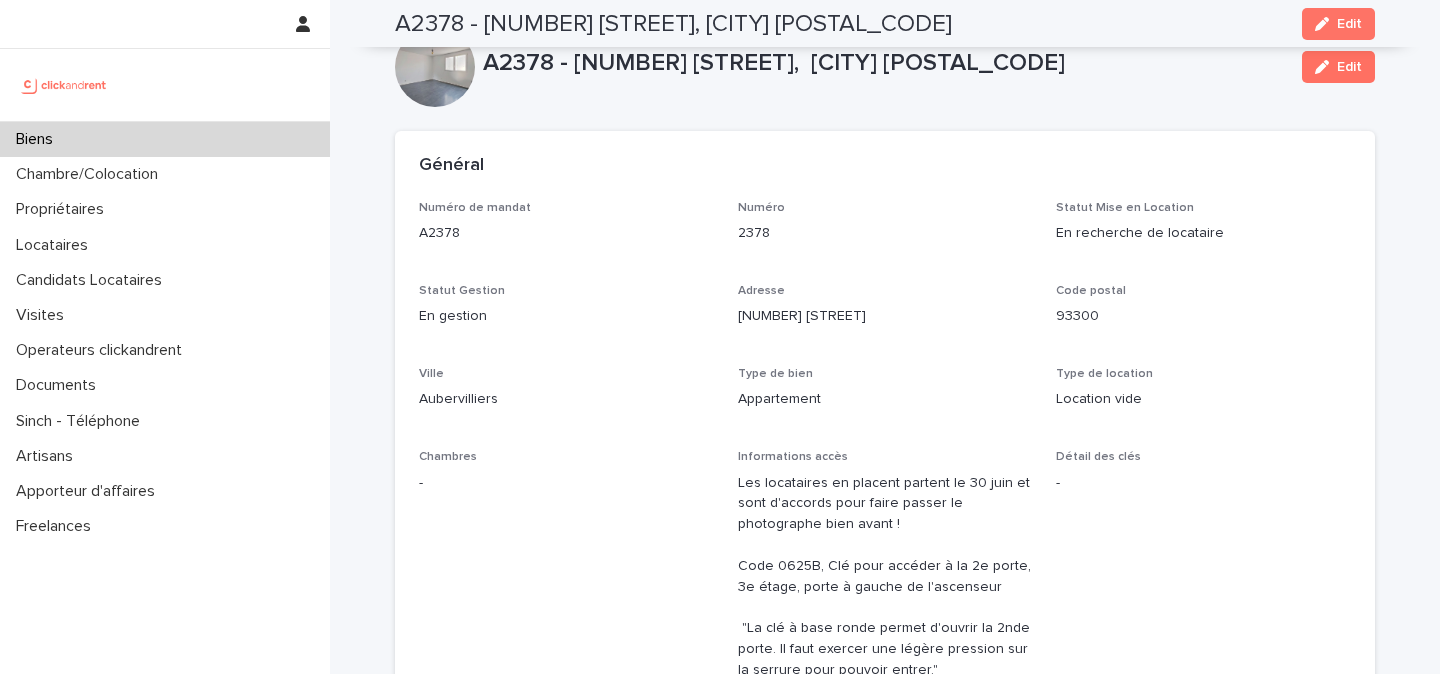 scroll, scrollTop: 0, scrollLeft: 0, axis: both 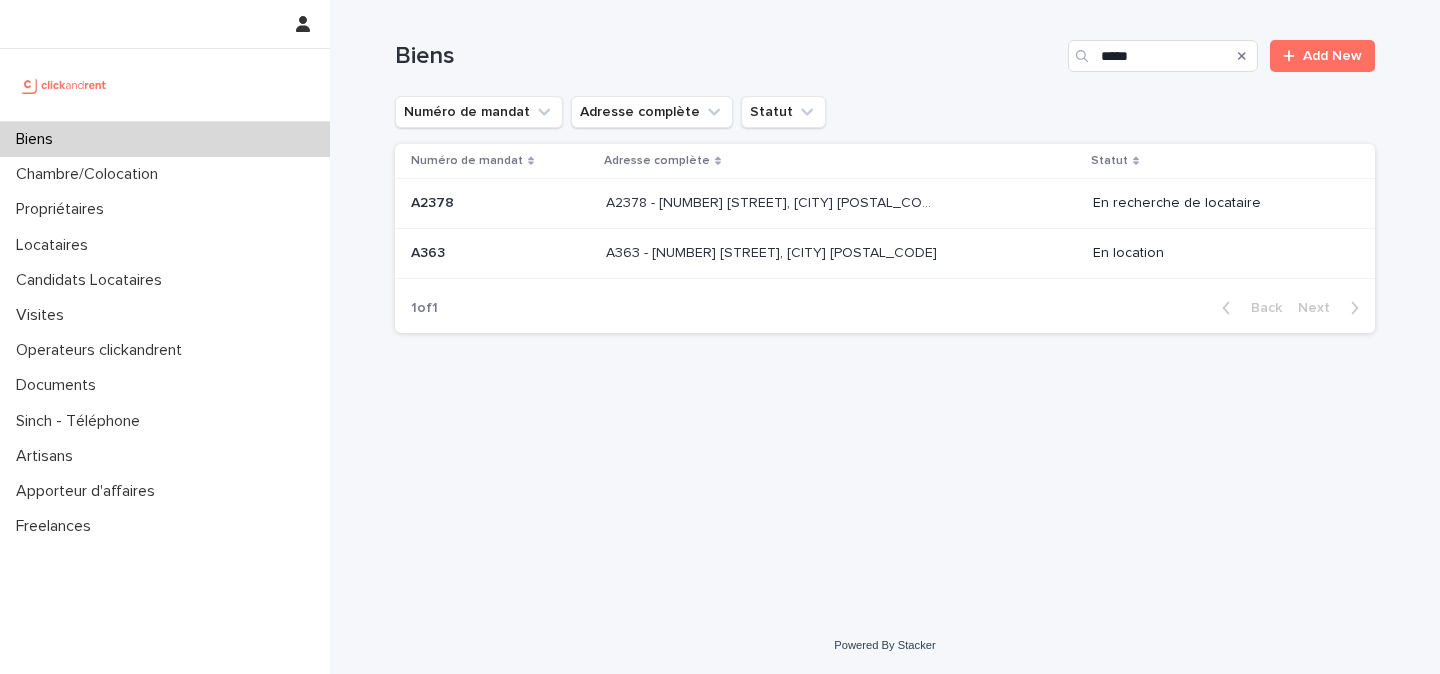 click on "A2378 - [NUMBER] [STREET],  [CITY] [POSTAL_CODE]" at bounding box center (774, 201) 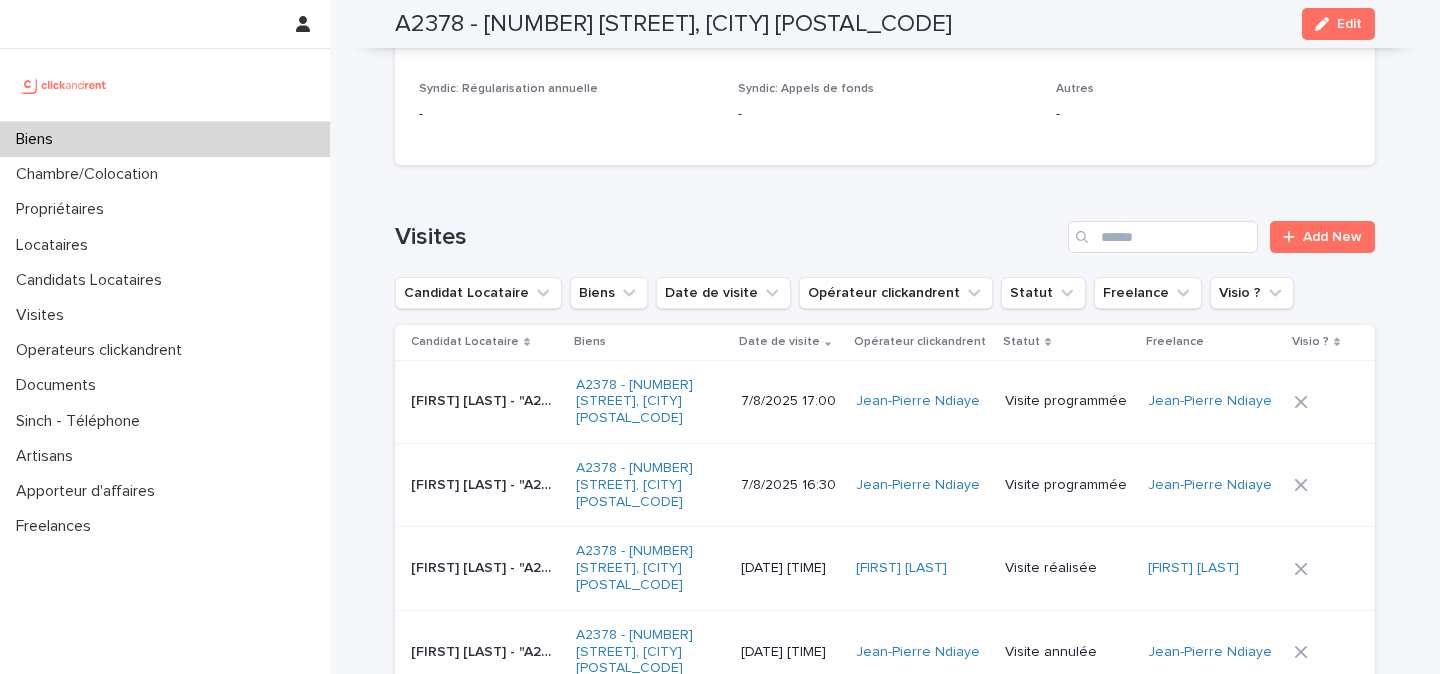 scroll, scrollTop: 7700, scrollLeft: 0, axis: vertical 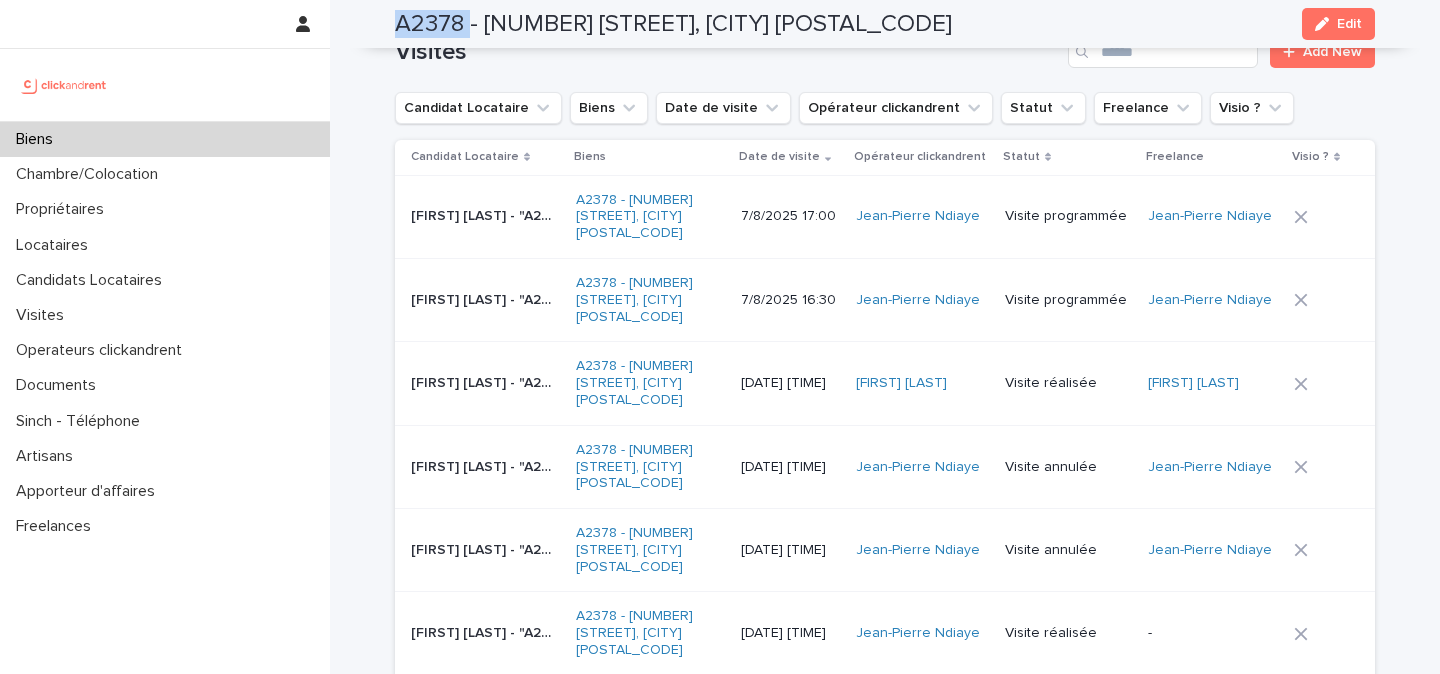 drag, startPoint x: 468, startPoint y: 20, endPoint x: 373, endPoint y: 25, distance: 95.131485 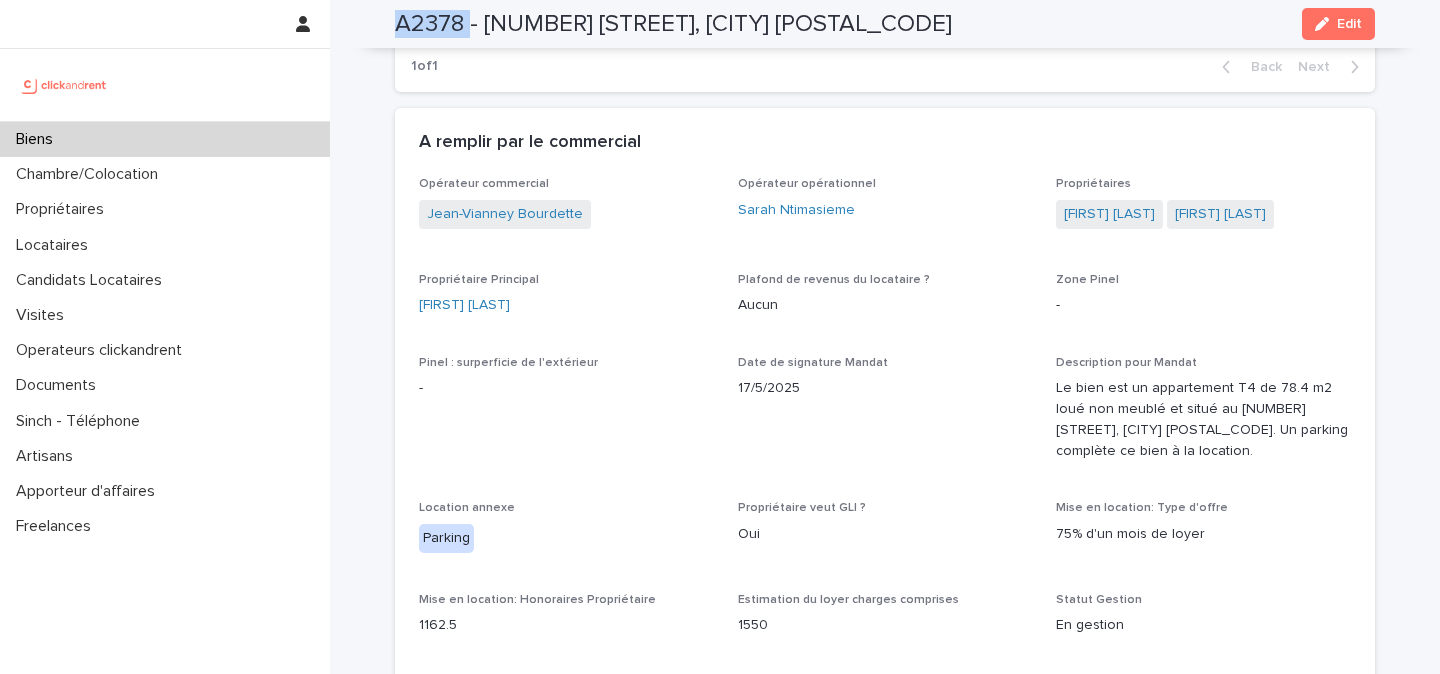 scroll, scrollTop: 1315, scrollLeft: 0, axis: vertical 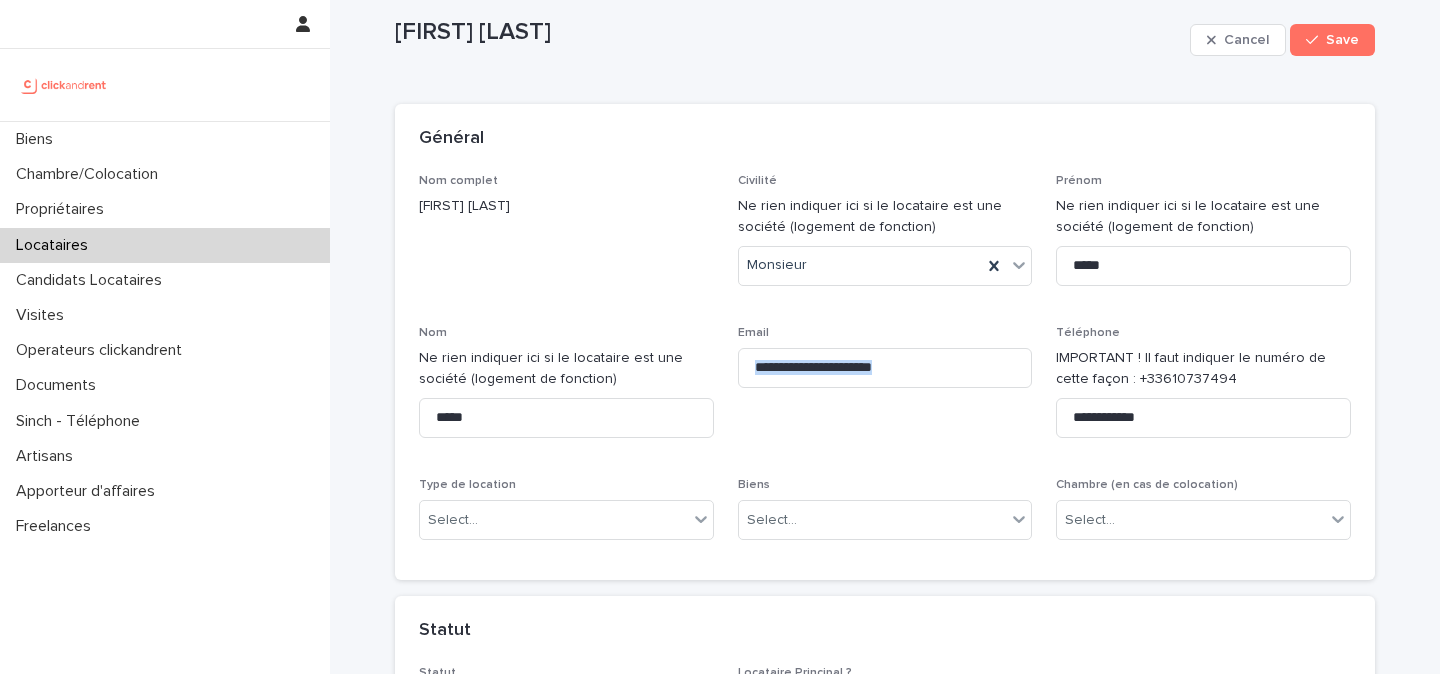click on "**********" at bounding box center (885, 365) 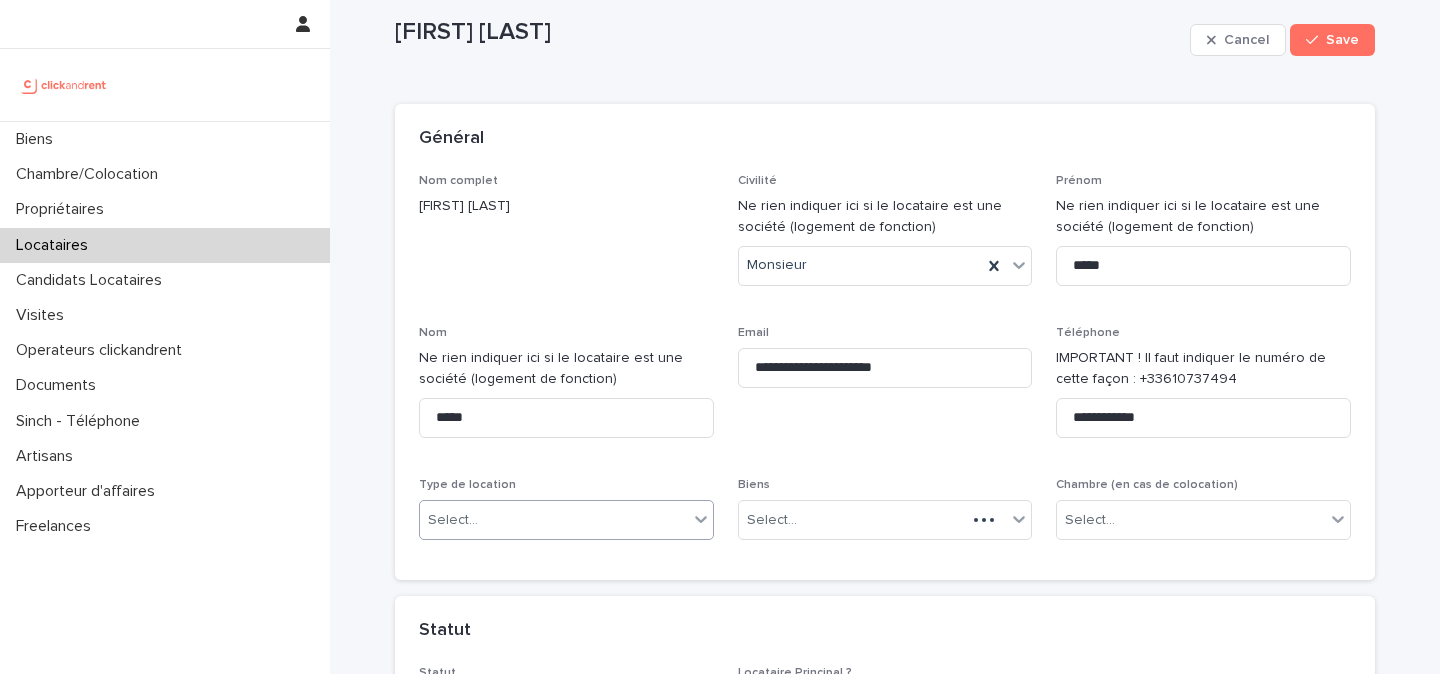 click on "Select..." at bounding box center [554, 520] 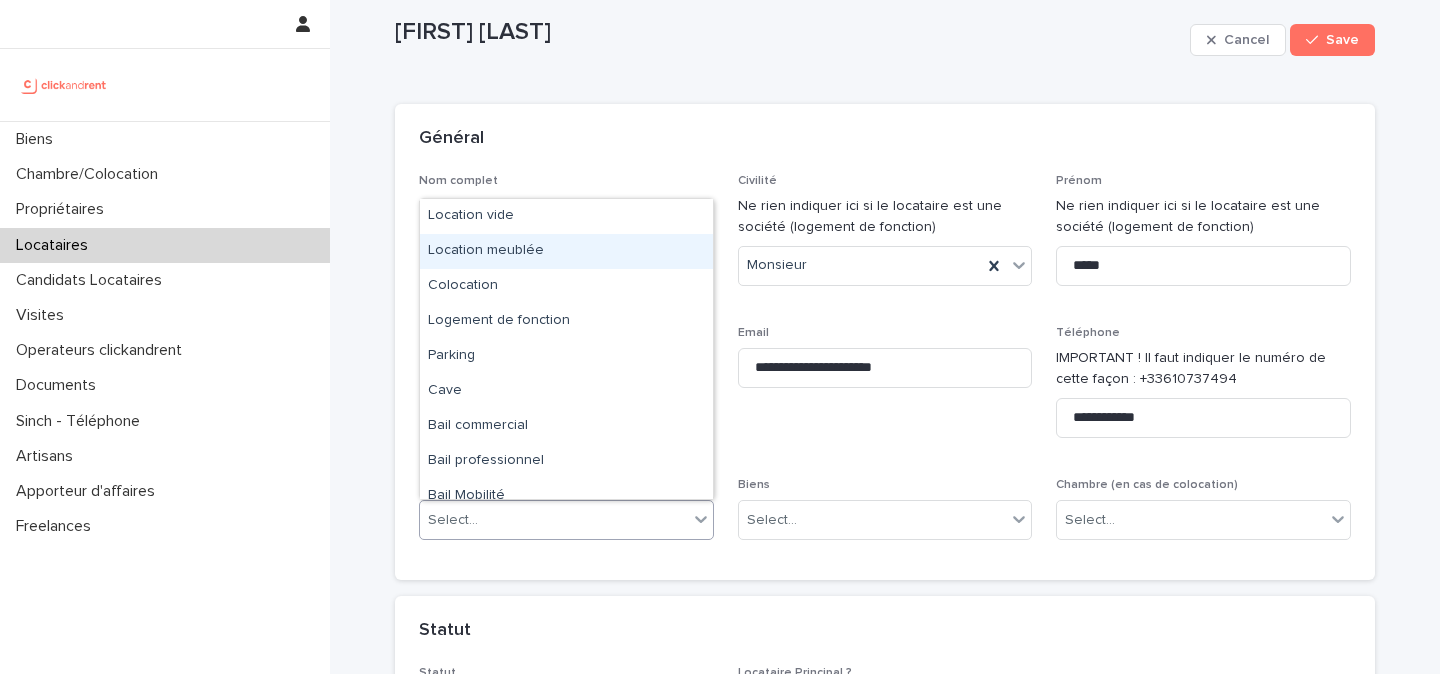 click on "Location meublée" at bounding box center (566, 251) 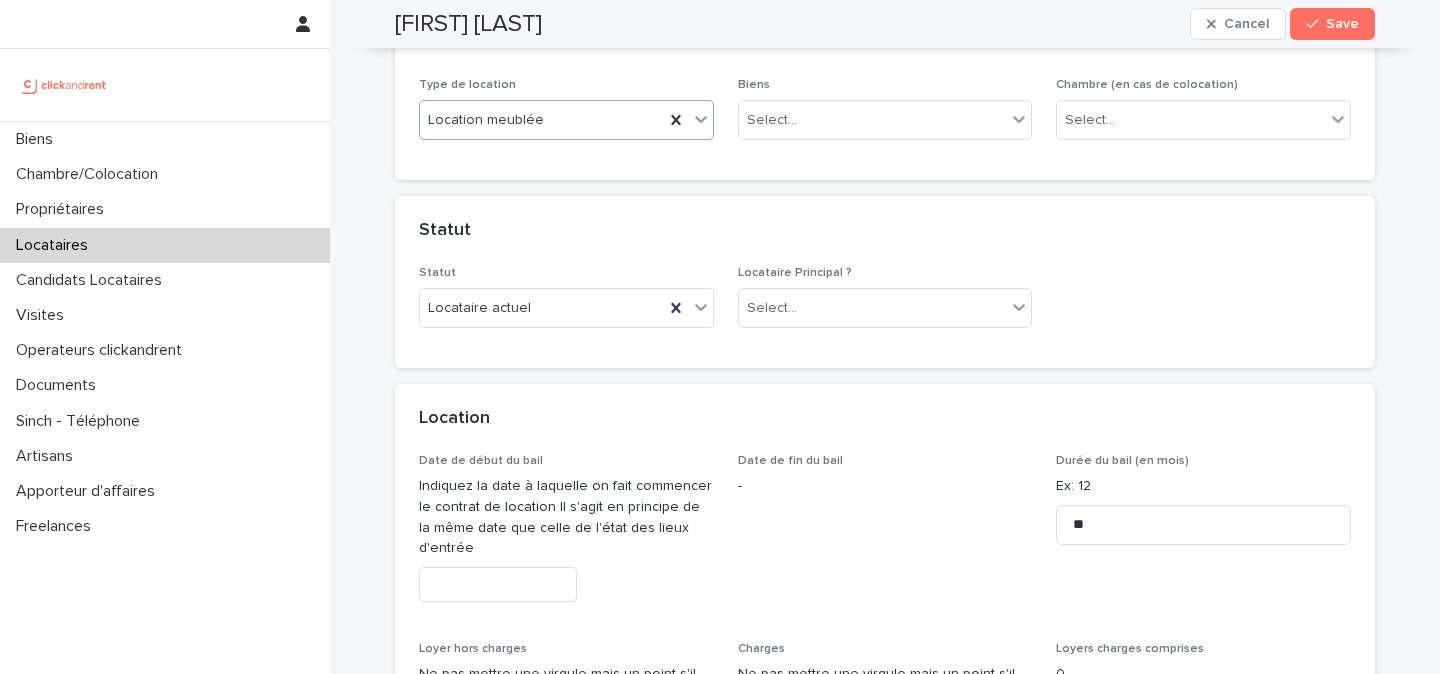 scroll, scrollTop: 509, scrollLeft: 0, axis: vertical 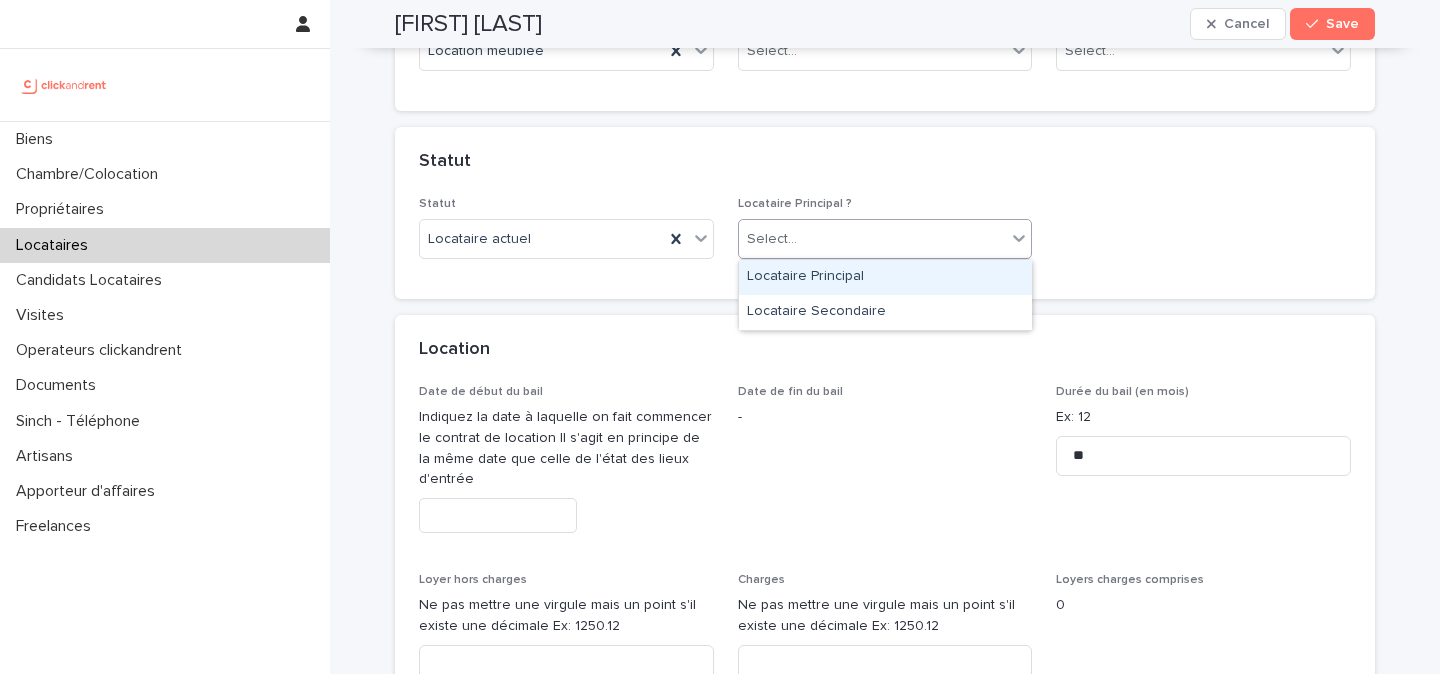 click on "Select..." at bounding box center (873, 239) 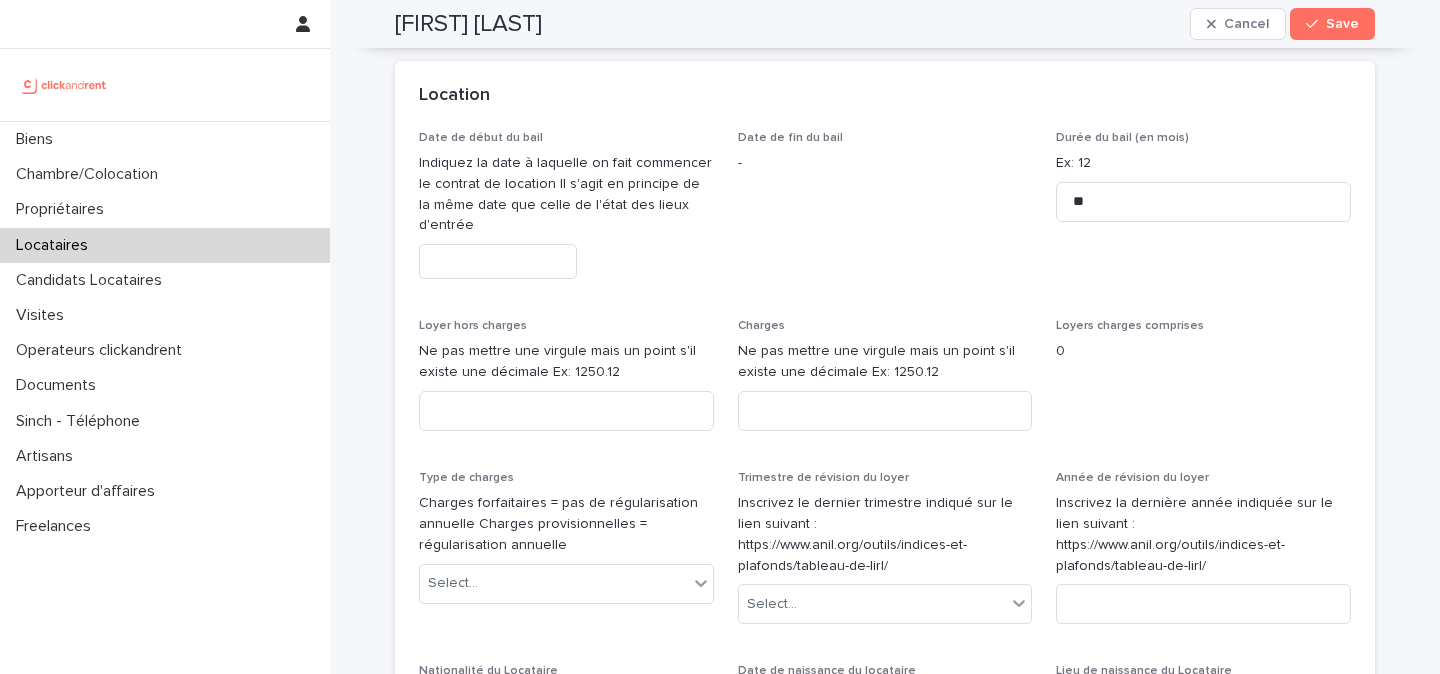 scroll, scrollTop: 807, scrollLeft: 0, axis: vertical 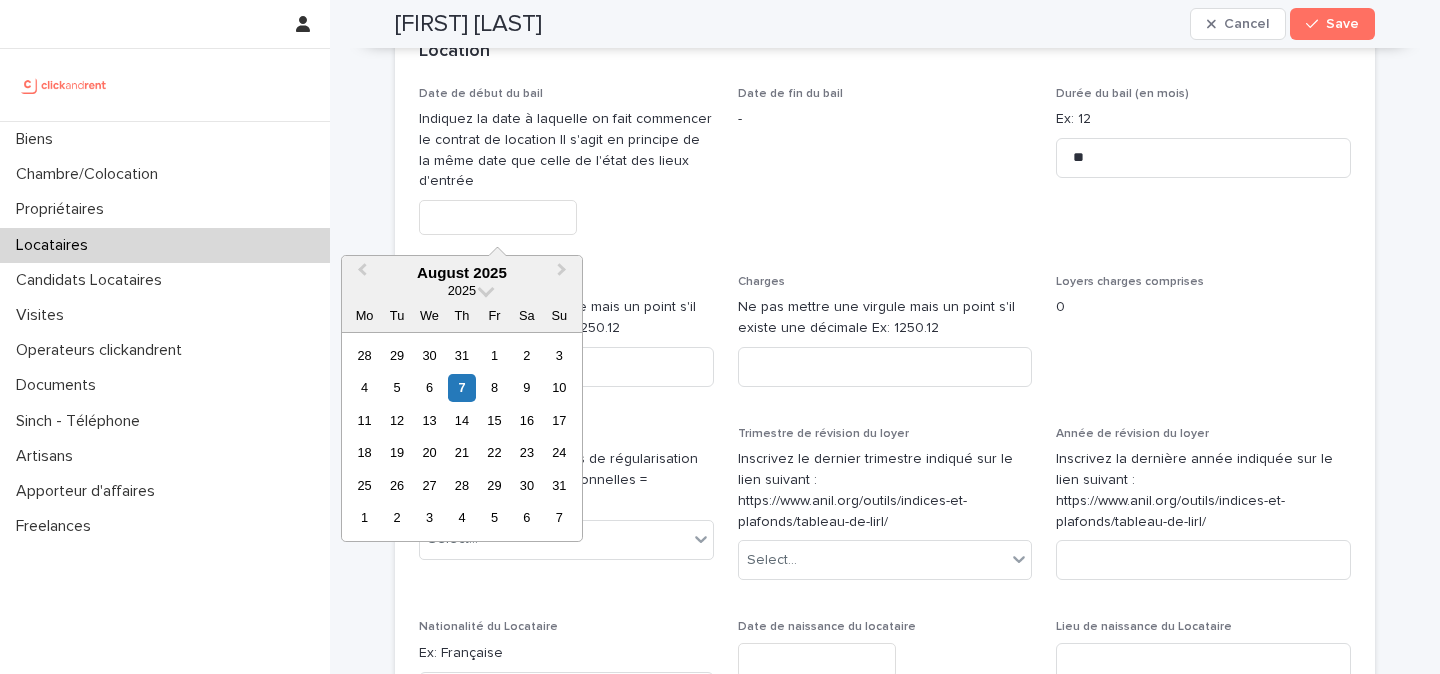 click at bounding box center (498, 217) 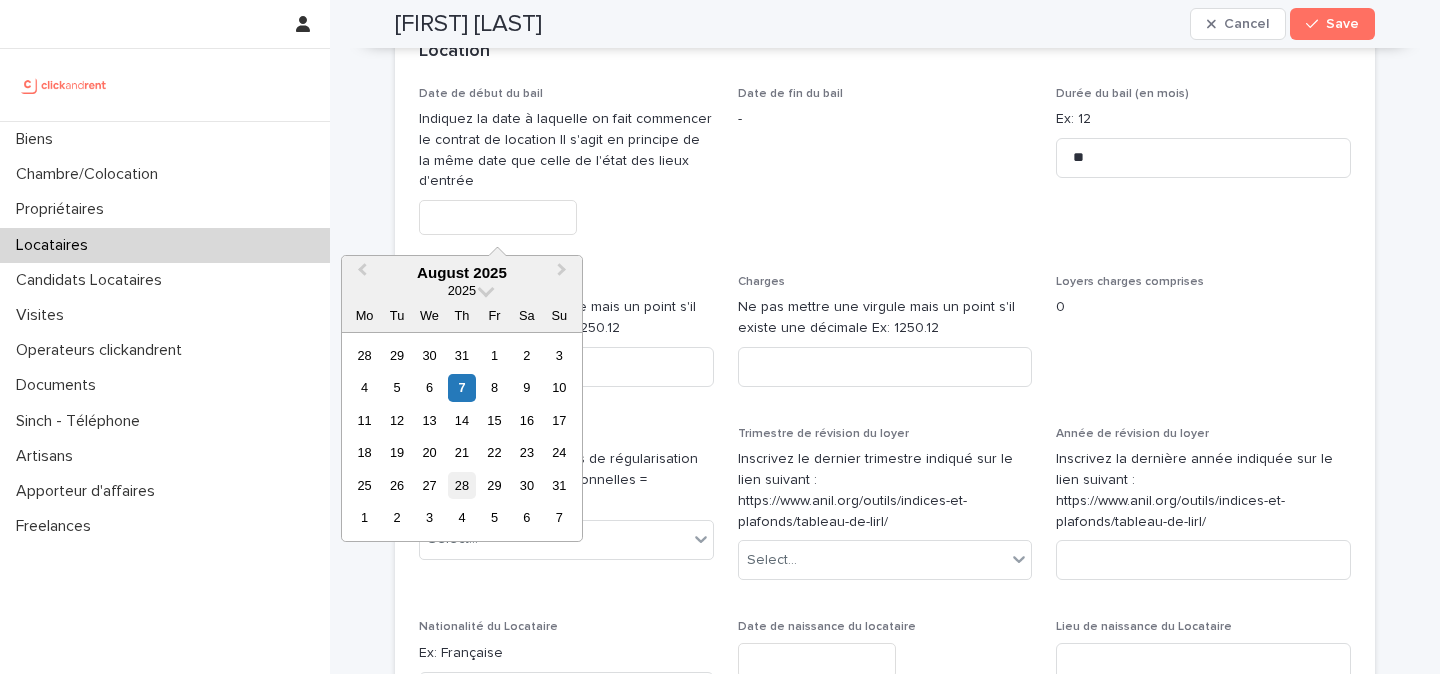 click on "28" at bounding box center [461, 485] 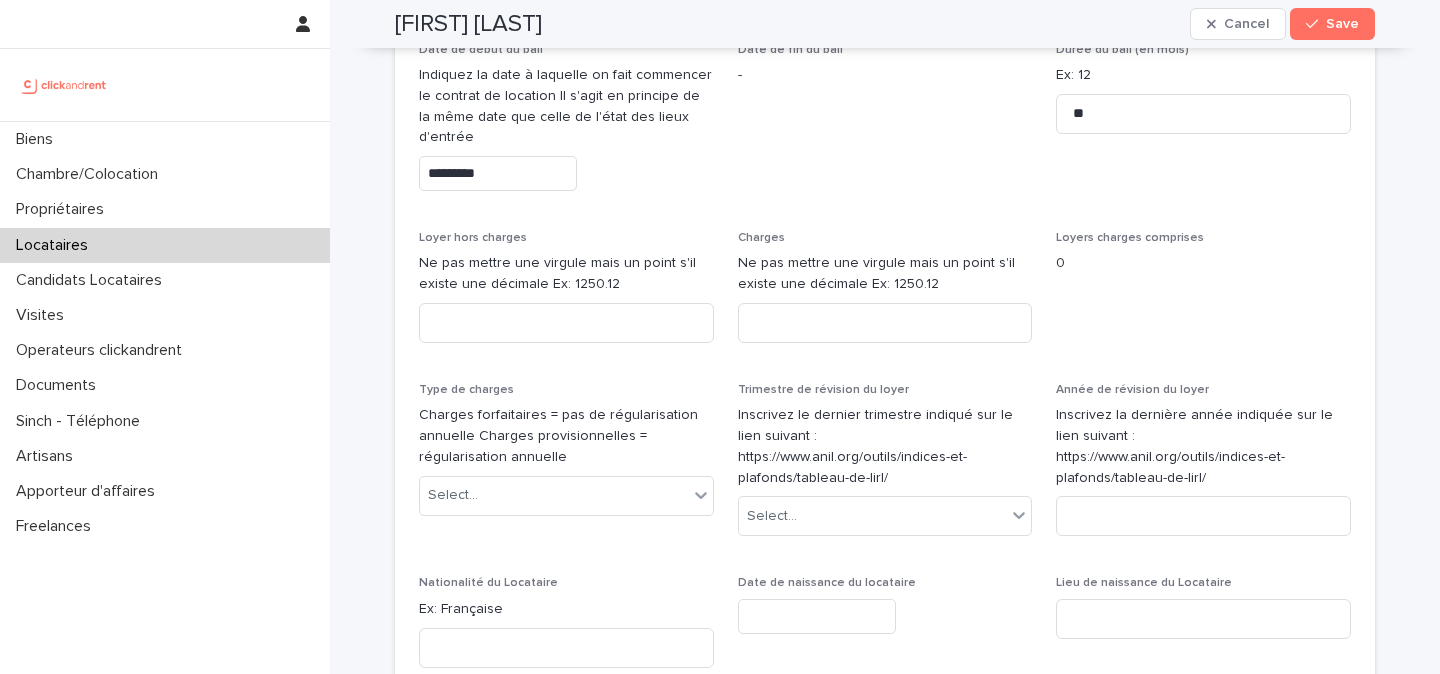 scroll, scrollTop: 874, scrollLeft: 0, axis: vertical 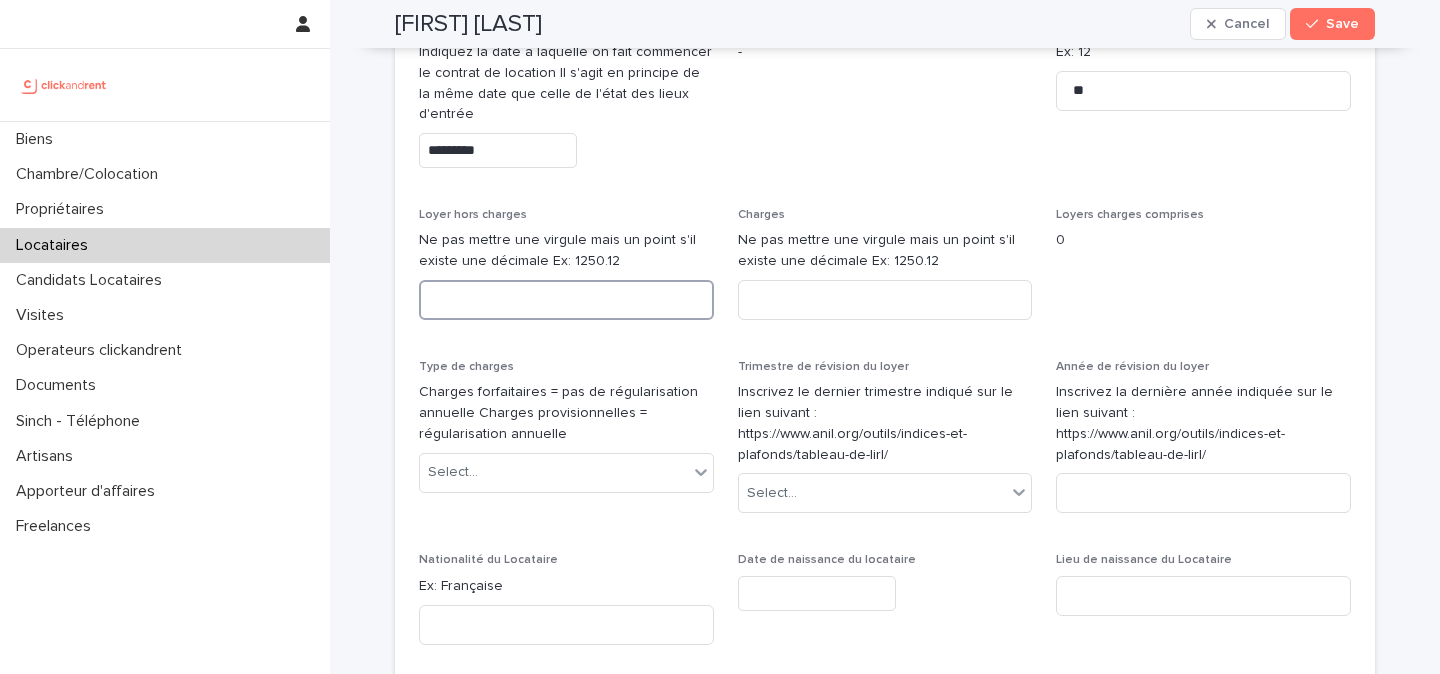 click at bounding box center (566, 300) 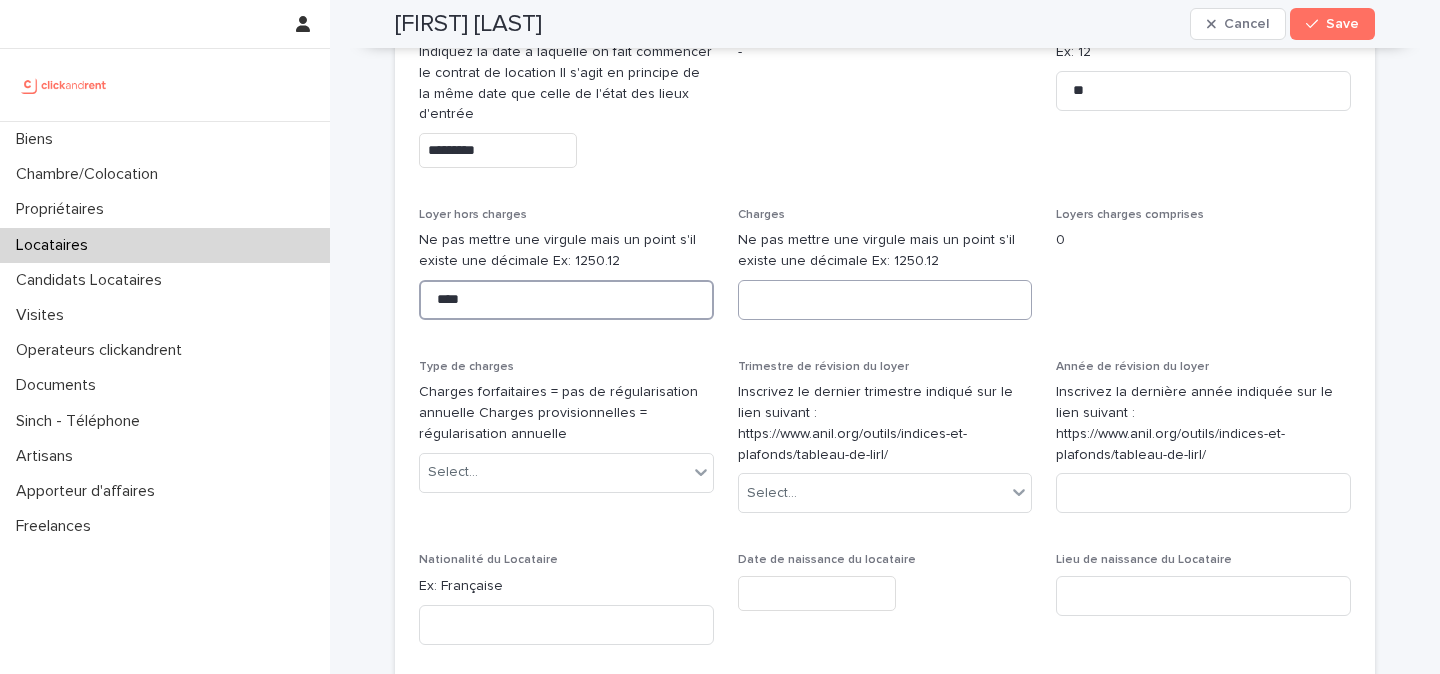 type on "****" 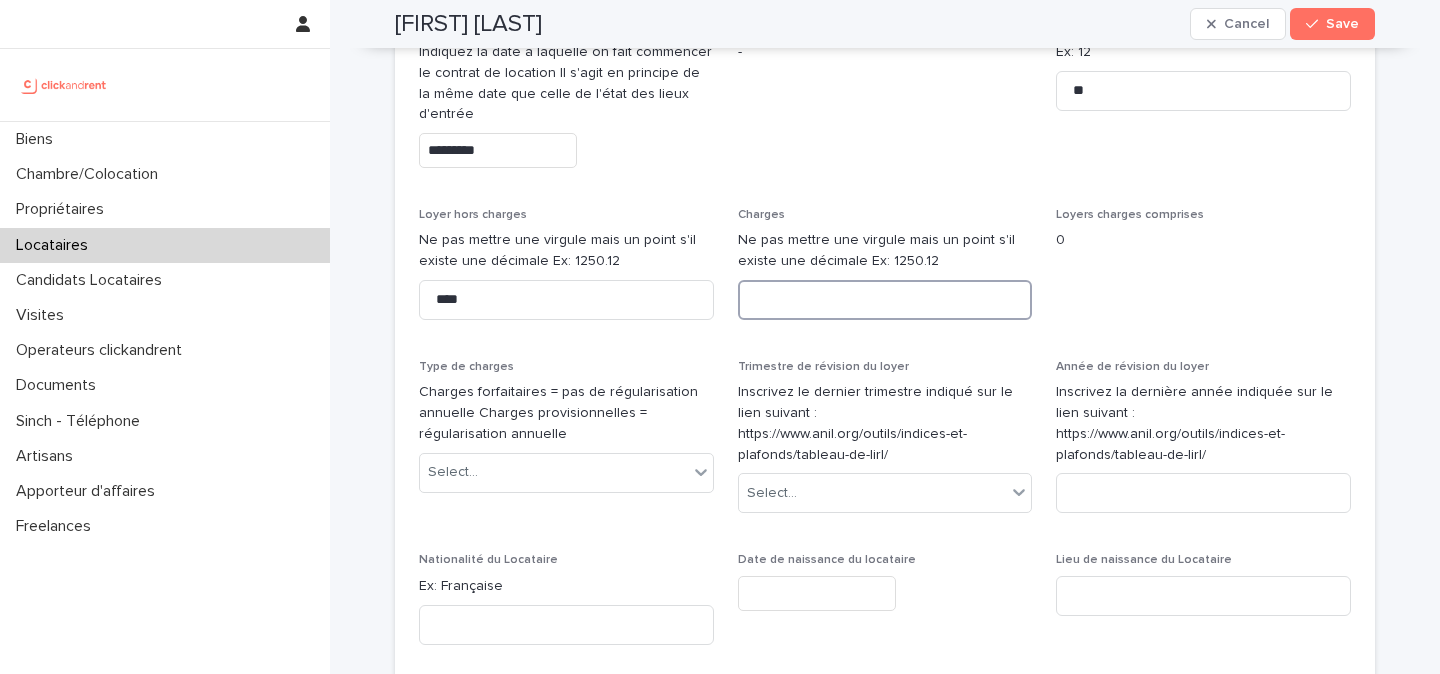 click at bounding box center (885, 300) 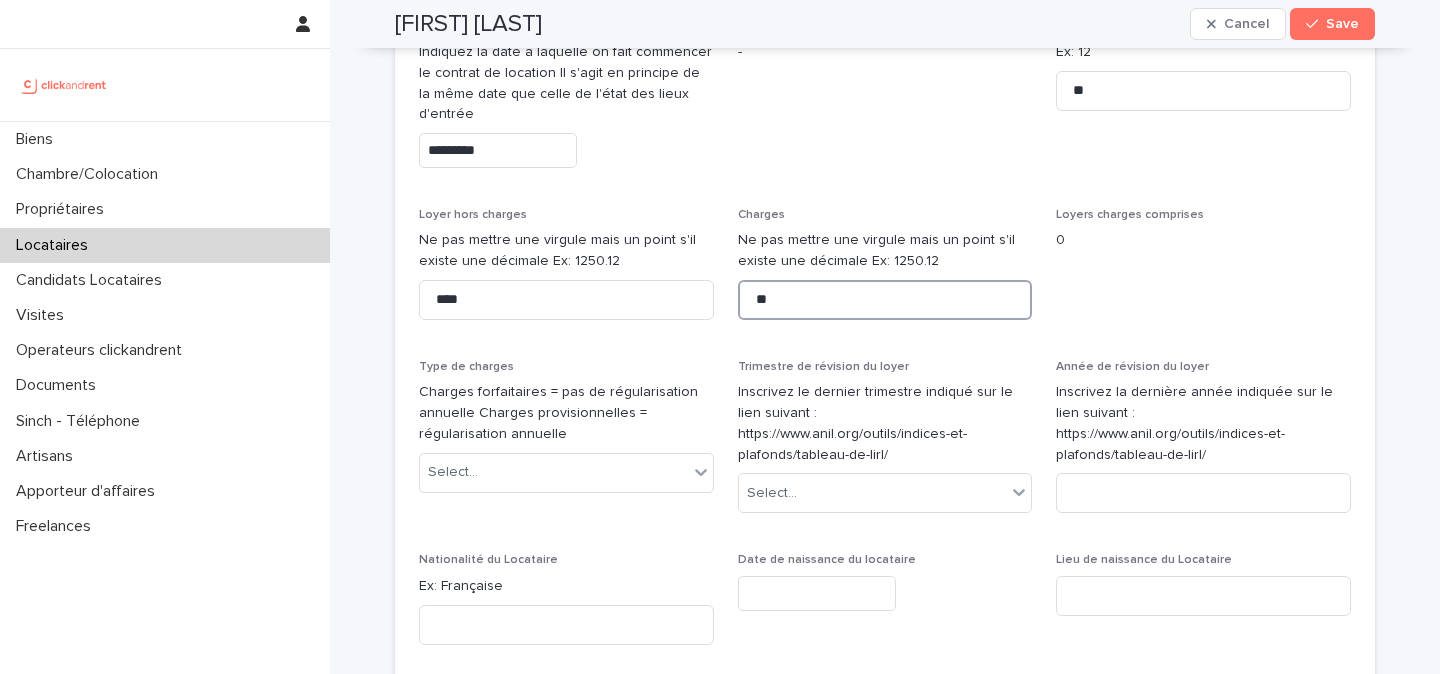 type on "**" 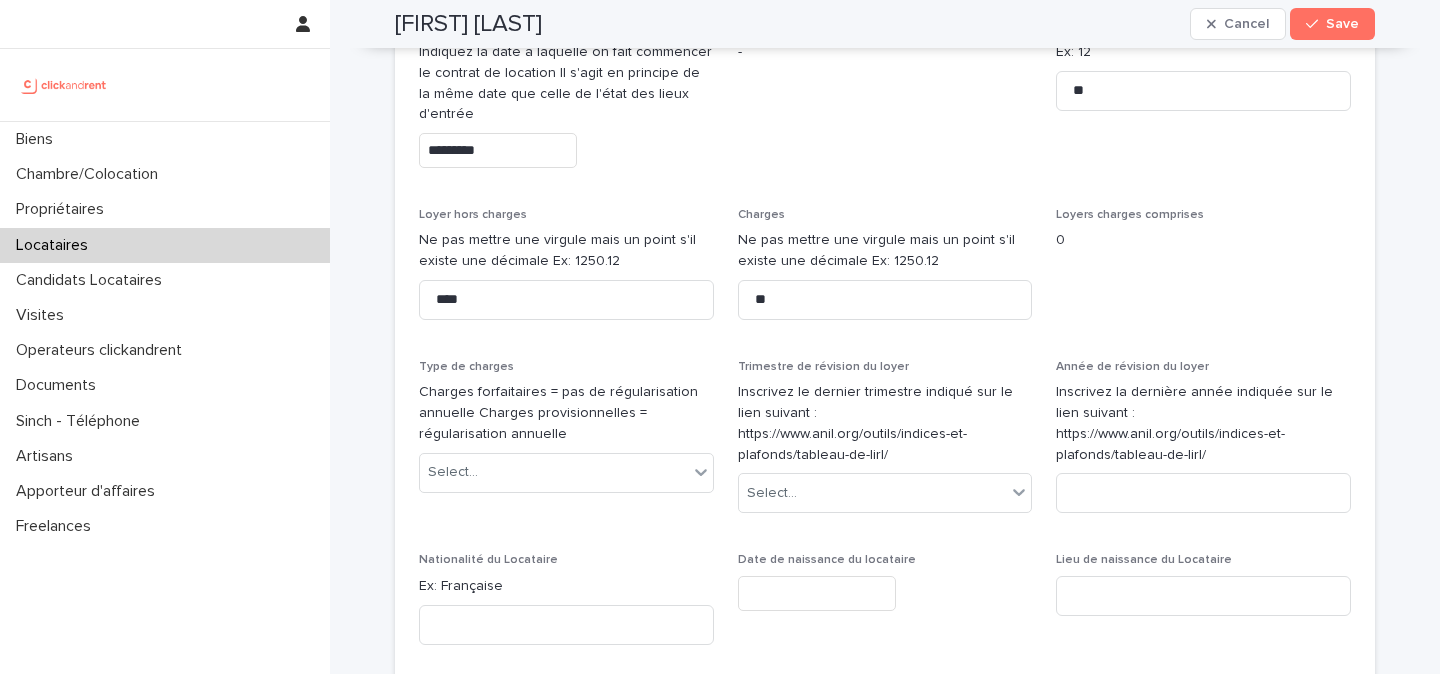 click on "Date de début du bail Indiquez la date à laquelle on fait commencer le contrat de location
Il s'agit en principe de la même date que celle de l'état des lieux d'entrée ********* Date de fin du bail - Durée du bail (en mois) Ex: 12 ** Loyer hors charges Ne pas mettre une virgule mais un point s'il existe une décimale
Ex: 1250.12 **** Charges Ne pas mettre une virgule mais un point s'il existe une décimale
Ex: 1250.12 ** Loyers charges comprises 0 Type de charges Charges forfaitaires = pas de régularisation annuelle
Charges provisionnelles = régularisation annuelle Select... Trimestre de révision du loyer Inscrivez le dernier trimestre indiqué sur le lien suivant : https://www.anil.org/outils/indices-et-plafonds/tableau-de-lirl/  Select... Année de révision du loyer Inscrivez la dernière année indiquée sur le lien suivant : https://www.anil.org/outils/indices-et-plafonds/tableau-de-lirl/  Nationalité du Locataire Ex: Française Date de naissance du locataire Lieu de naissance du Locataire - -" at bounding box center (885, 424) 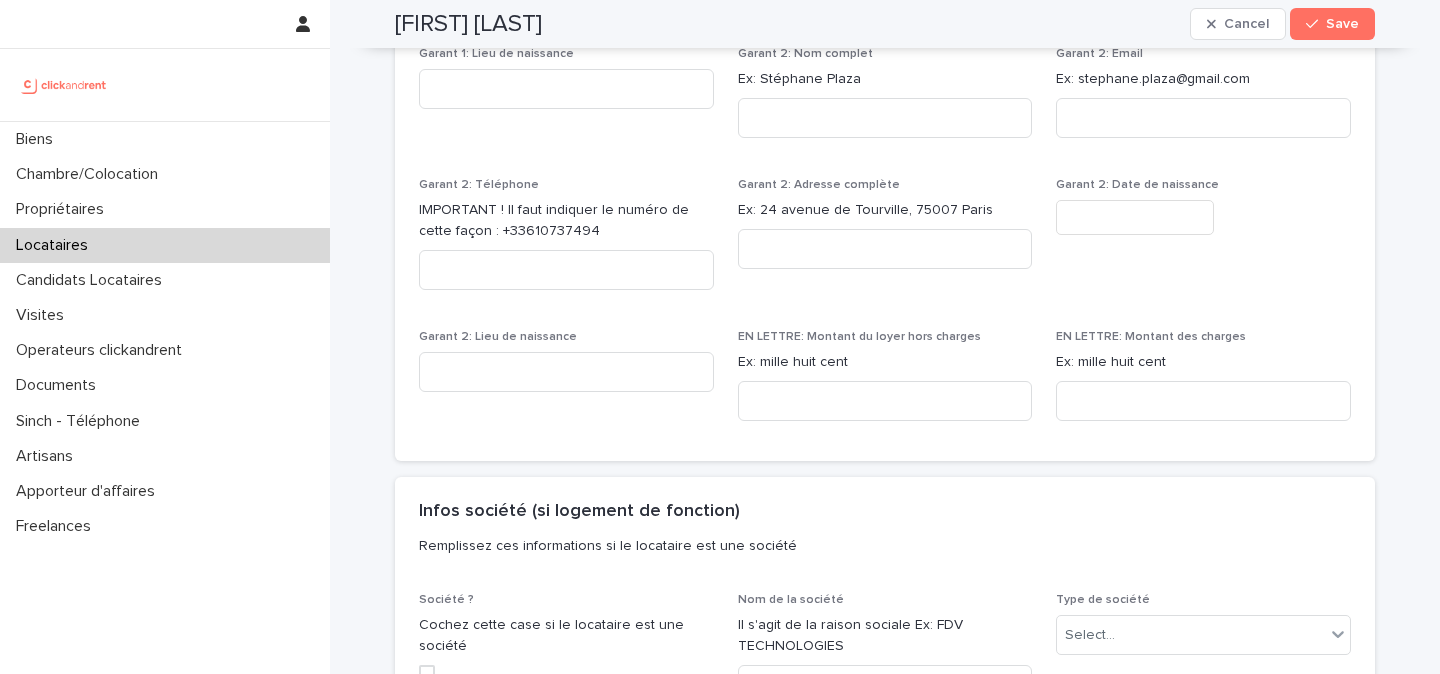 scroll, scrollTop: 2369, scrollLeft: 0, axis: vertical 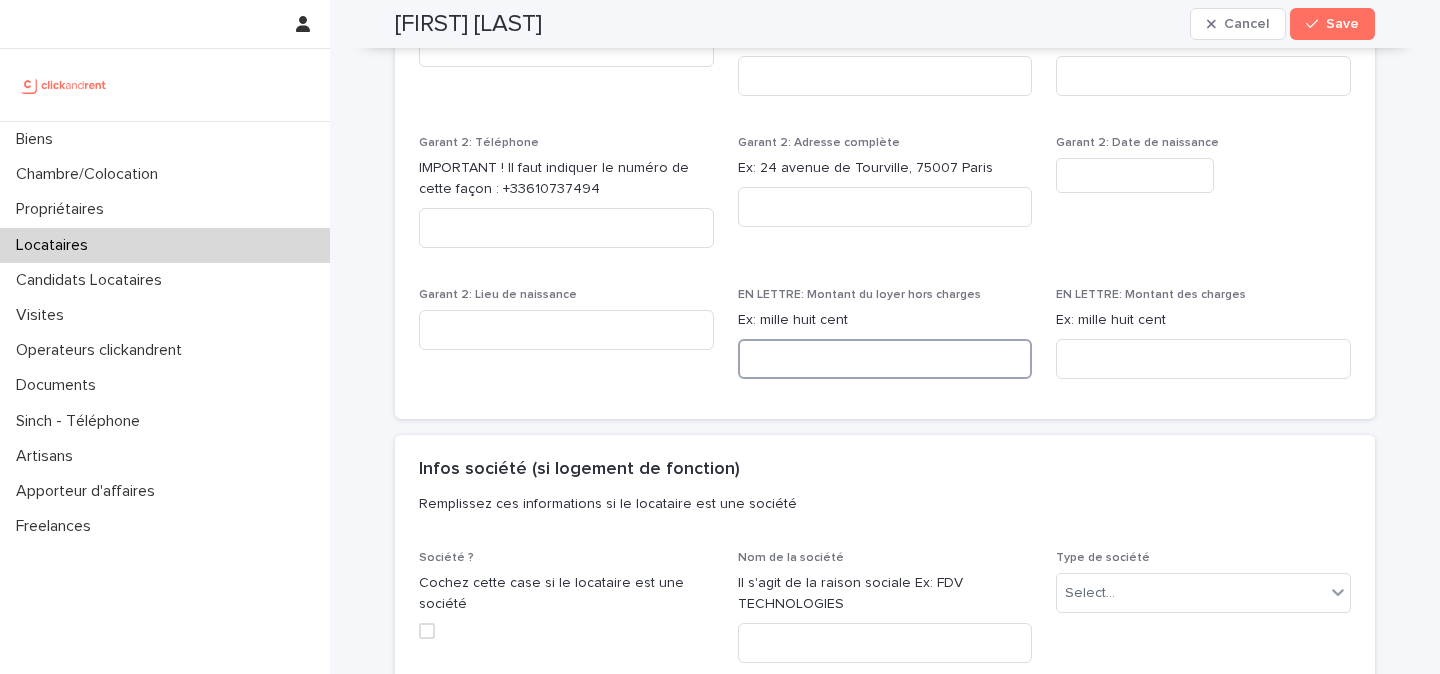 drag, startPoint x: 795, startPoint y: 342, endPoint x: 796, endPoint y: 327, distance: 15.033297 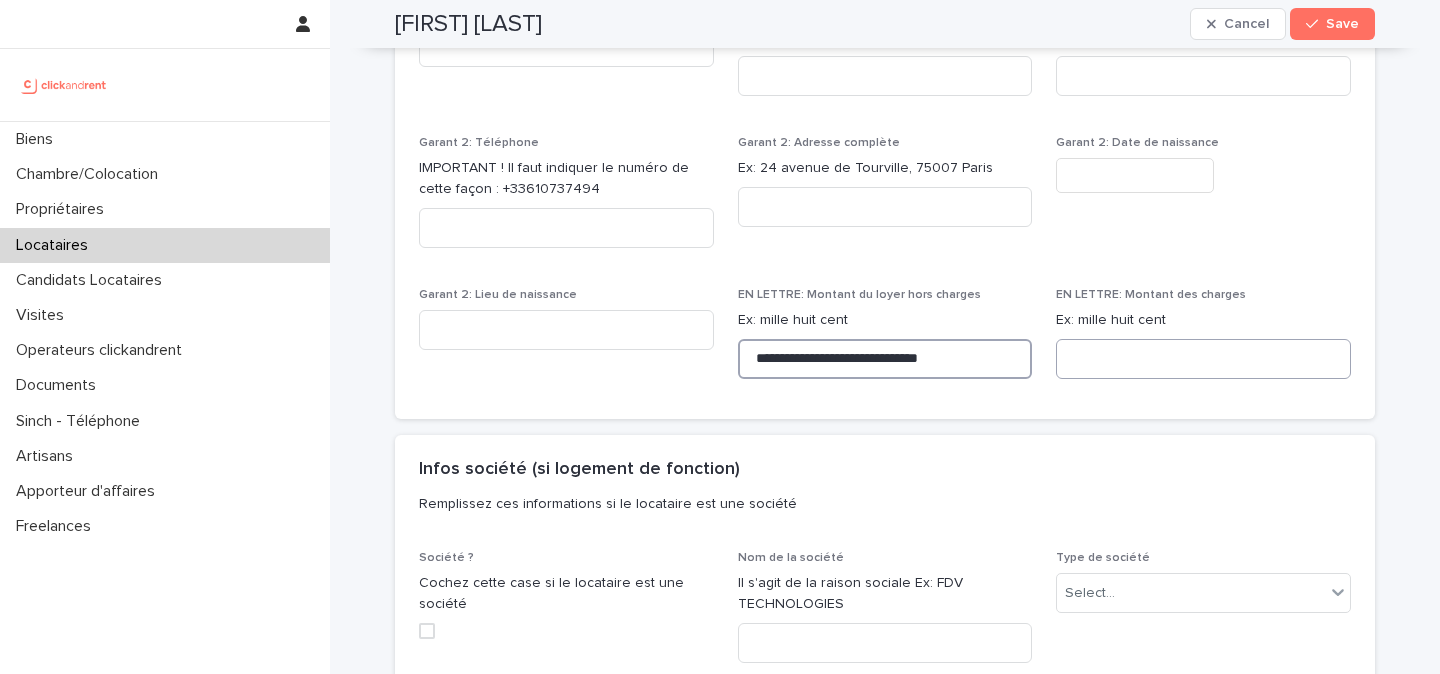 type on "**********" 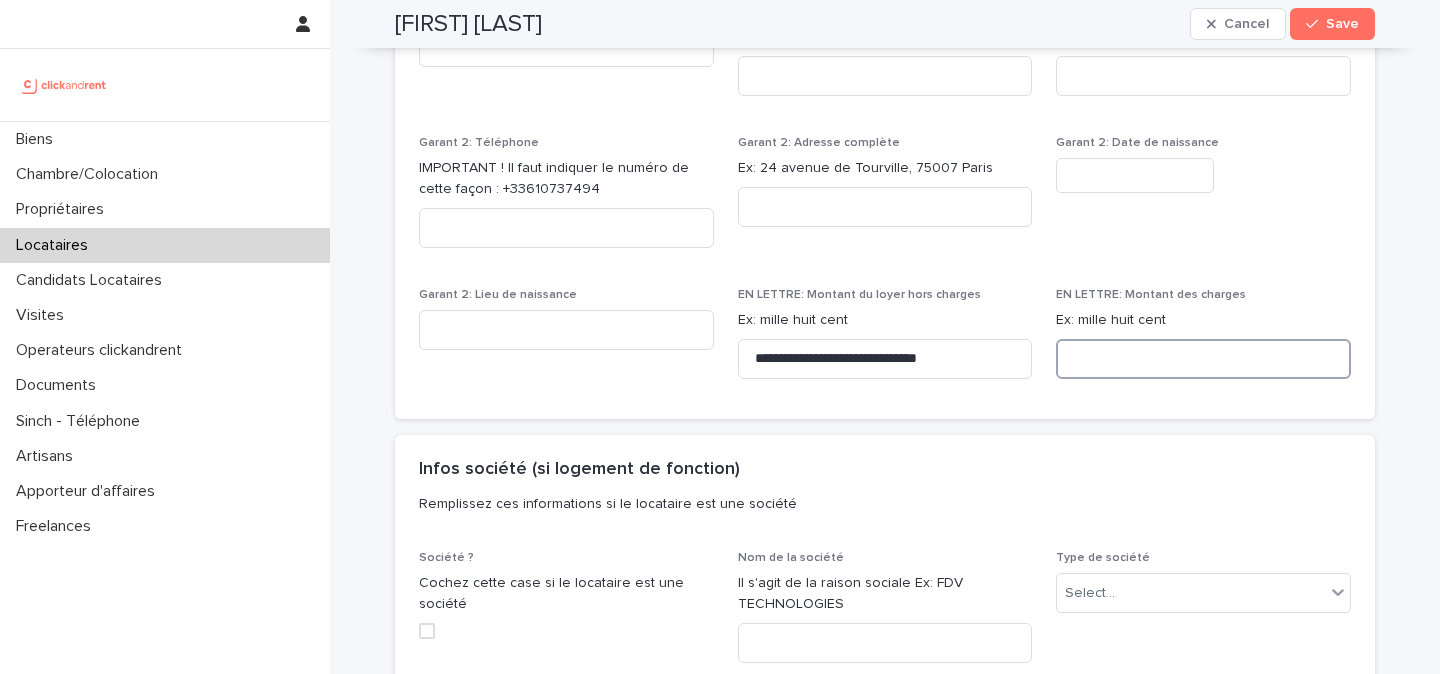 click at bounding box center (1203, 359) 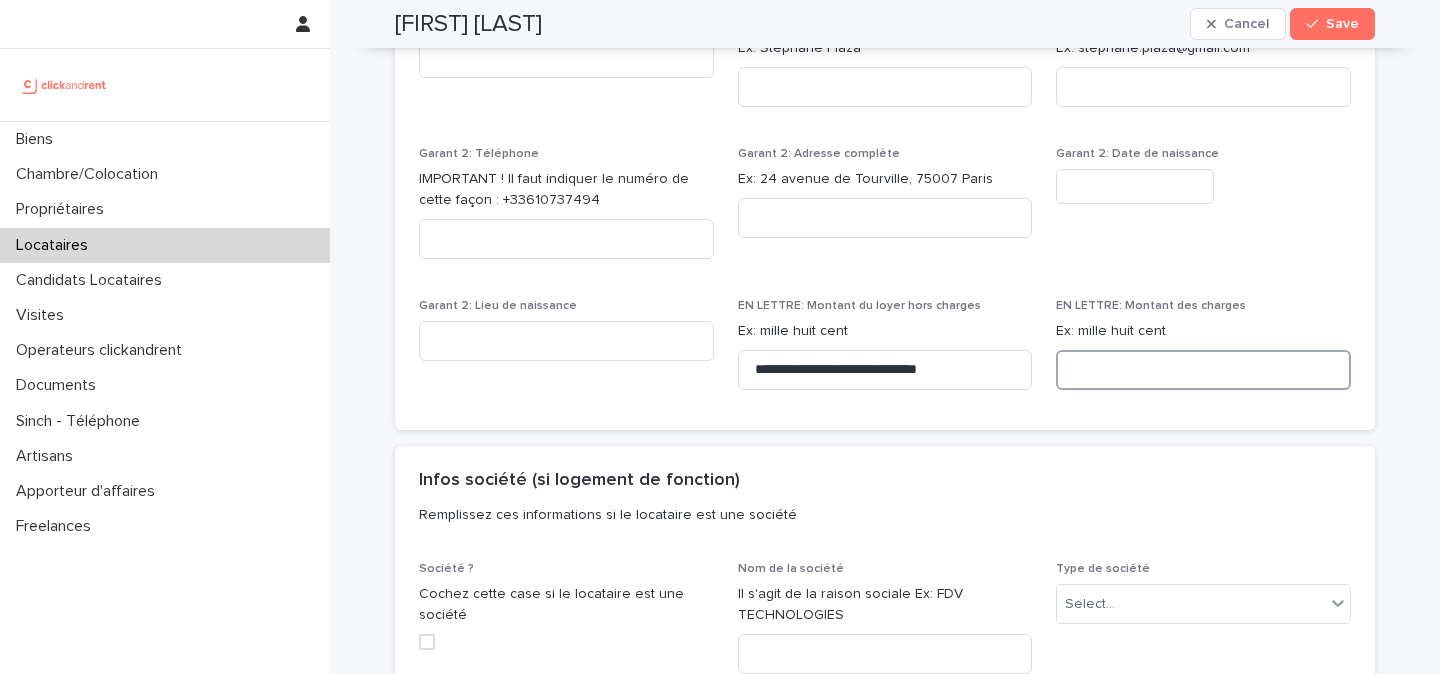 scroll, scrollTop: 2352, scrollLeft: 0, axis: vertical 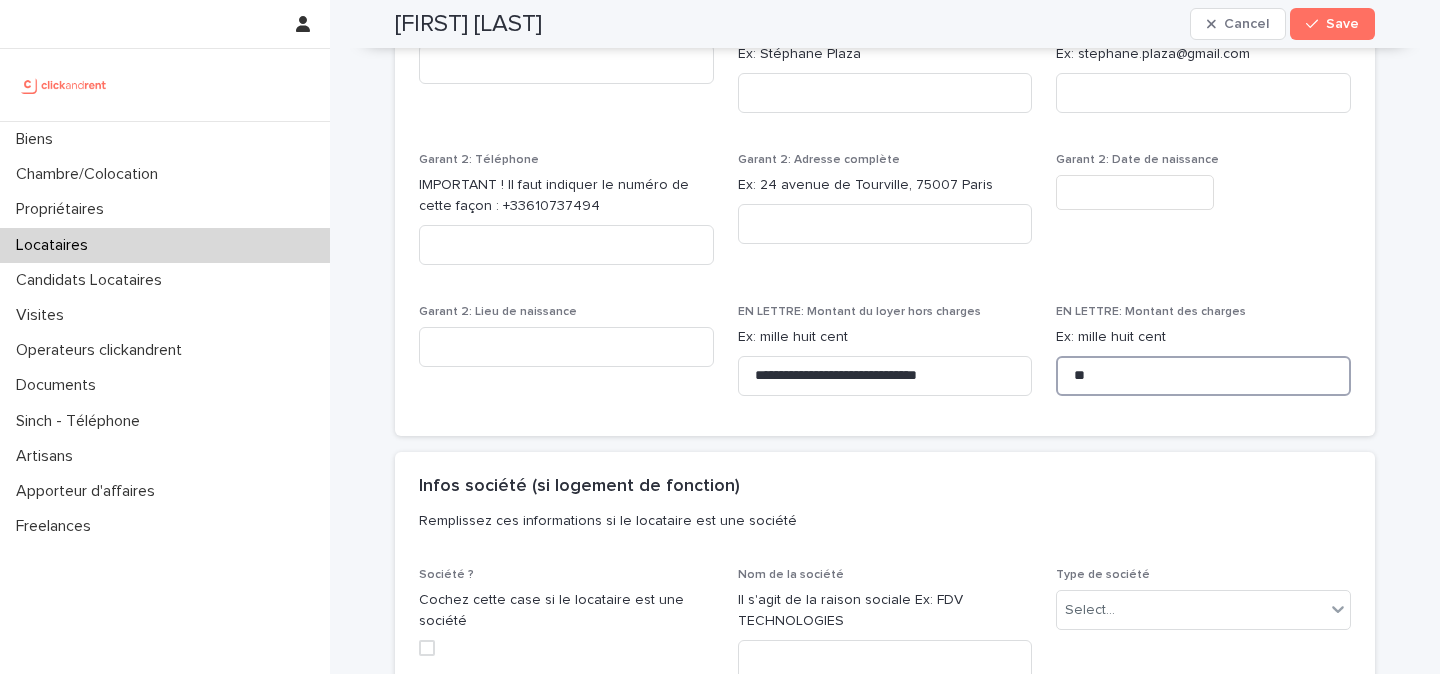 type on "*" 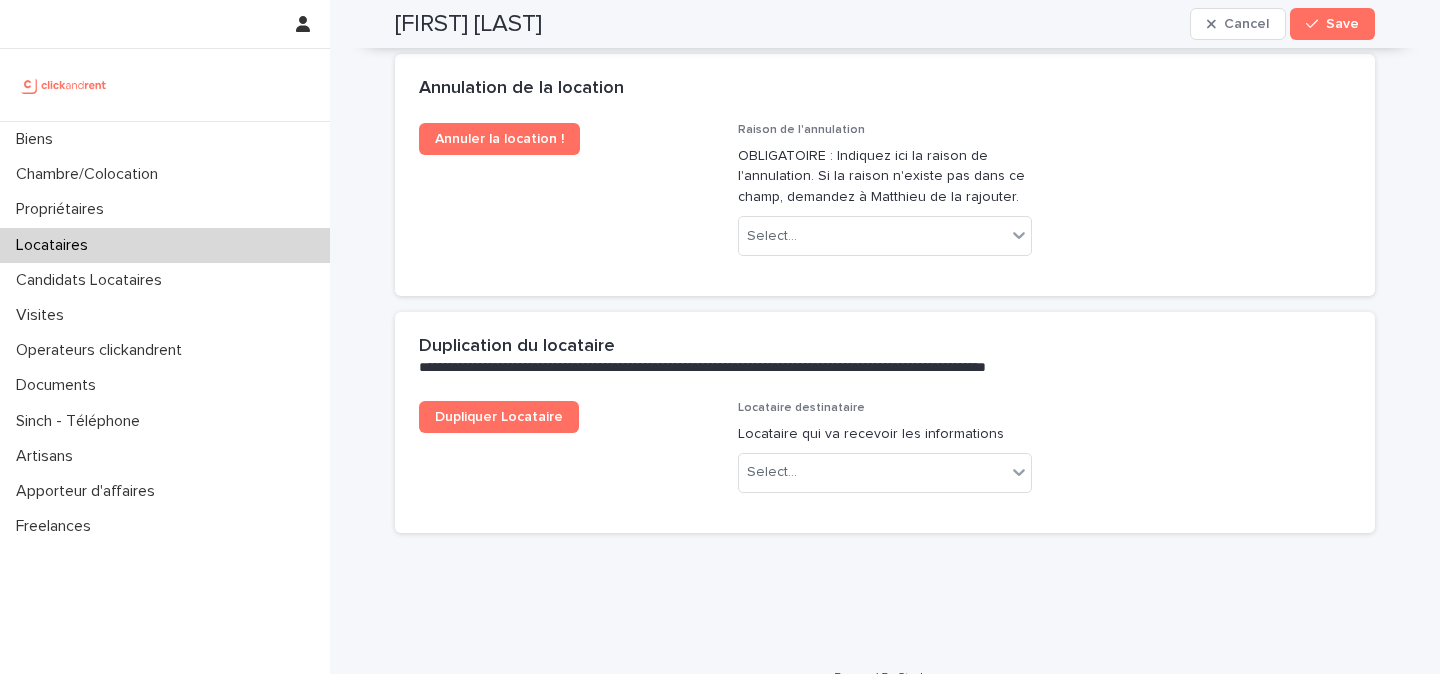scroll, scrollTop: 4280, scrollLeft: 0, axis: vertical 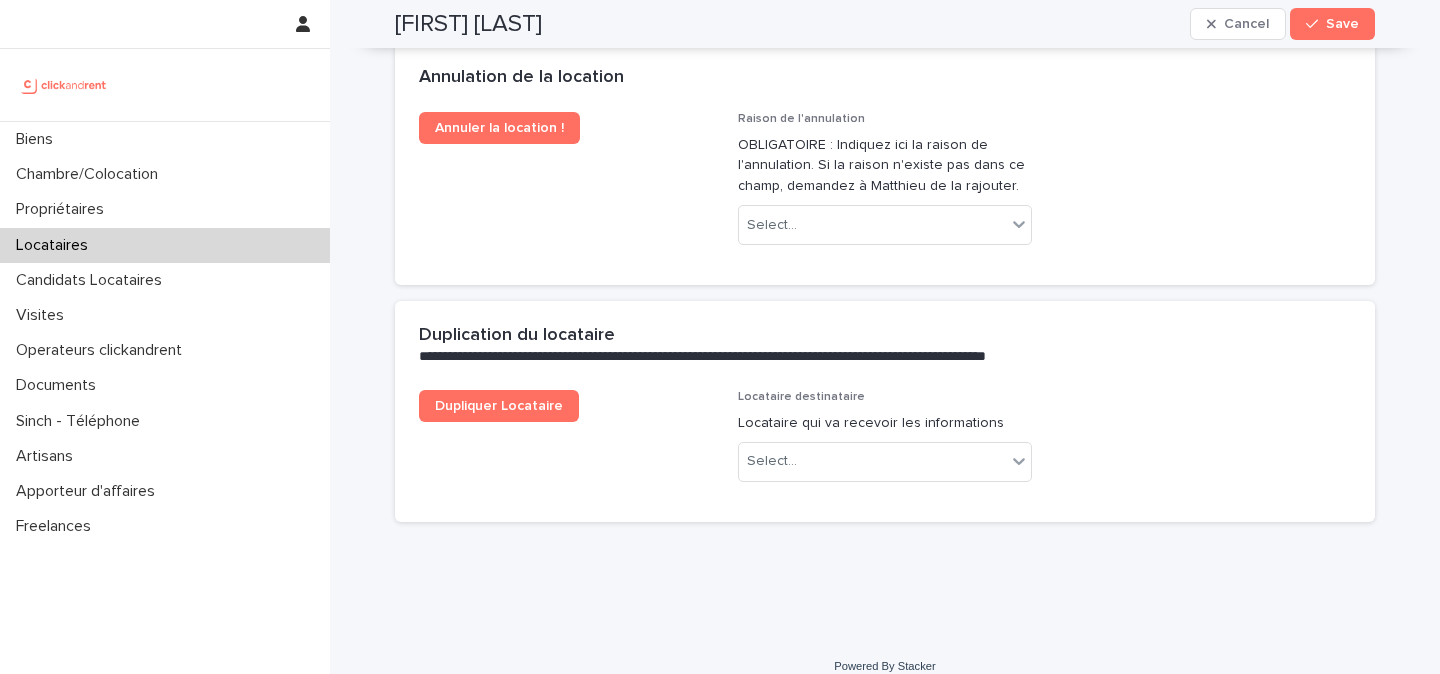 type on "**********" 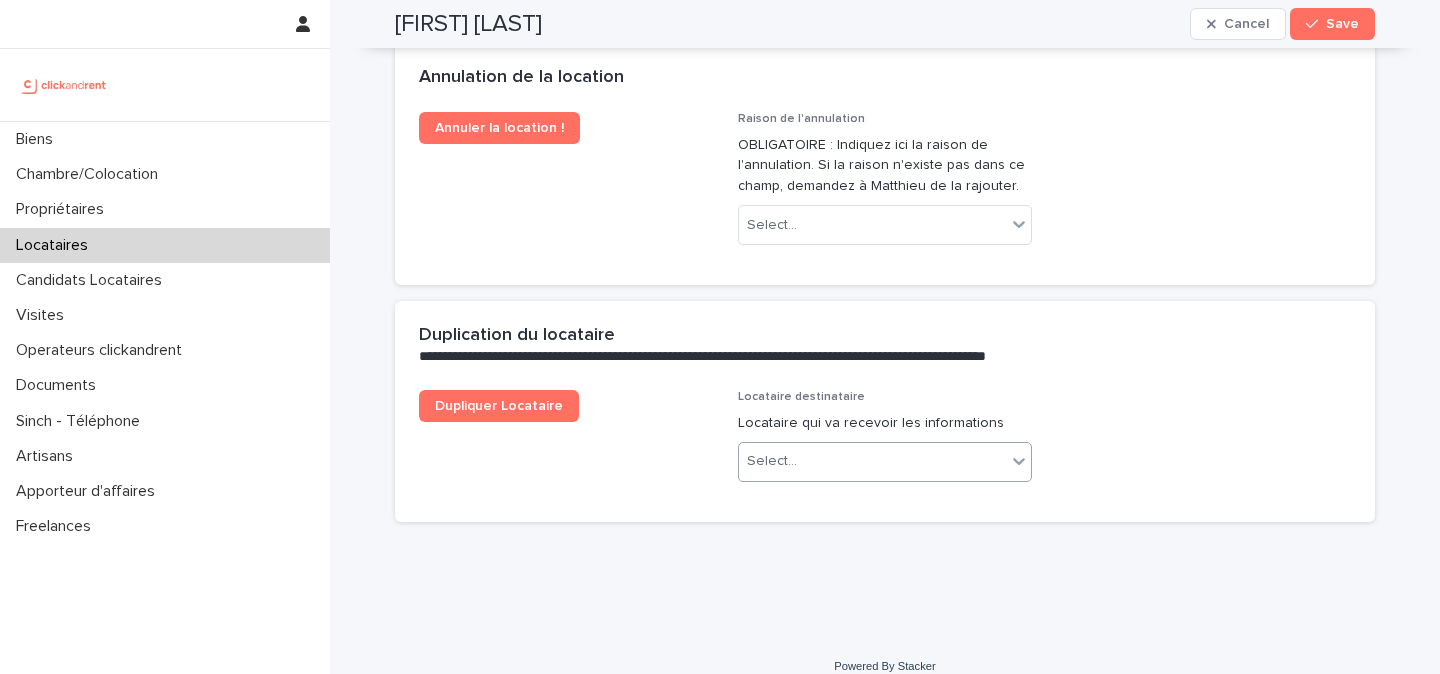 click on "Select..." at bounding box center [772, 461] 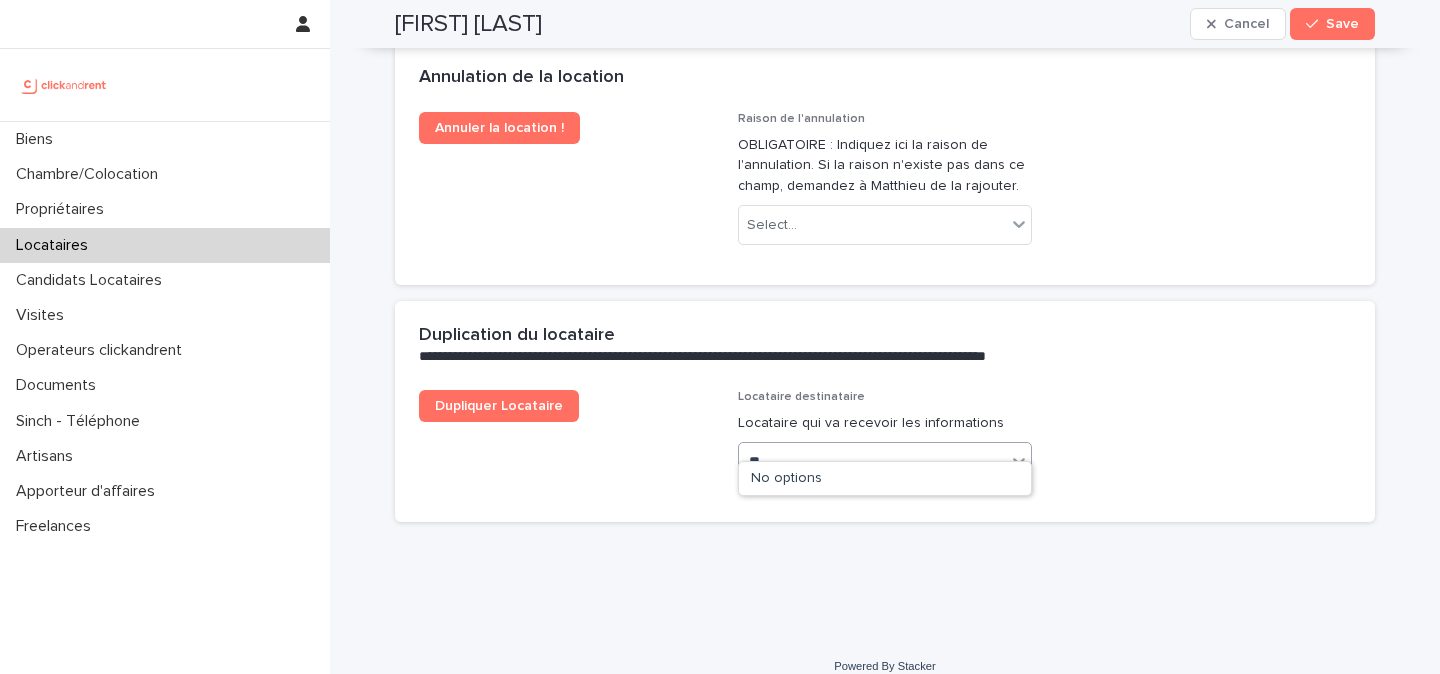 type on "*" 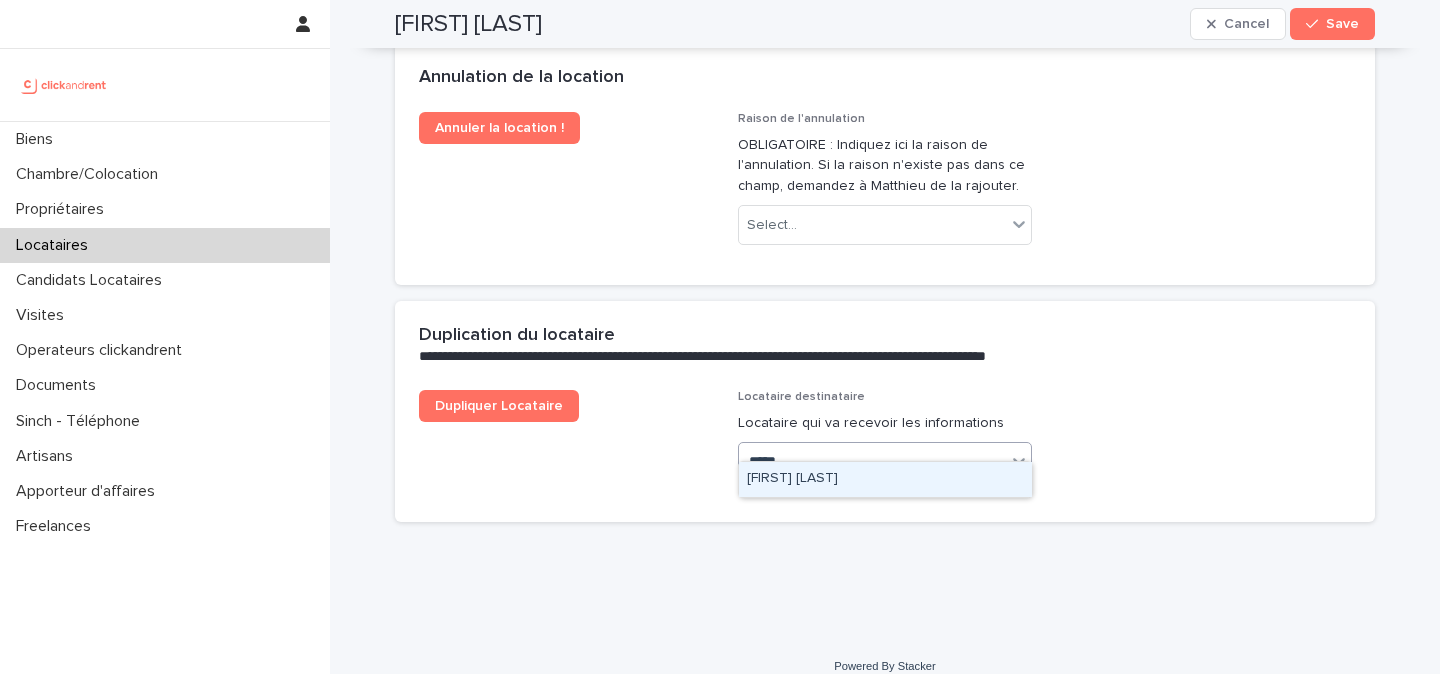type on "******" 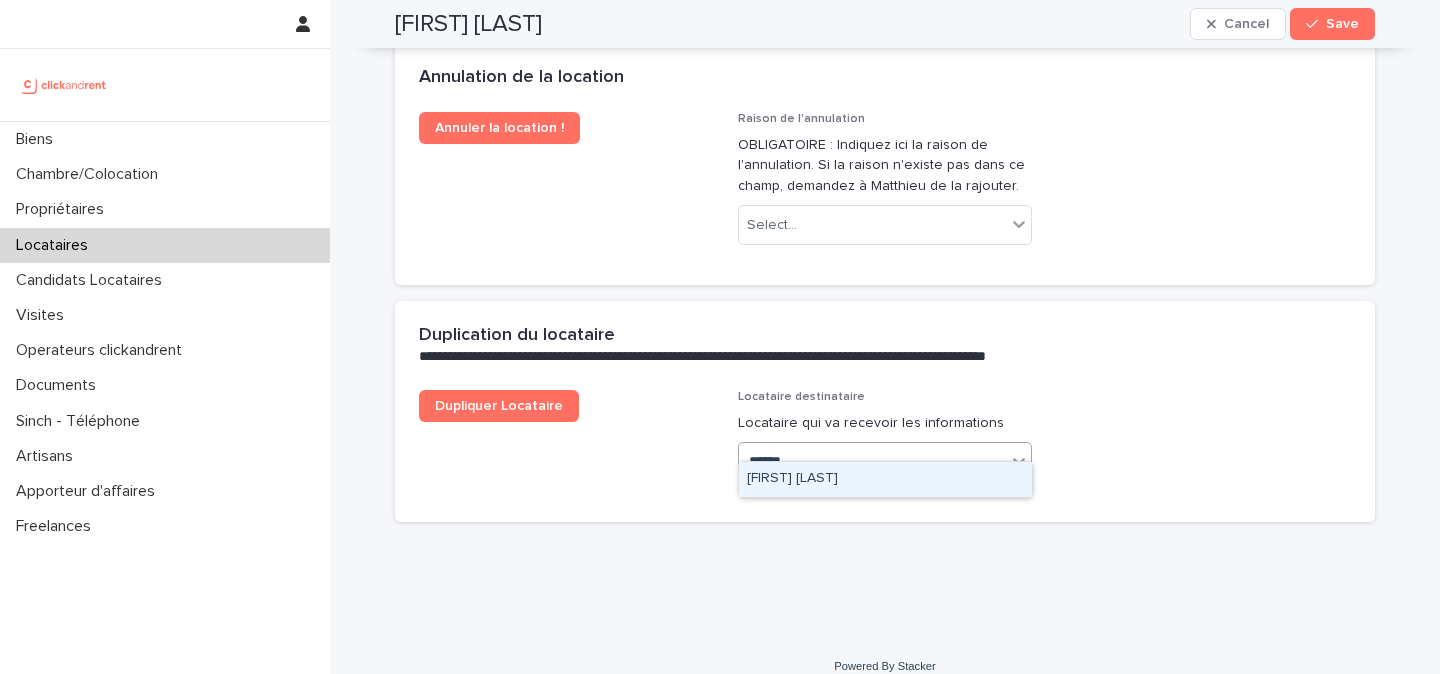click on "[FIRST] [LAST]" at bounding box center (885, 479) 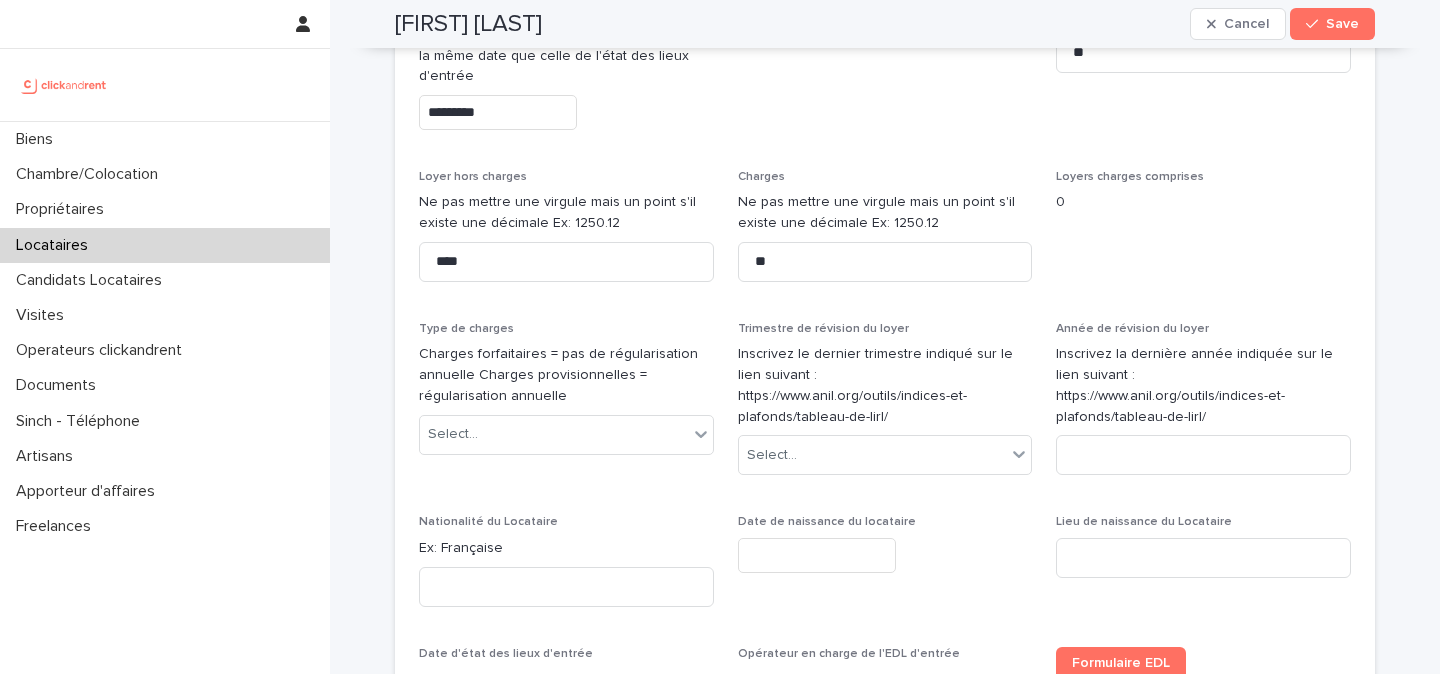 scroll, scrollTop: 928, scrollLeft: 0, axis: vertical 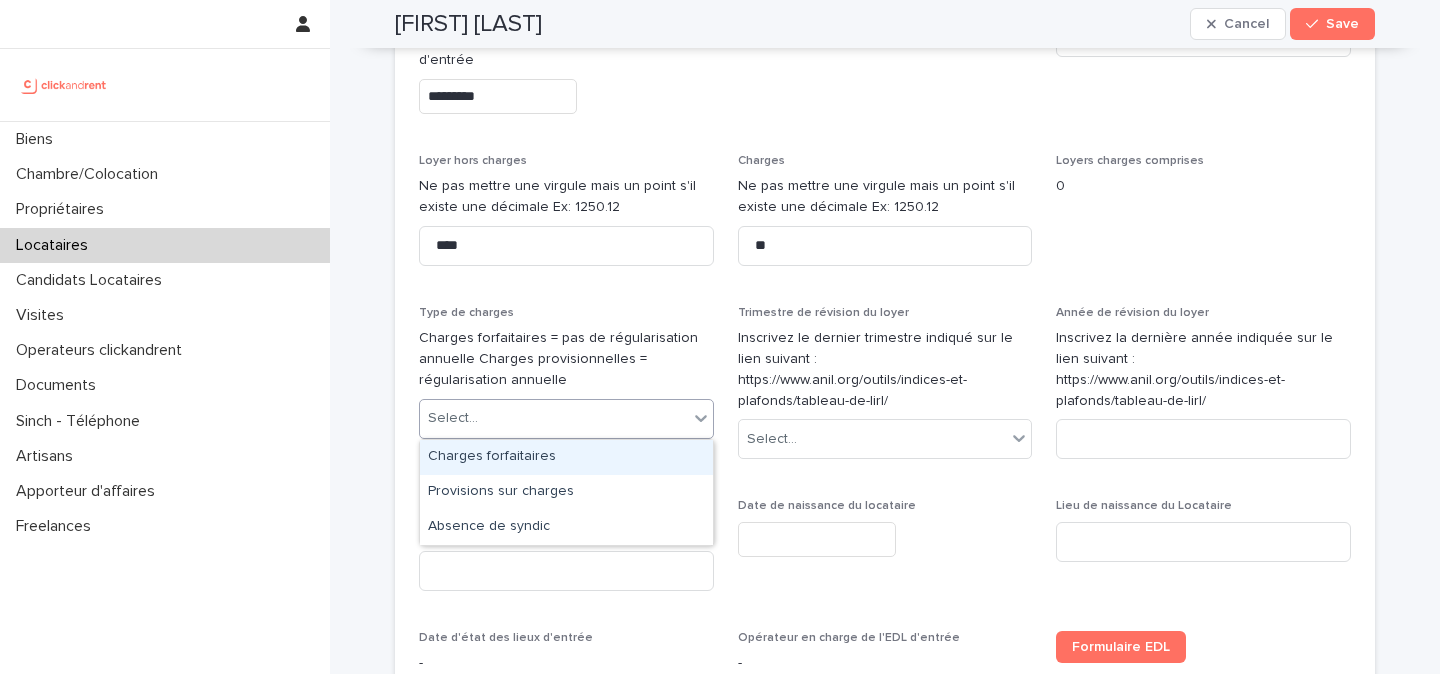 click on "Select..." at bounding box center (554, 418) 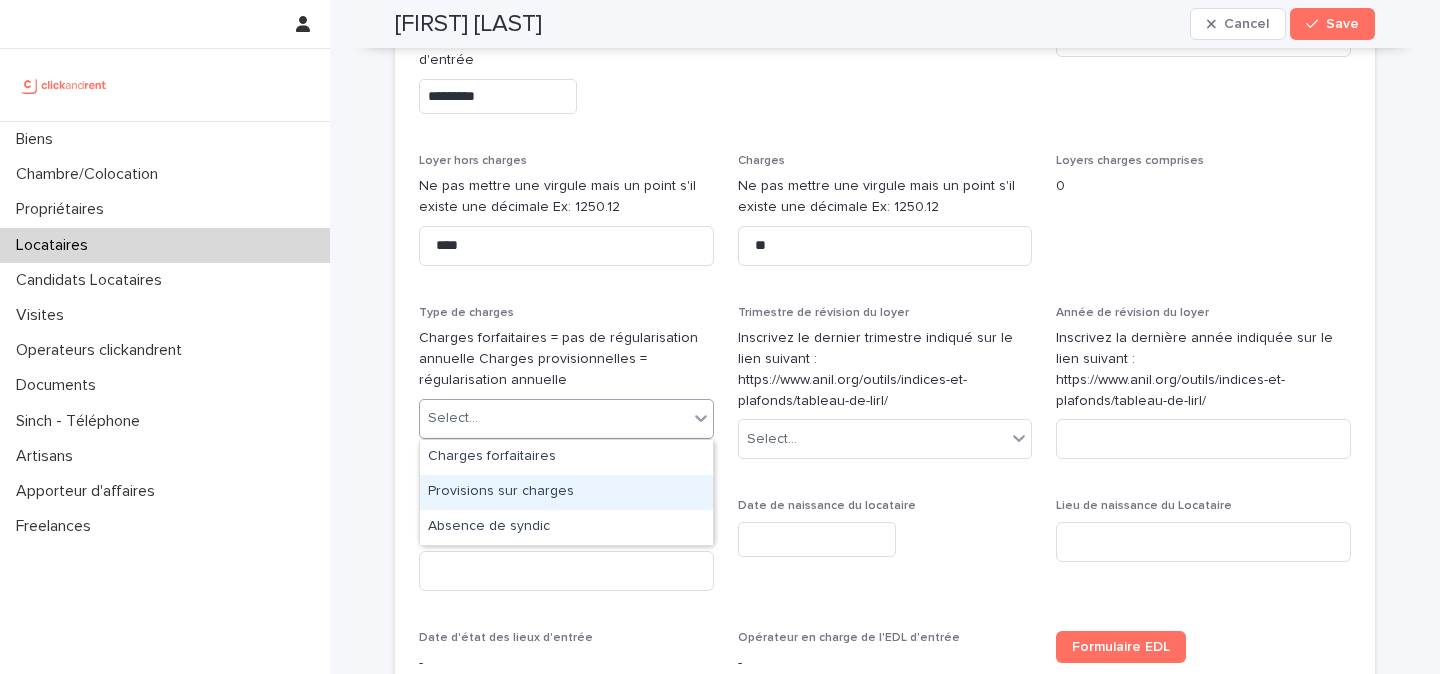 click on "Provisions sur charges" at bounding box center [566, 492] 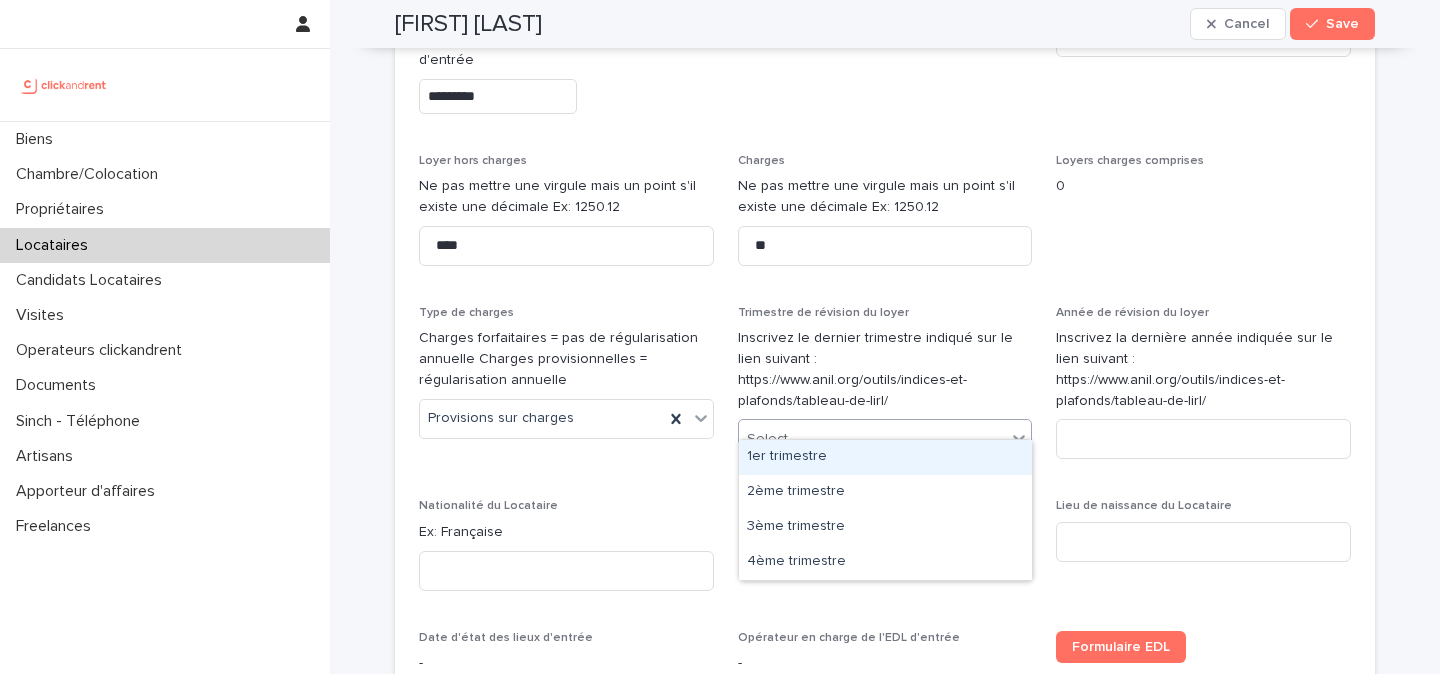 click on "Select..." at bounding box center [772, 439] 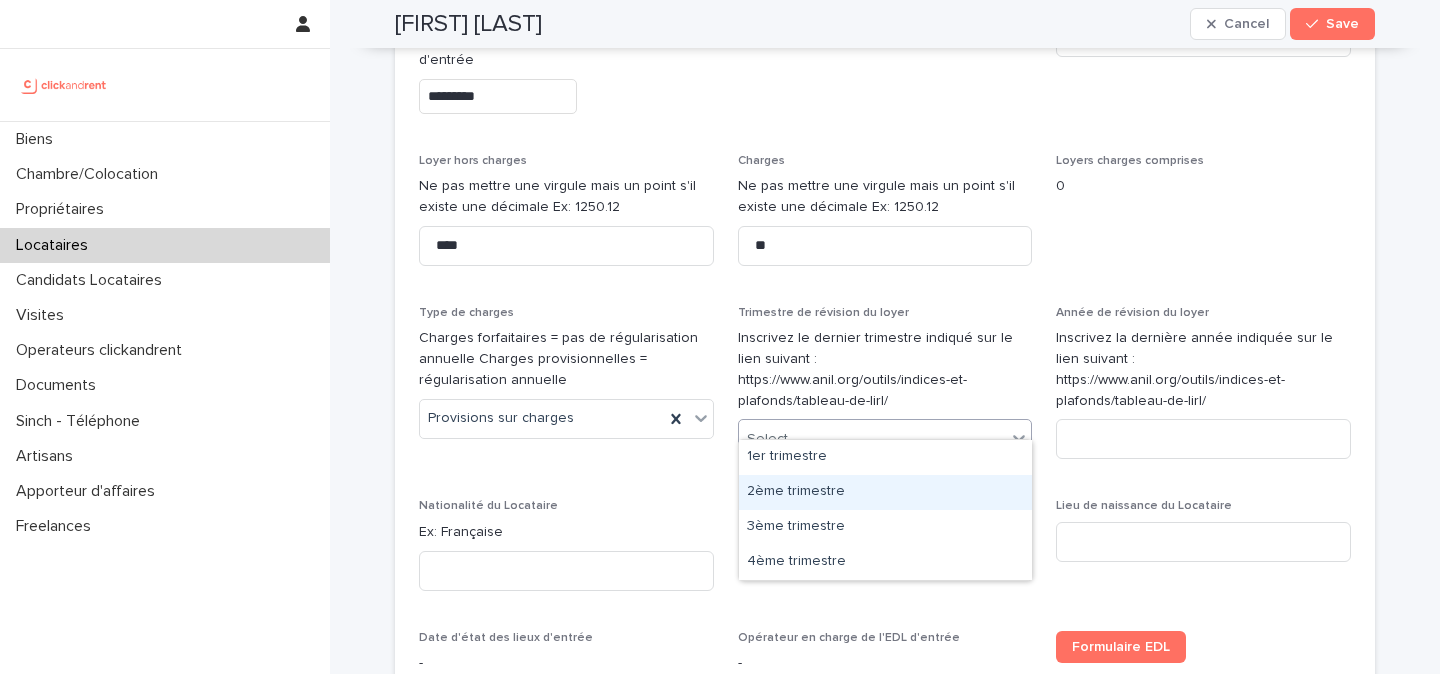 click on "2ème trimestre" at bounding box center [885, 492] 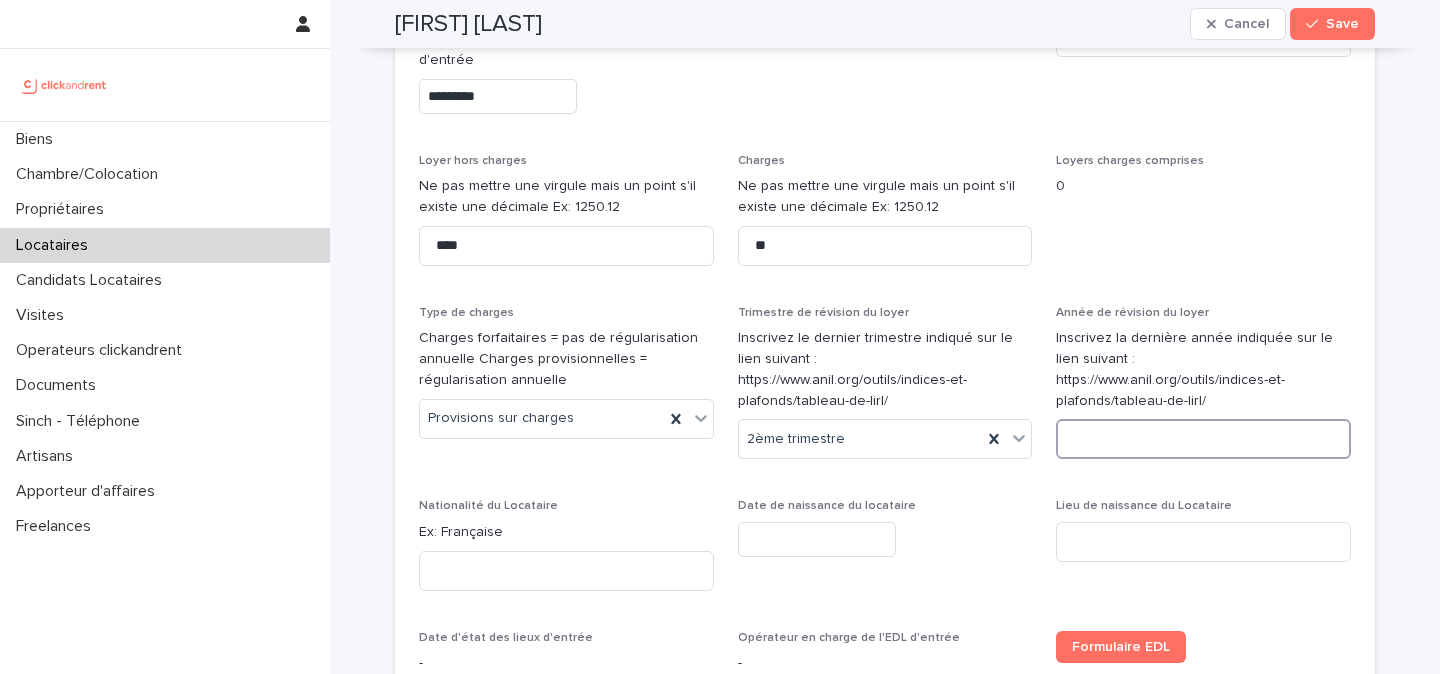 click at bounding box center (1203, 439) 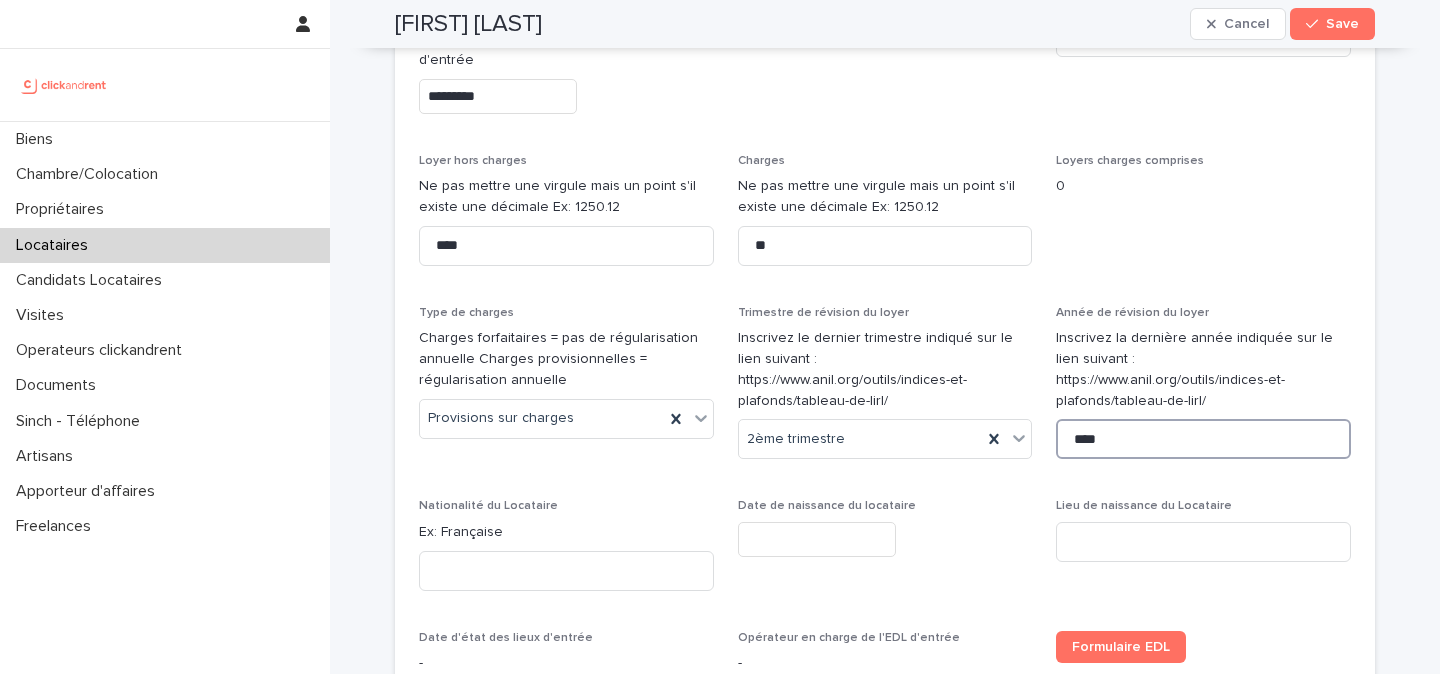 type on "****" 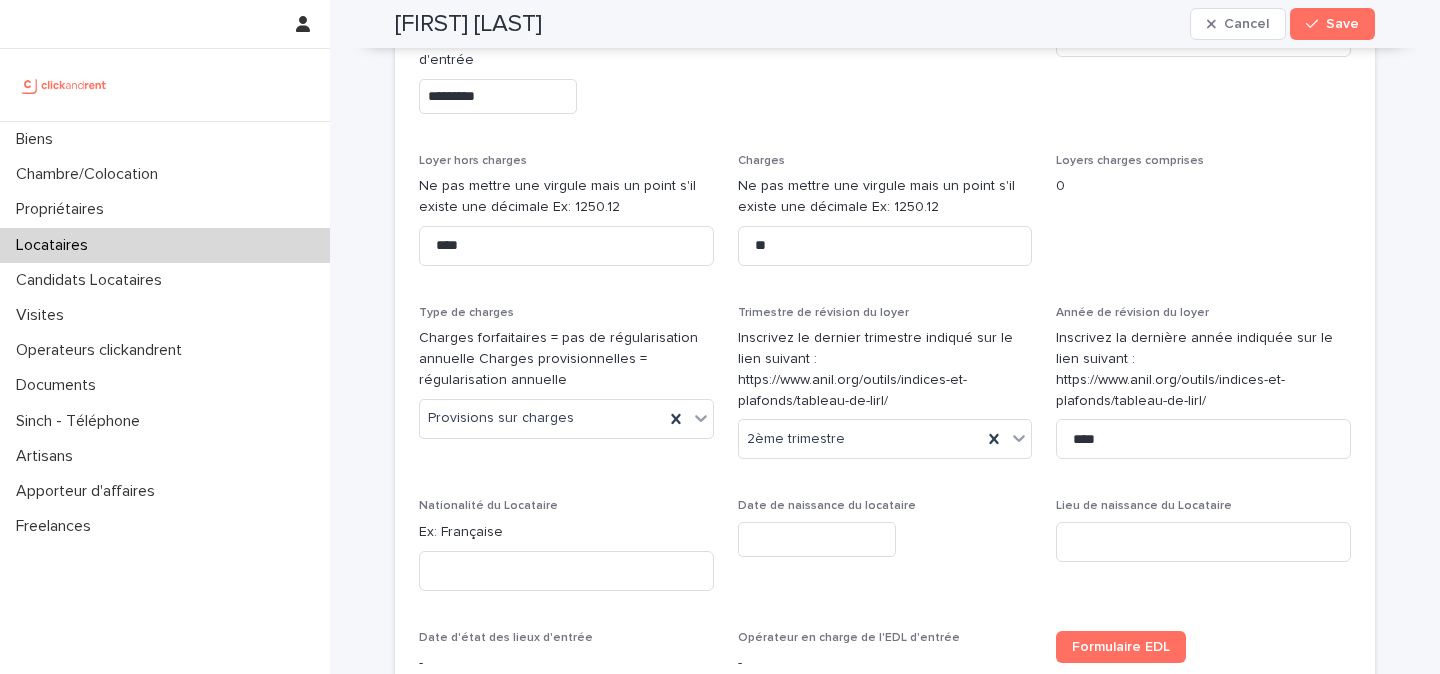 click at bounding box center [885, 539] 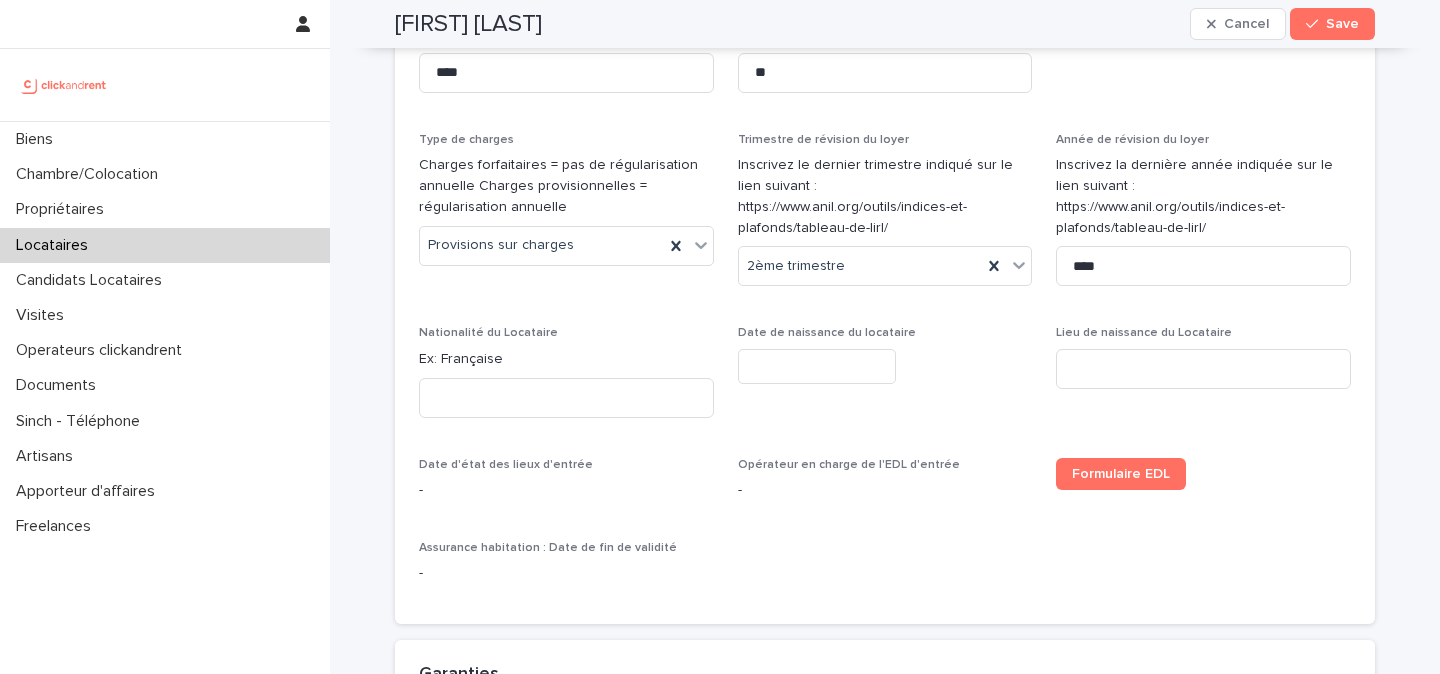 scroll, scrollTop: 1120, scrollLeft: 0, axis: vertical 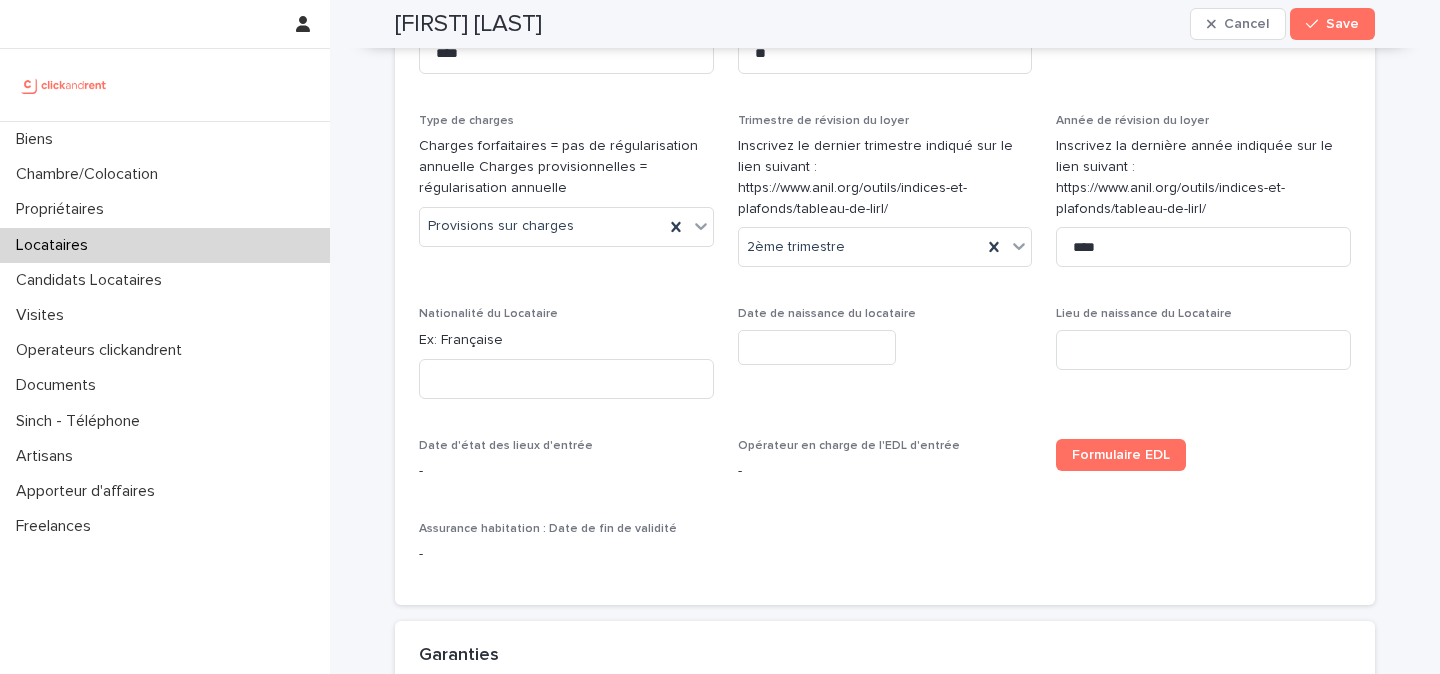 click at bounding box center [817, 347] 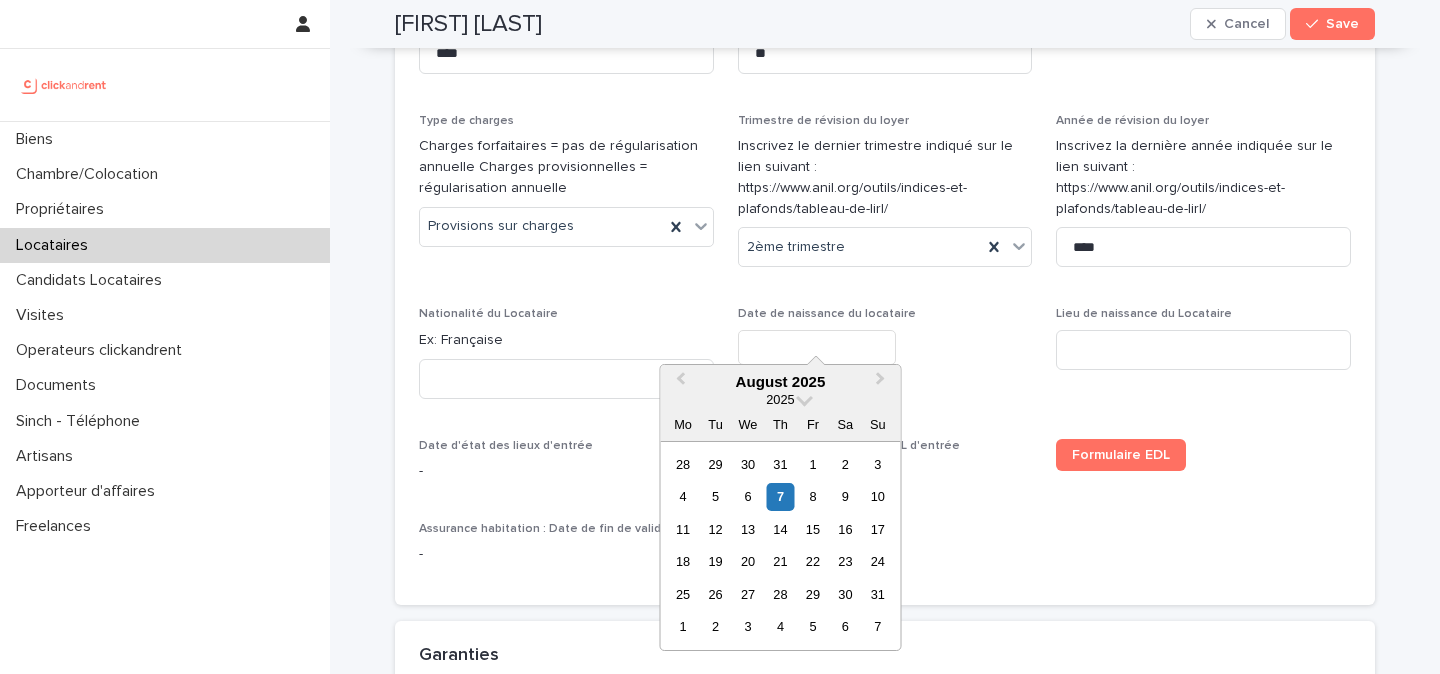 click on "Date de naissance du locataire" at bounding box center [885, 314] 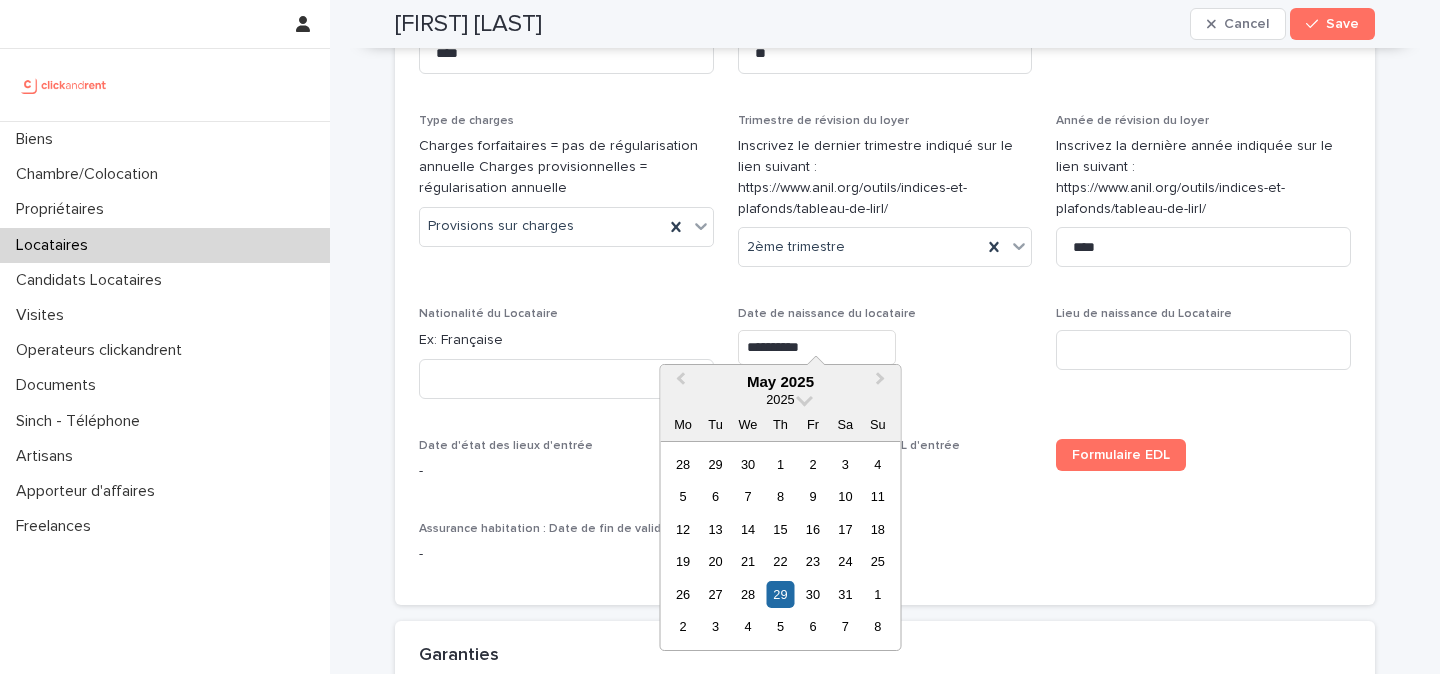 type on "*********" 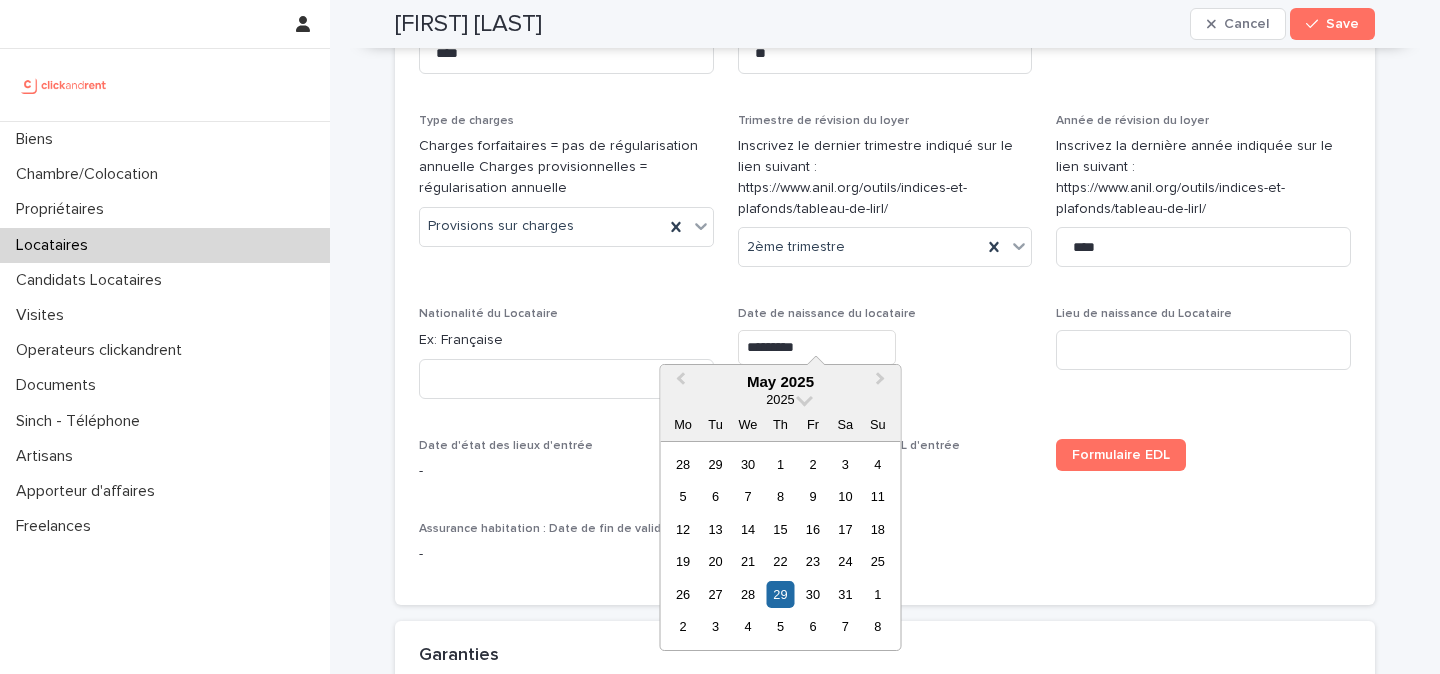 click on "*********" at bounding box center (885, 347) 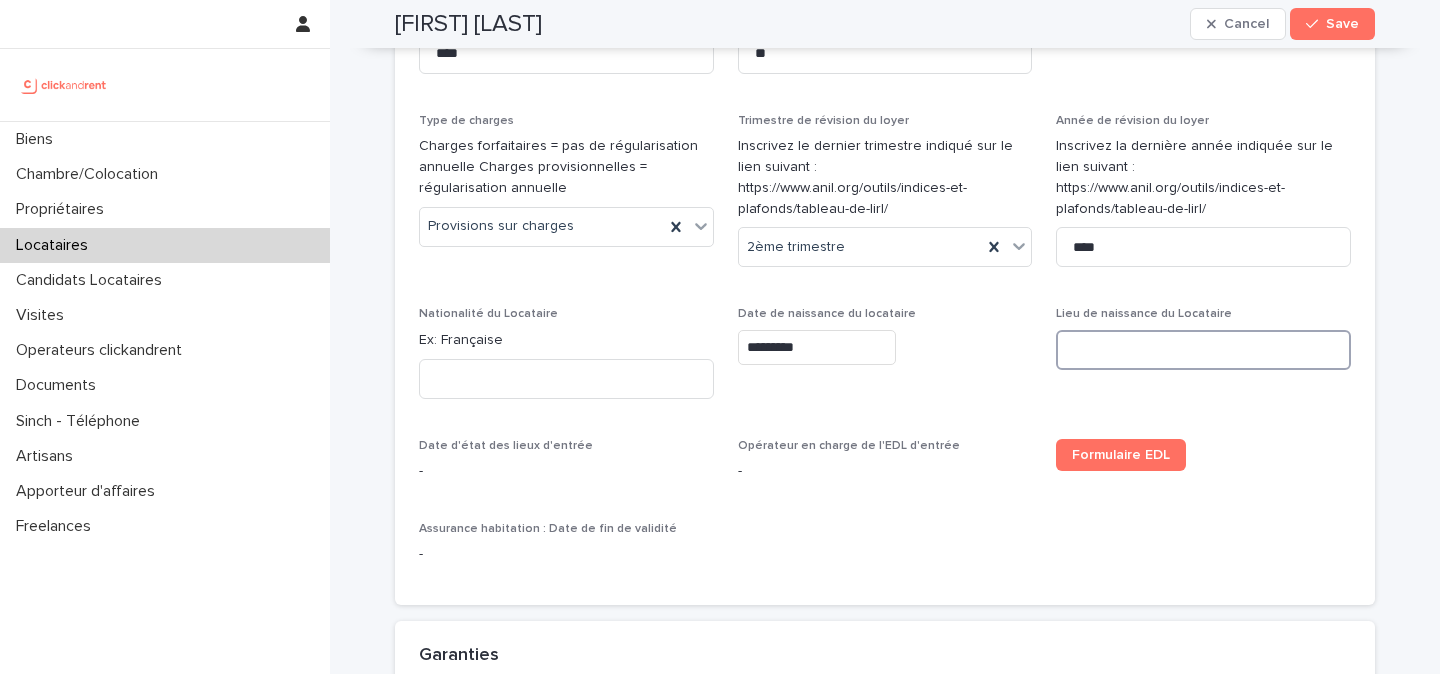 click at bounding box center [1203, 350] 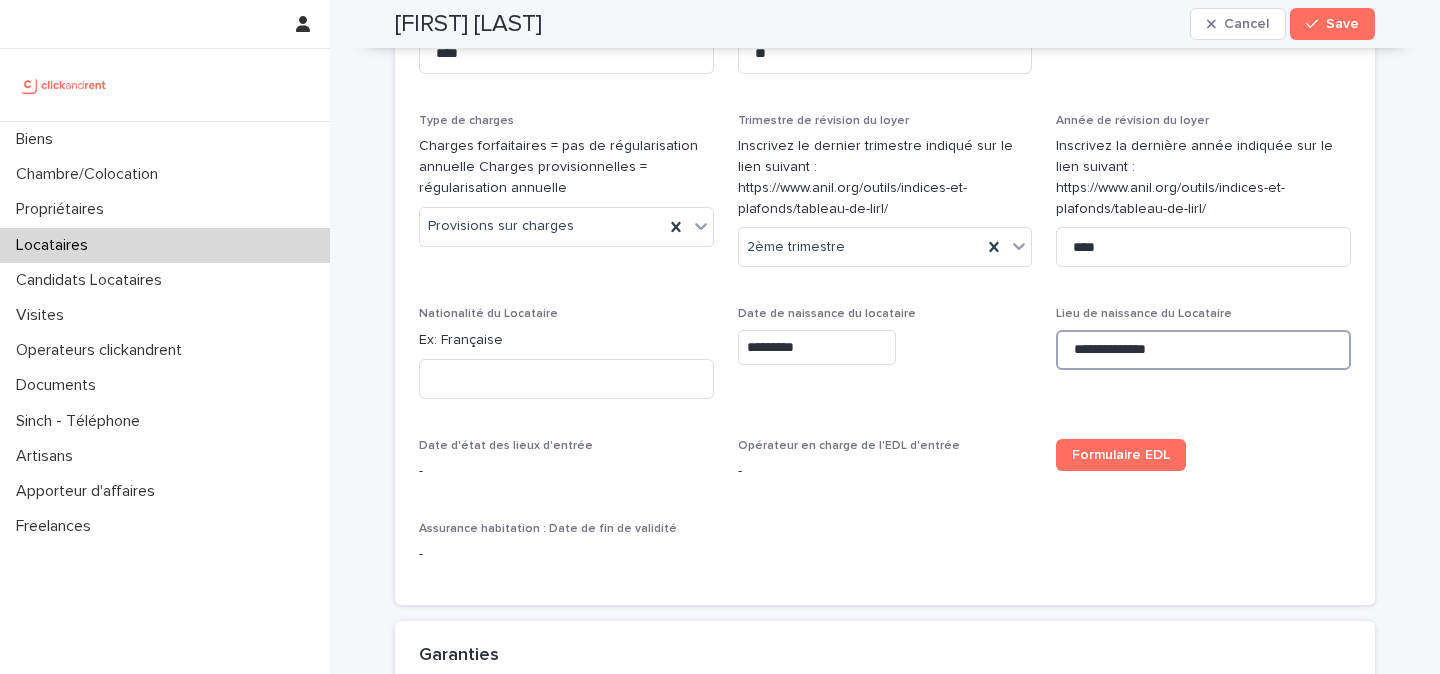 type on "**********" 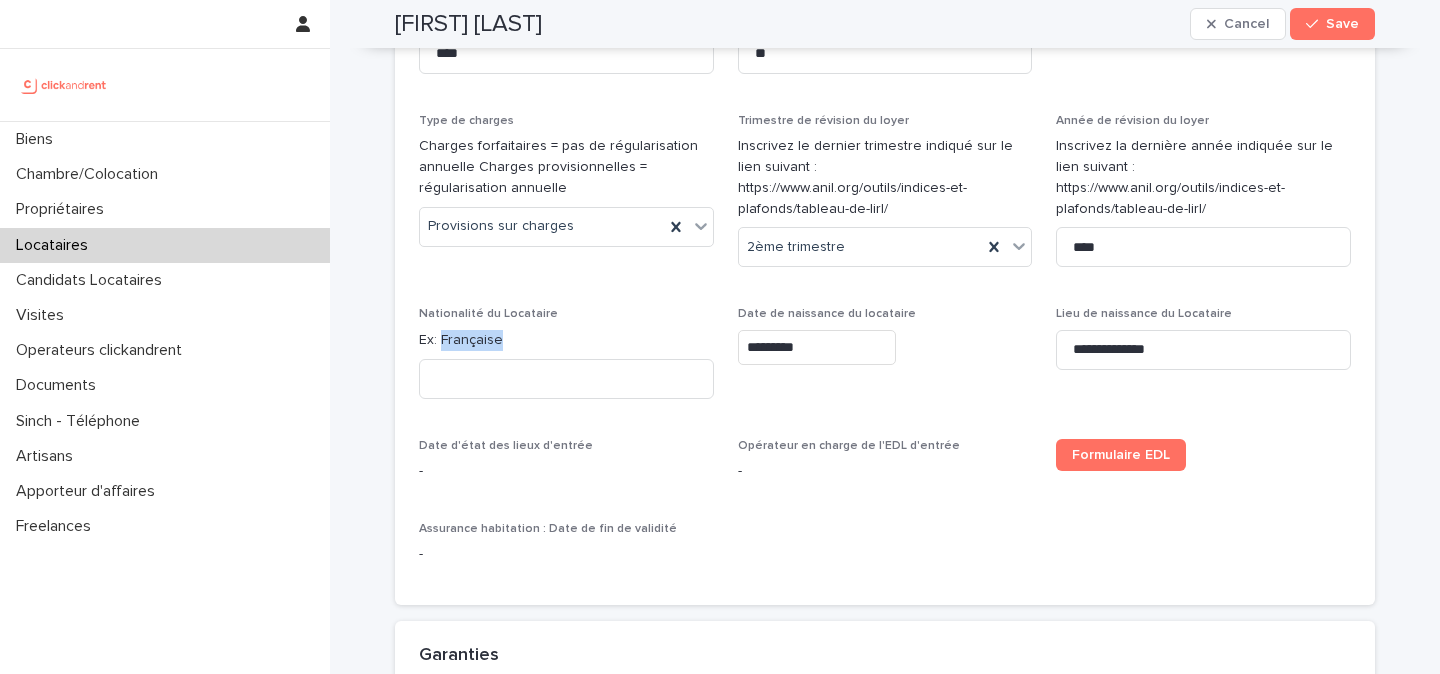 drag, startPoint x: 441, startPoint y: 316, endPoint x: 569, endPoint y: 315, distance: 128.0039 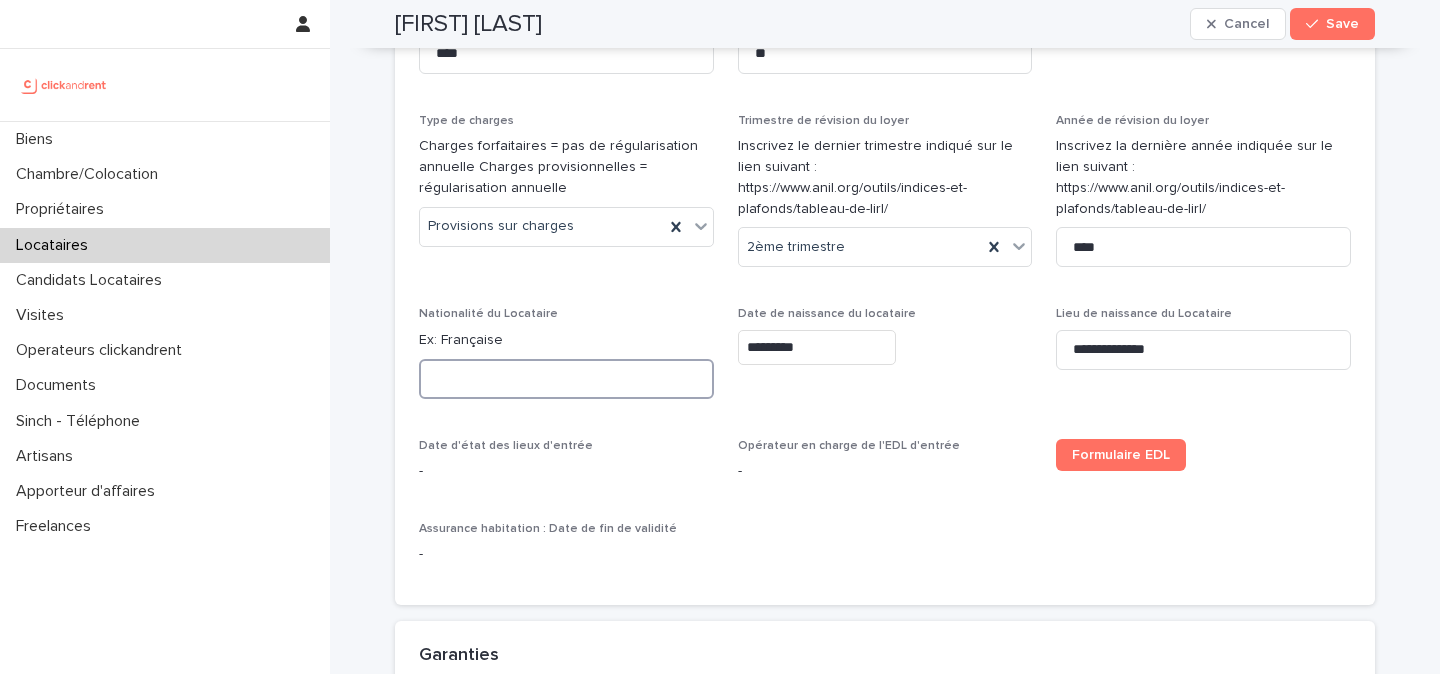 click at bounding box center (566, 379) 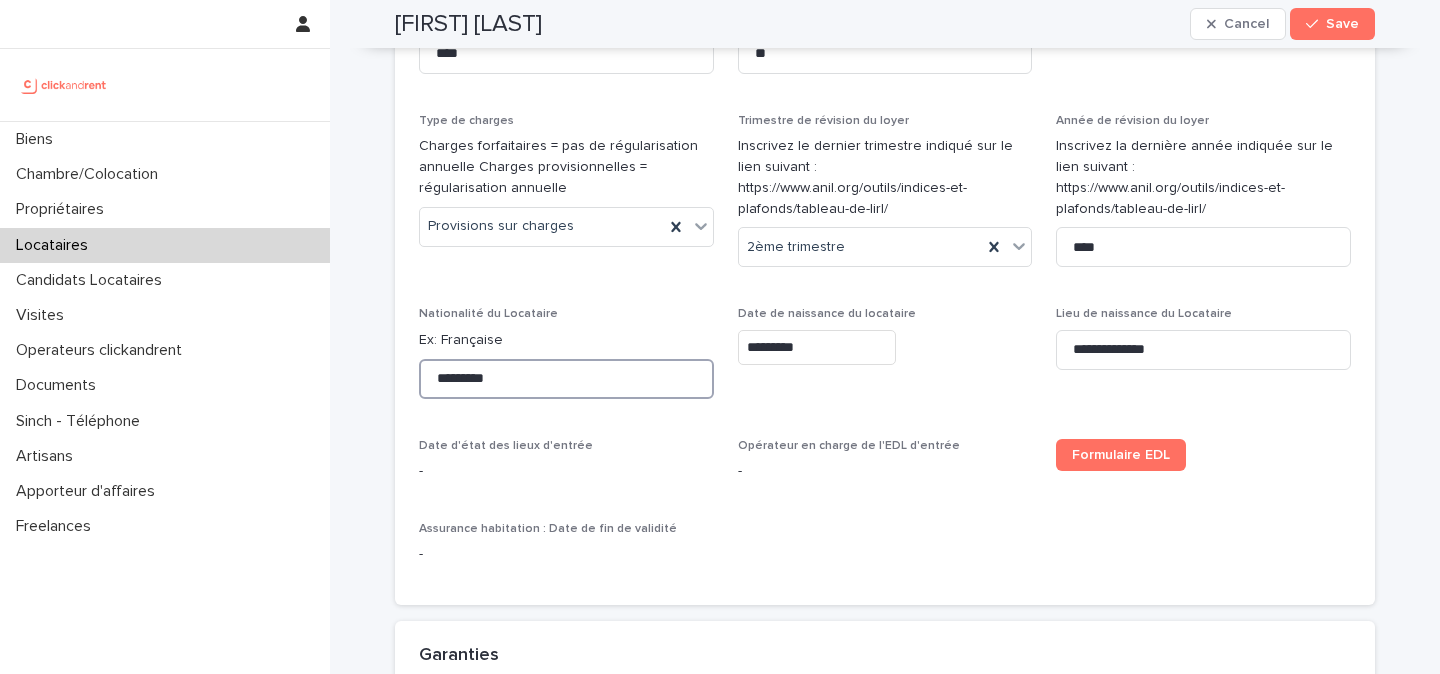 type on "*********" 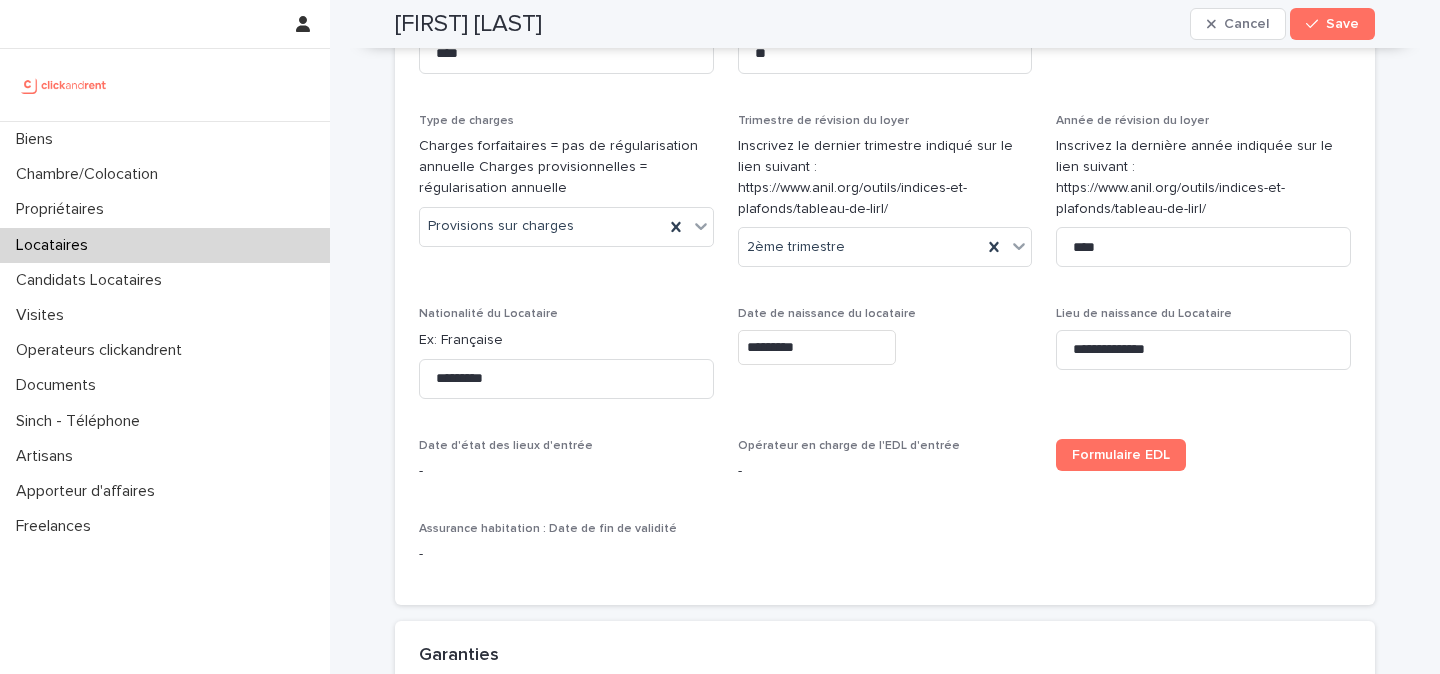 click on "Date d'état des lieux d'entrée" at bounding box center (566, 446) 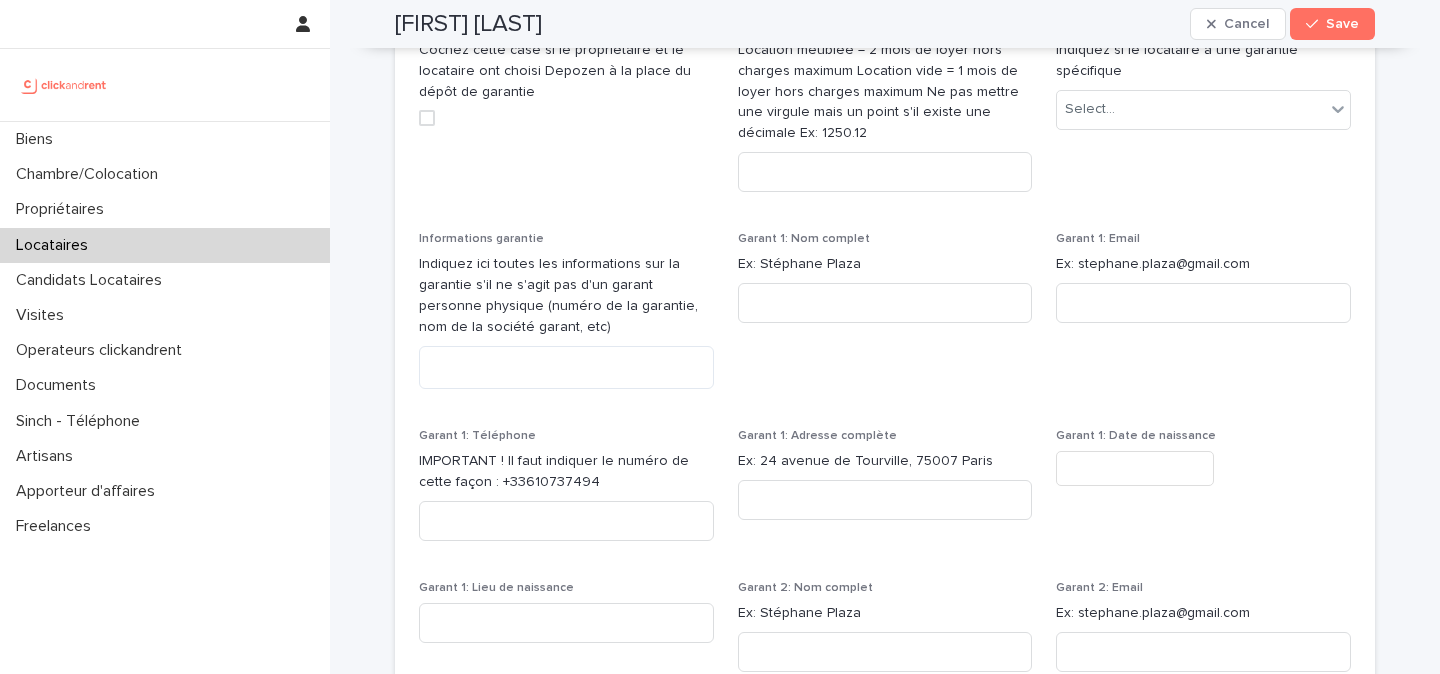 scroll, scrollTop: 1807, scrollLeft: 0, axis: vertical 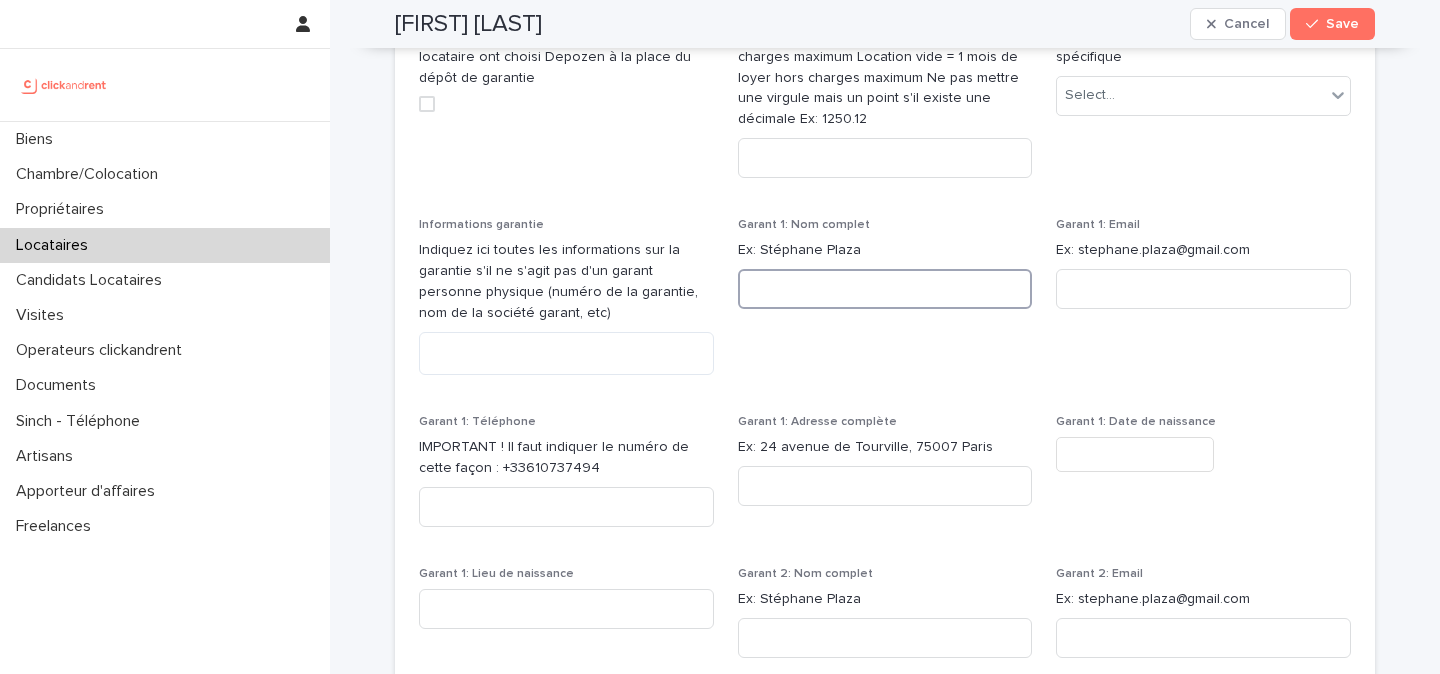 click at bounding box center [885, 289] 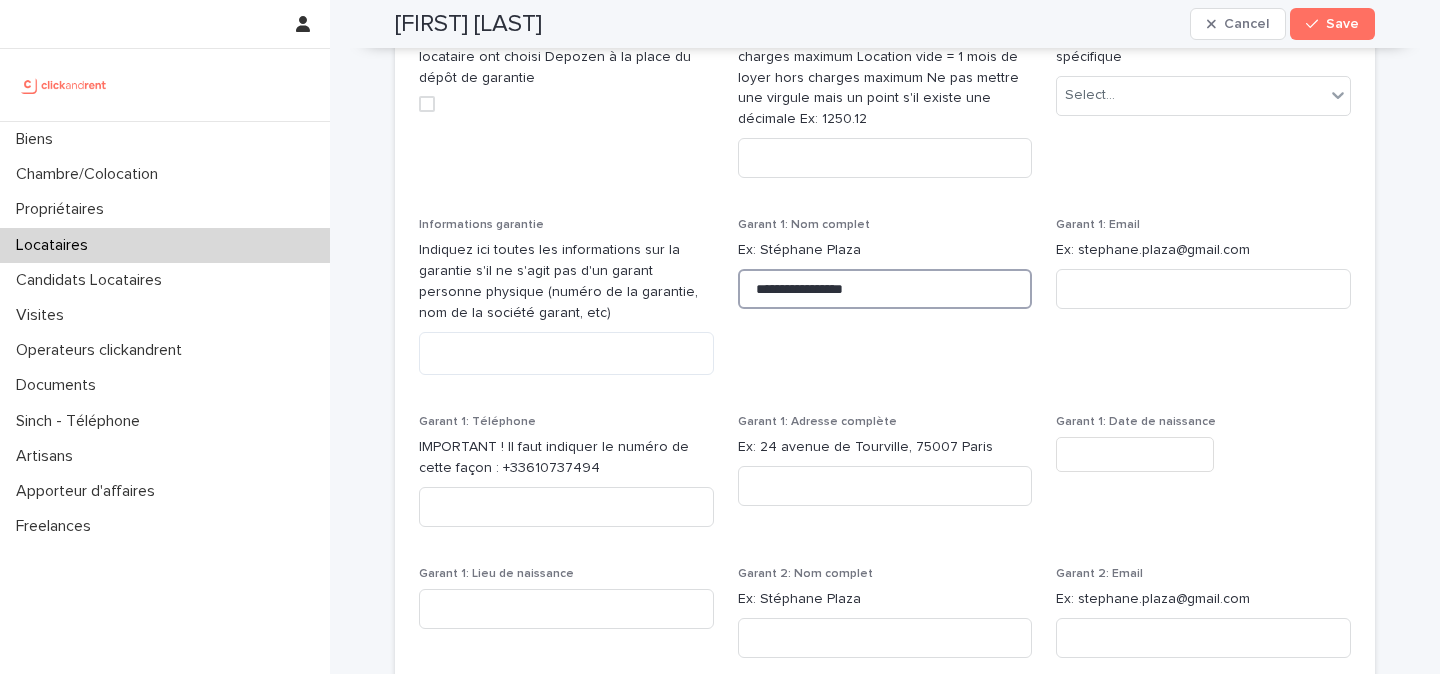 type on "**********" 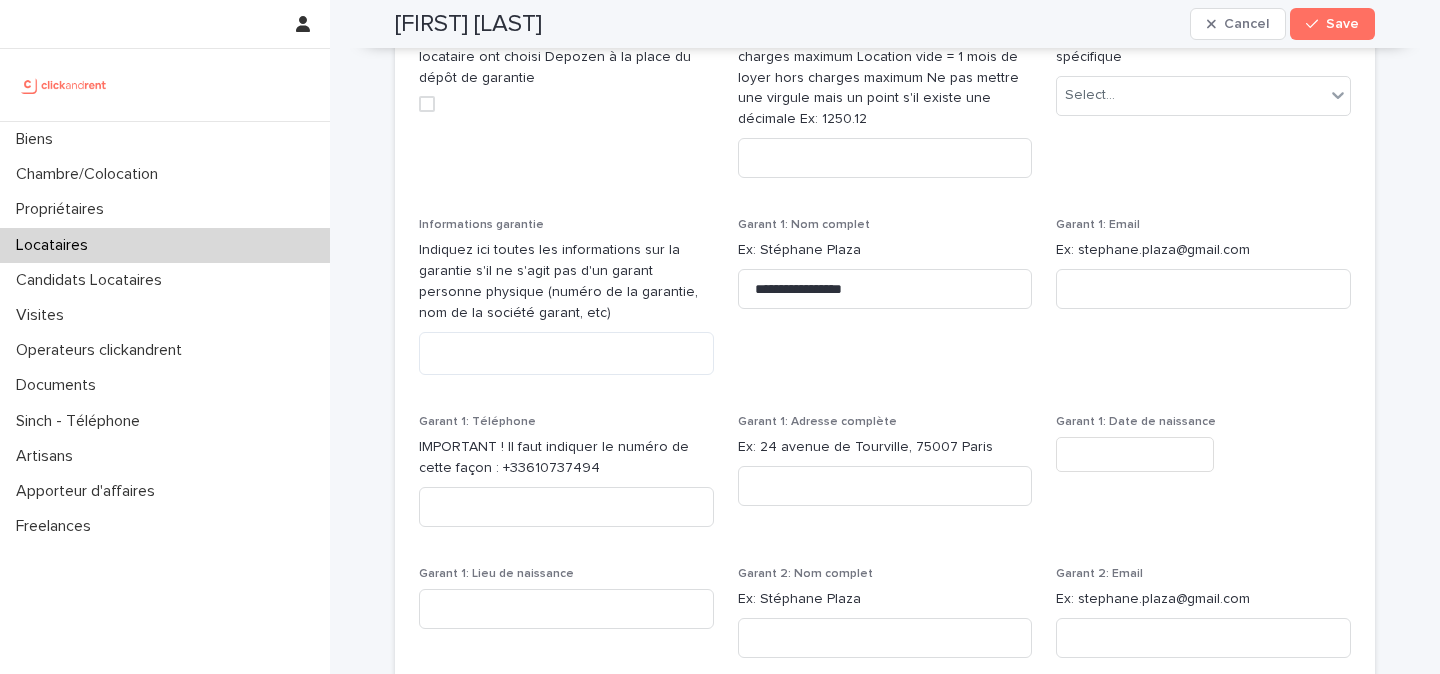 click on "**********" at bounding box center [885, 304] 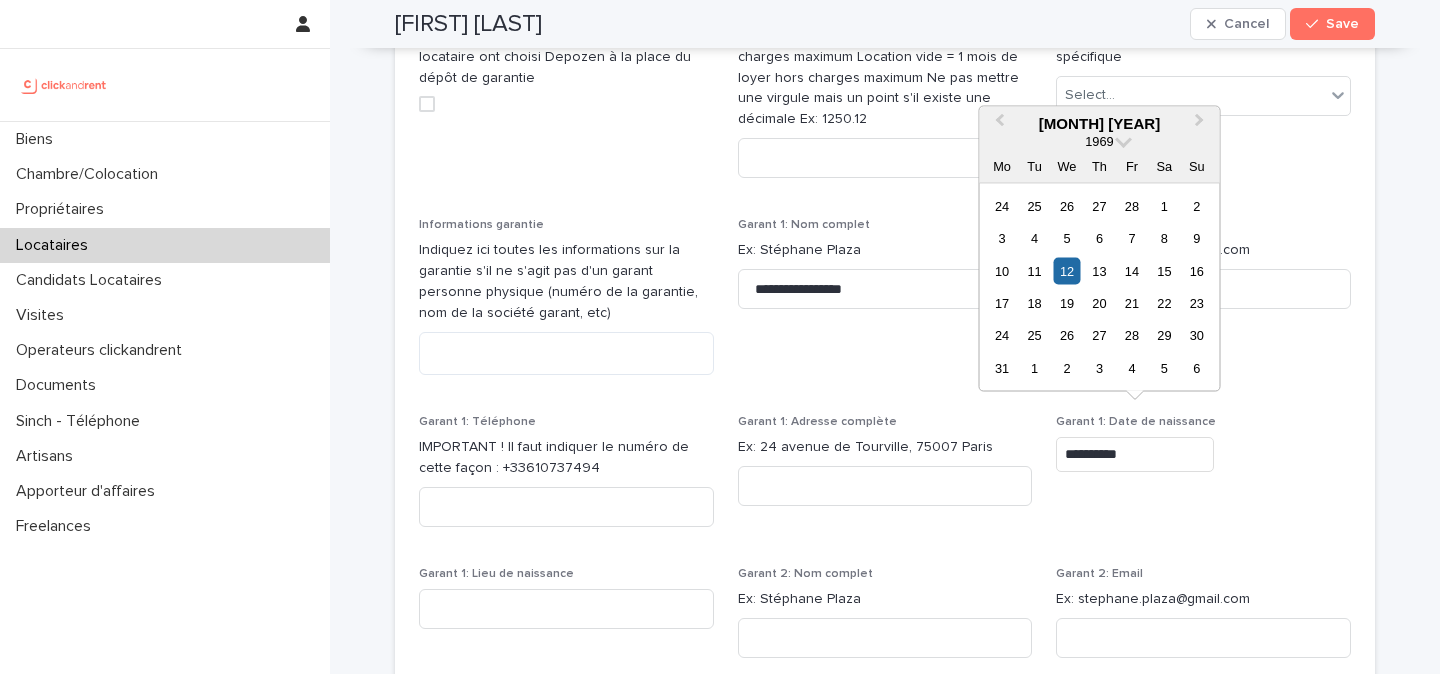 type on "*********" 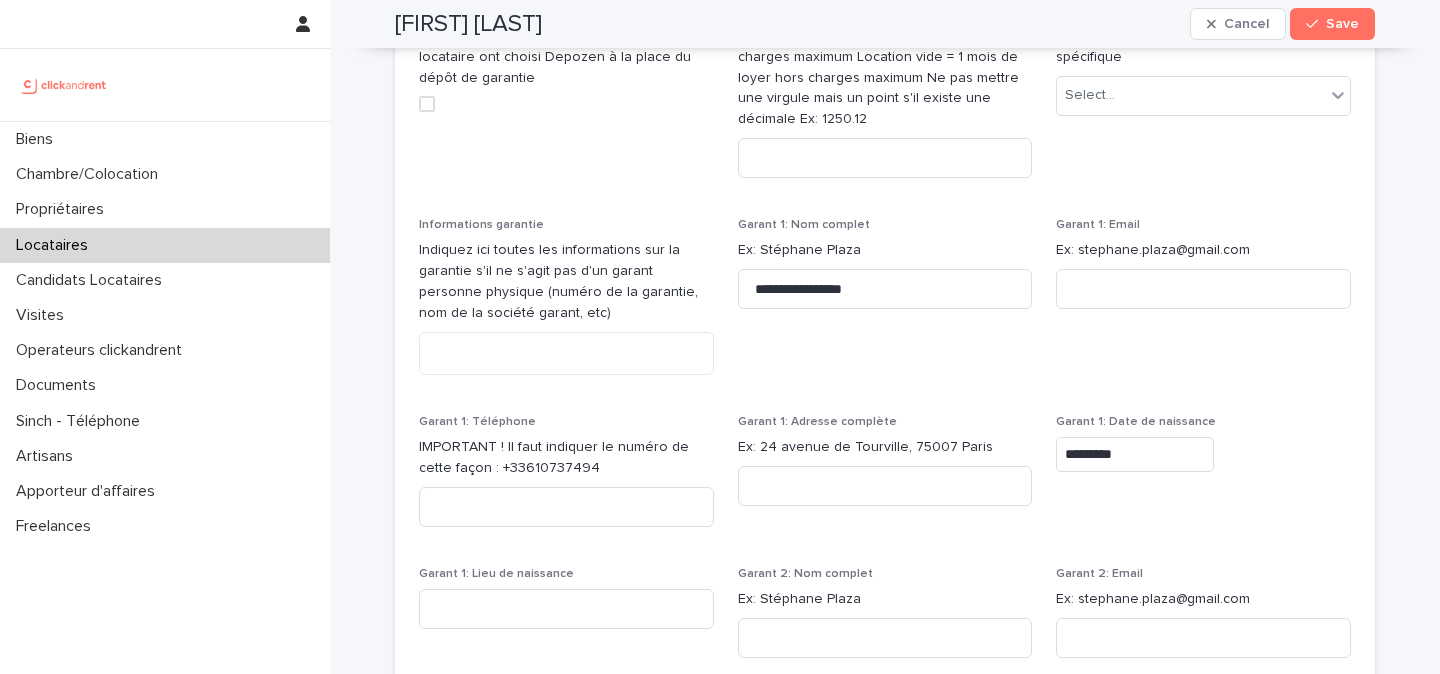 click on "Garant 1: Date de naissance *********" at bounding box center [1203, 479] 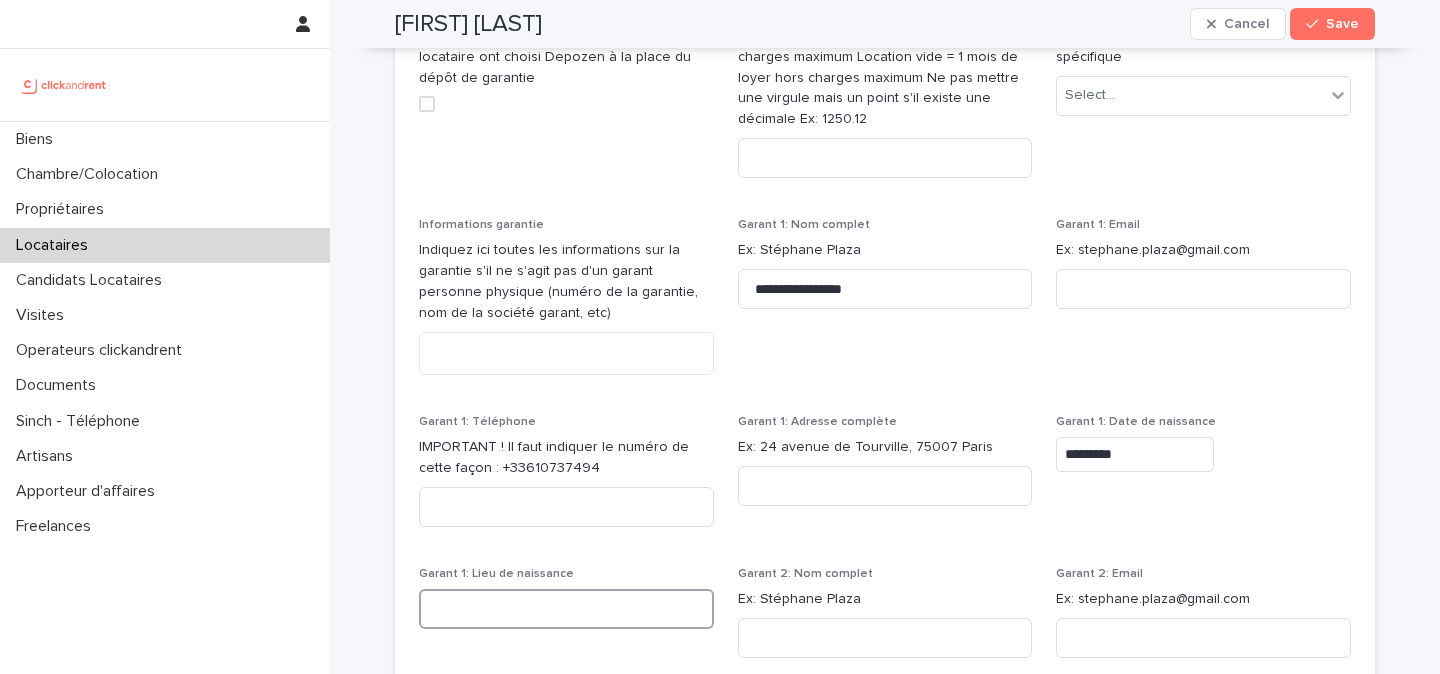 click at bounding box center (566, 609) 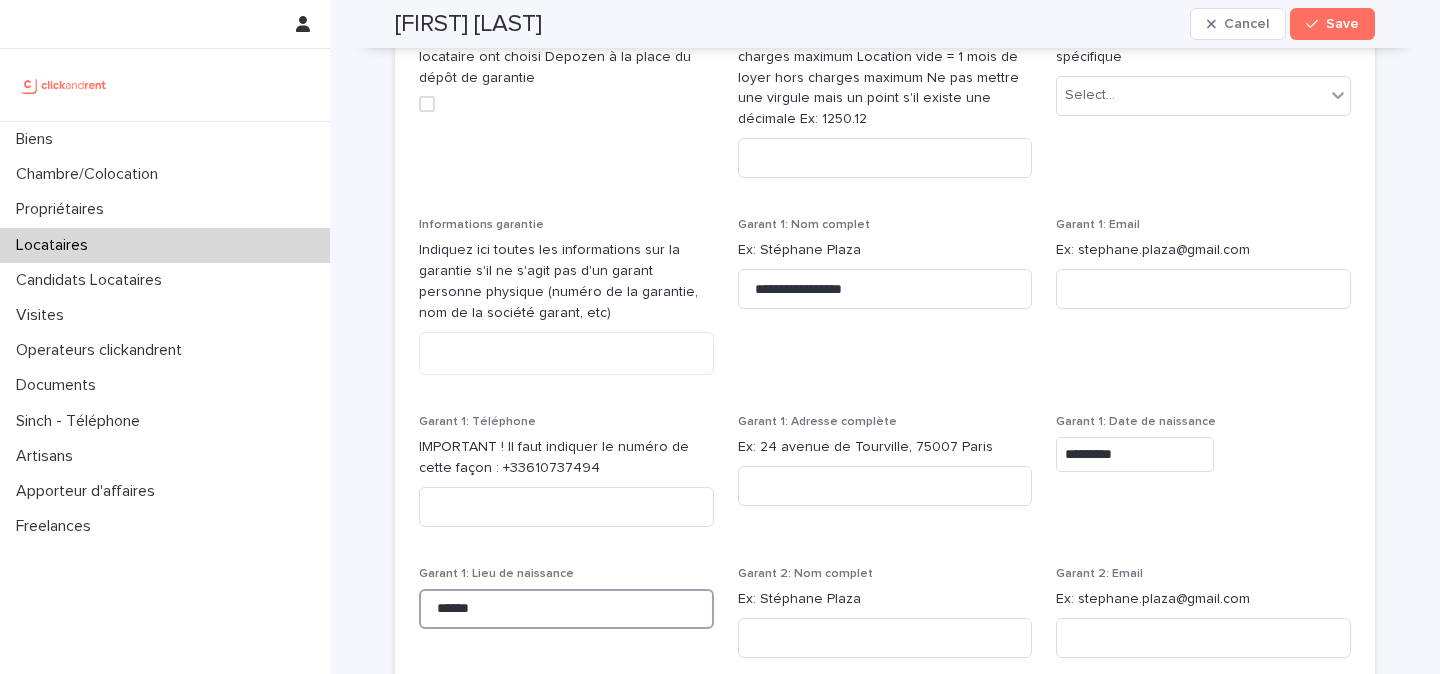 type on "******" 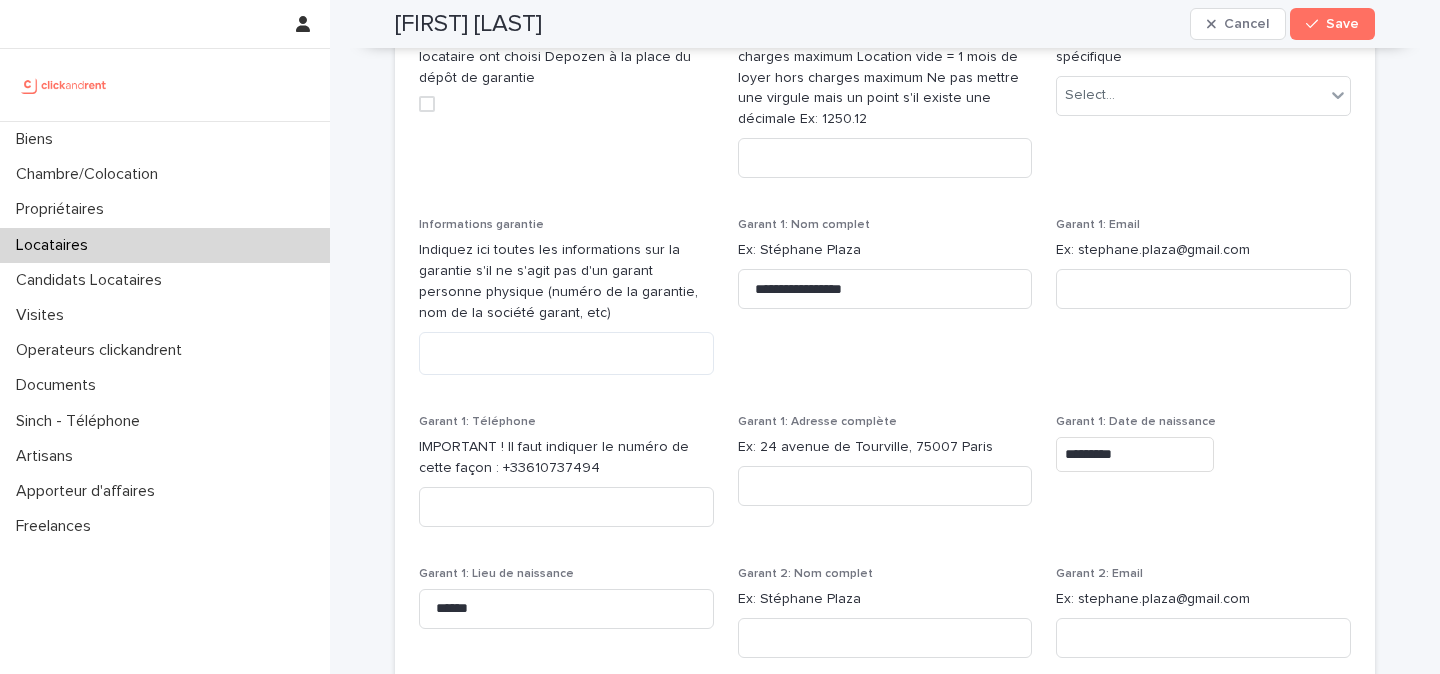 click on "**********" at bounding box center (885, 480) 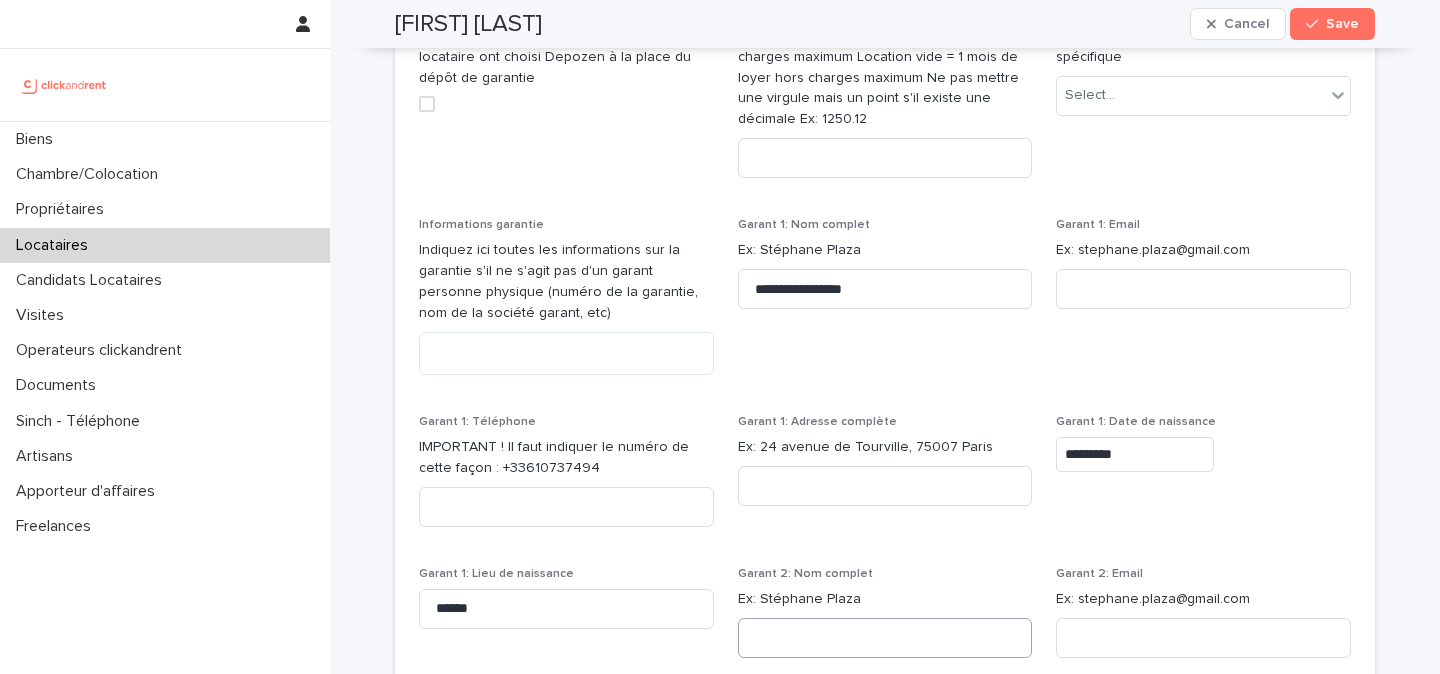 scroll, scrollTop: 1855, scrollLeft: 0, axis: vertical 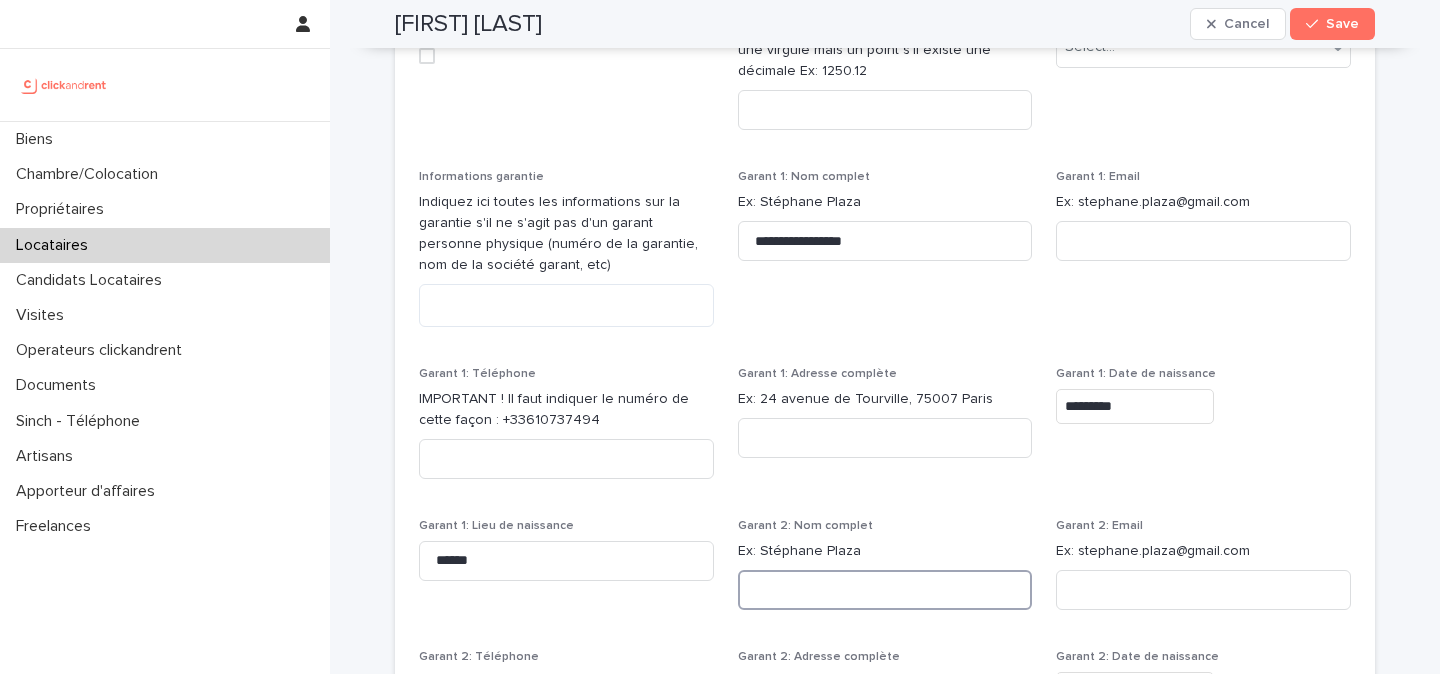click at bounding box center (885, 590) 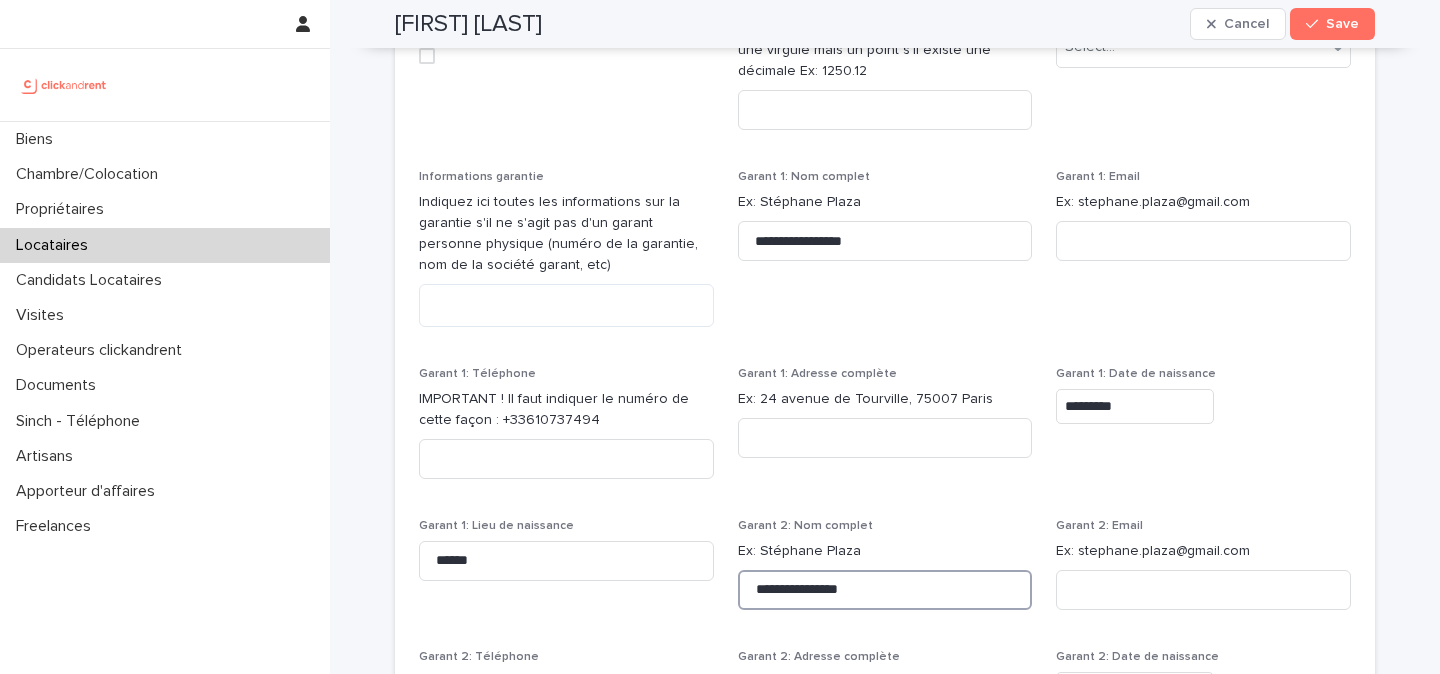 type on "**********" 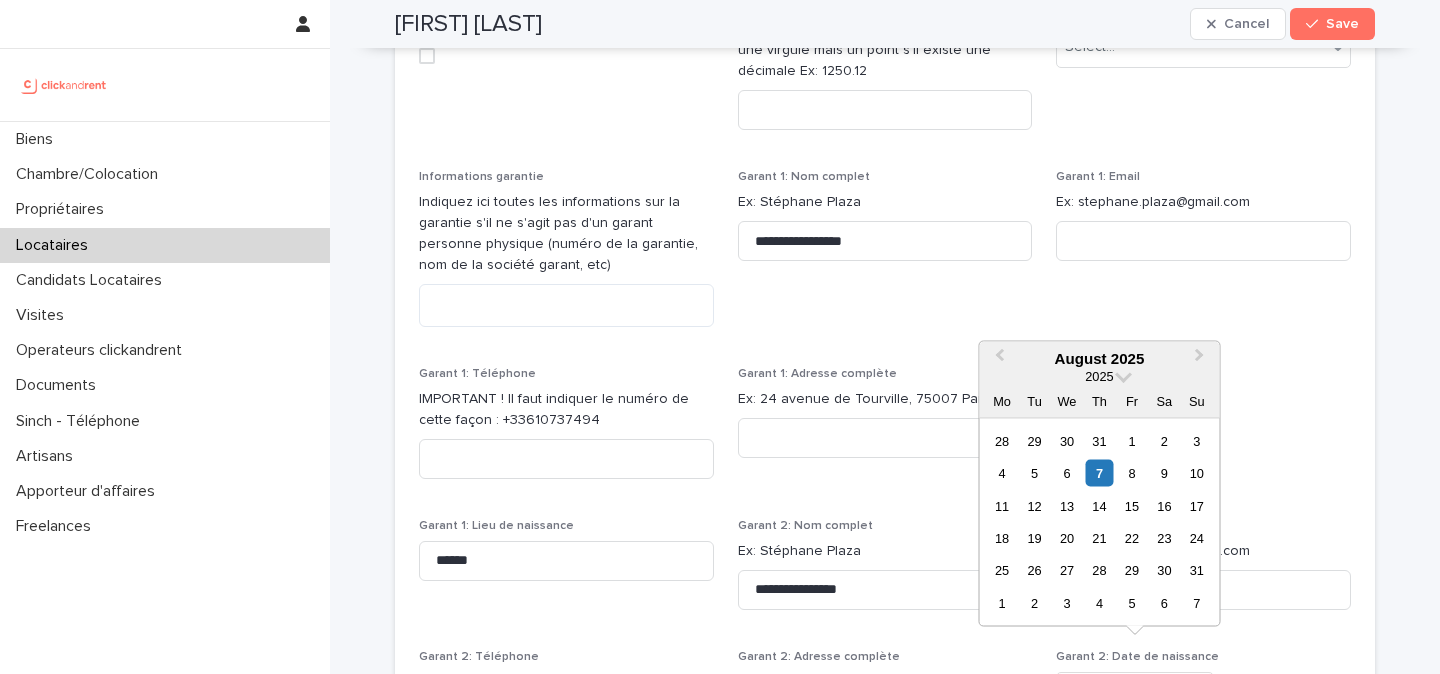 click at bounding box center (1135, 689) 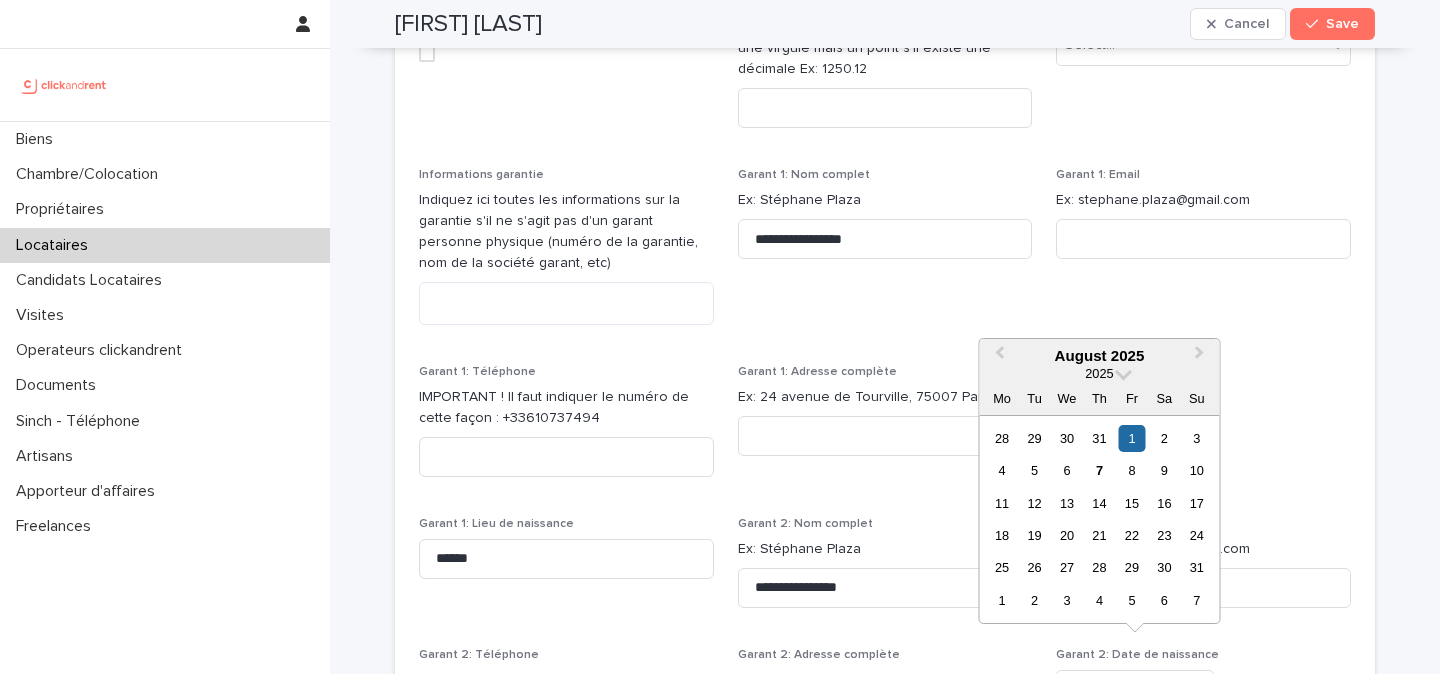 scroll, scrollTop: 1858, scrollLeft: 0, axis: vertical 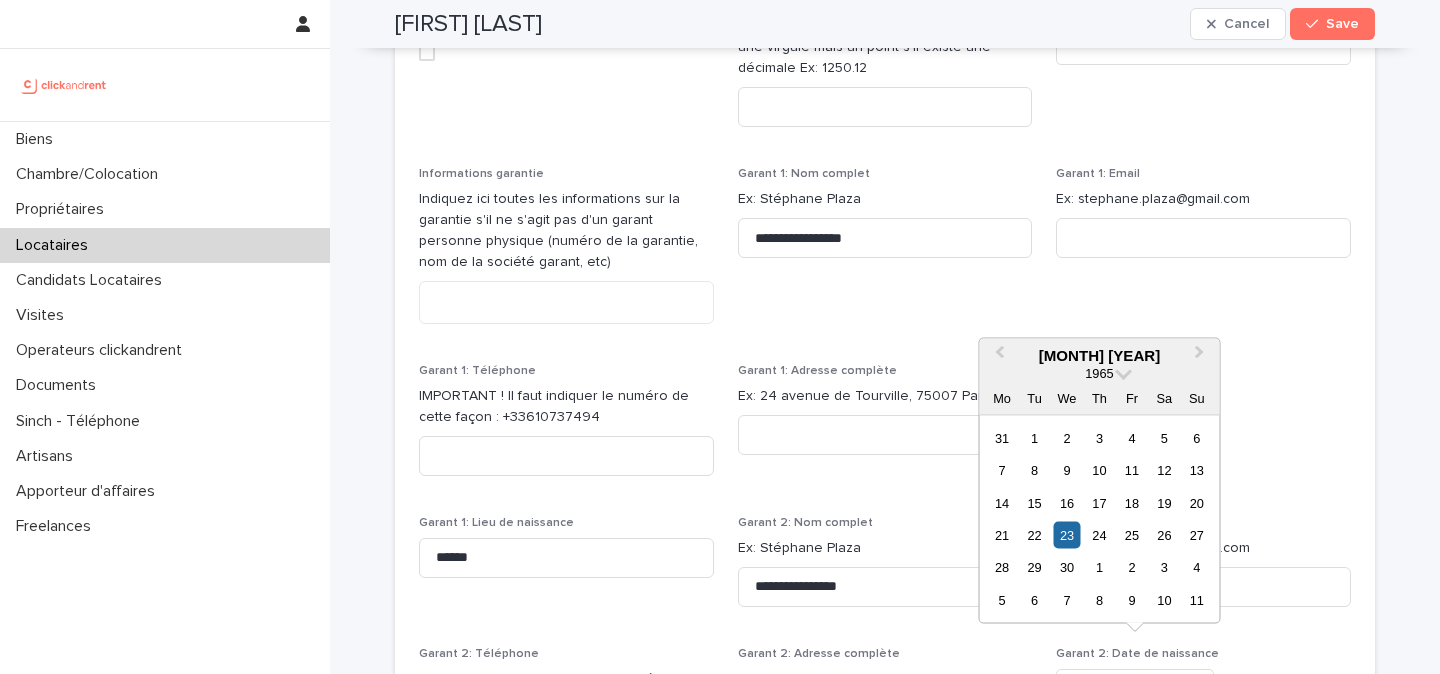 type on "*********" 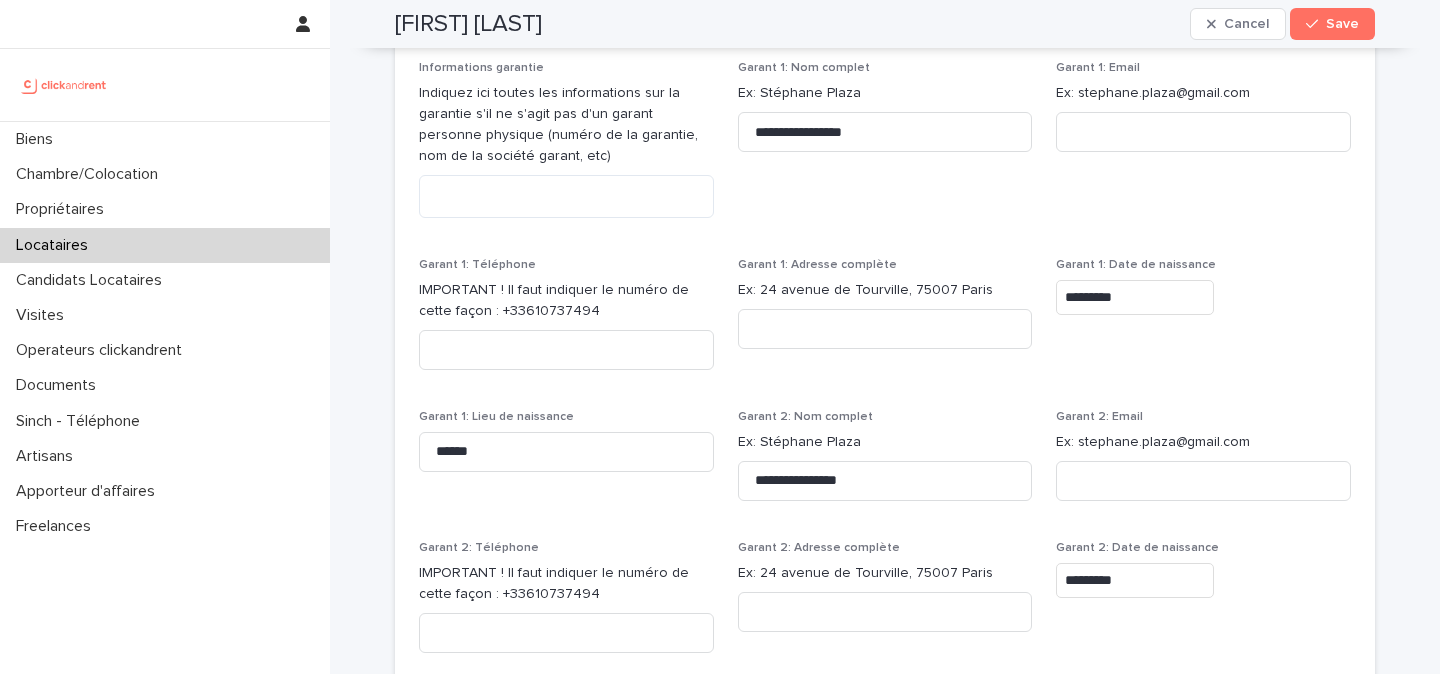 scroll, scrollTop: 2023, scrollLeft: 0, axis: vertical 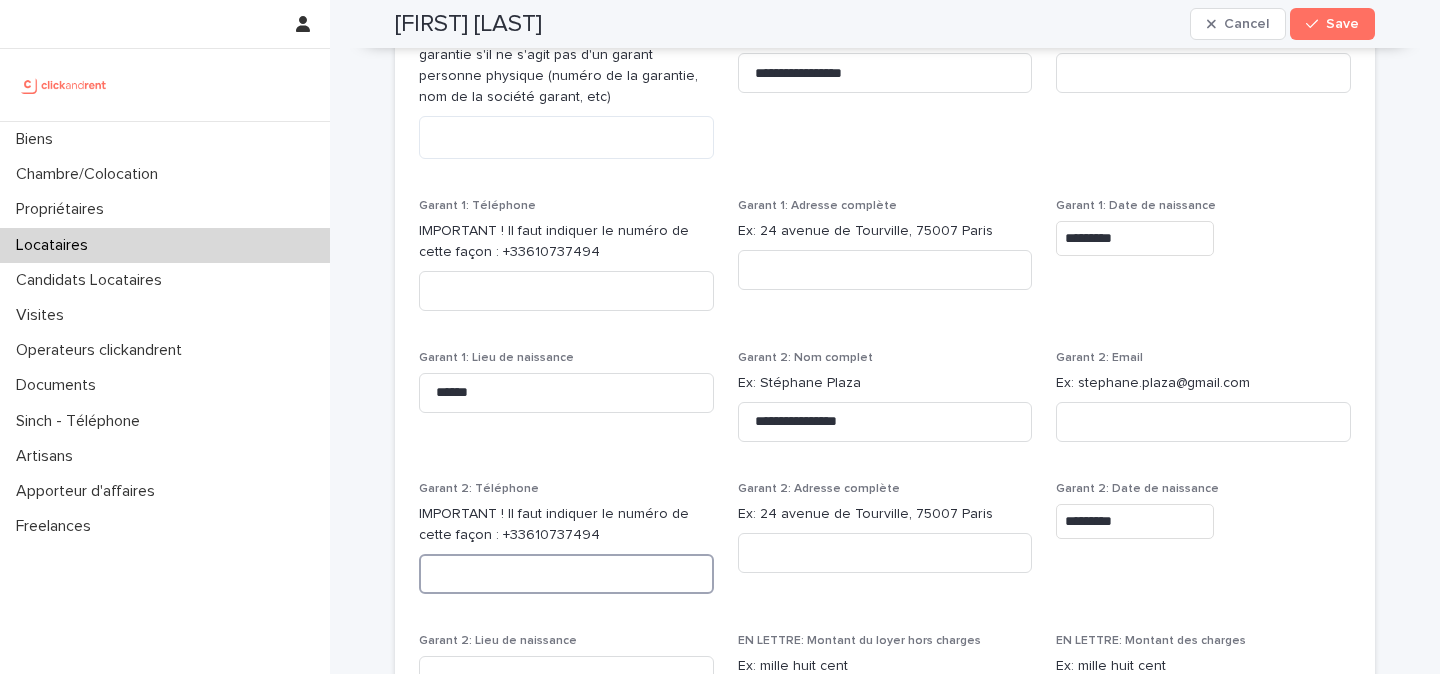 click at bounding box center [566, 574] 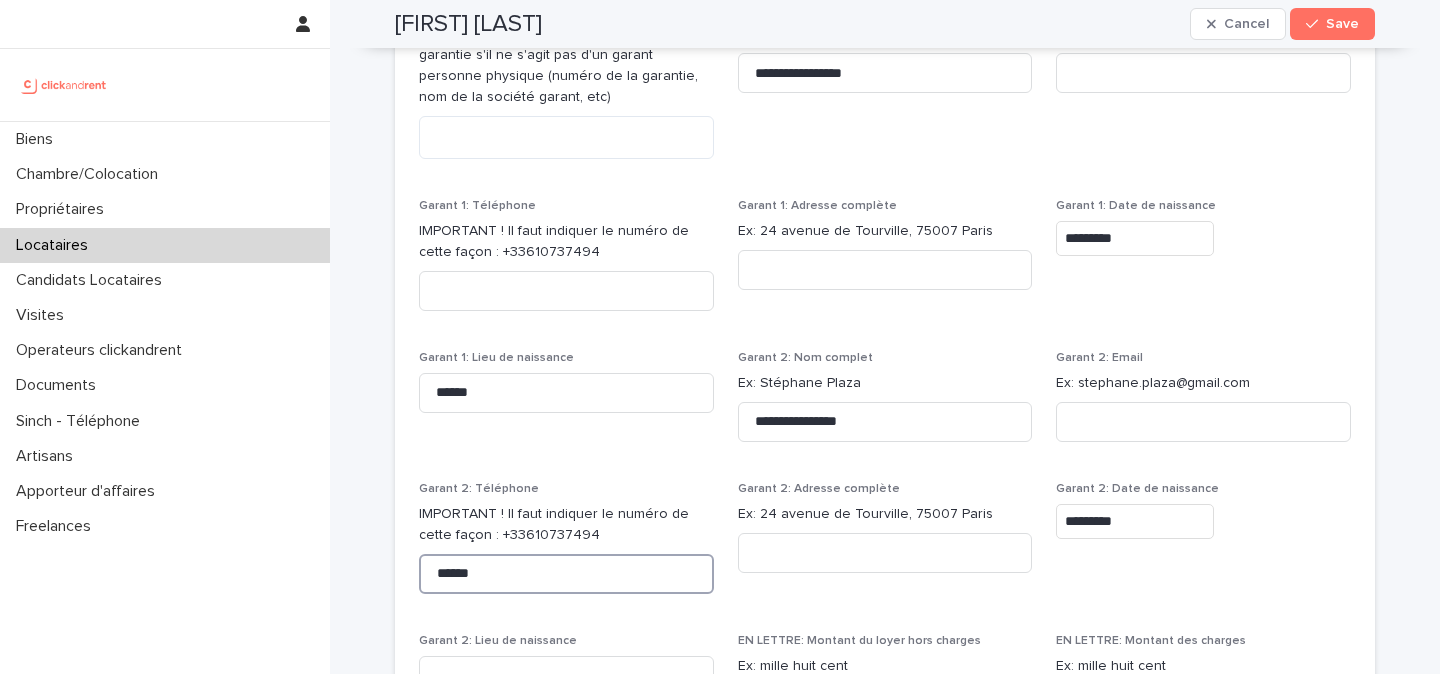 type on "******" 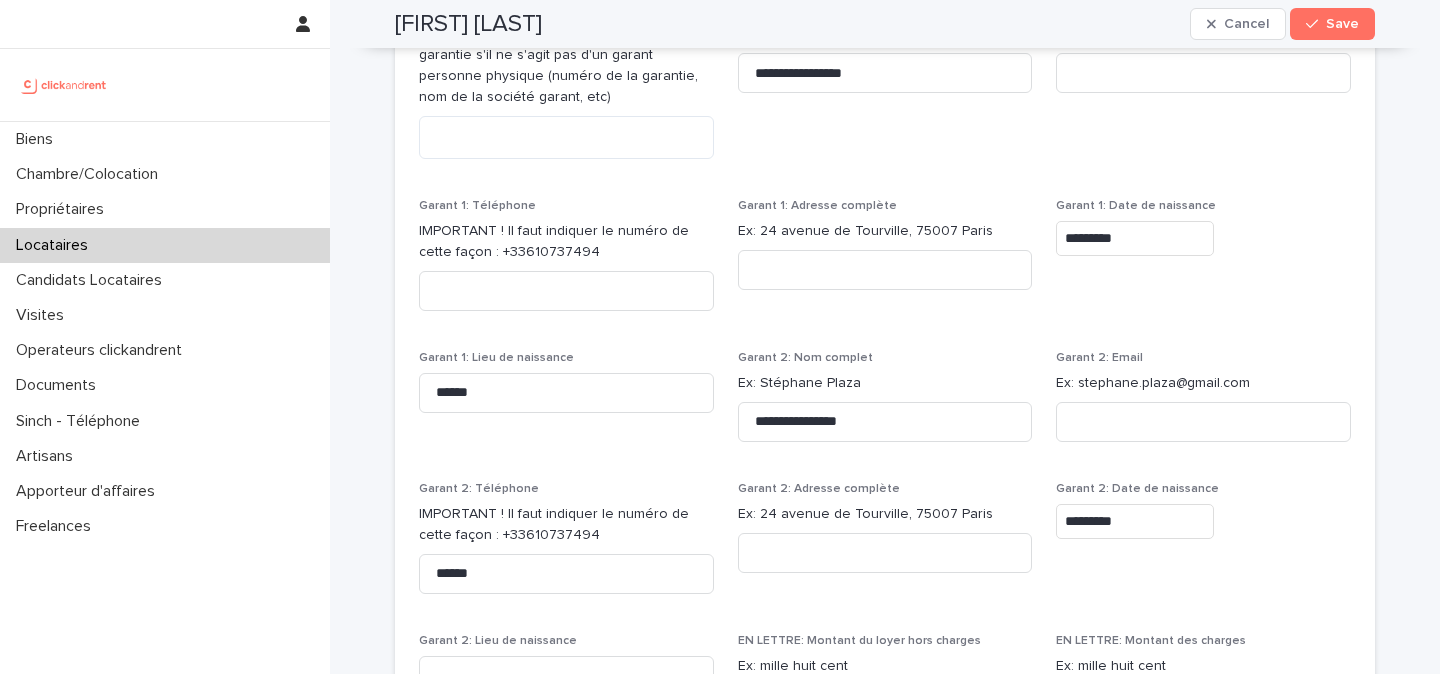 click on "**********" at bounding box center (885, 264) 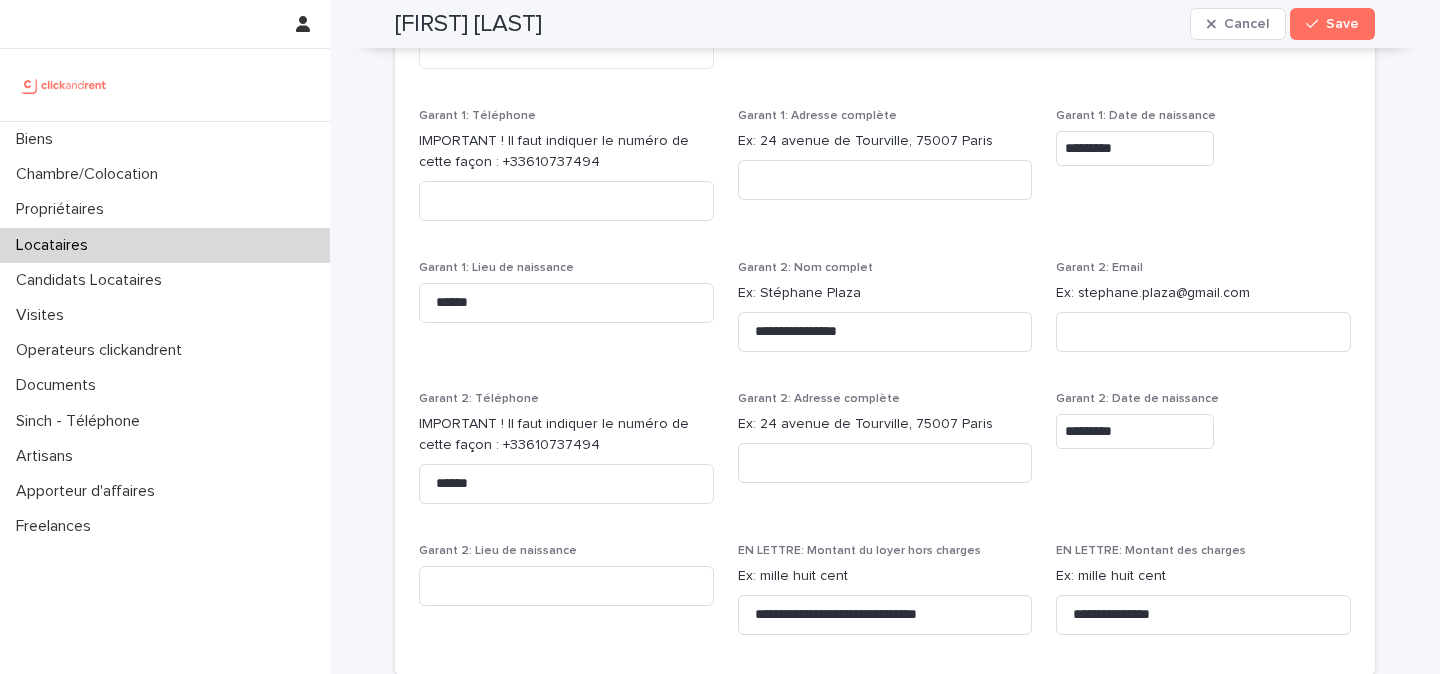 scroll, scrollTop: 2119, scrollLeft: 0, axis: vertical 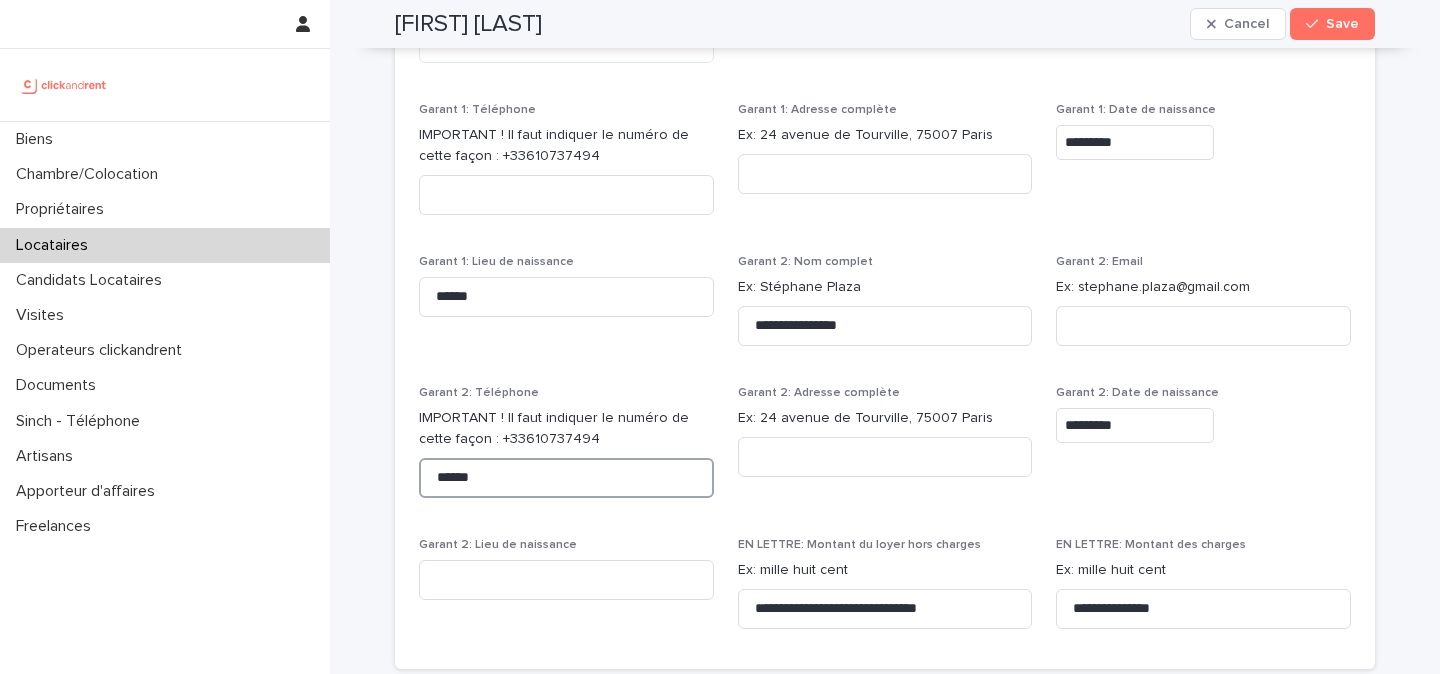 click on "******" at bounding box center [566, 478] 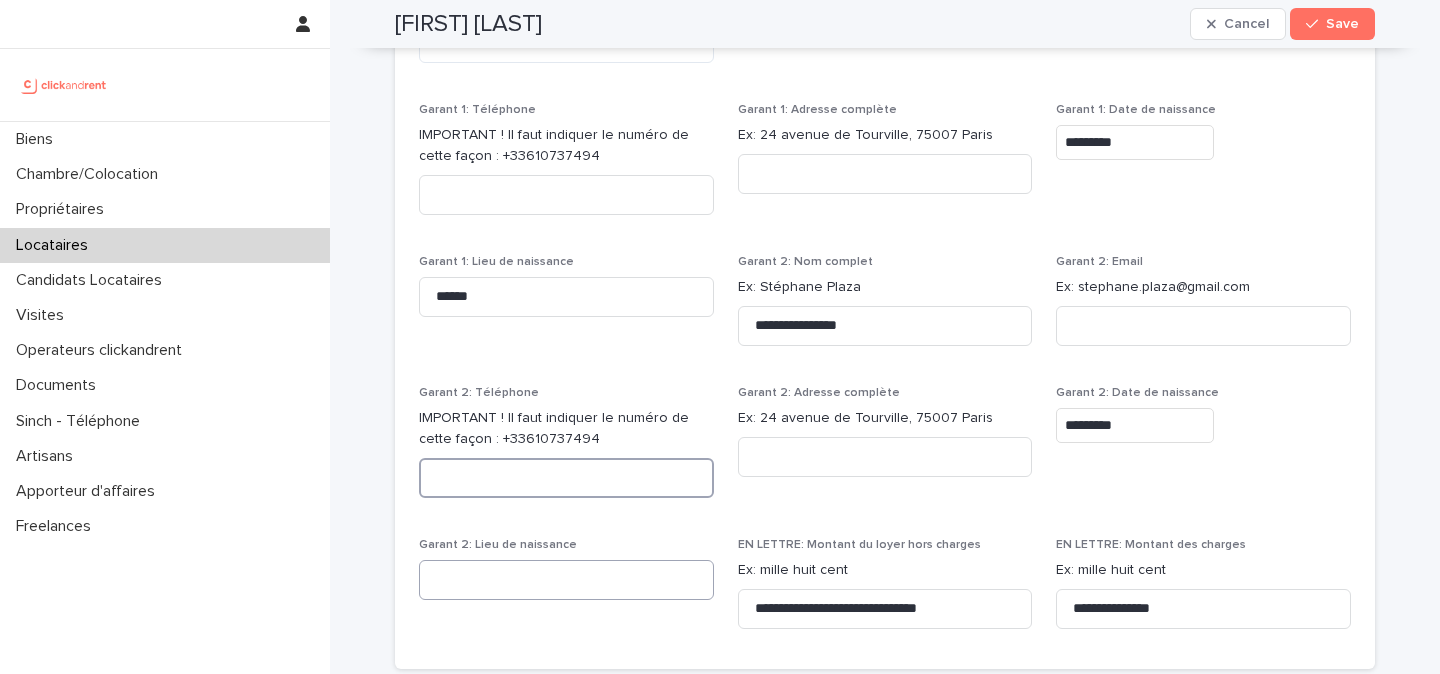 type 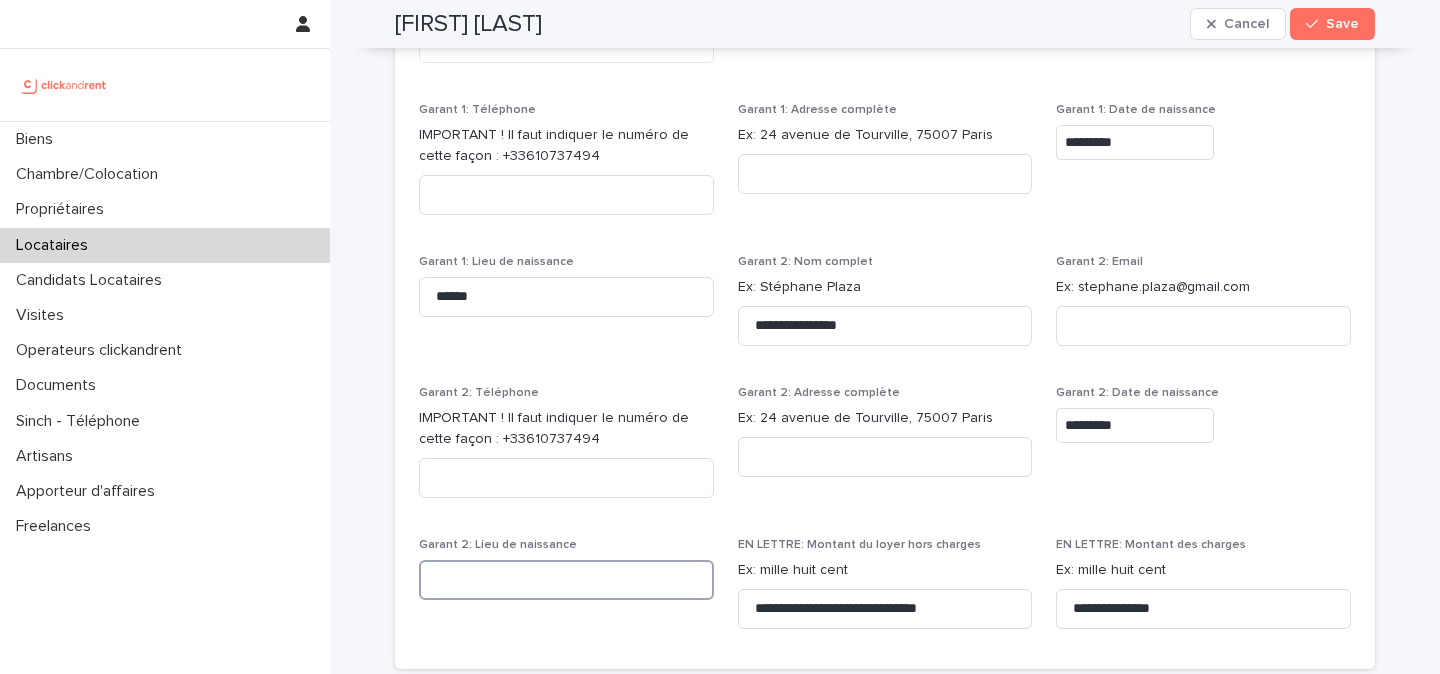 click at bounding box center [566, 580] 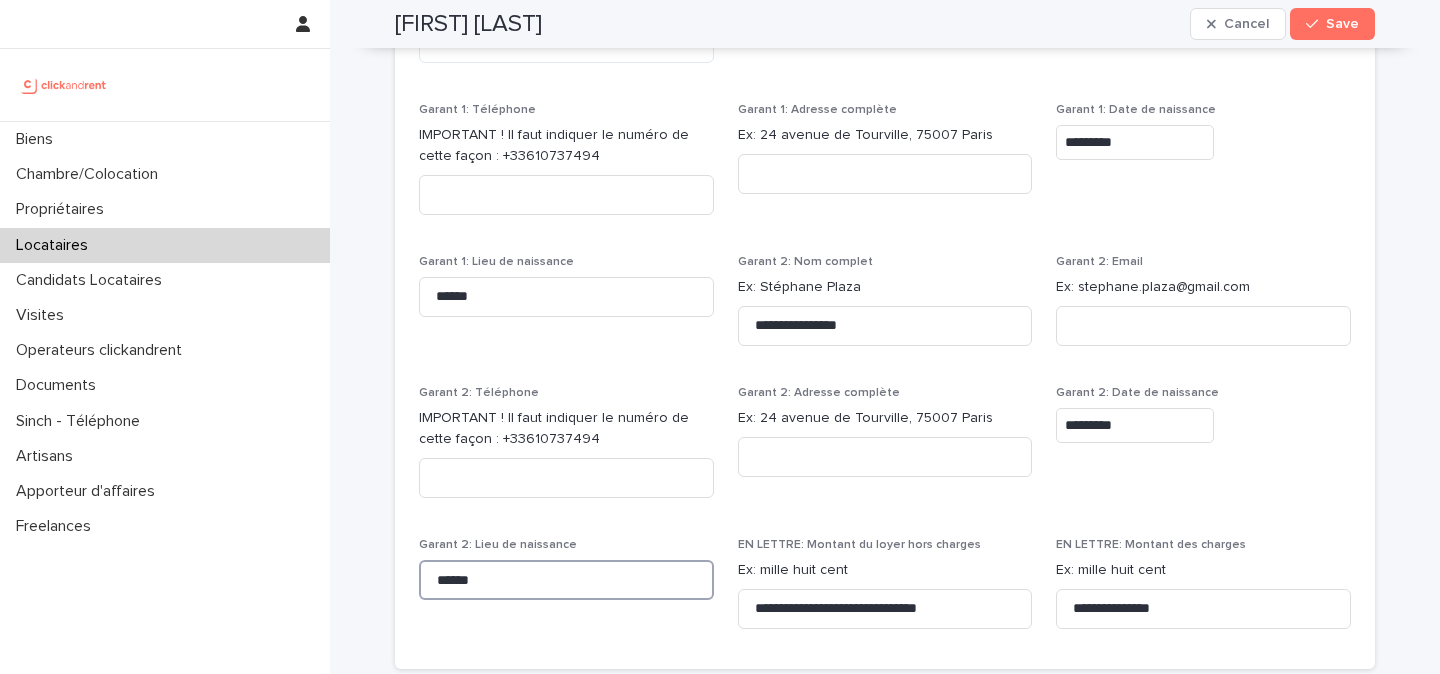 type on "******" 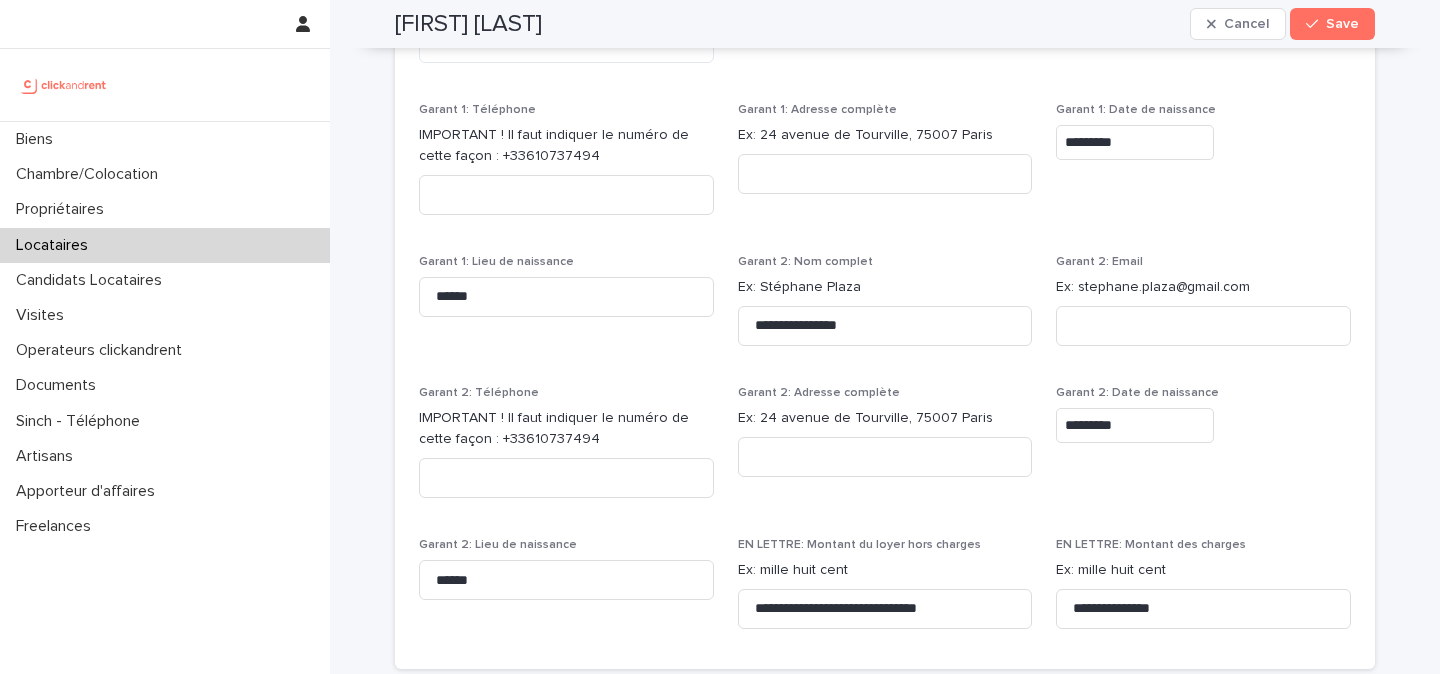 click on "**********" at bounding box center [885, 168] 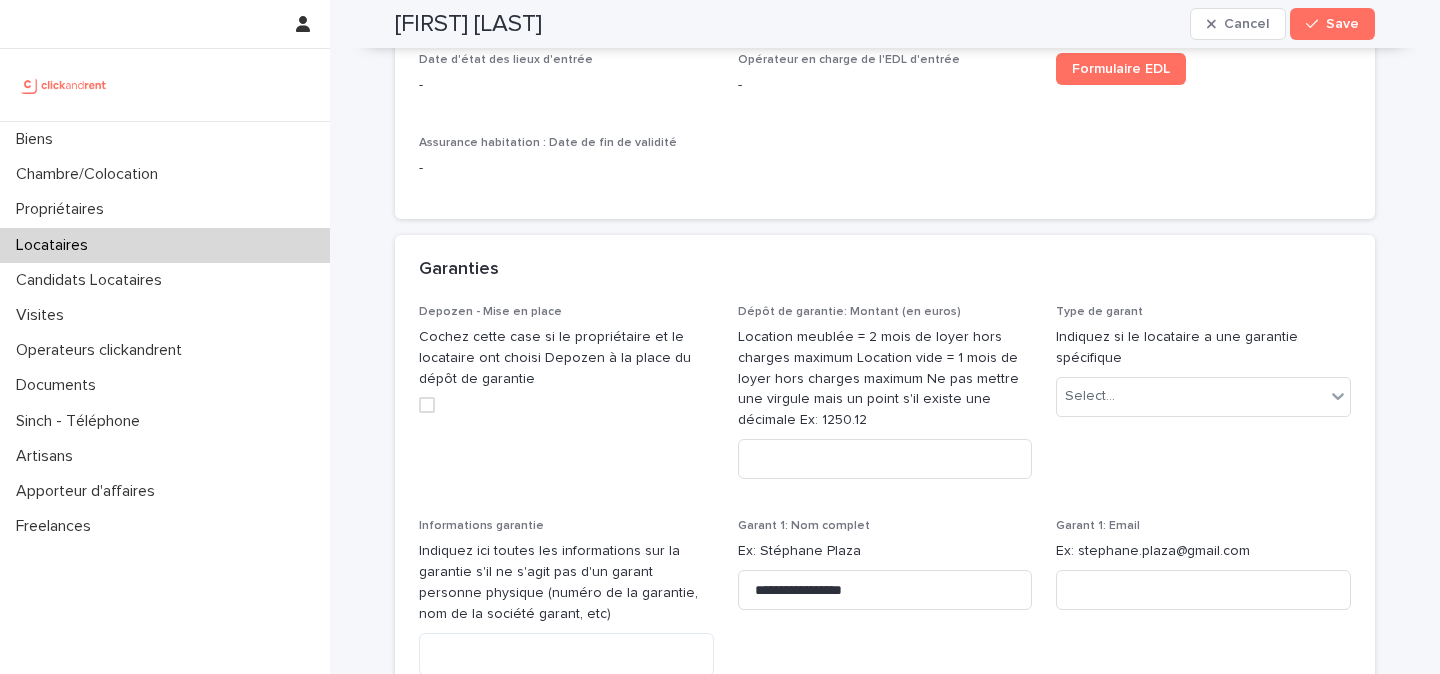 scroll, scrollTop: 1547, scrollLeft: 0, axis: vertical 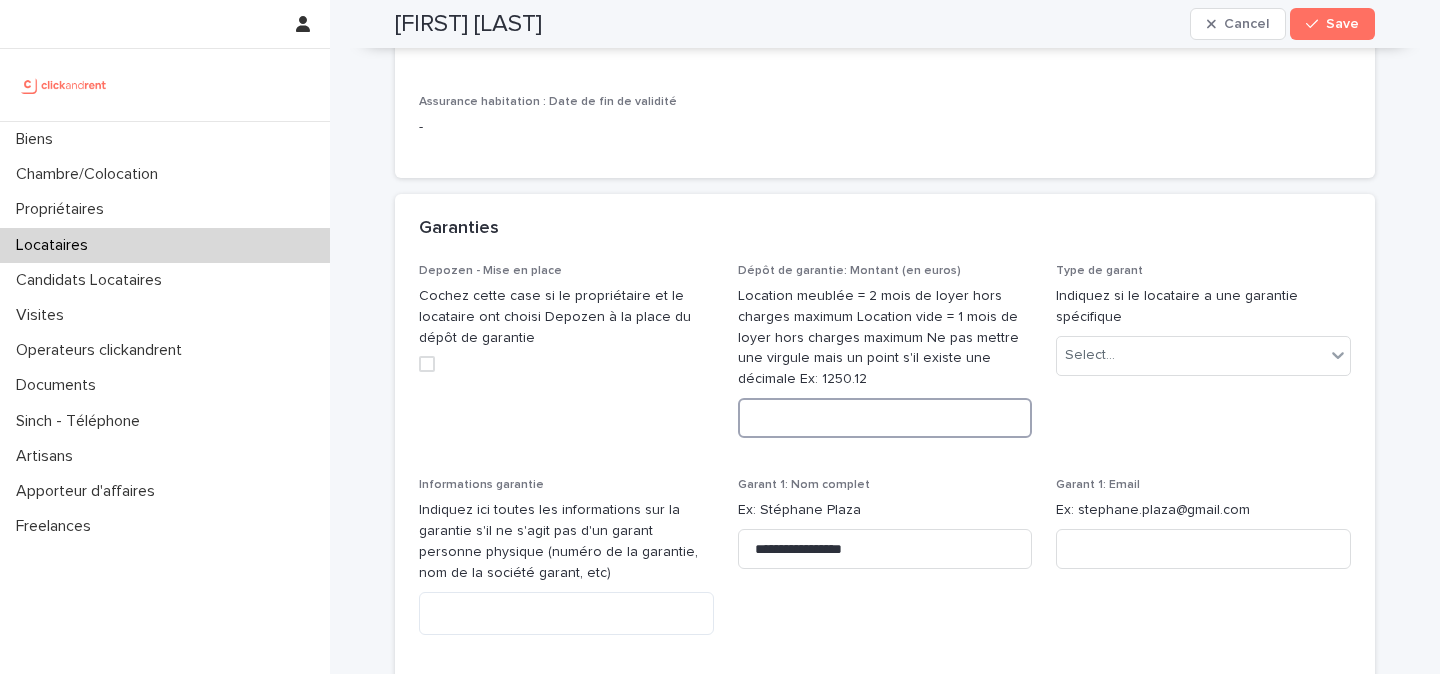 click at bounding box center (885, 418) 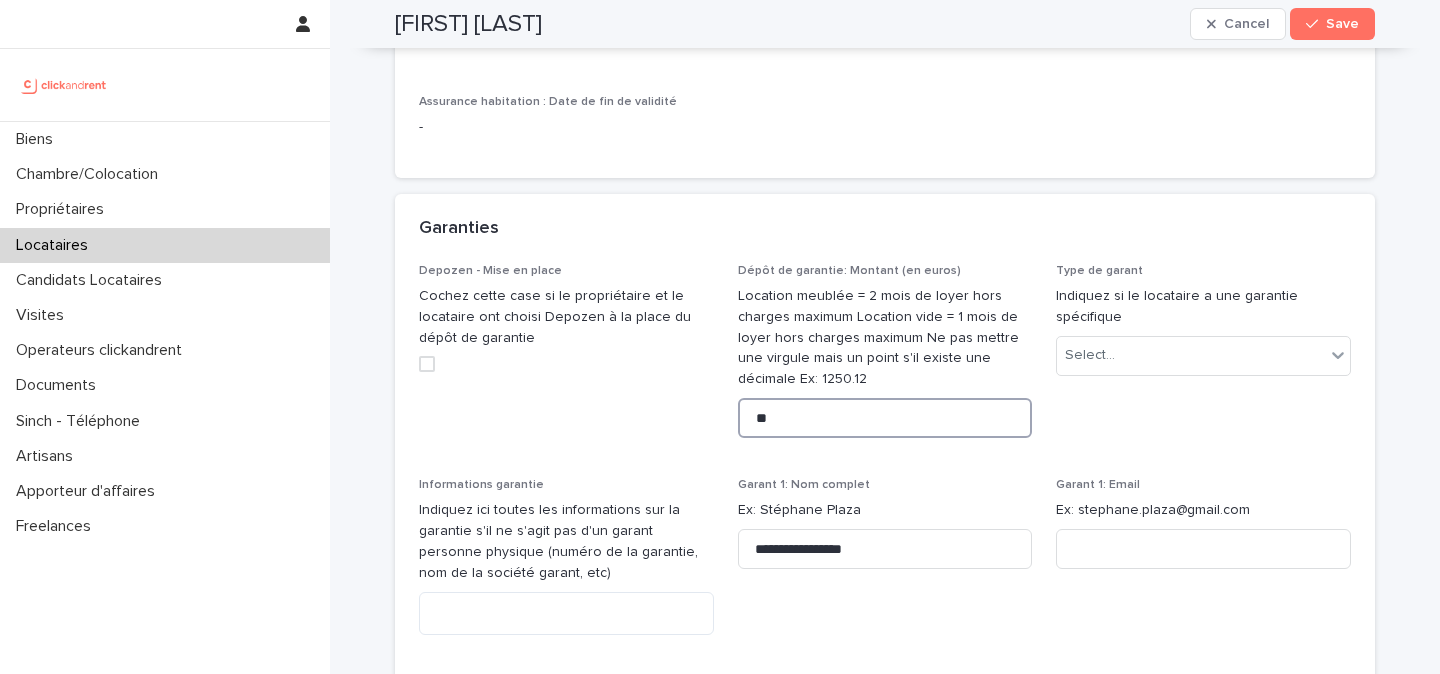 type on "*" 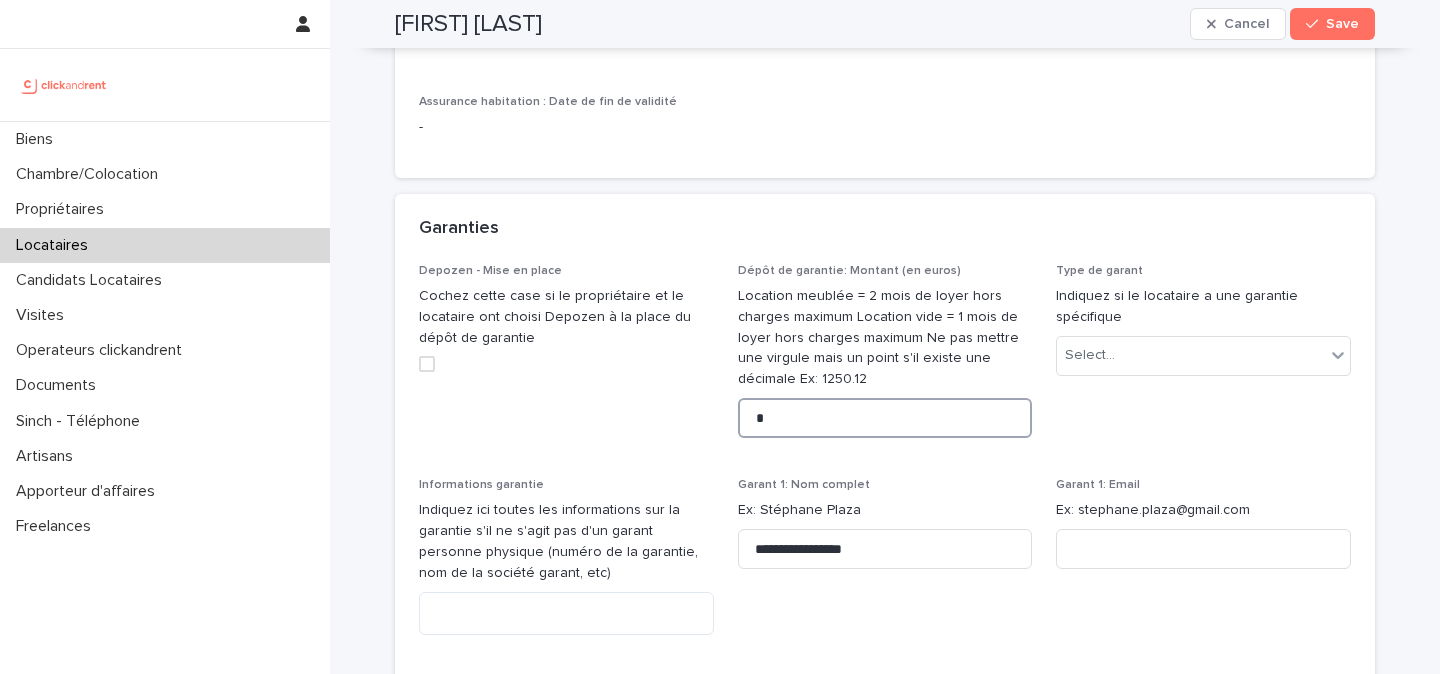 type 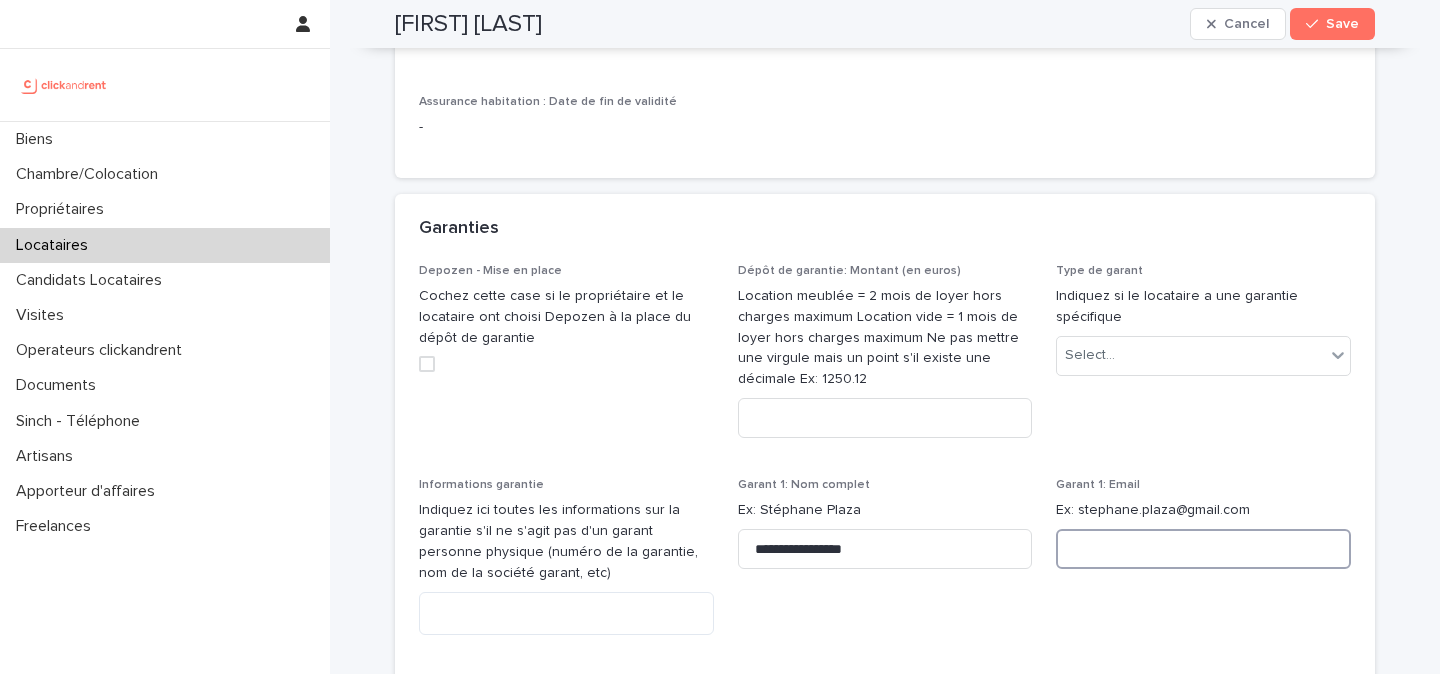 click at bounding box center [1203, 549] 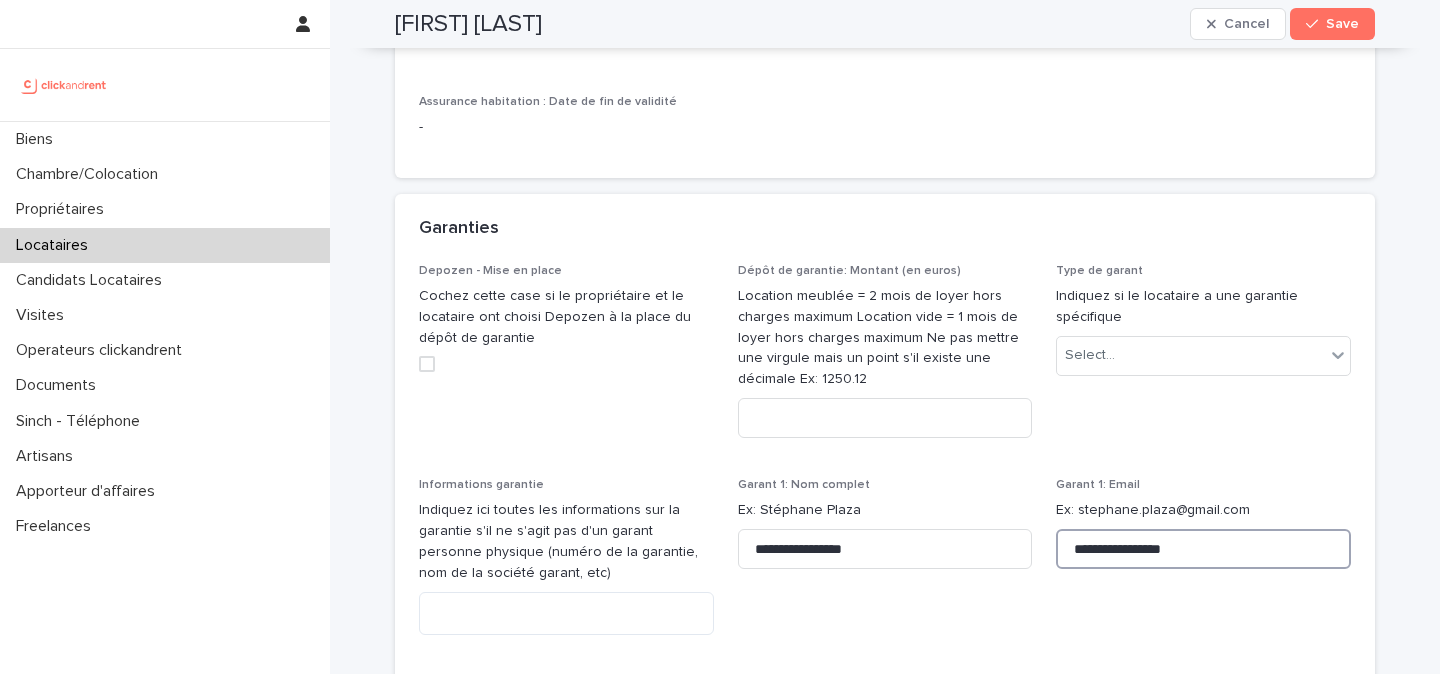 type on "**********" 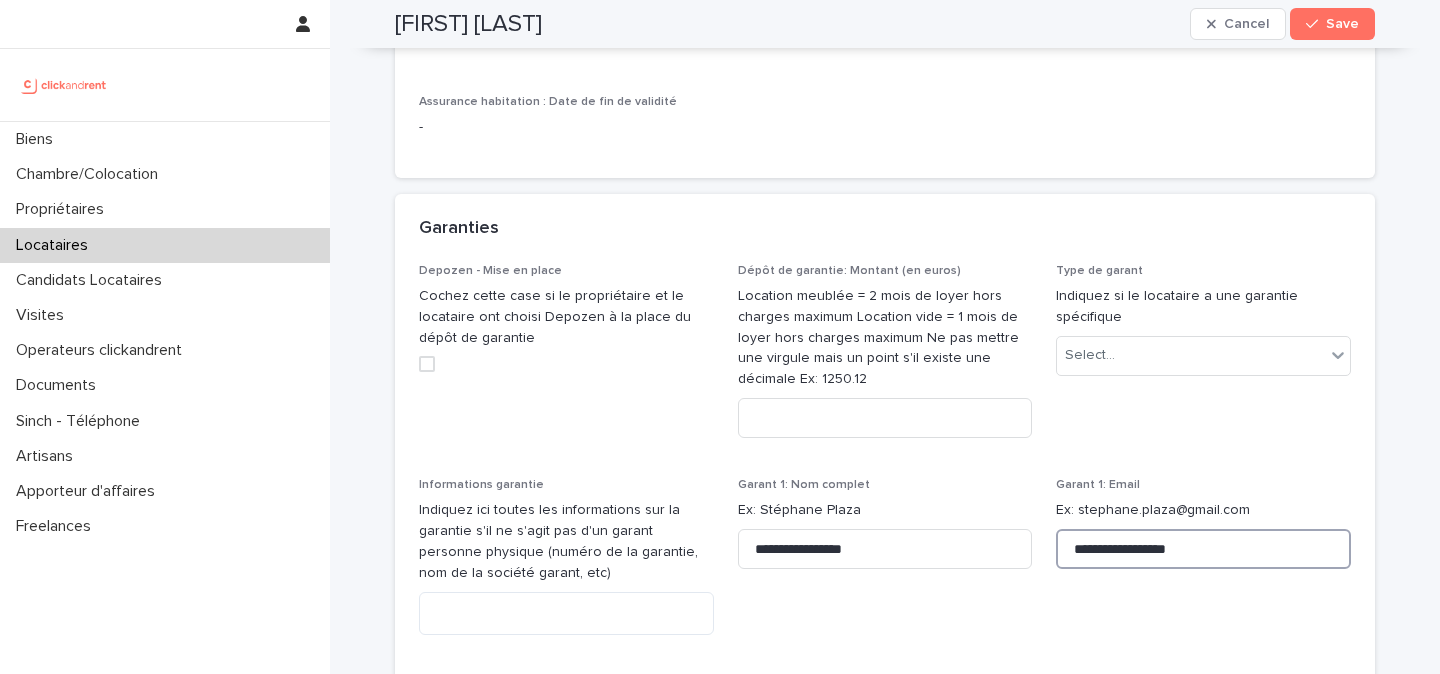 click on "**********" at bounding box center [1203, 549] 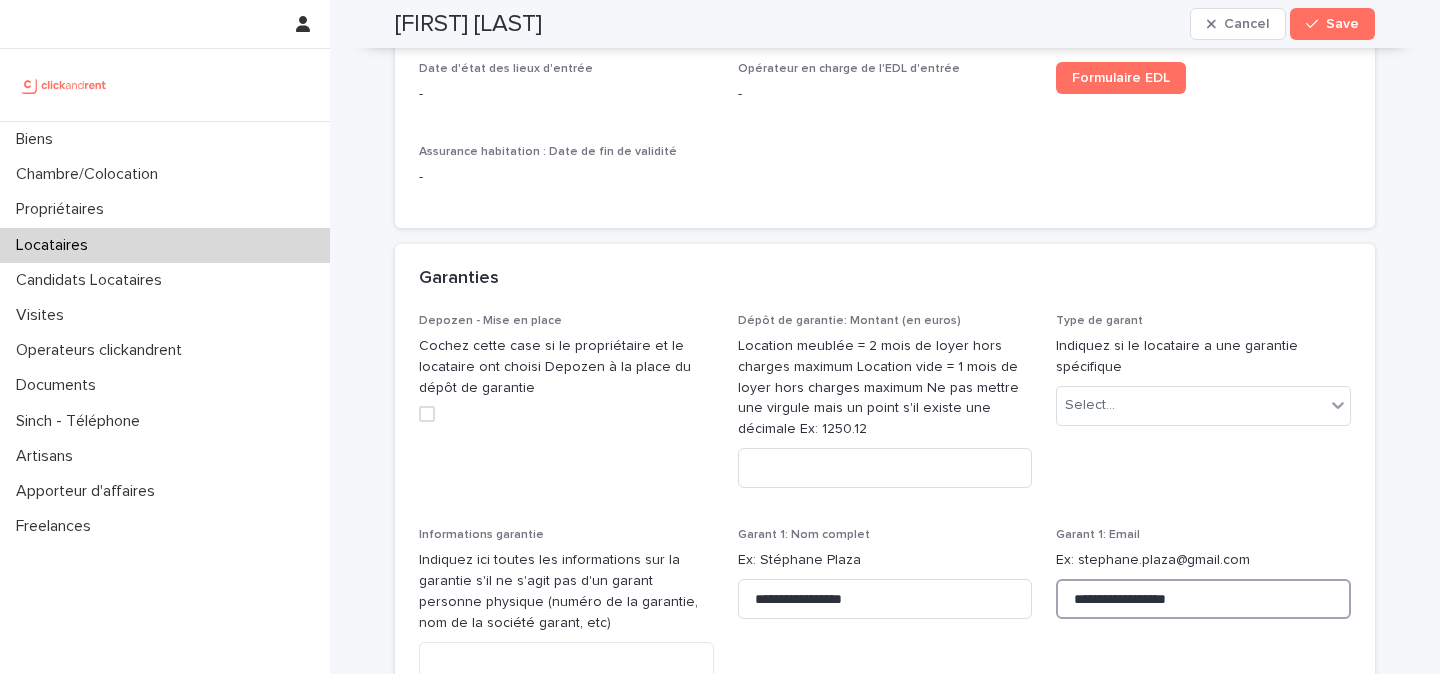 scroll, scrollTop: 1559, scrollLeft: 0, axis: vertical 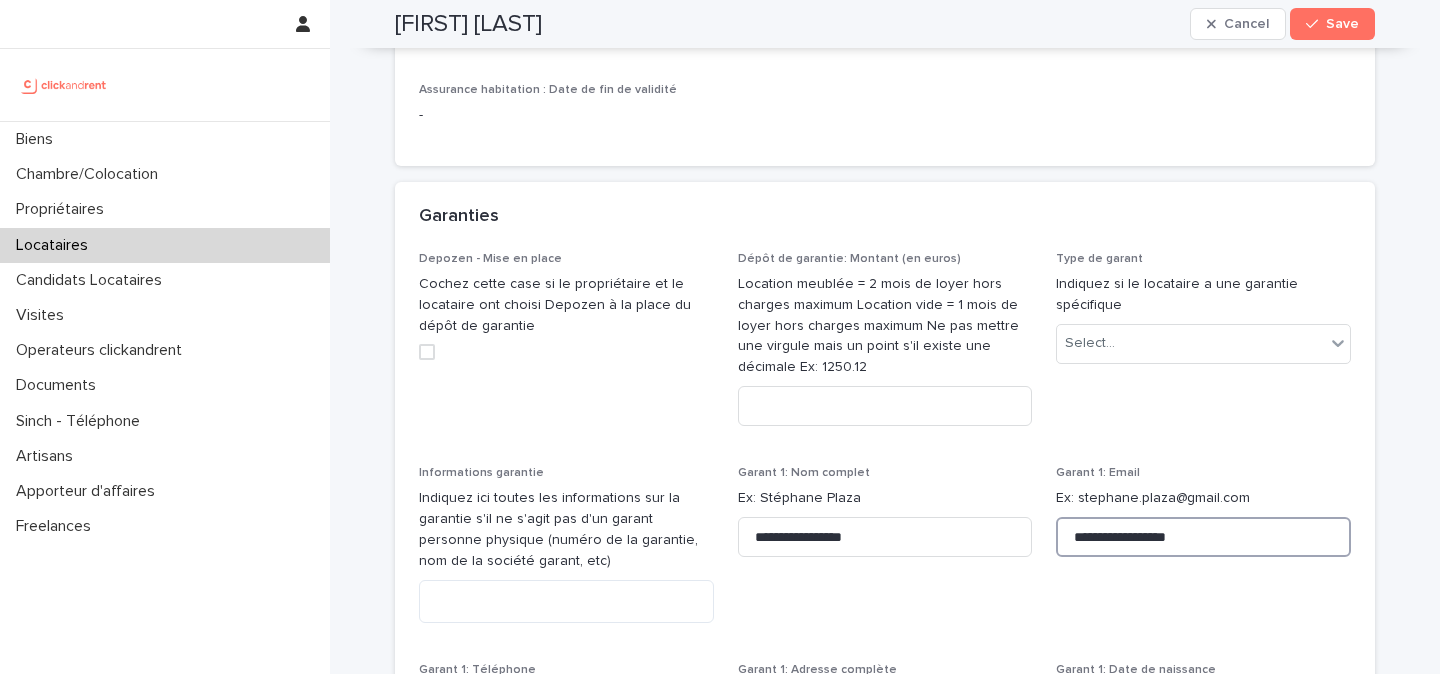 type 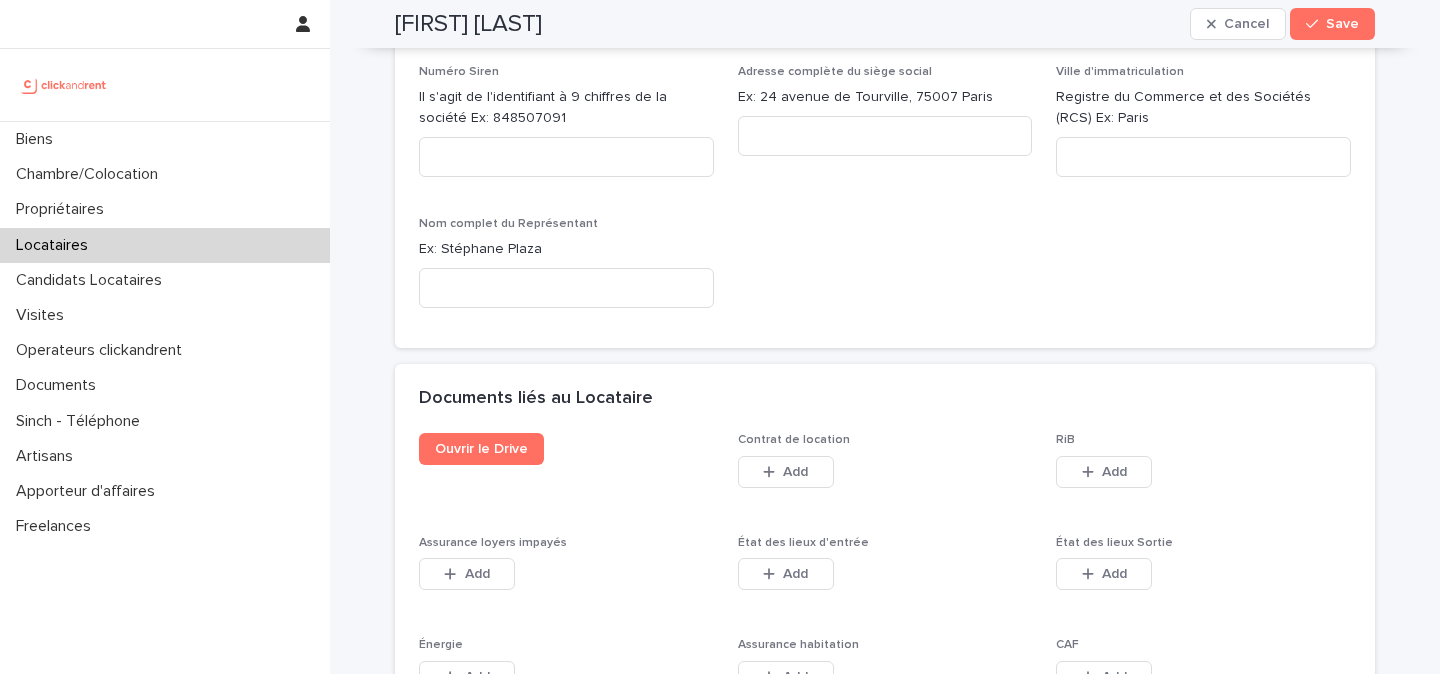 scroll, scrollTop: 3056, scrollLeft: 0, axis: vertical 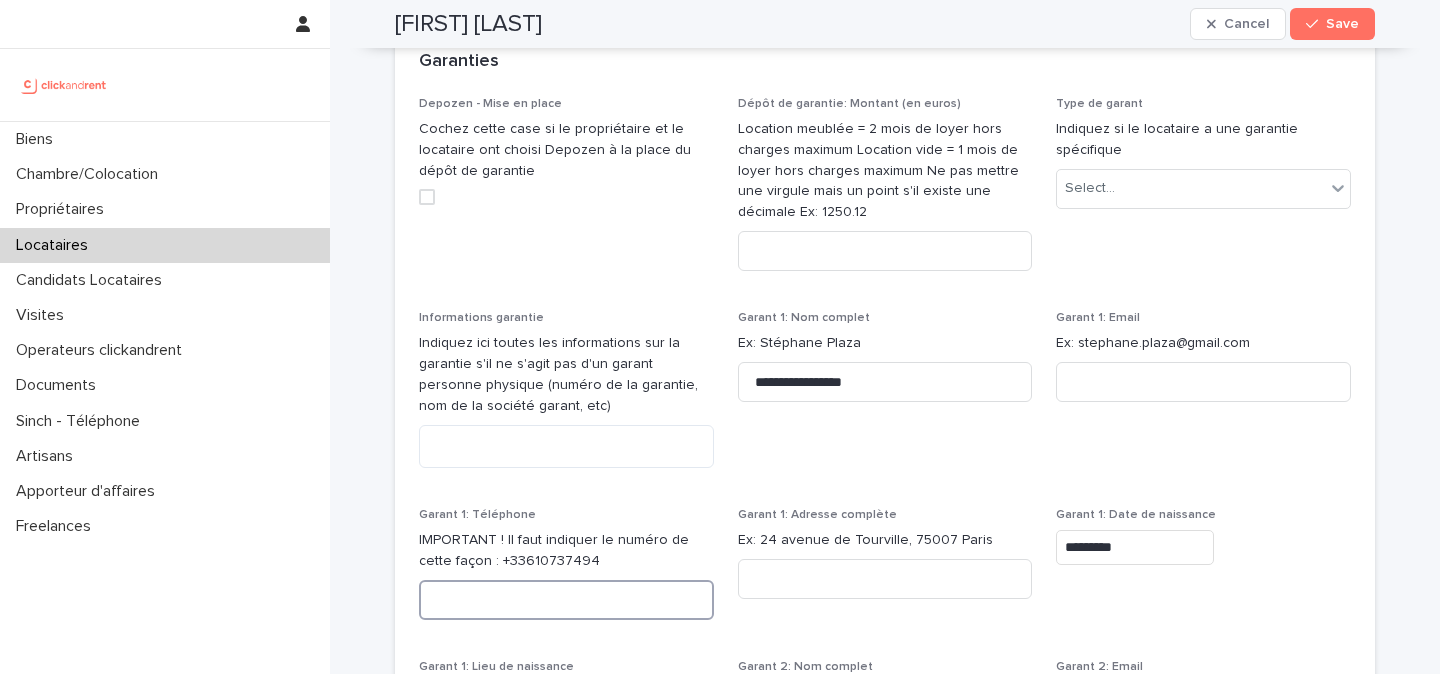 click at bounding box center (566, 600) 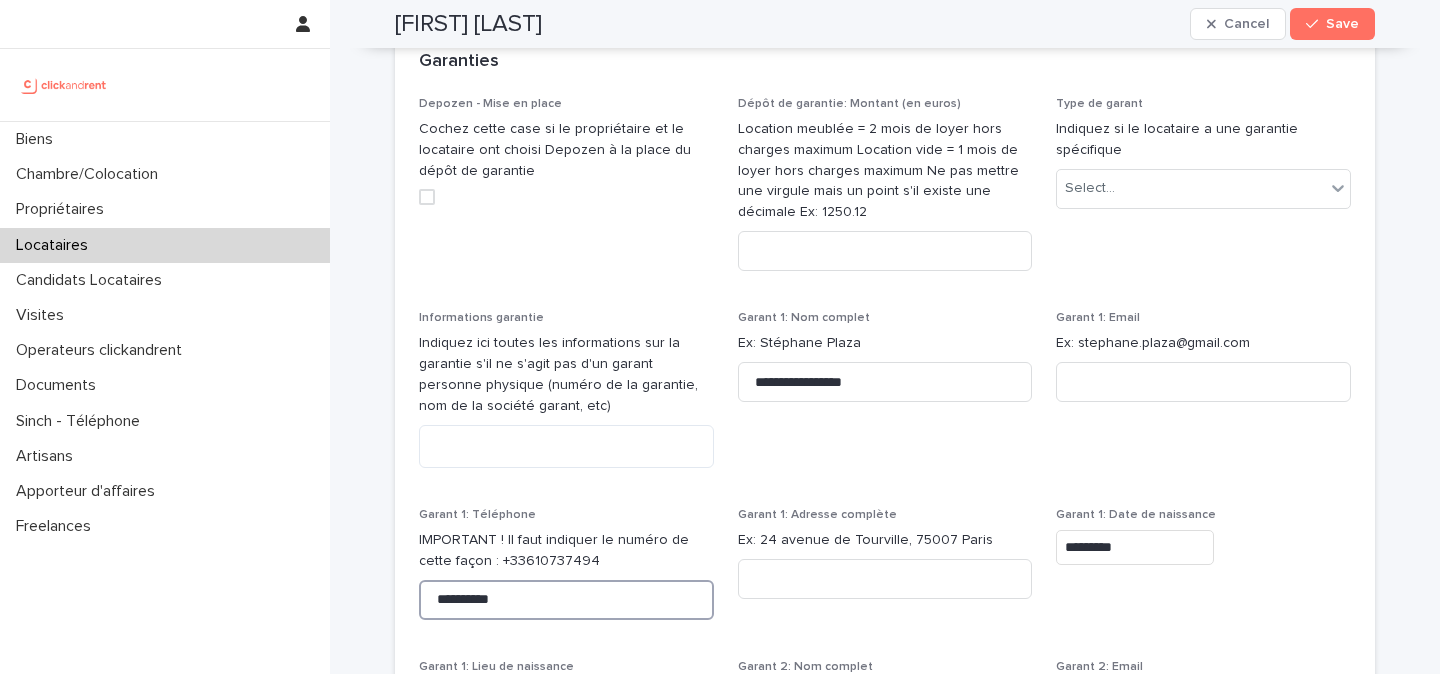 click on "**********" at bounding box center (566, 600) 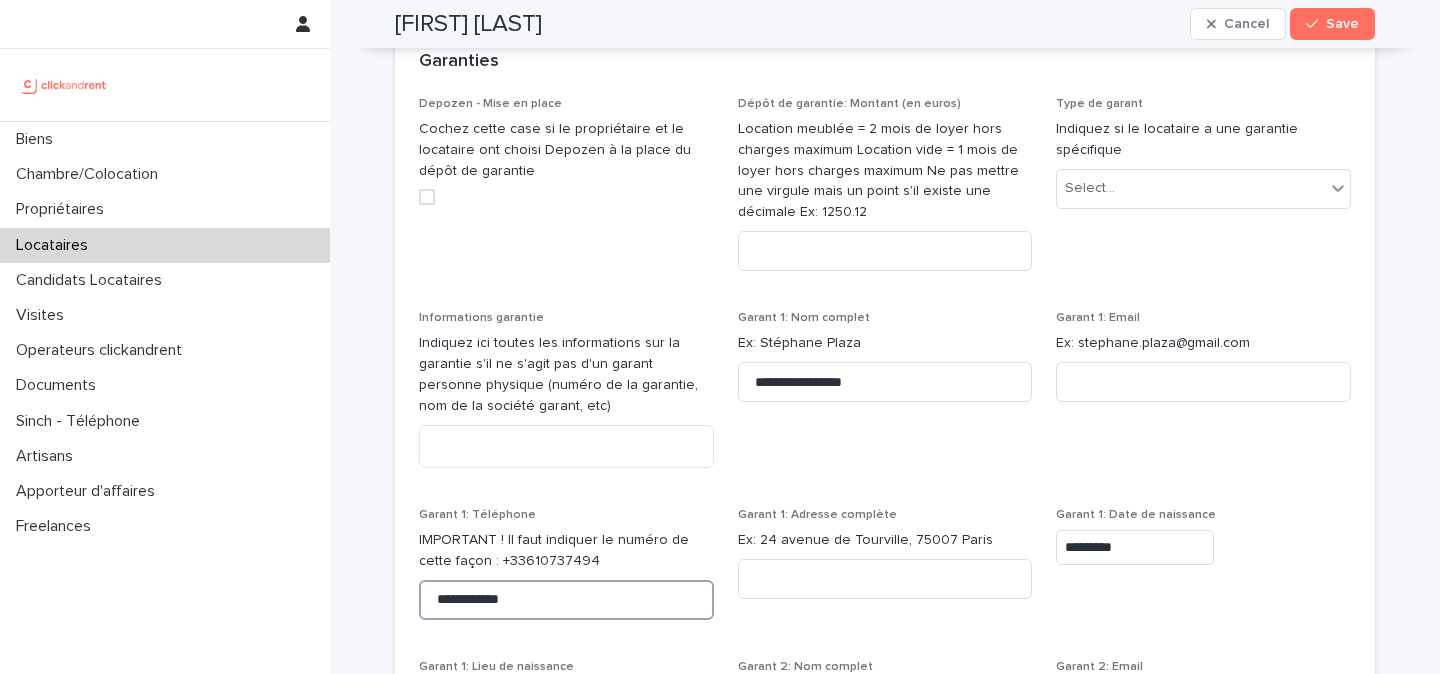 type on "**********" 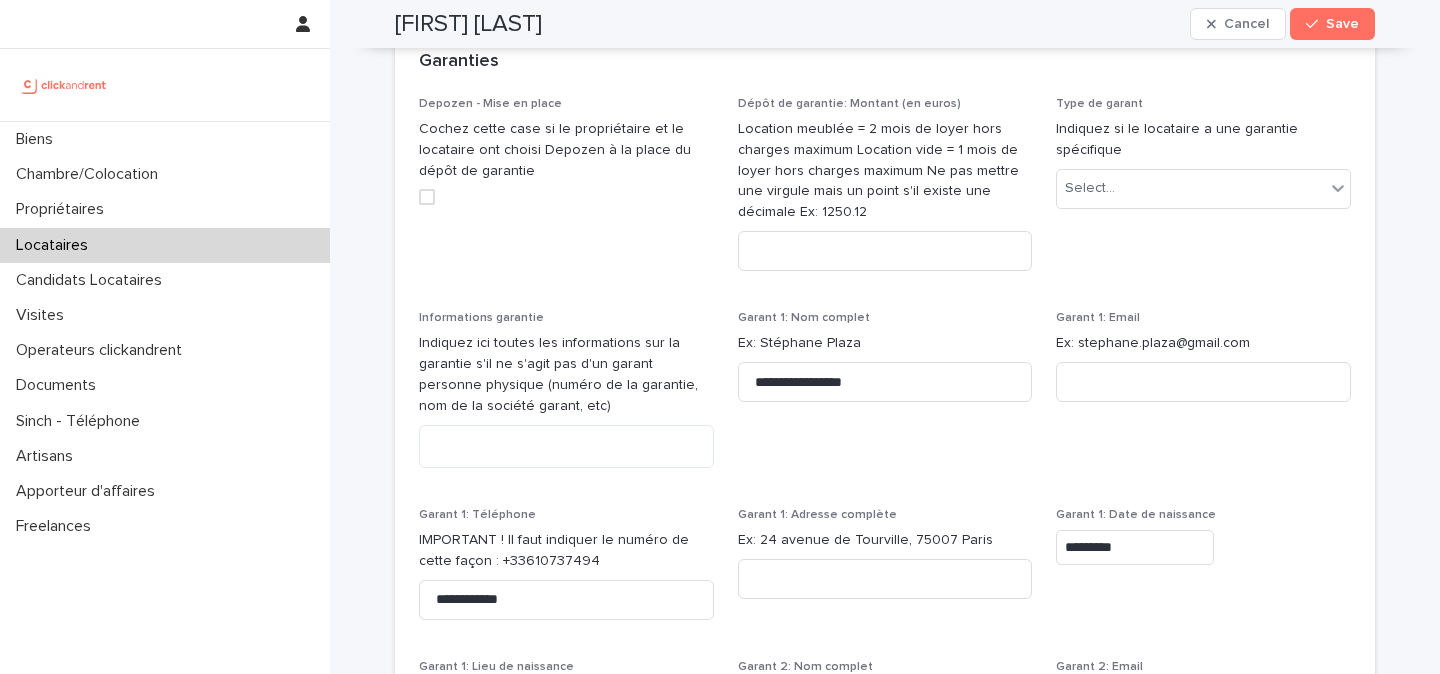 click on "**********" at bounding box center [885, 573] 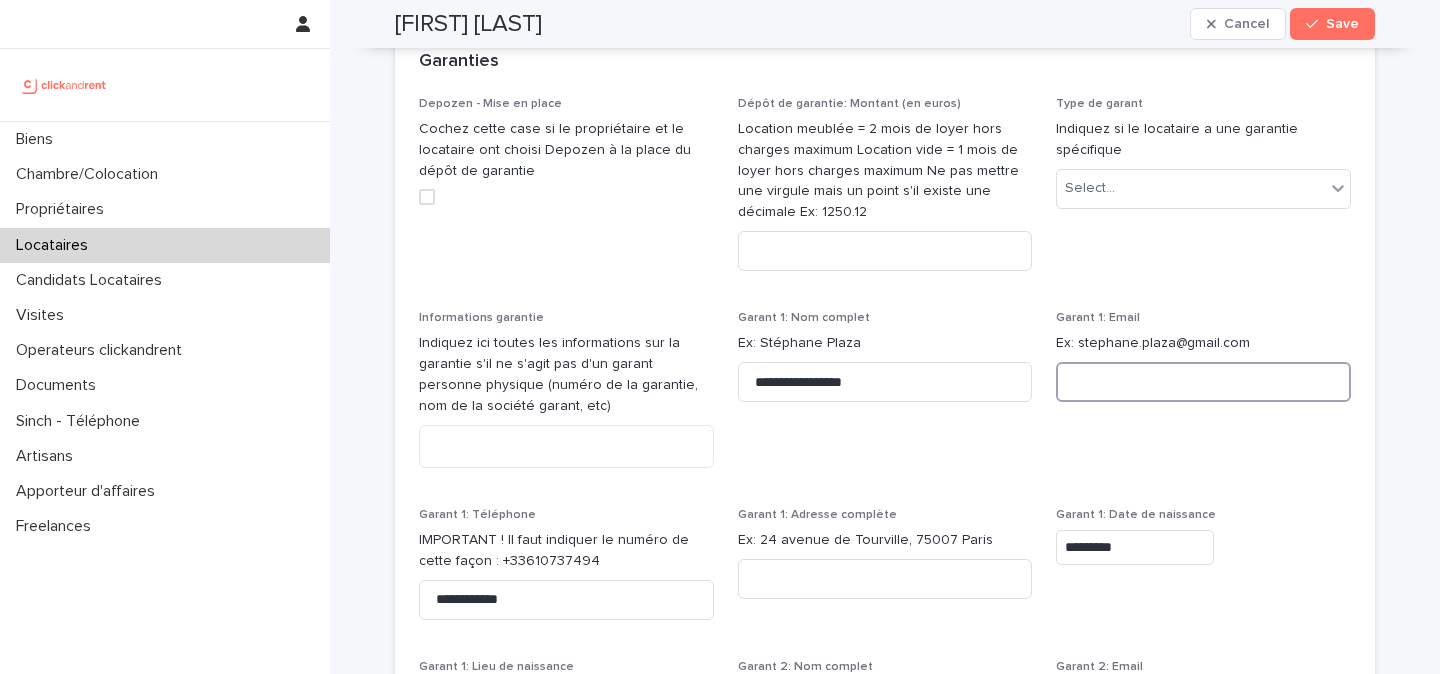 click at bounding box center (1203, 382) 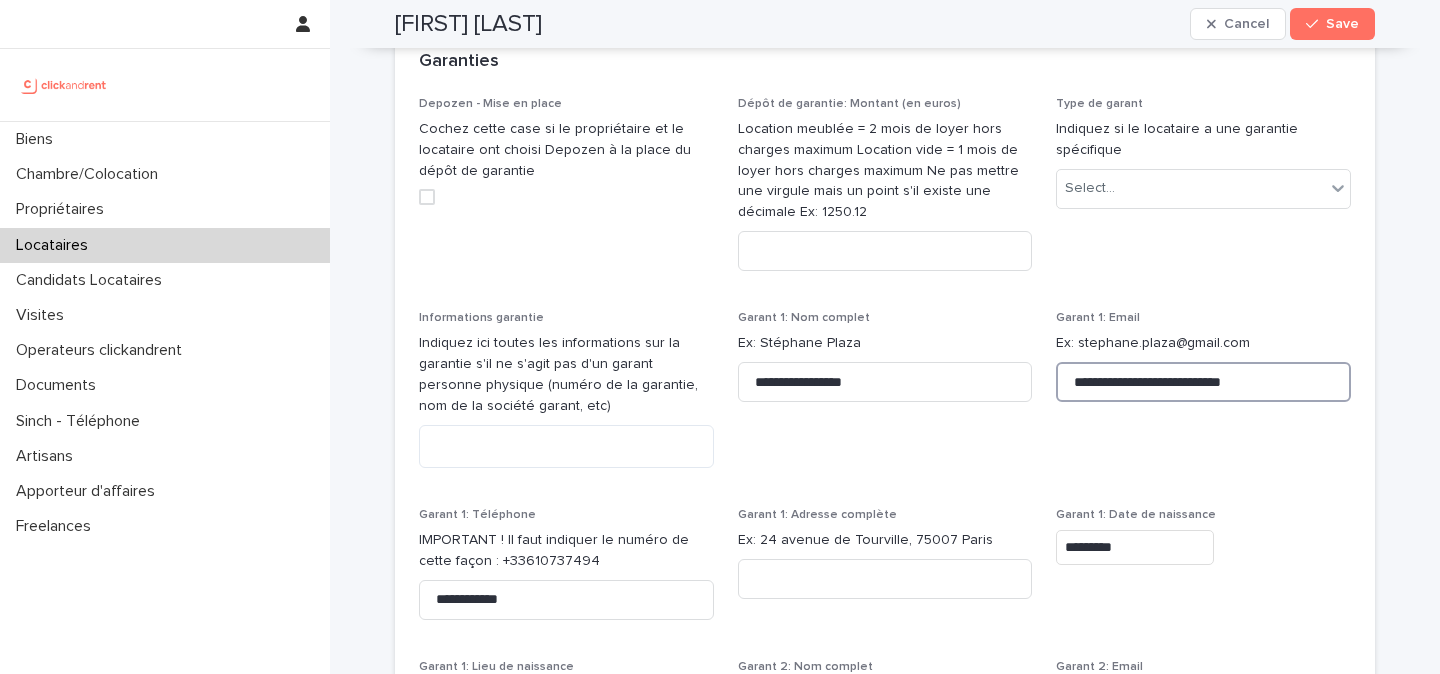 type on "**********" 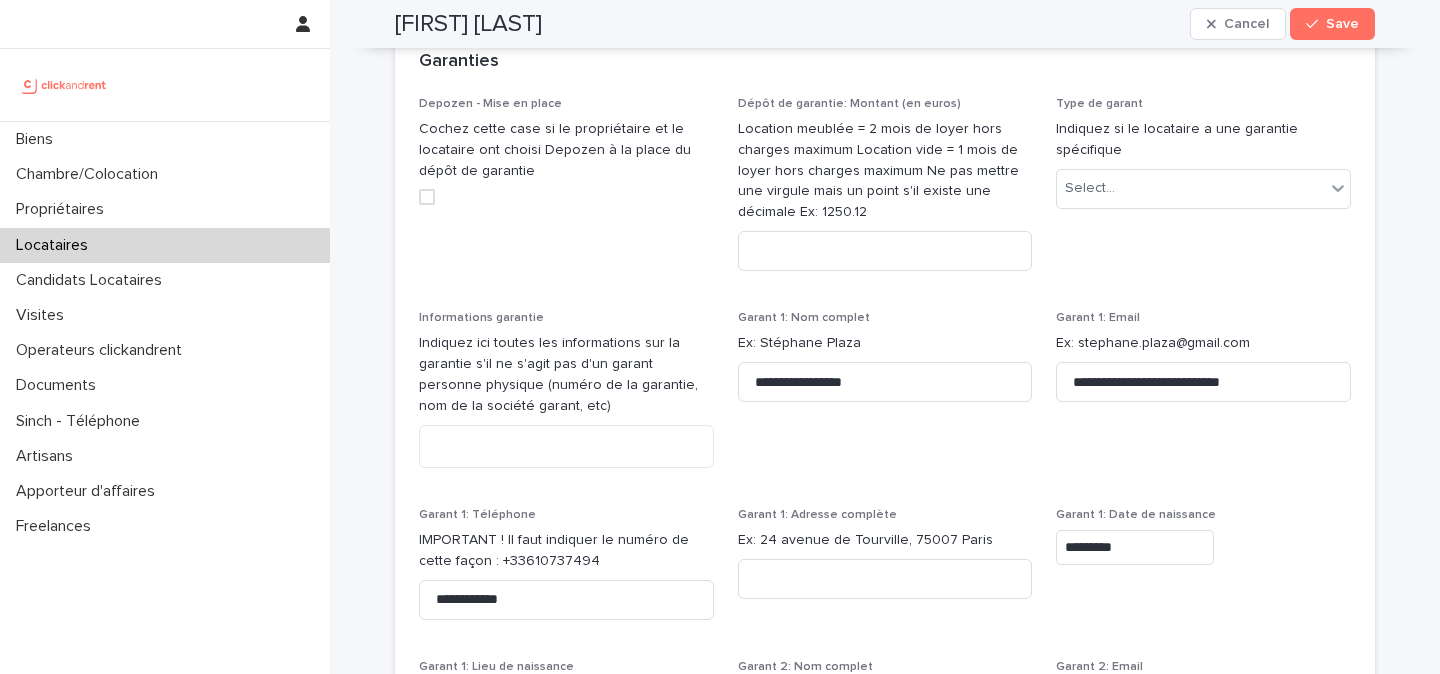 click on "**********" at bounding box center [885, 573] 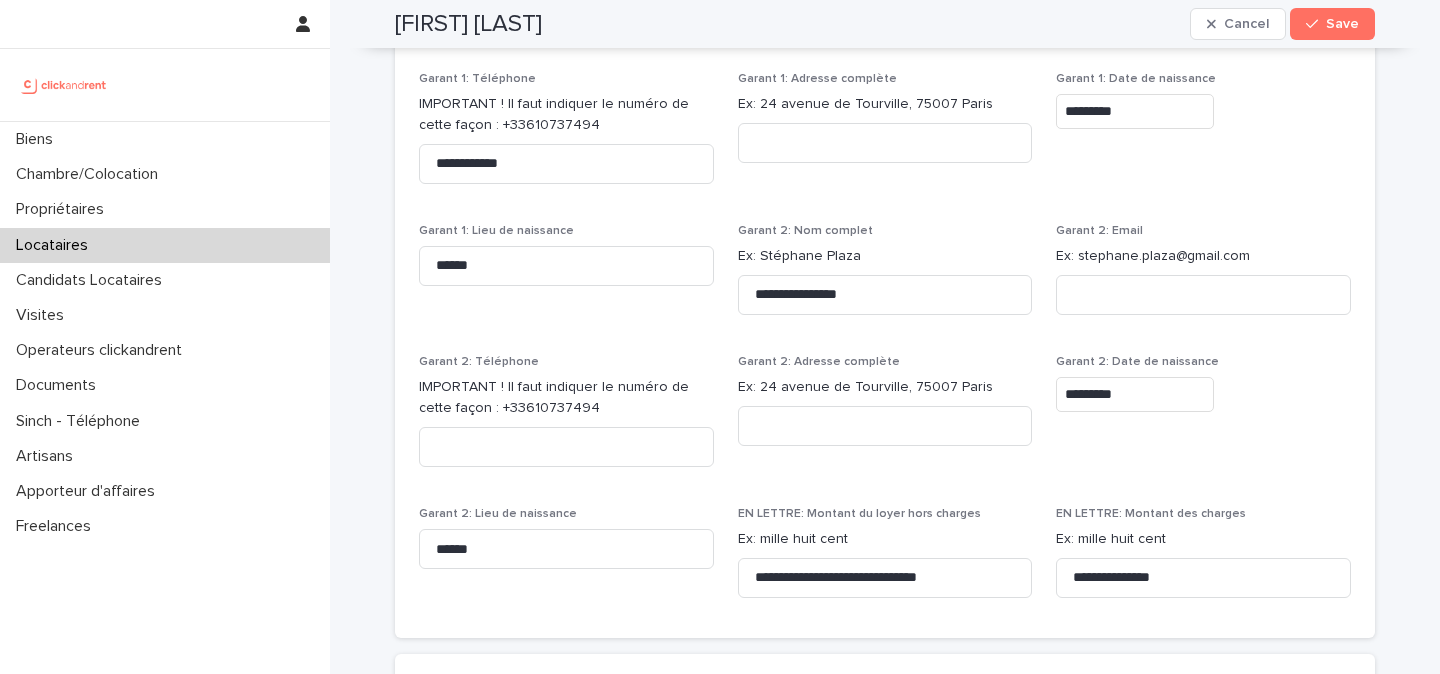 scroll, scrollTop: 2148, scrollLeft: 0, axis: vertical 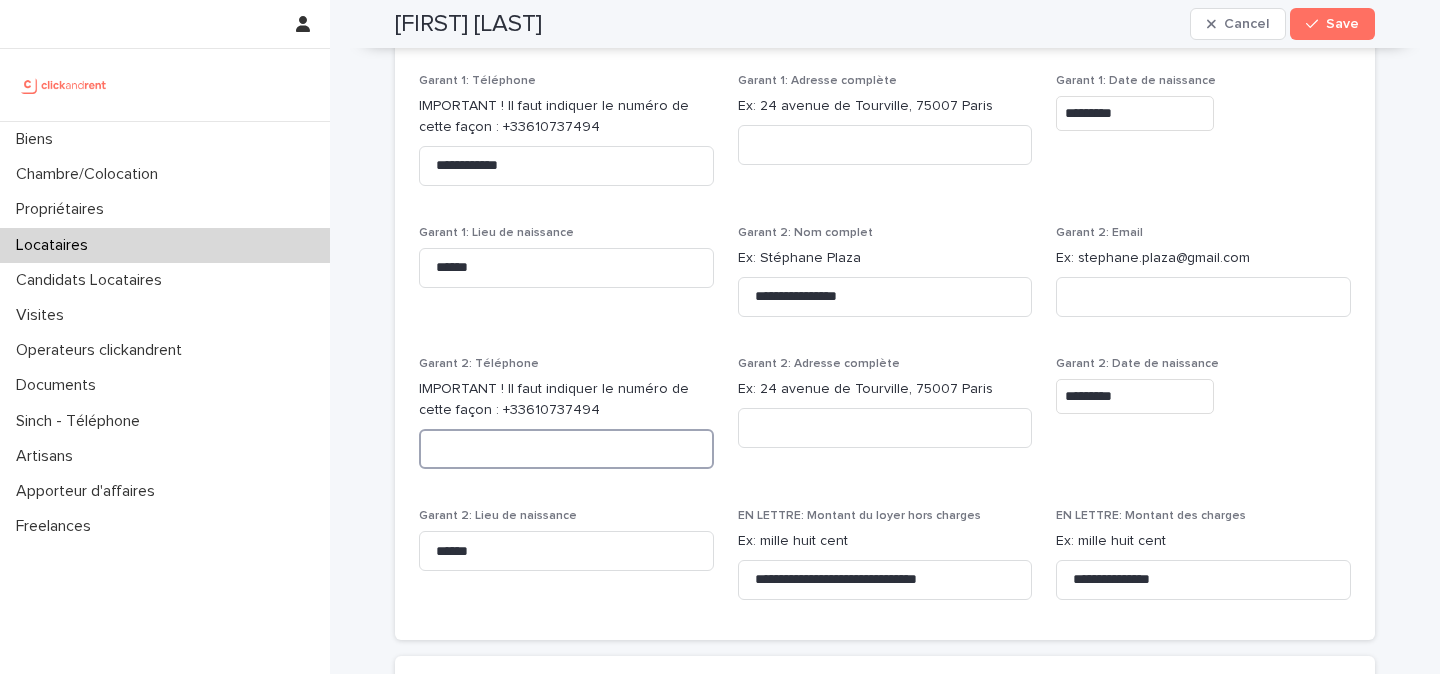 click at bounding box center [566, 449] 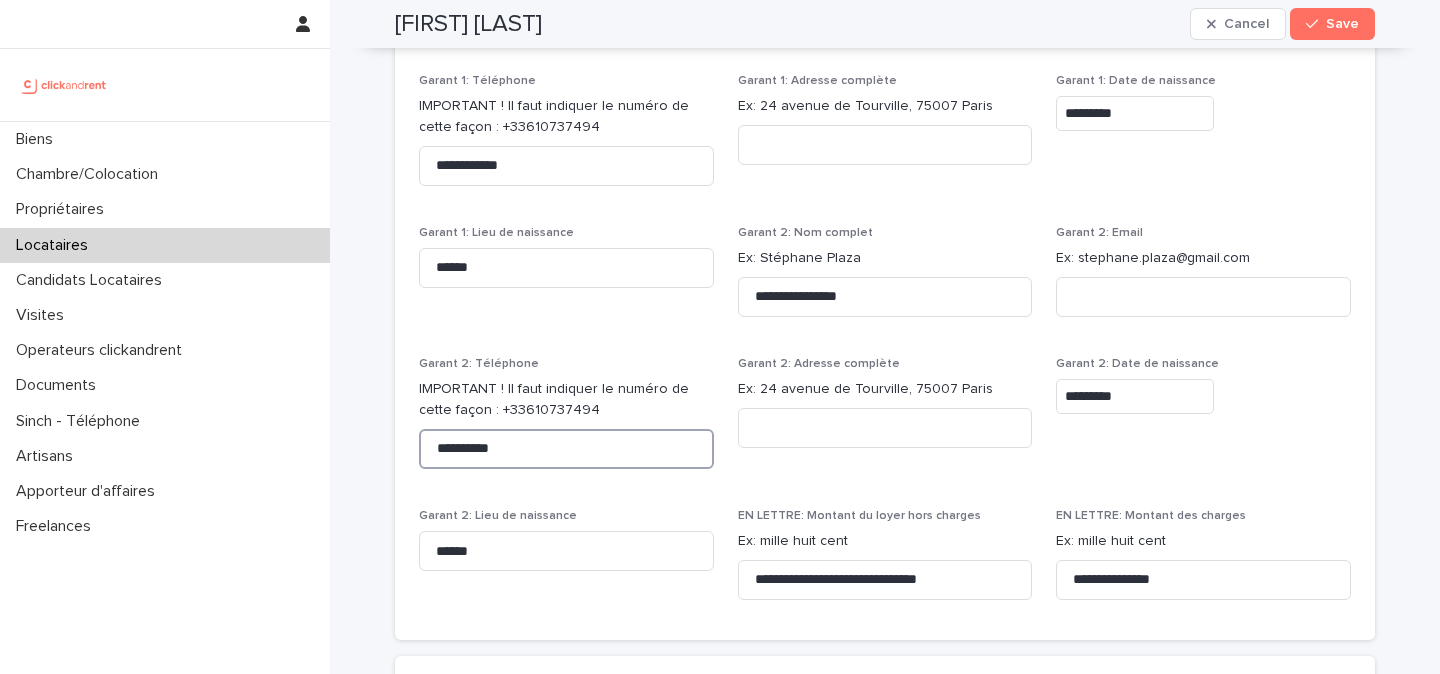 click on "**********" at bounding box center (566, 449) 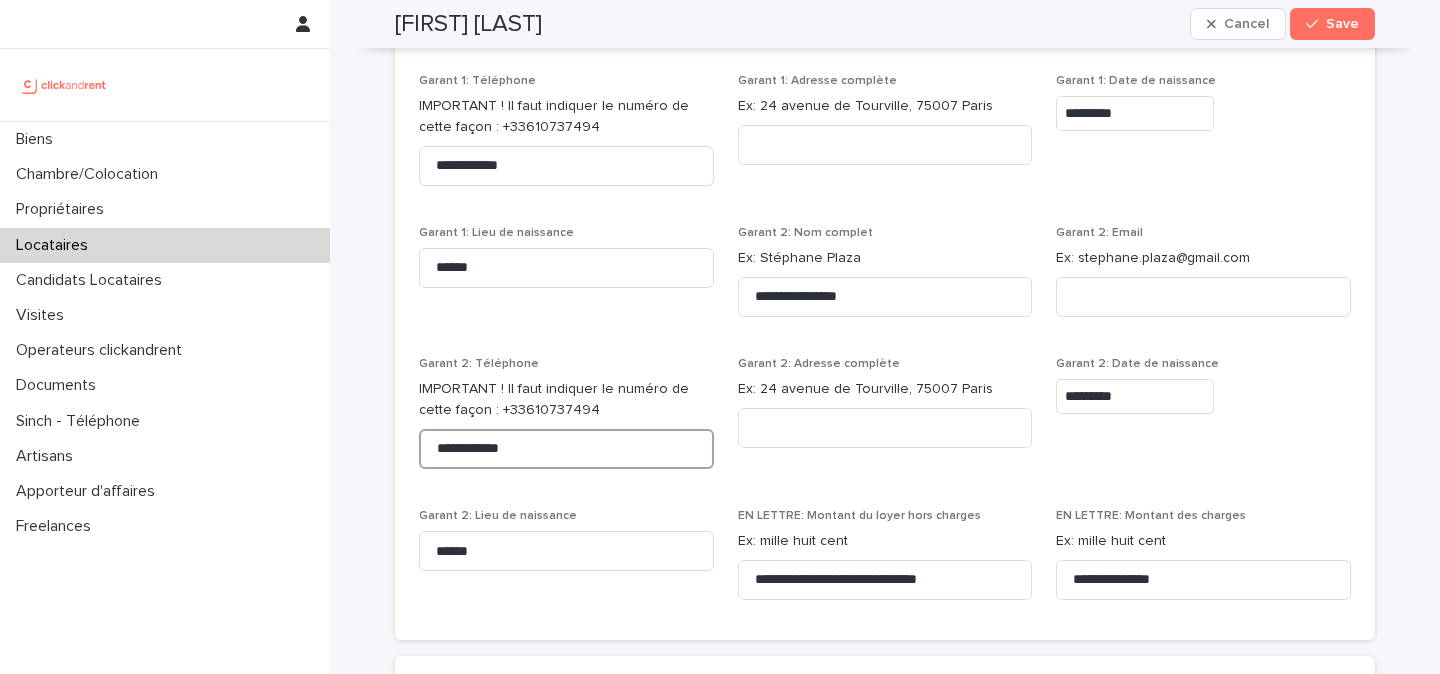 type on "**********" 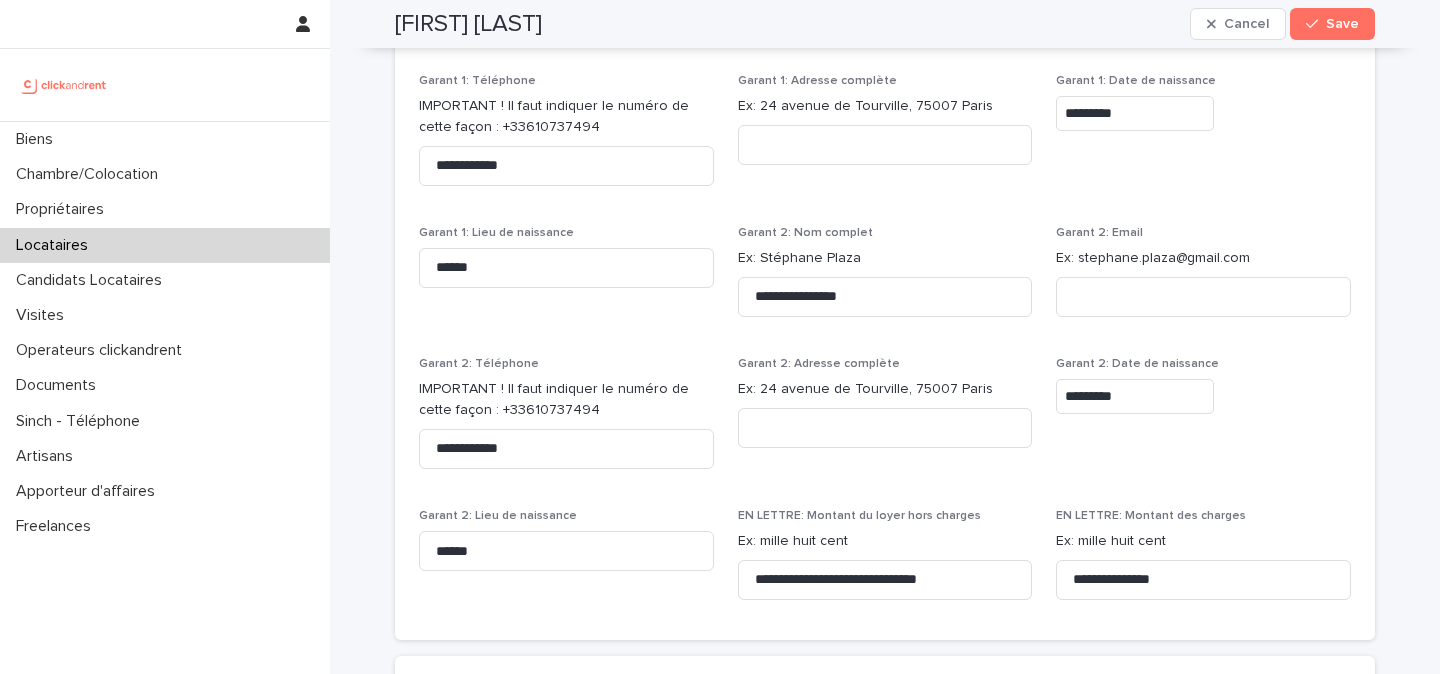 click on "**********" at bounding box center [885, 139] 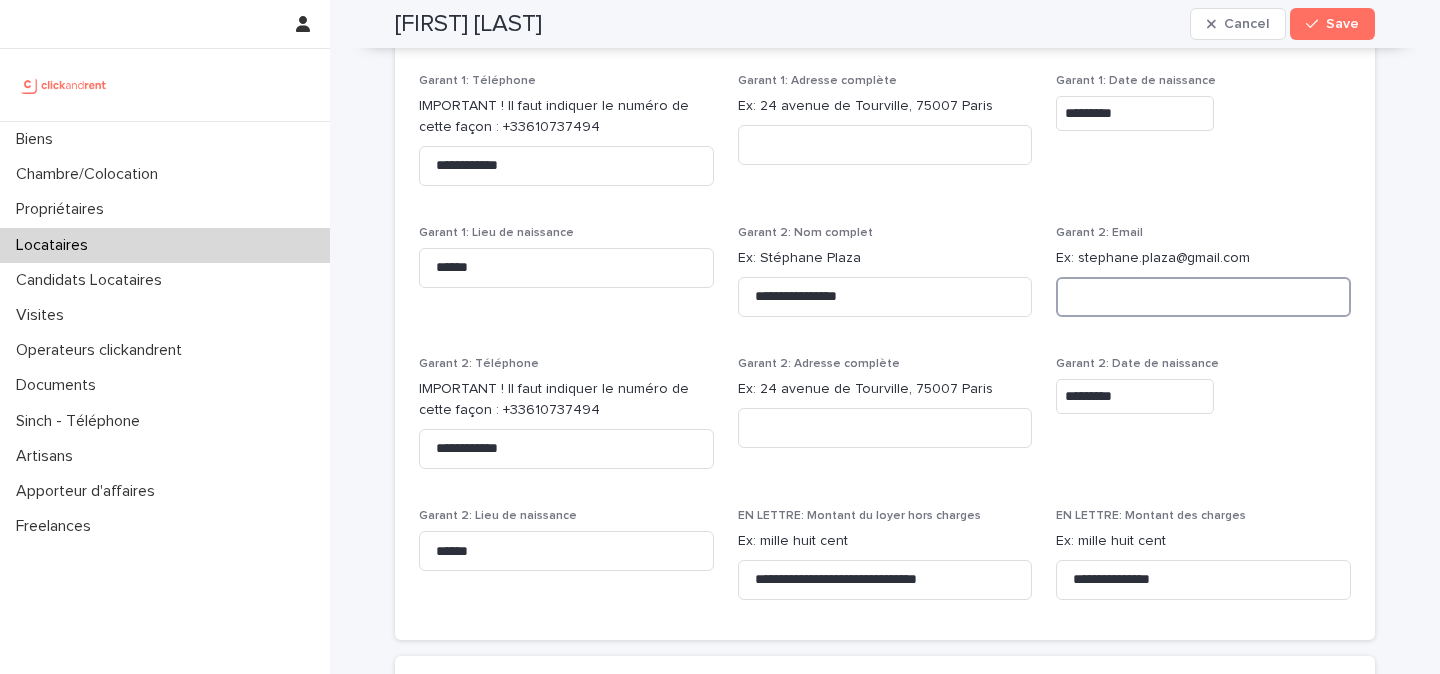click at bounding box center [1203, 297] 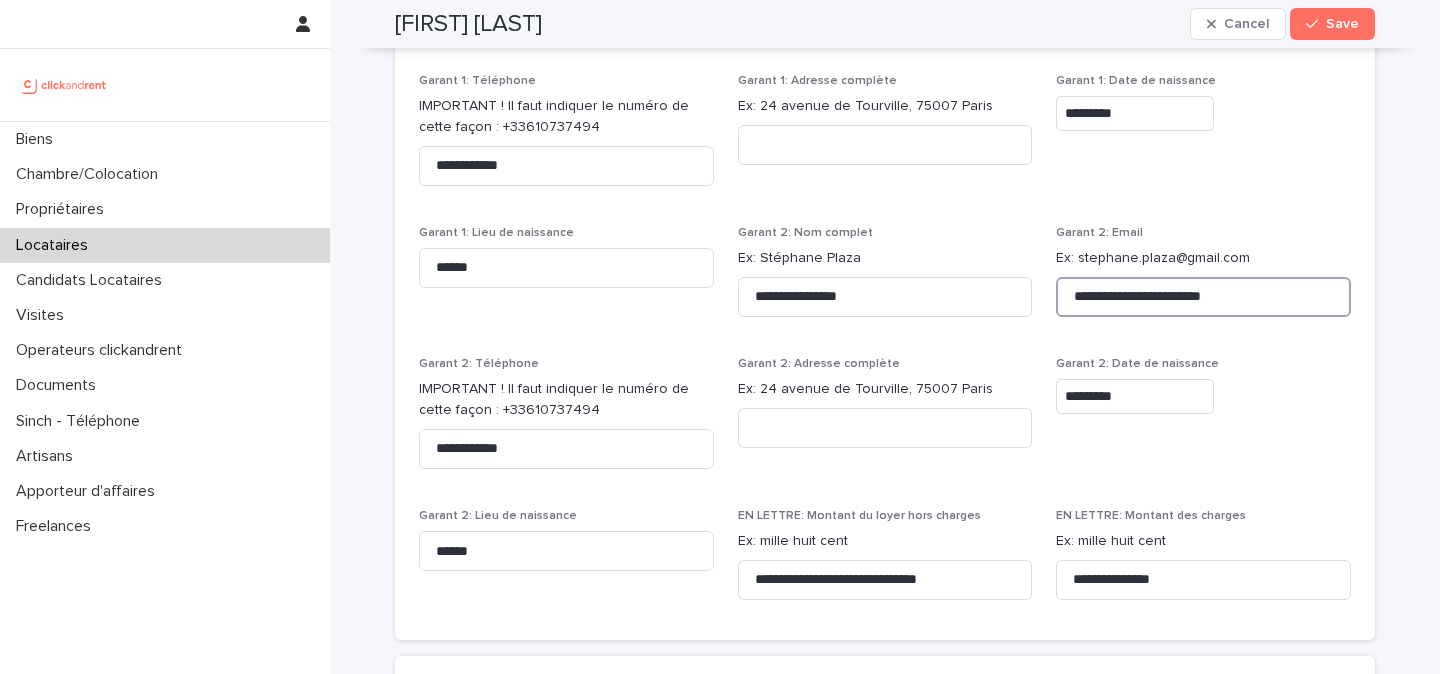 type on "**********" 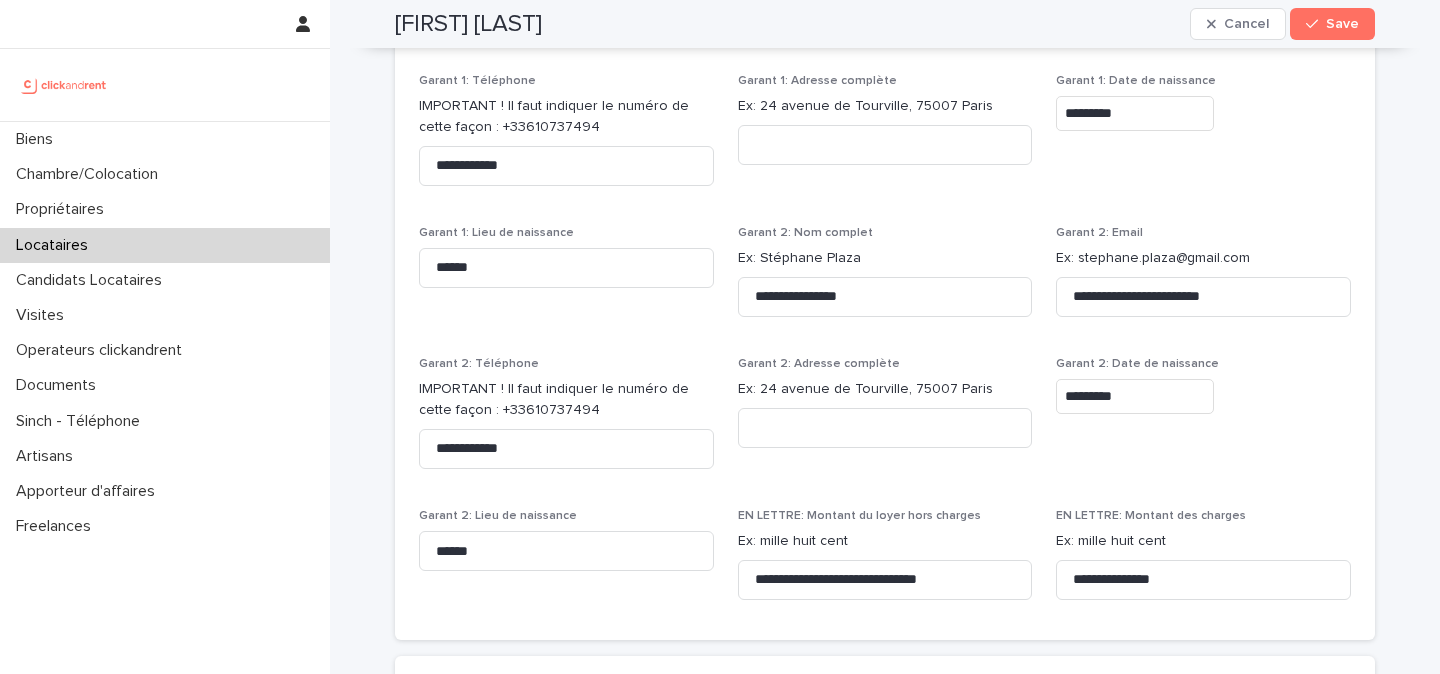 click on "*********" at bounding box center [1203, 396] 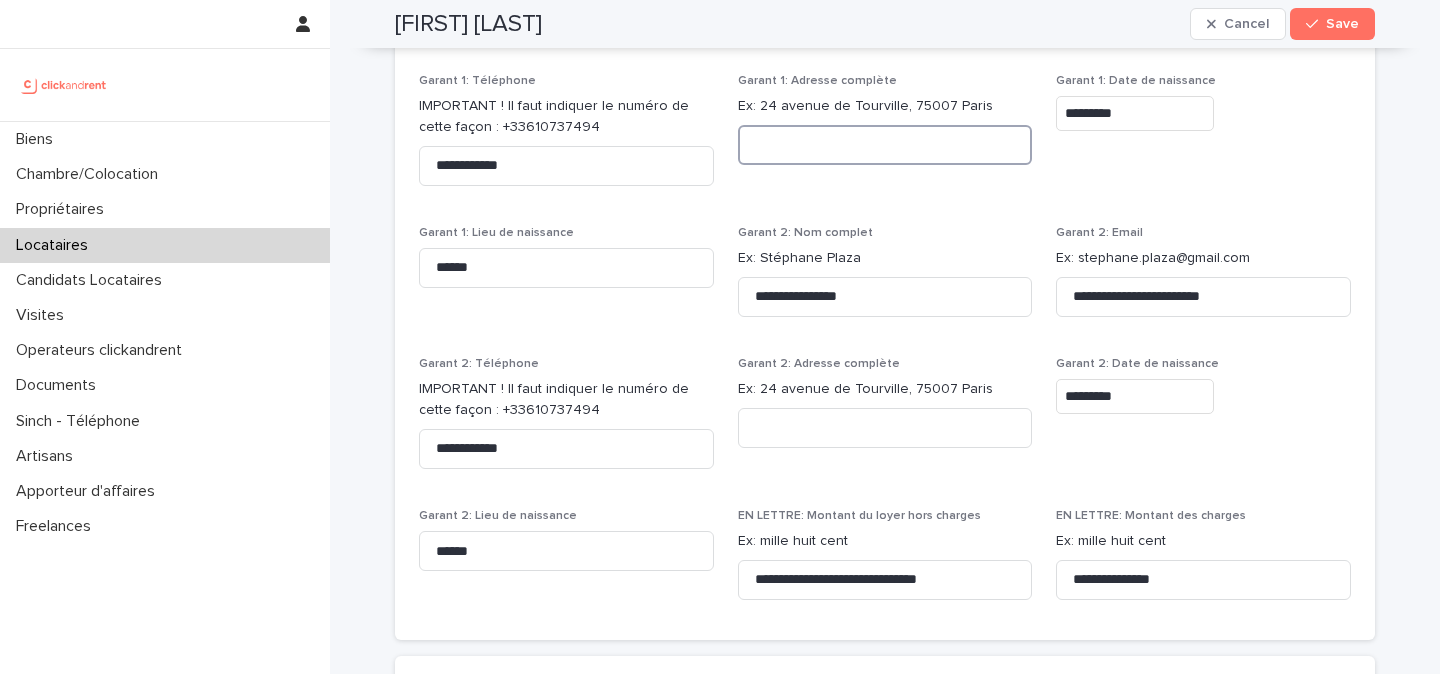 click at bounding box center [885, 145] 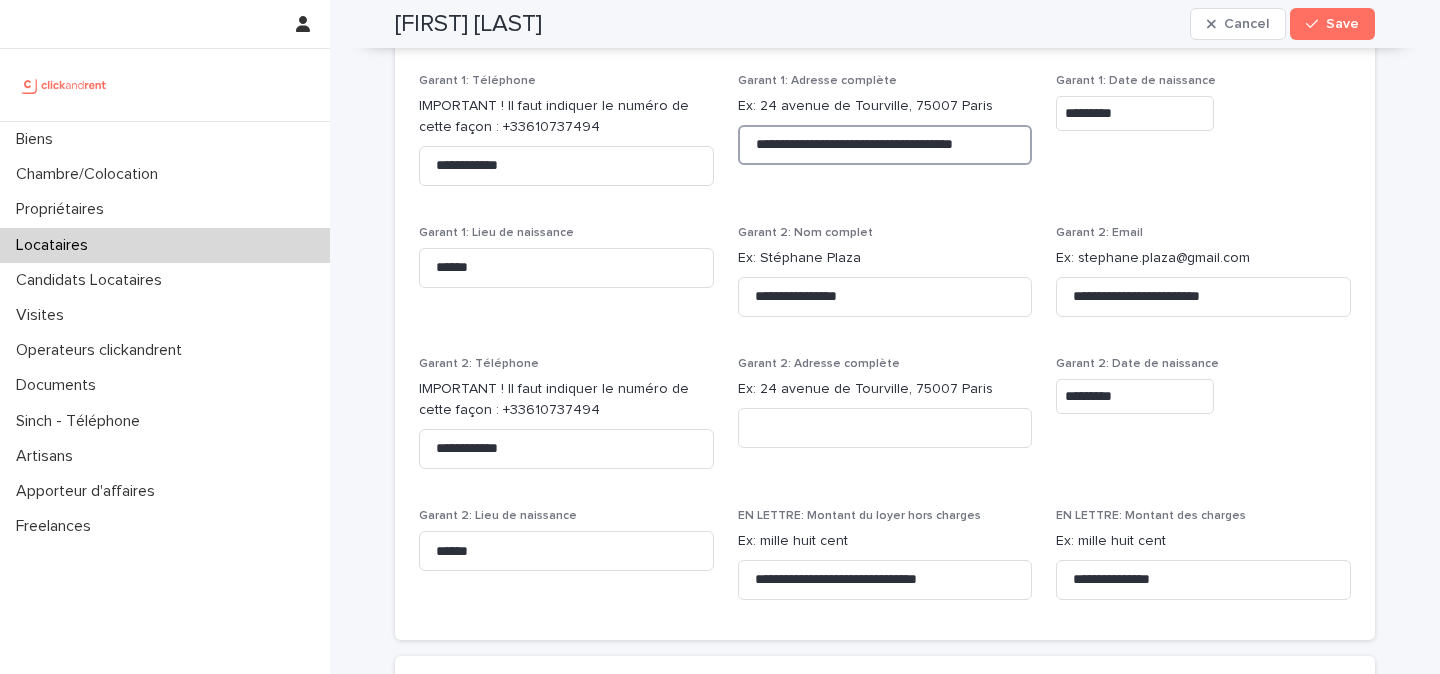 scroll, scrollTop: 0, scrollLeft: 8, axis: horizontal 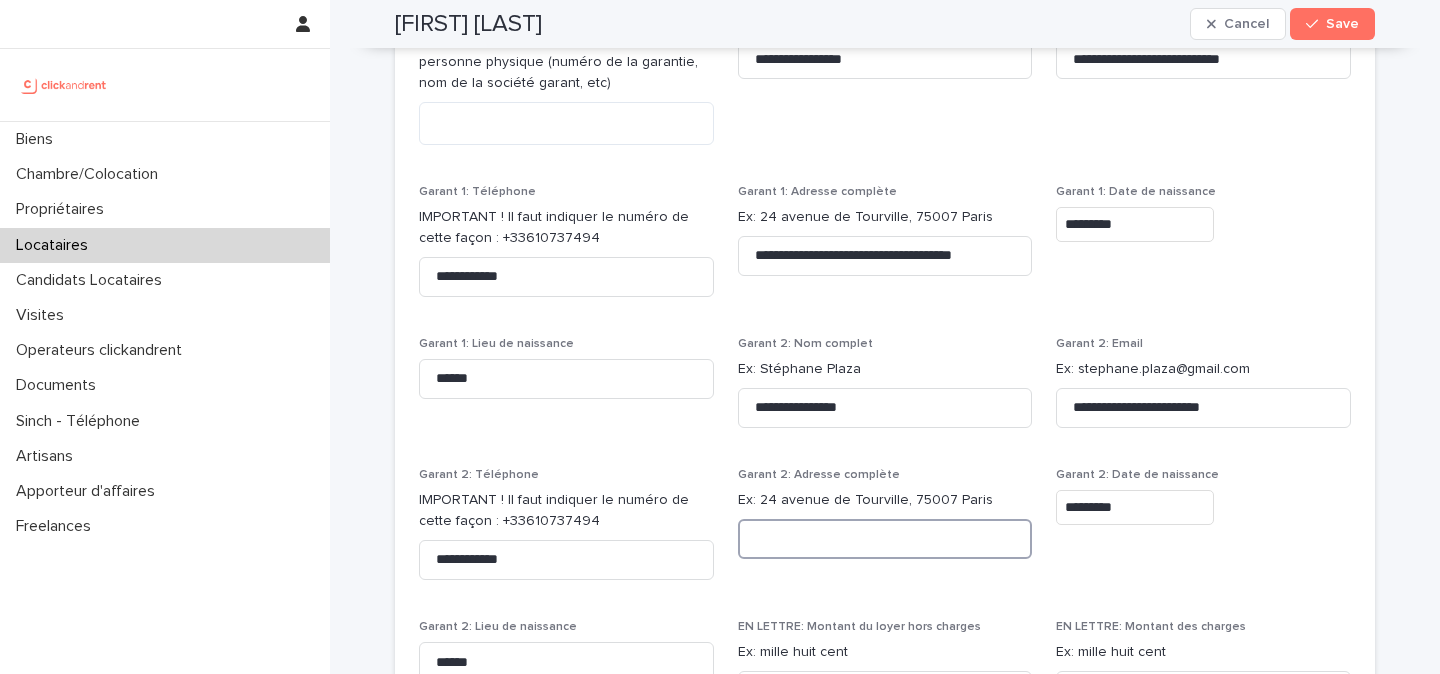 click at bounding box center [885, 539] 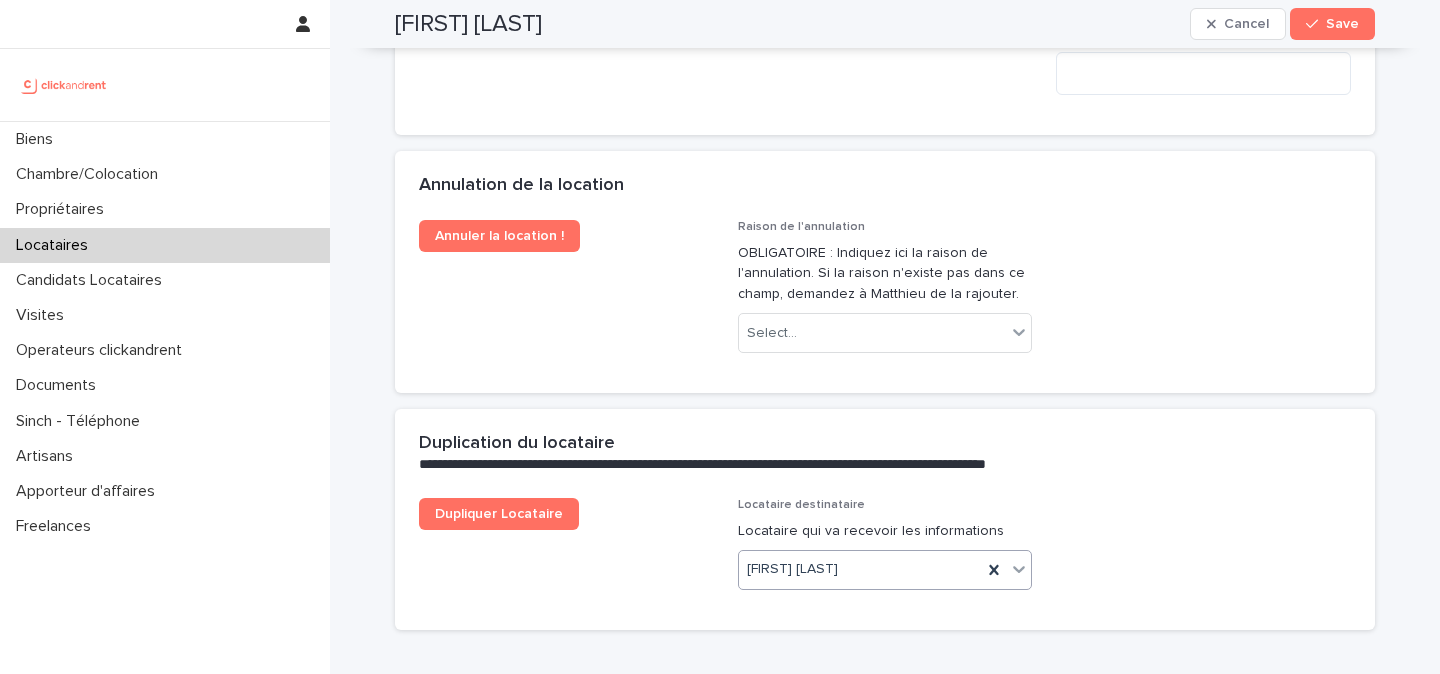 scroll, scrollTop: 4174, scrollLeft: 0, axis: vertical 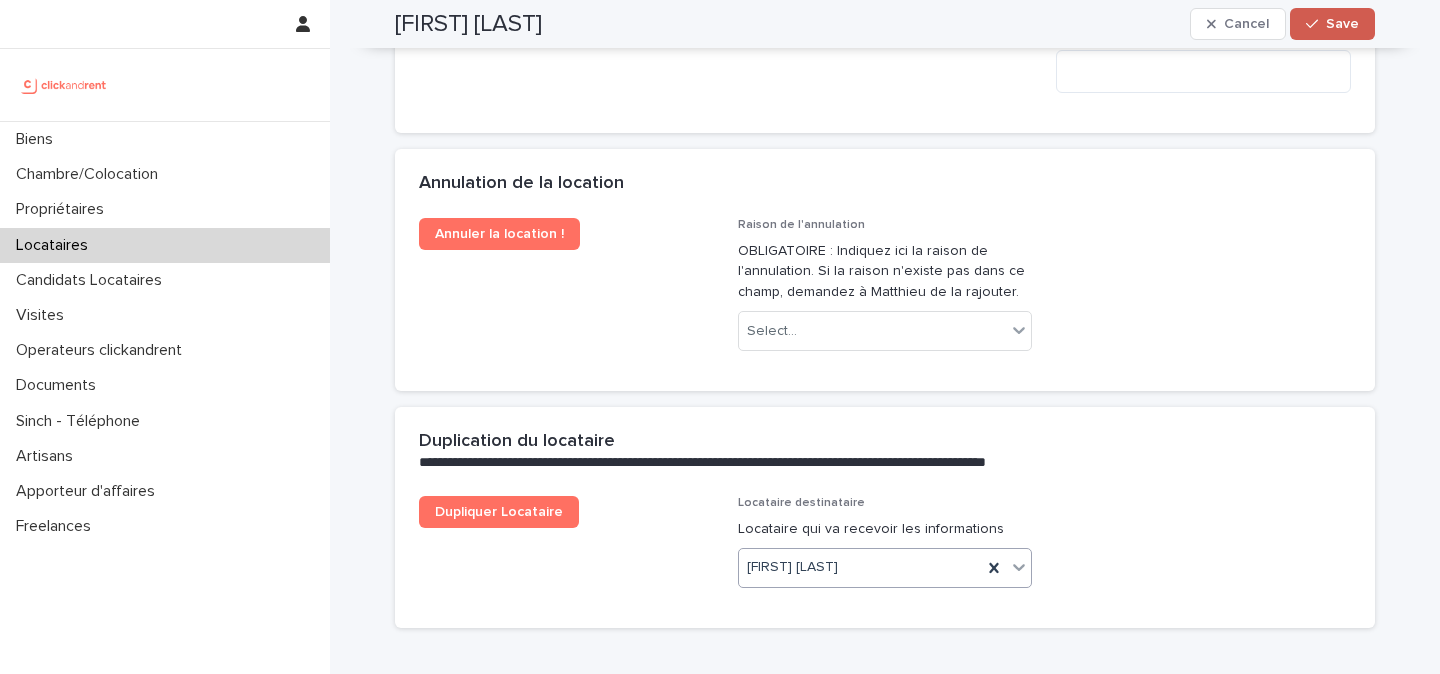 type on "**********" 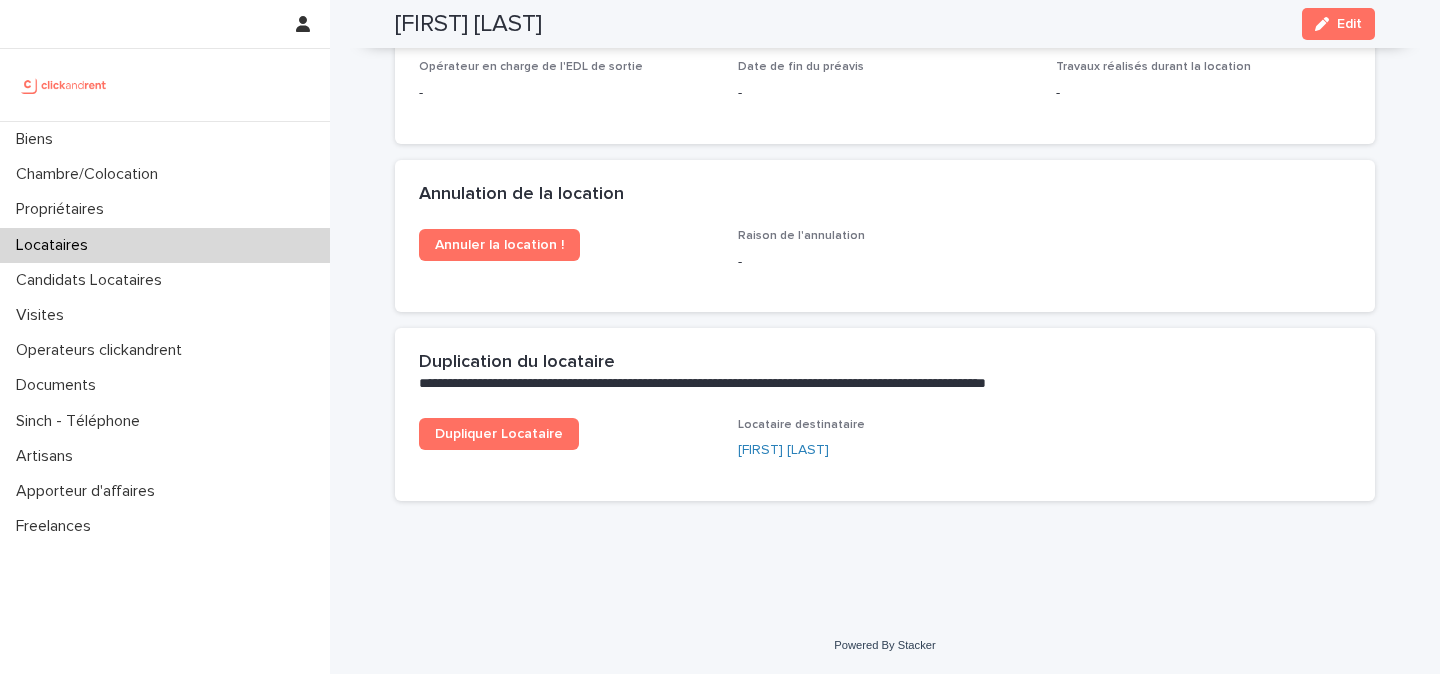 scroll, scrollTop: 2721, scrollLeft: 0, axis: vertical 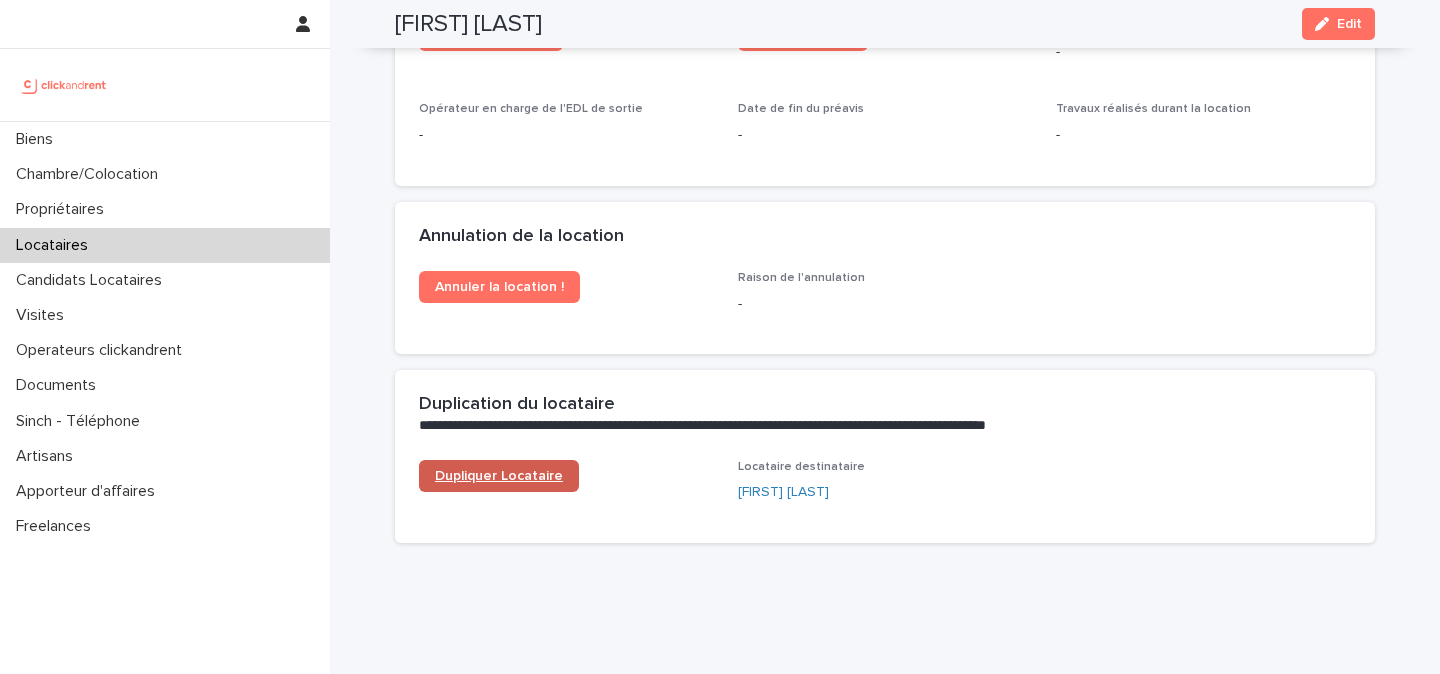 click on "Dupliquer Locataire" at bounding box center (499, 476) 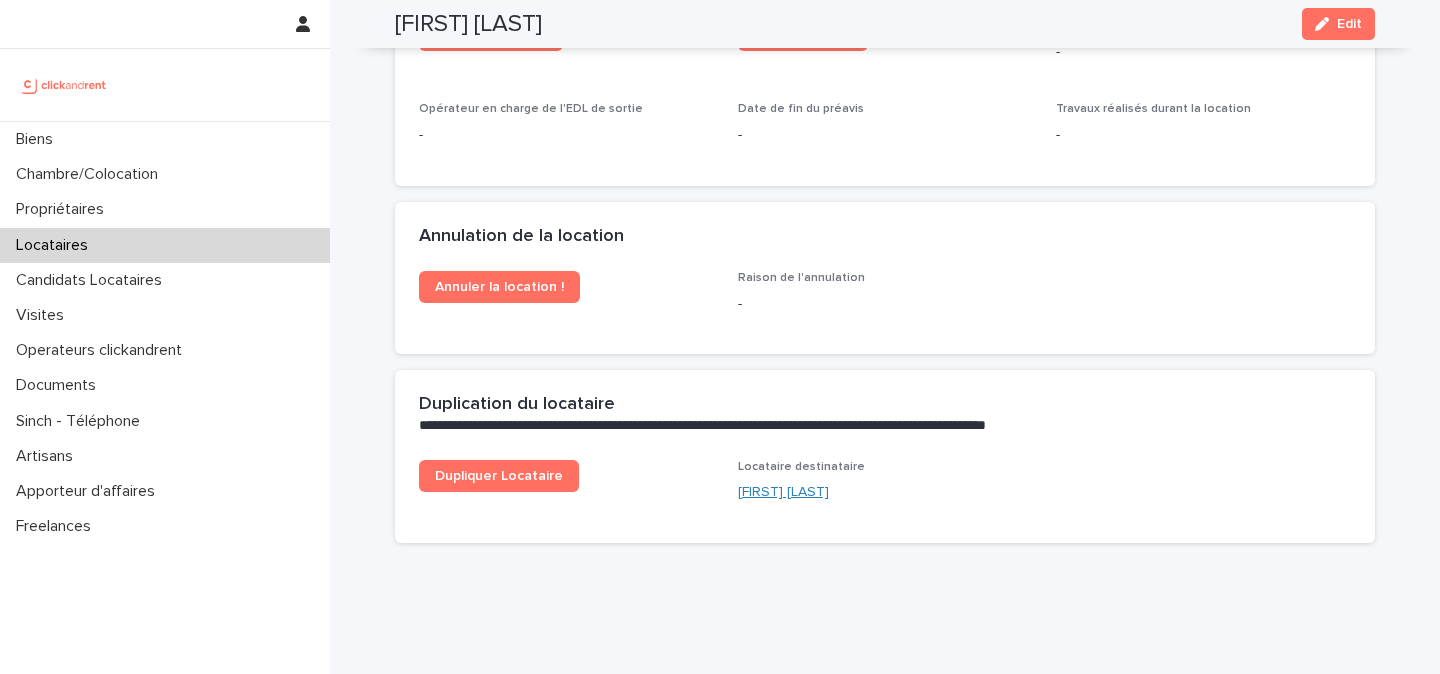 click on "[FIRST] [LAST]" at bounding box center [783, 492] 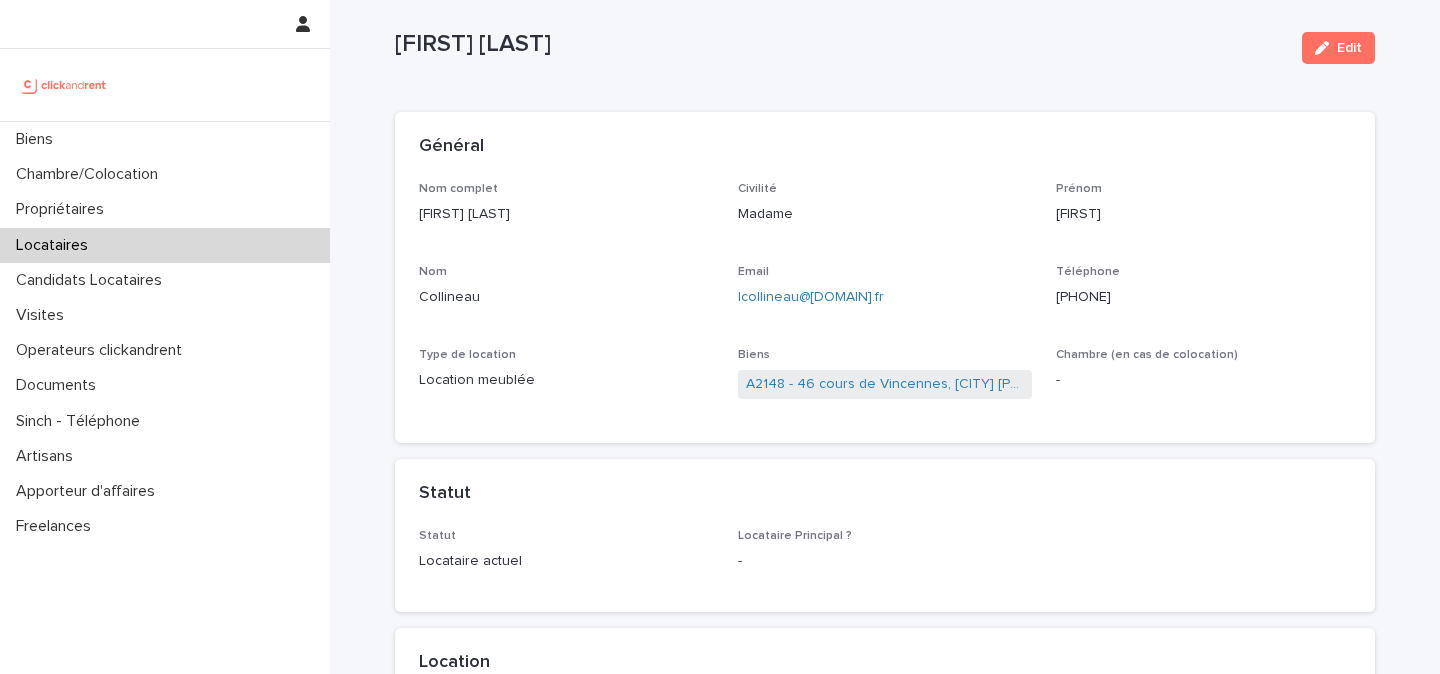 scroll, scrollTop: 48, scrollLeft: 0, axis: vertical 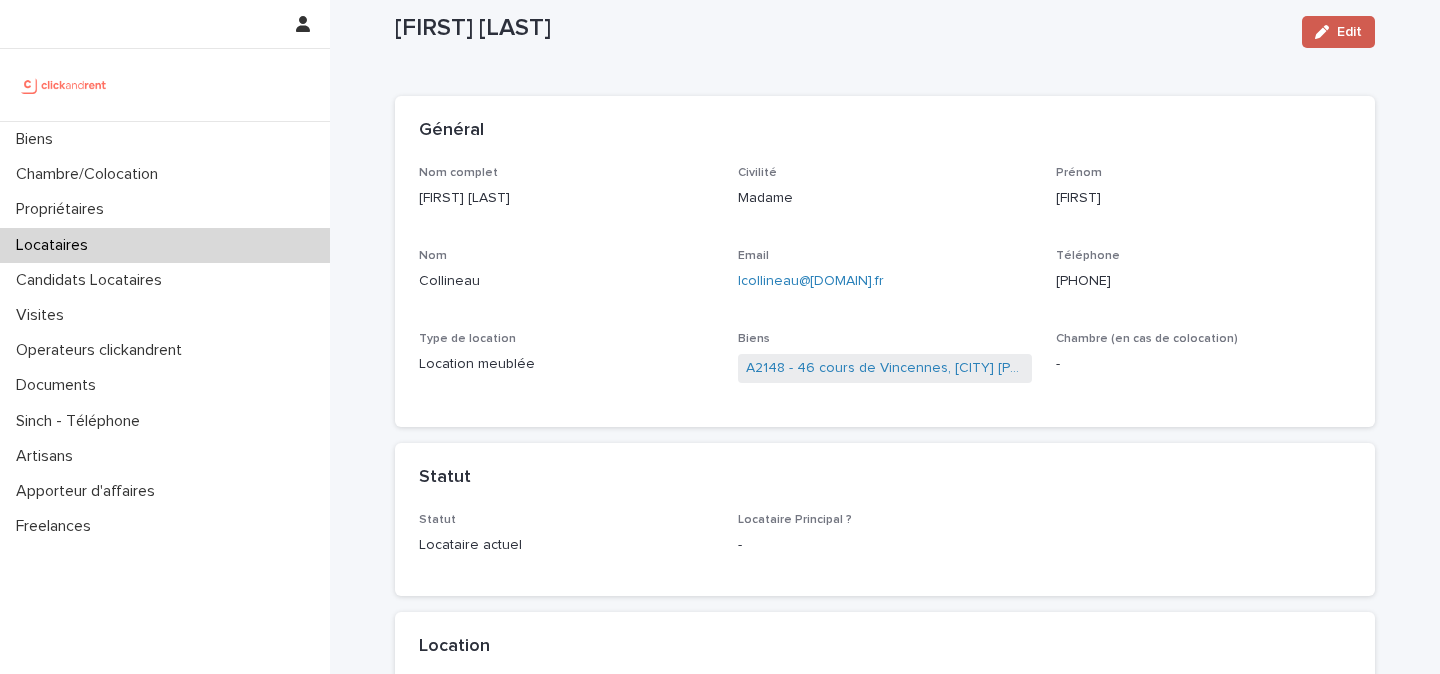 click 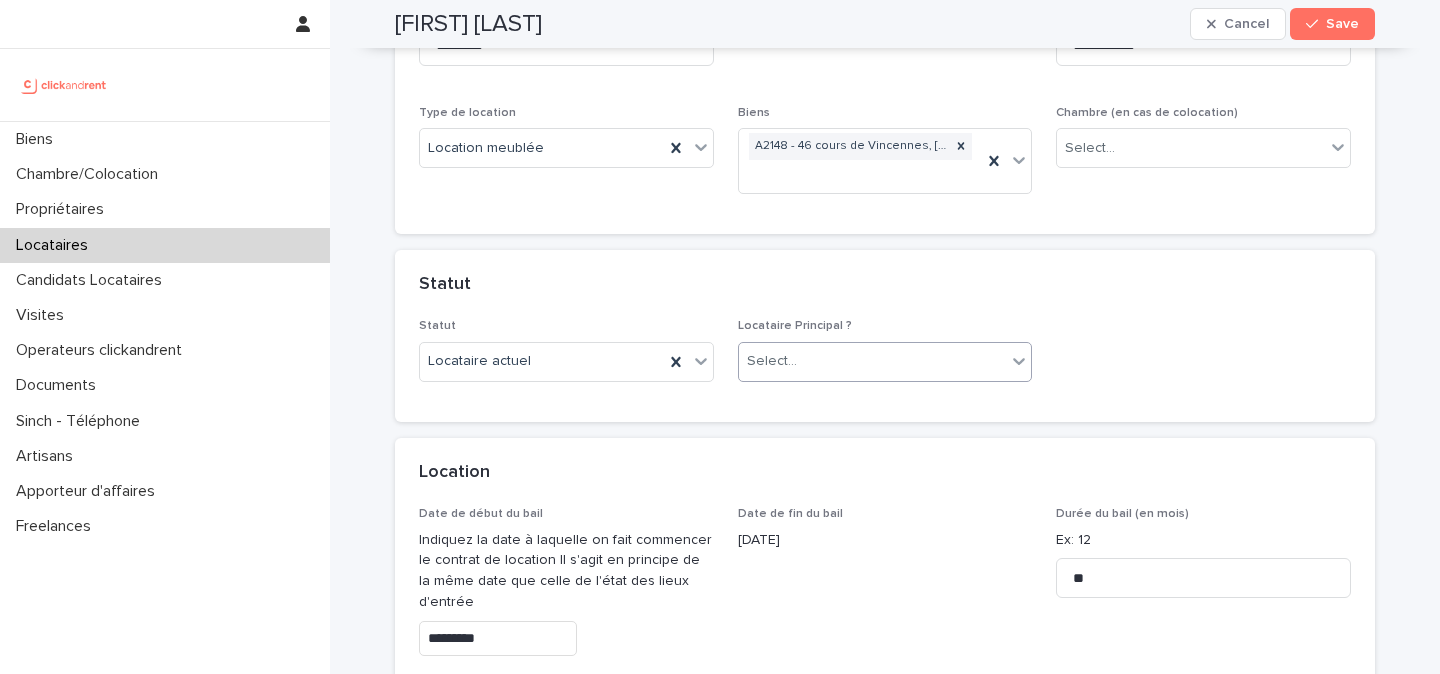 scroll, scrollTop: 416, scrollLeft: 0, axis: vertical 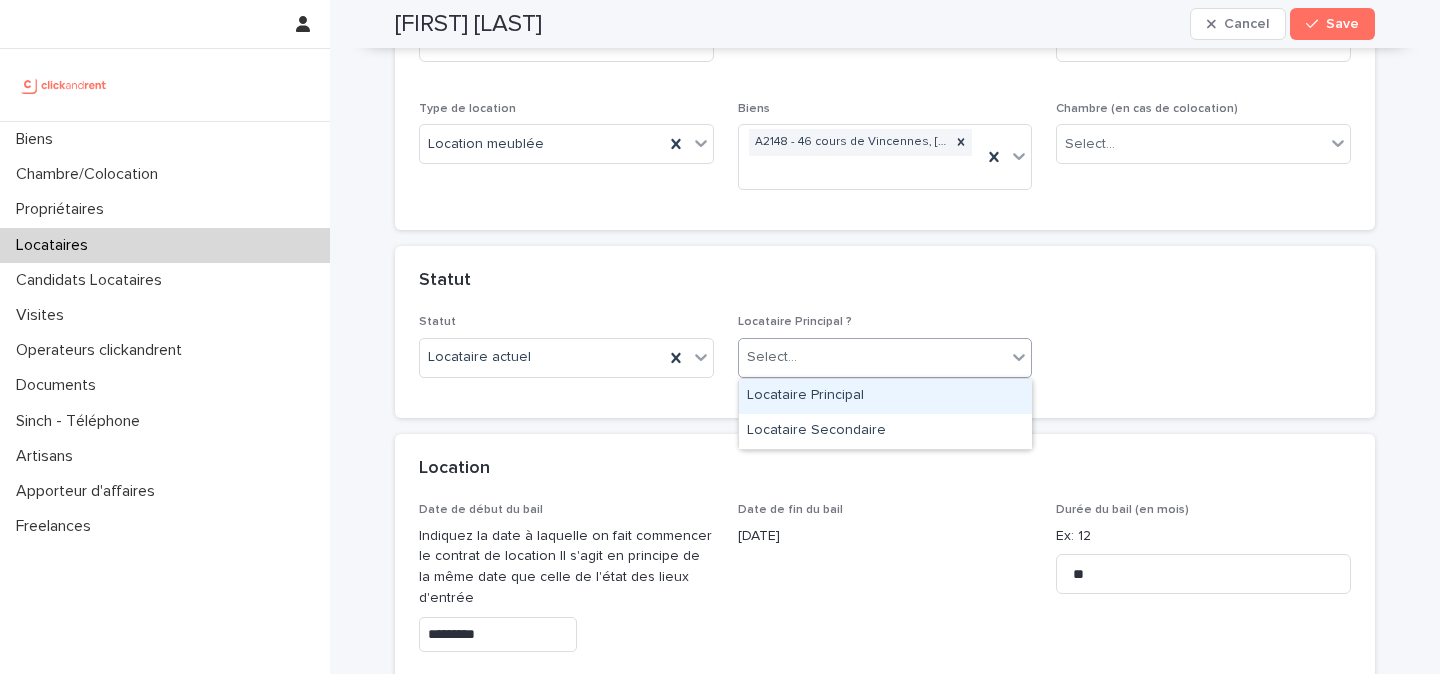 click on "Select..." at bounding box center (873, 357) 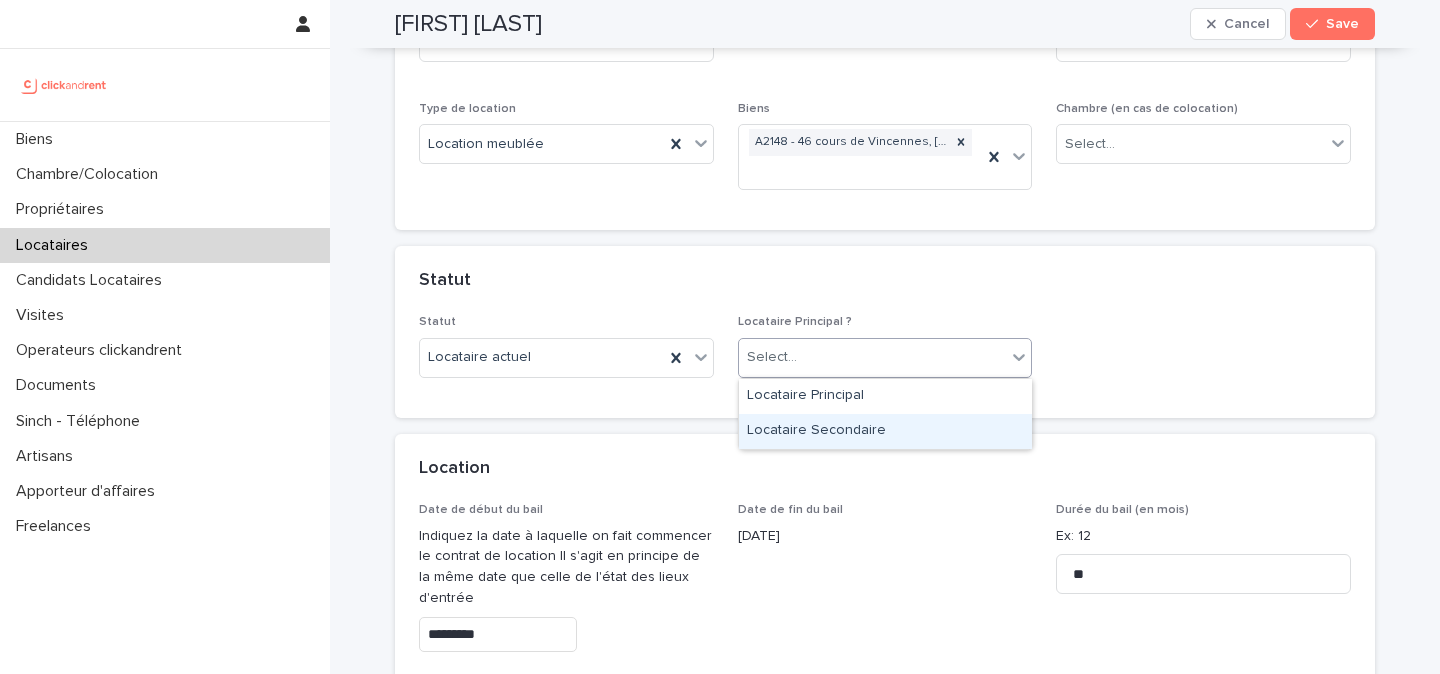 click on "Locataire Secondaire" at bounding box center (885, 431) 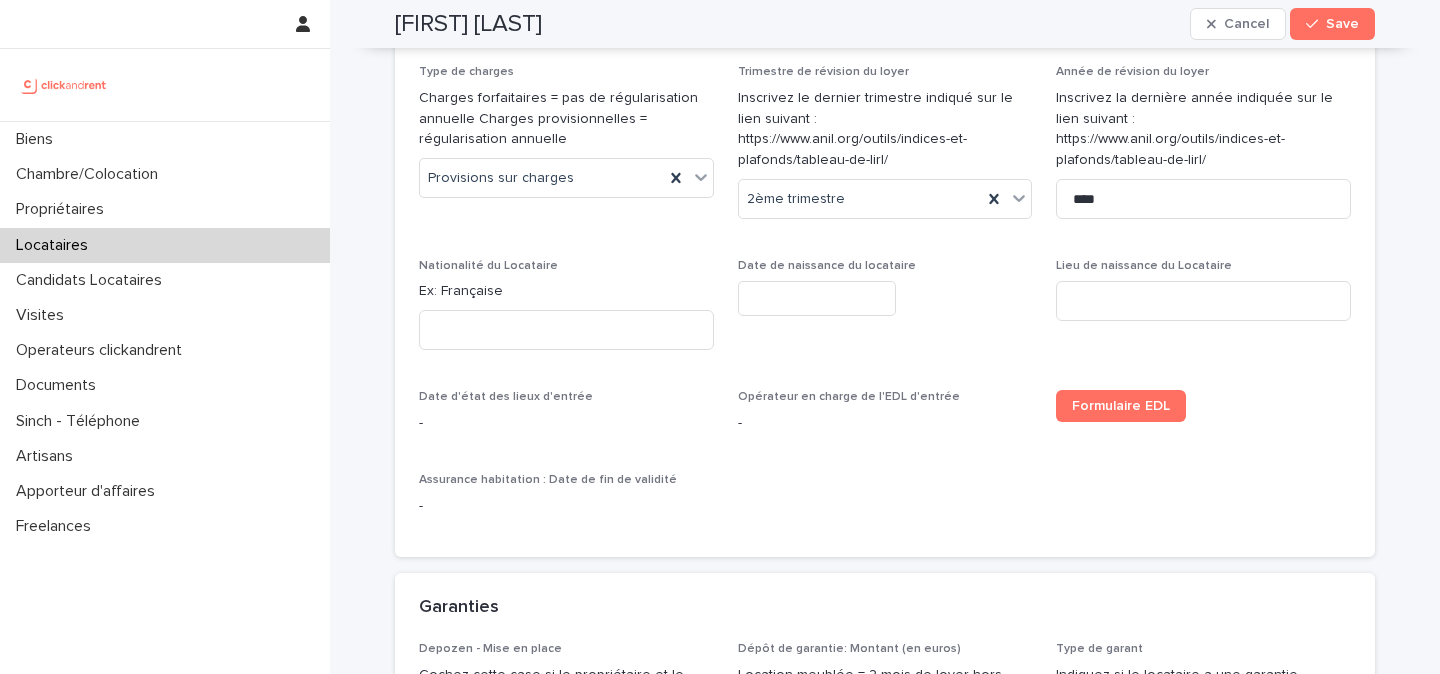 scroll, scrollTop: 1208, scrollLeft: 0, axis: vertical 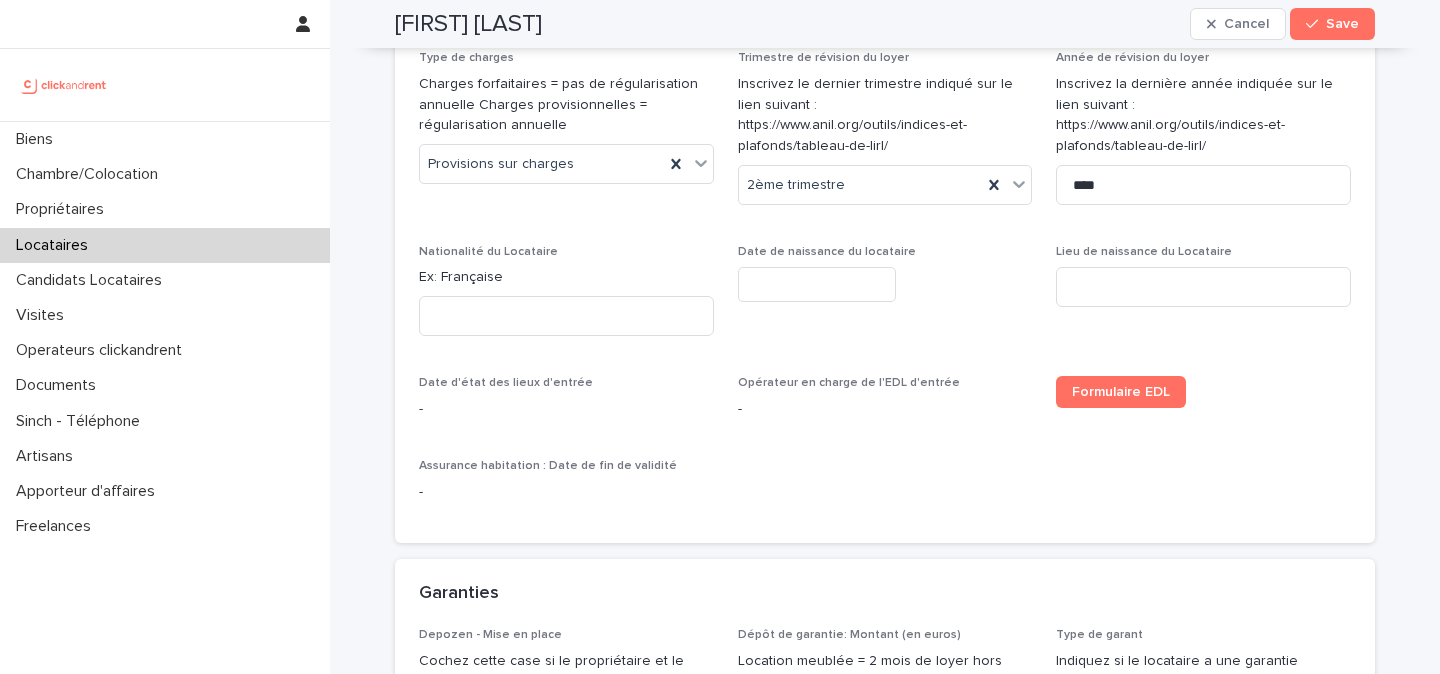 click on "Ex: Française" at bounding box center (566, 277) 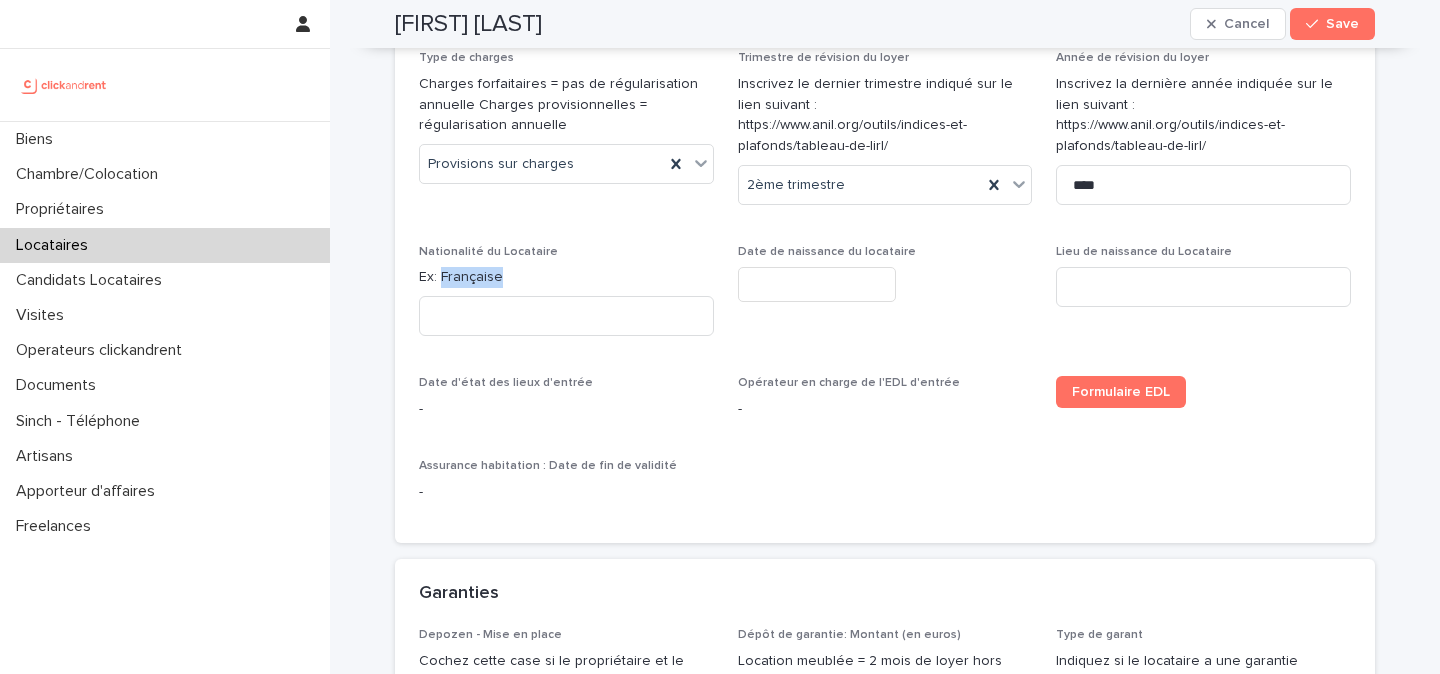 click on "Ex: Française" at bounding box center (566, 277) 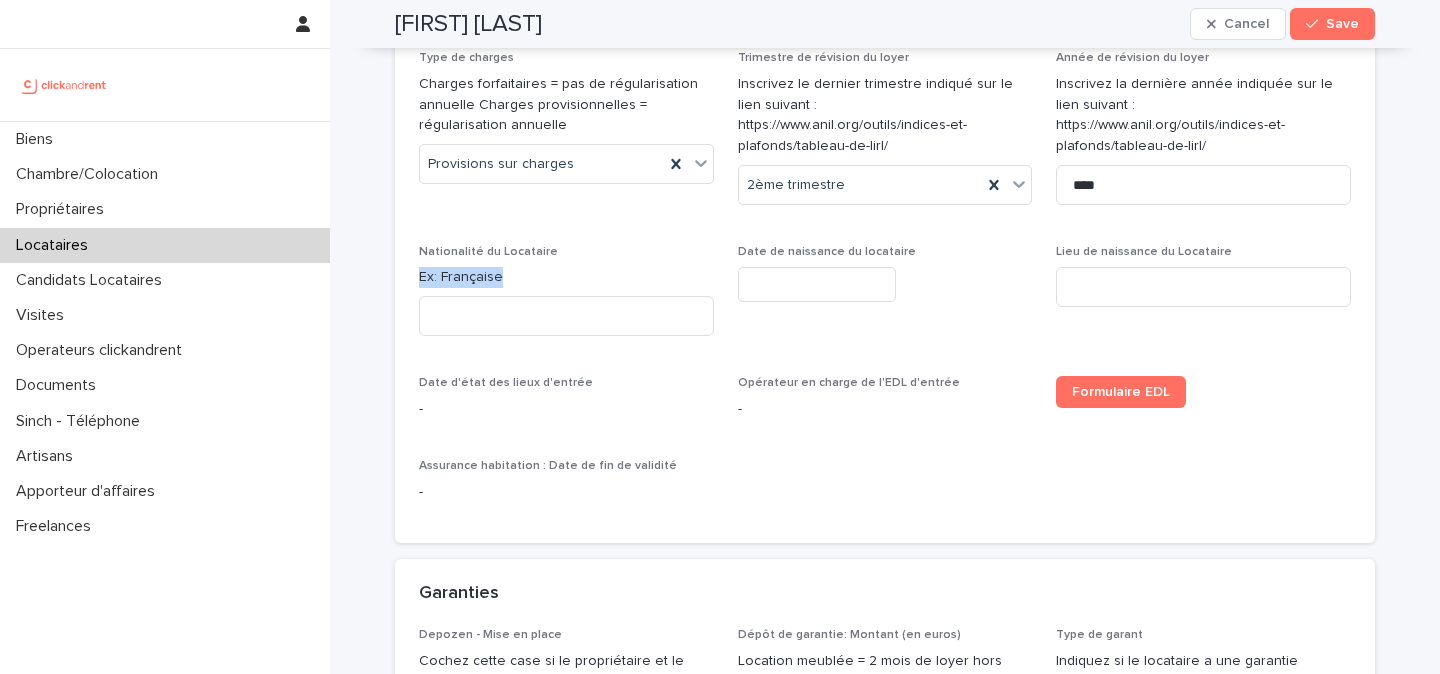 click on "Ex: Française" at bounding box center (566, 277) 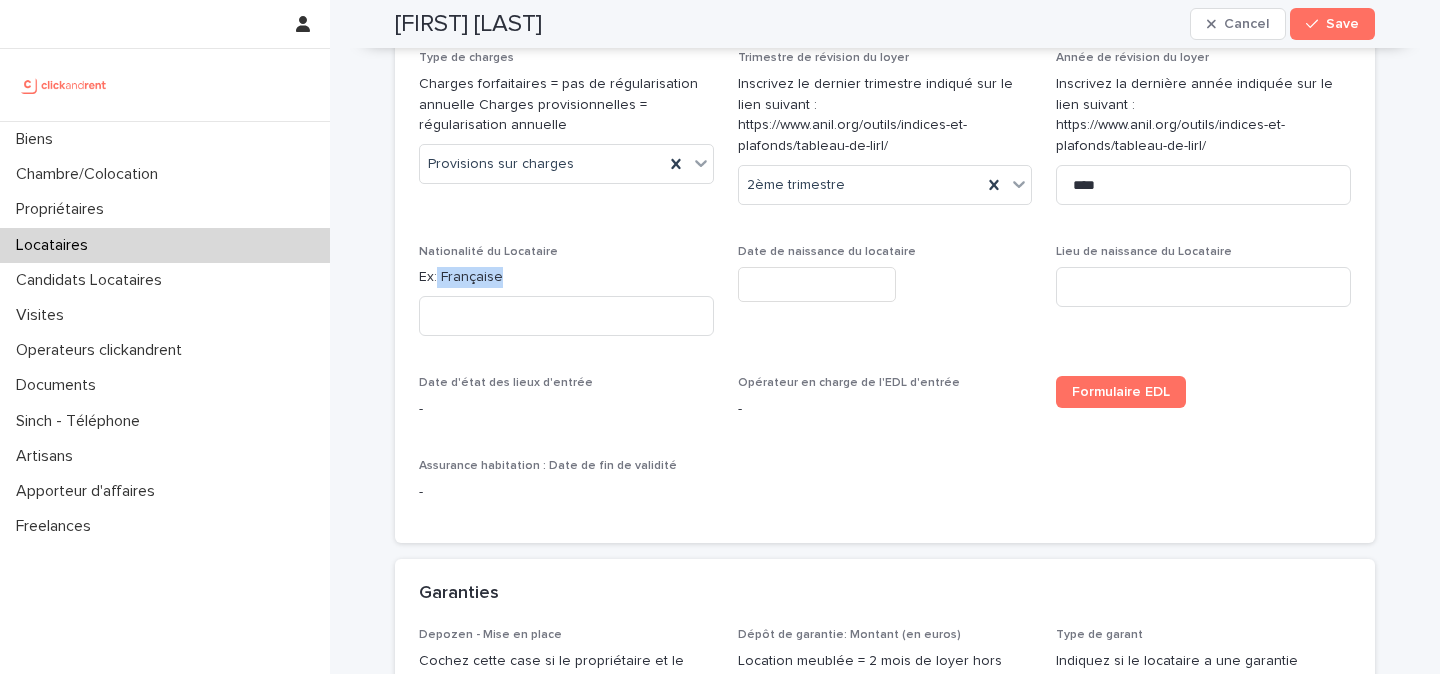 drag, startPoint x: 437, startPoint y: 255, endPoint x: 520, endPoint y: 254, distance: 83.00603 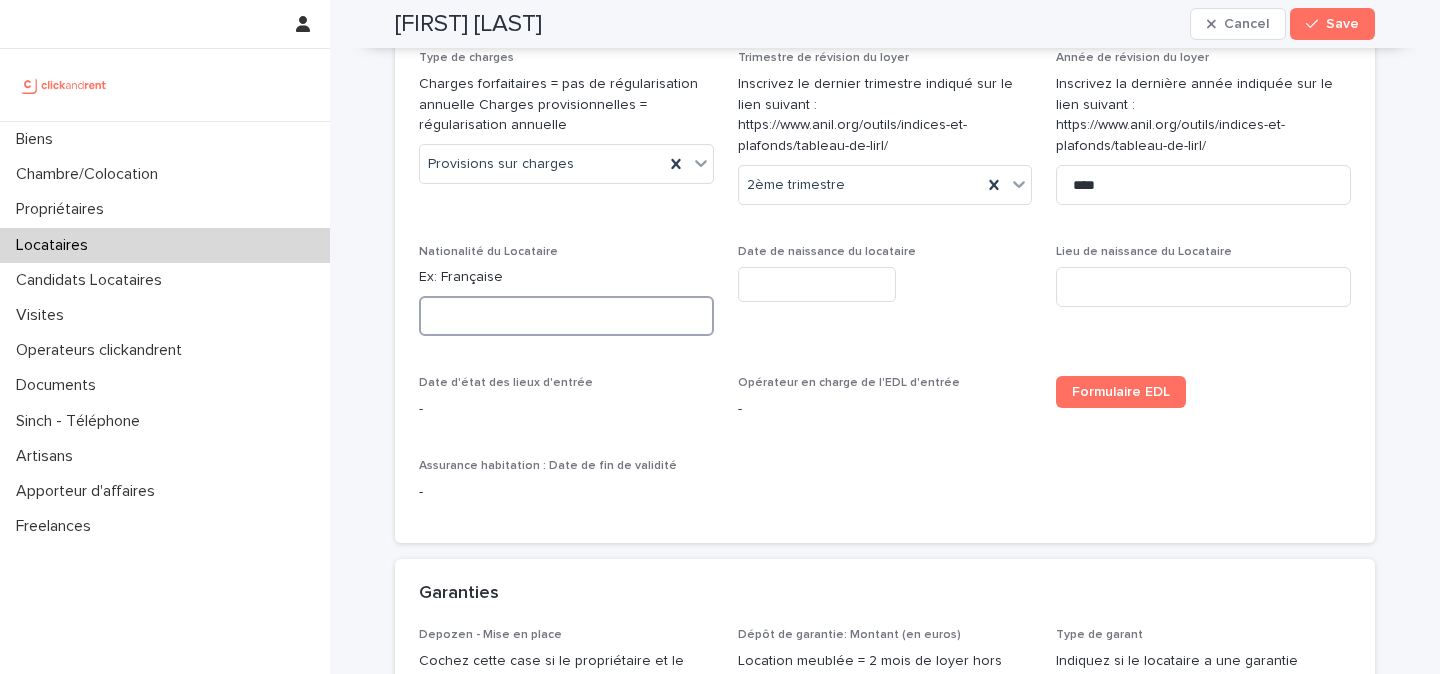 click at bounding box center (566, 316) 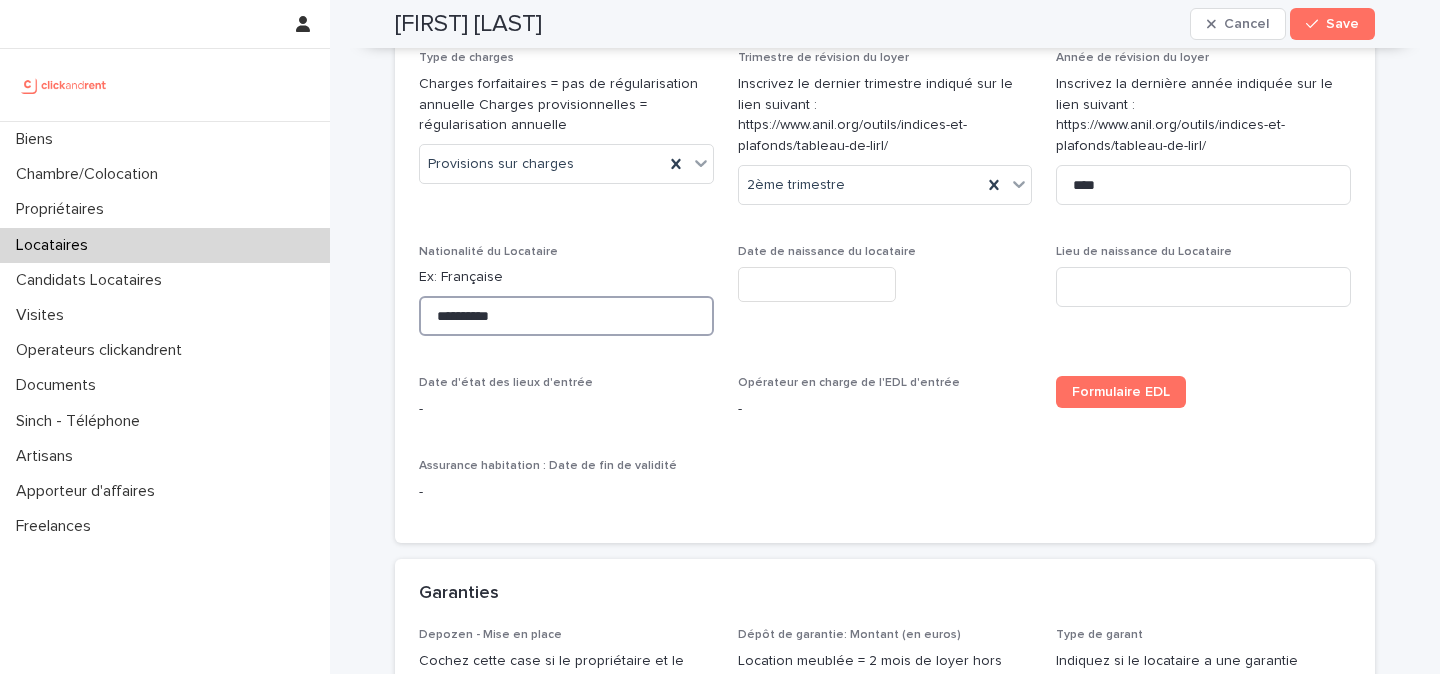 type on "*********" 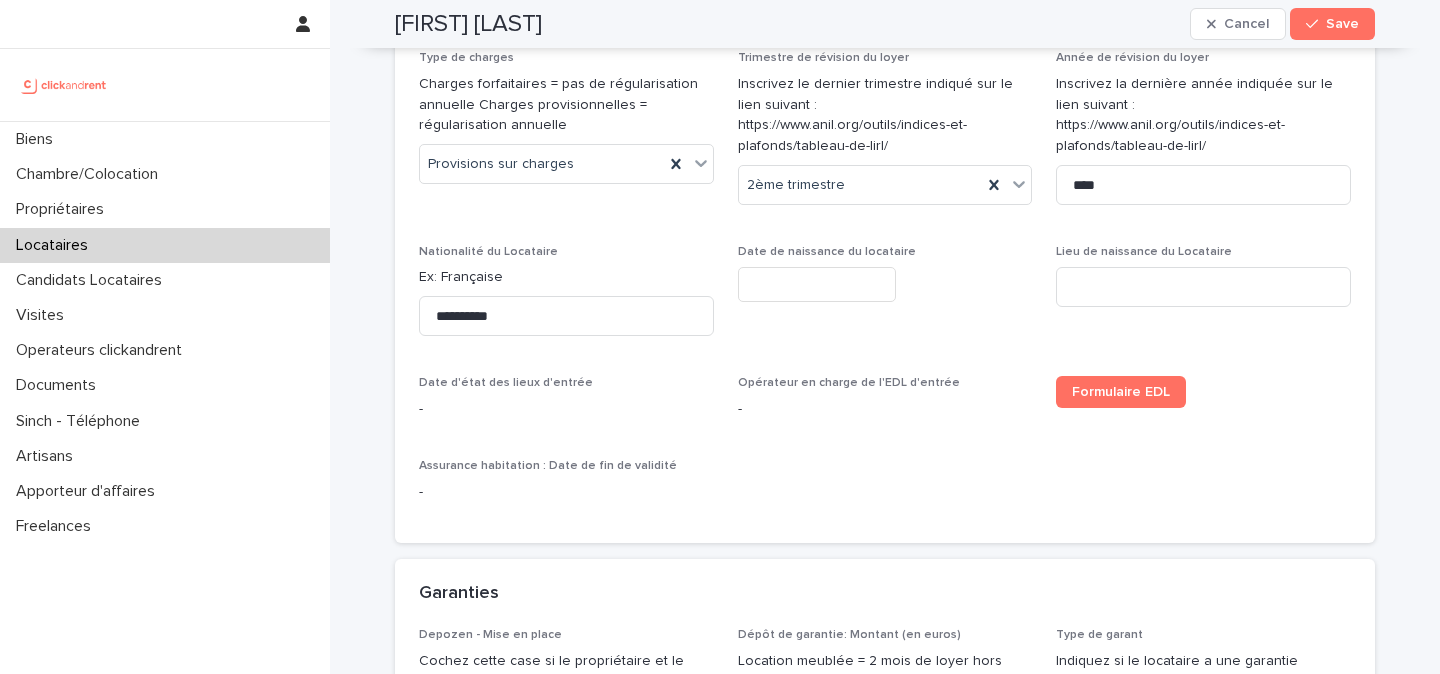 click at bounding box center [817, 284] 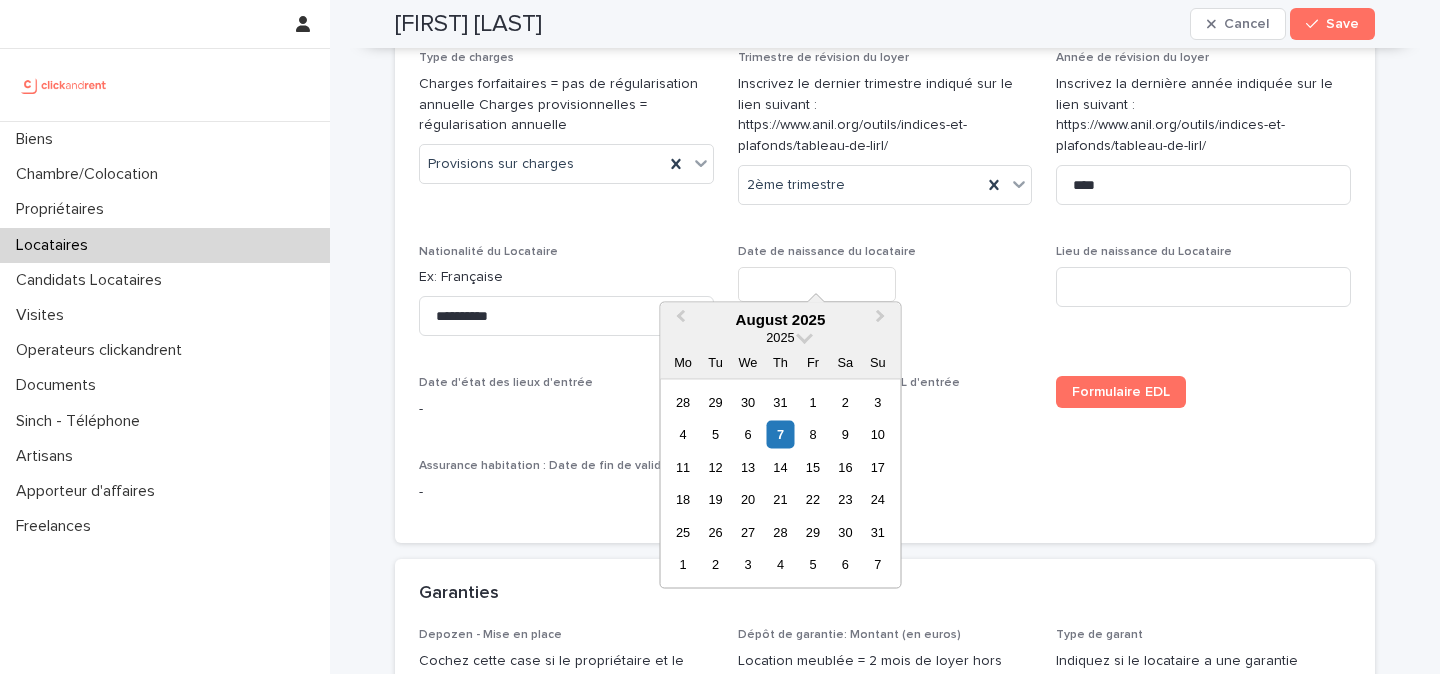 paste on "**********" 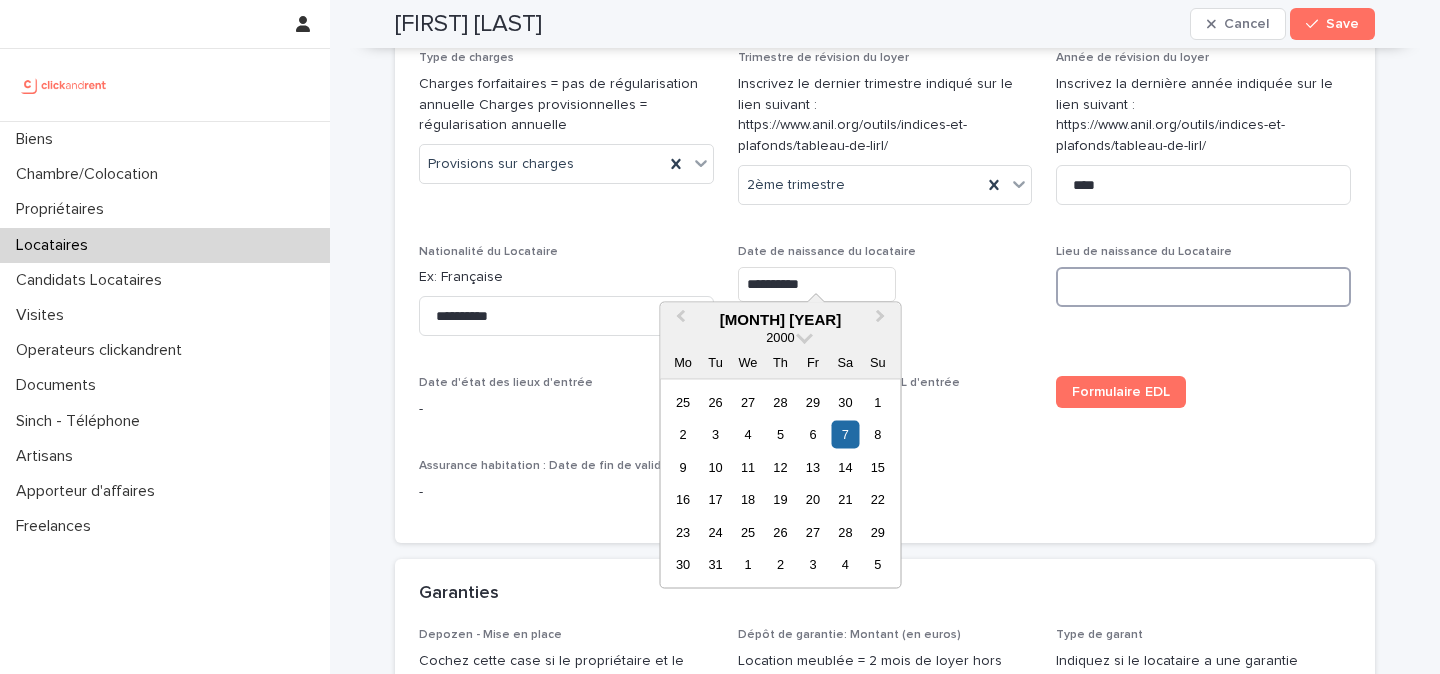 type on "*********" 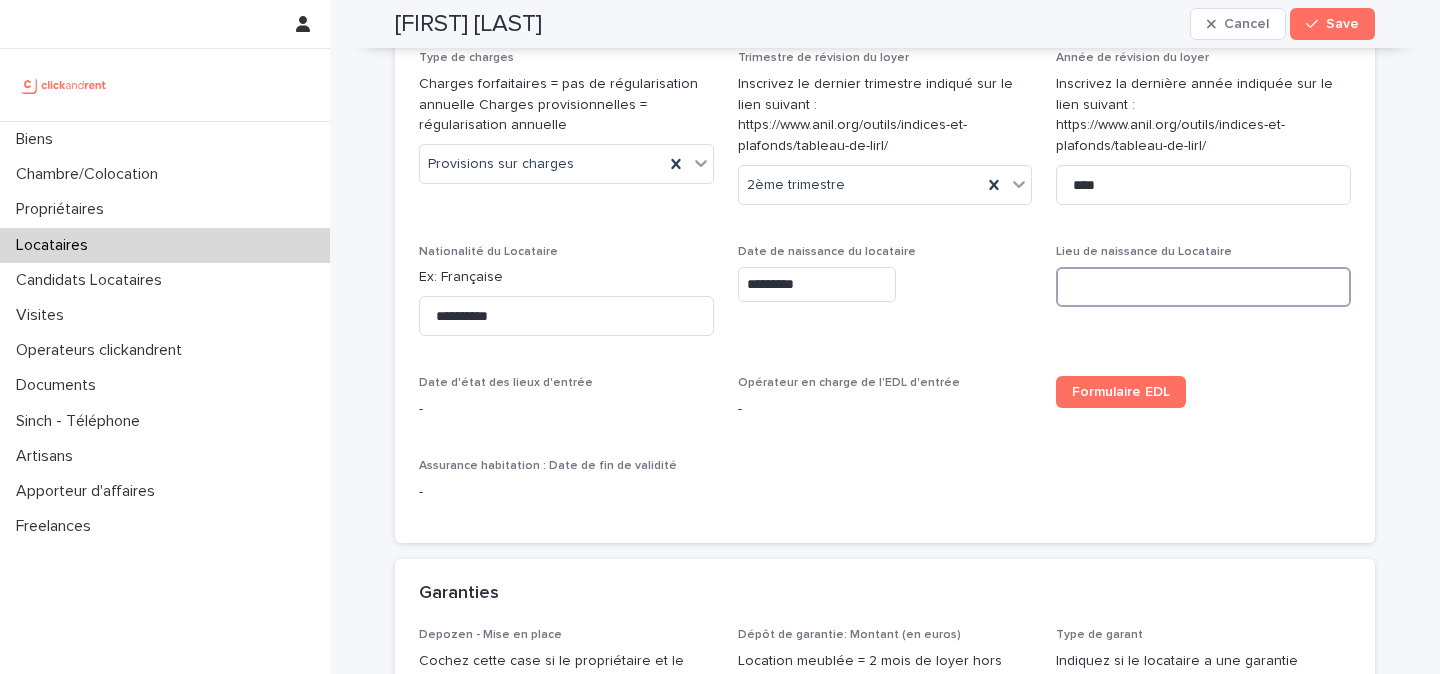 click at bounding box center (1203, 287) 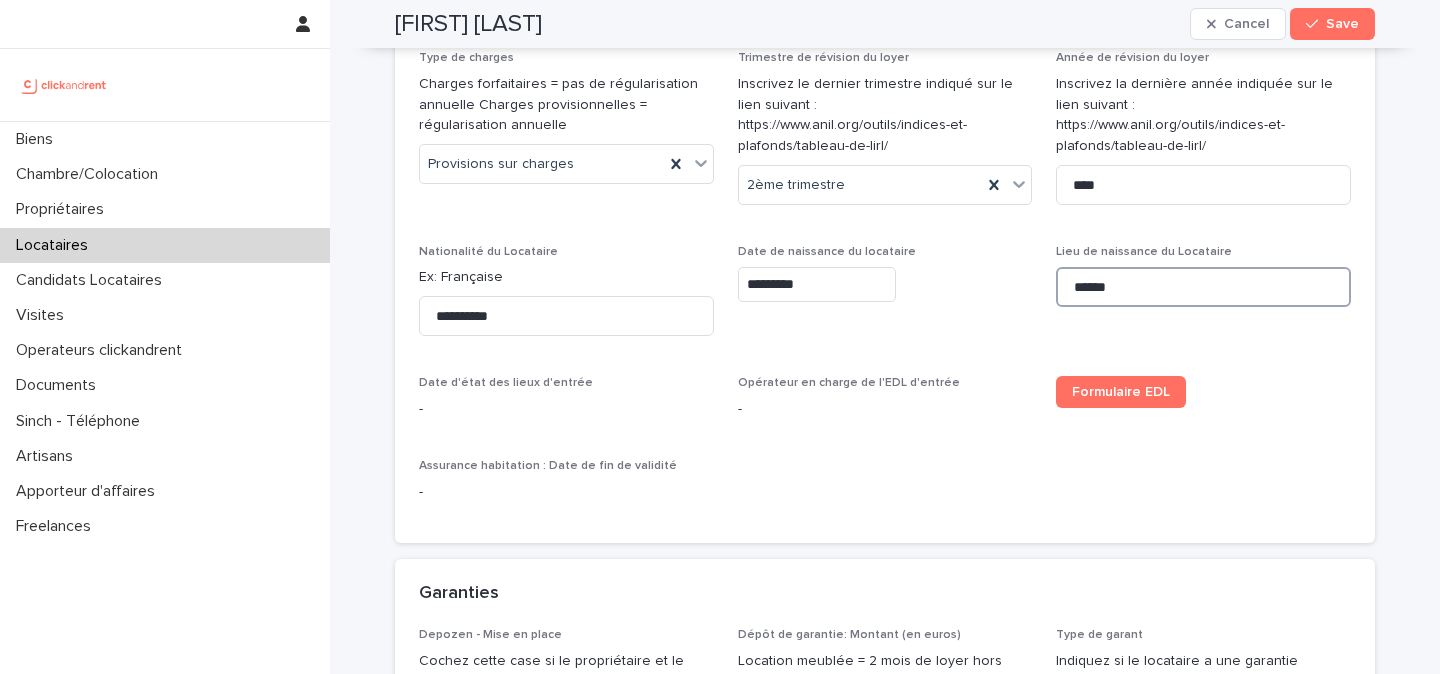 type on "******" 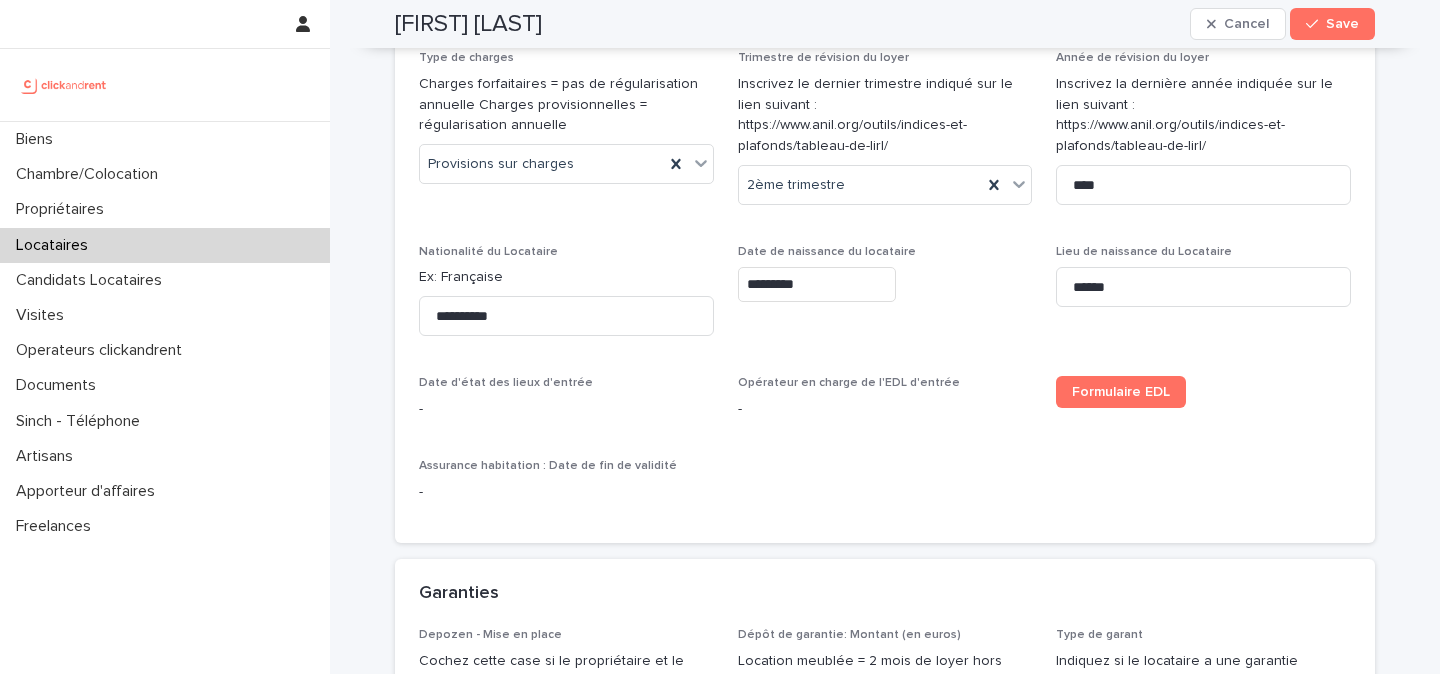click on "-" at bounding box center [885, 409] 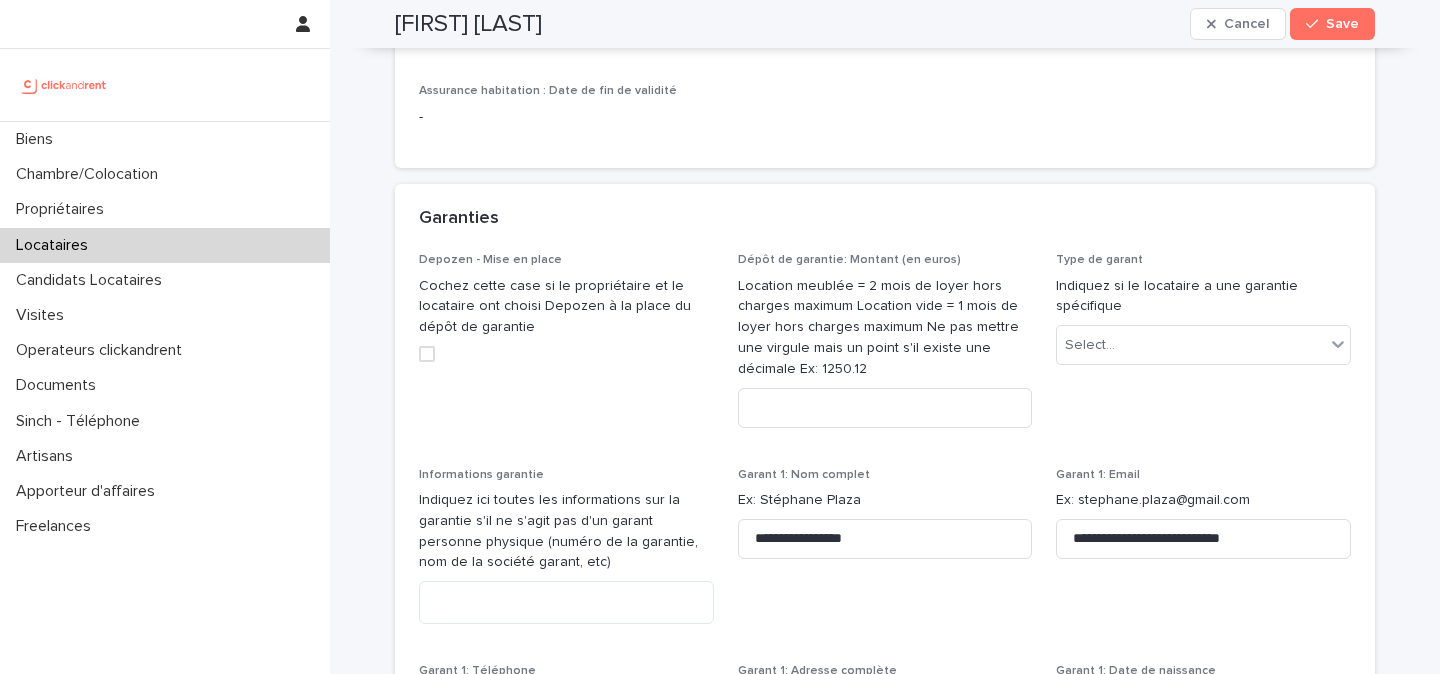 scroll, scrollTop: 1599, scrollLeft: 0, axis: vertical 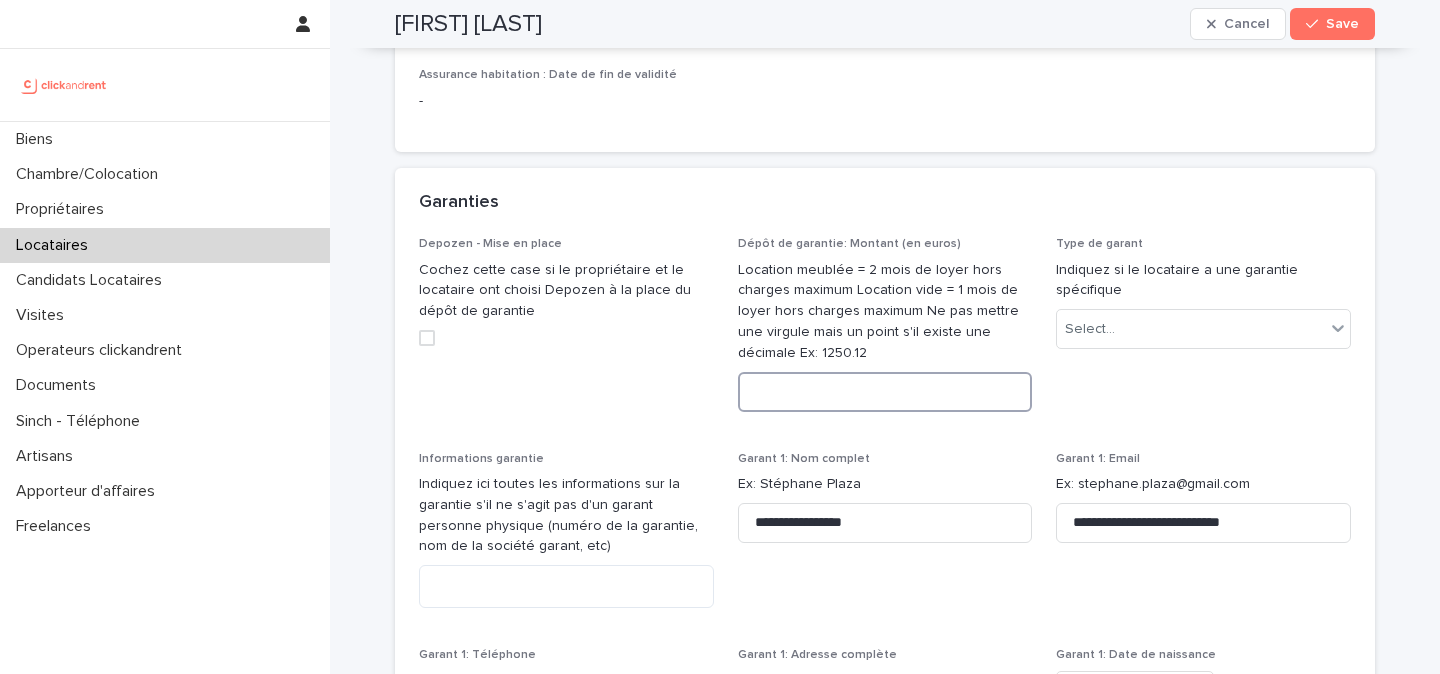 click at bounding box center [885, 392] 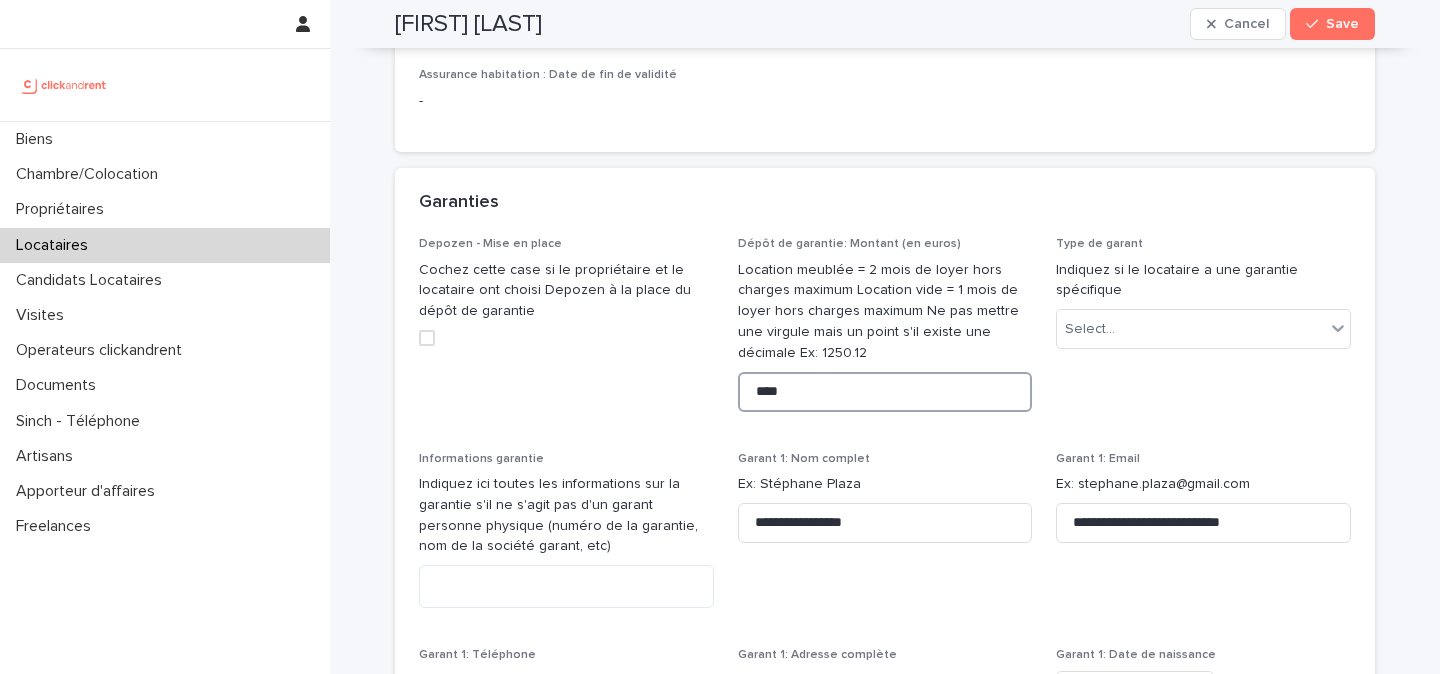 type on "****" 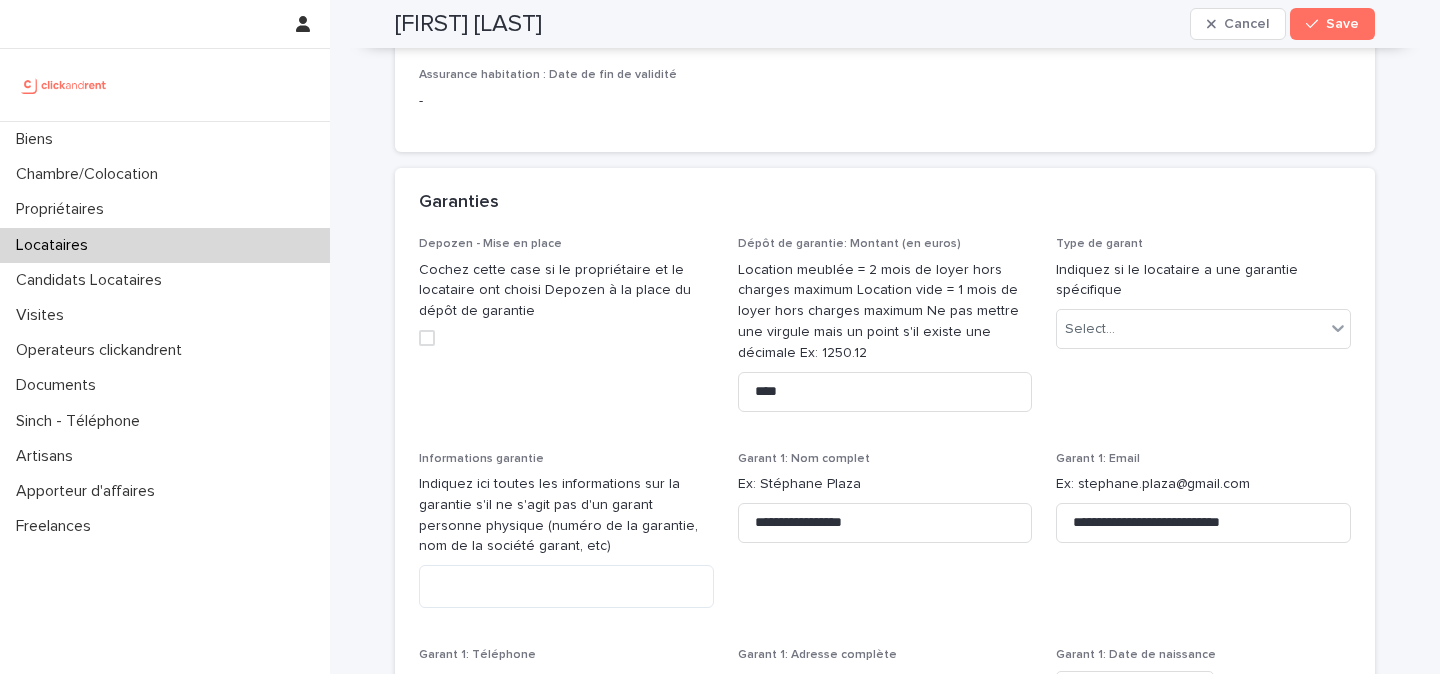 click on "Dépôt de garantie: Montant (en euros) Location meublée = 2 mois de loyer hors charges maximum
Location vide = 1 mois de loyer hors charges maximum
Ne pas mettre une virgule mais un point s'il existe une décimale
Ex: 1250.12 ****" at bounding box center [885, 332] 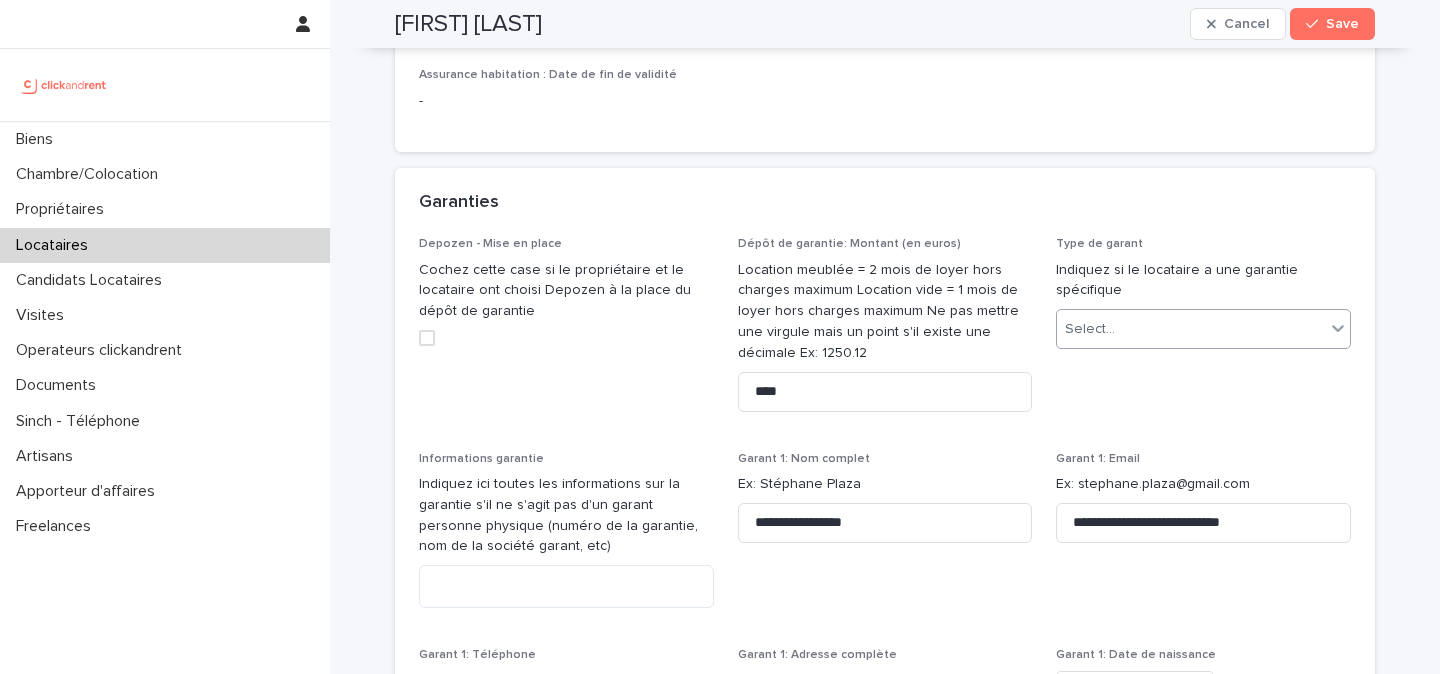 click on "Select..." at bounding box center [1203, 329] 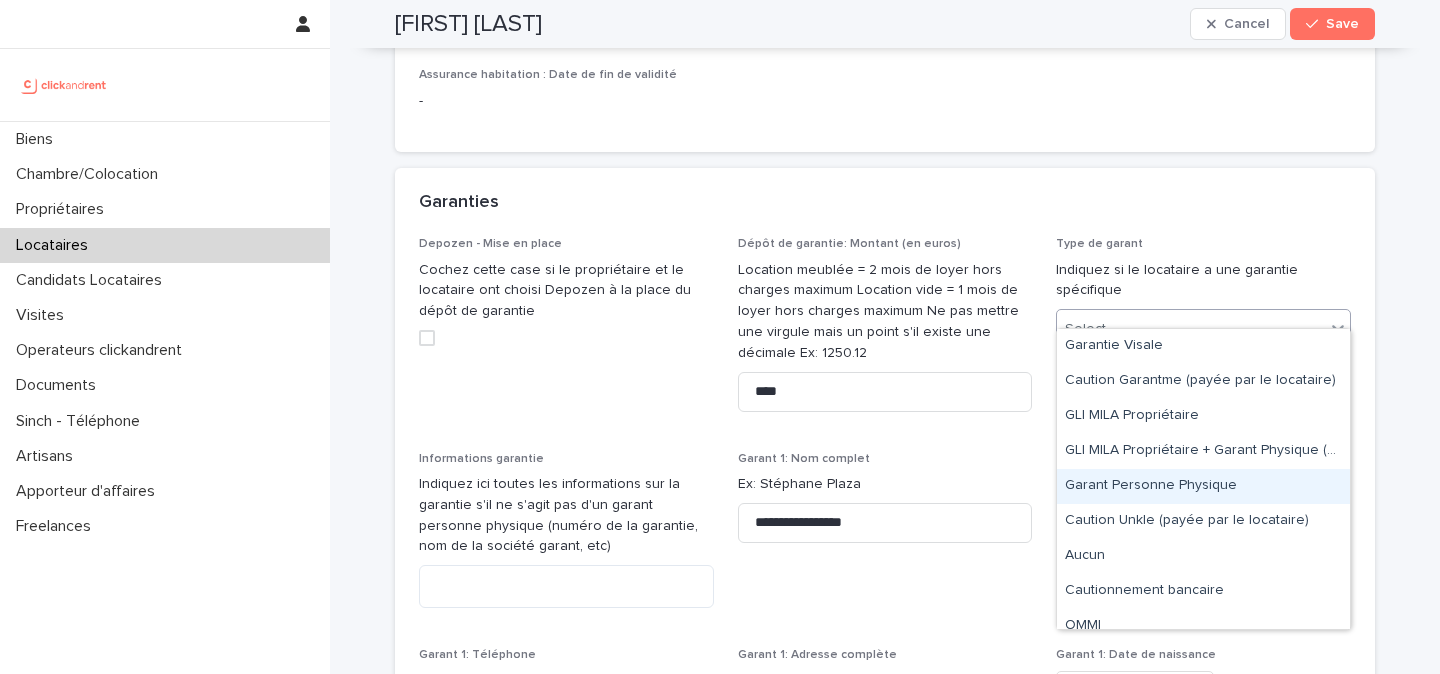 click on "Garant Personne Physique" at bounding box center [1203, 486] 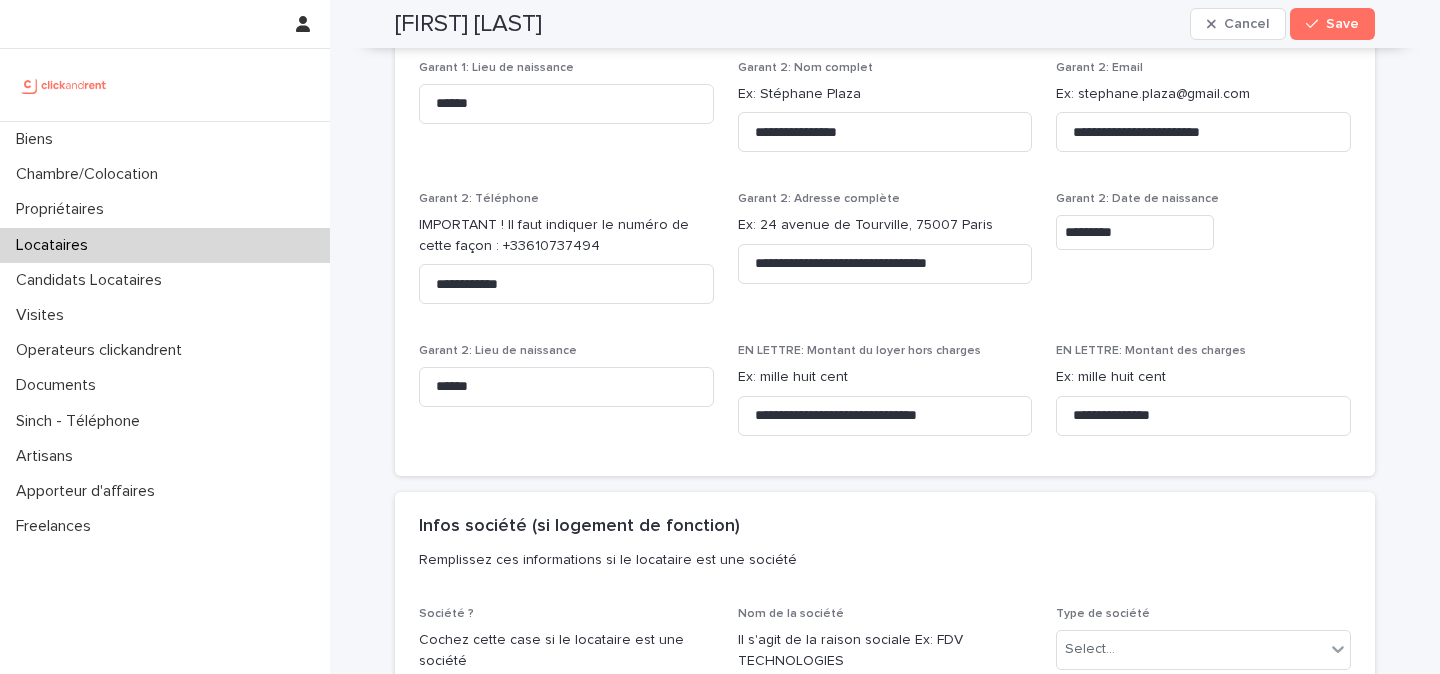 scroll, scrollTop: 2353, scrollLeft: 0, axis: vertical 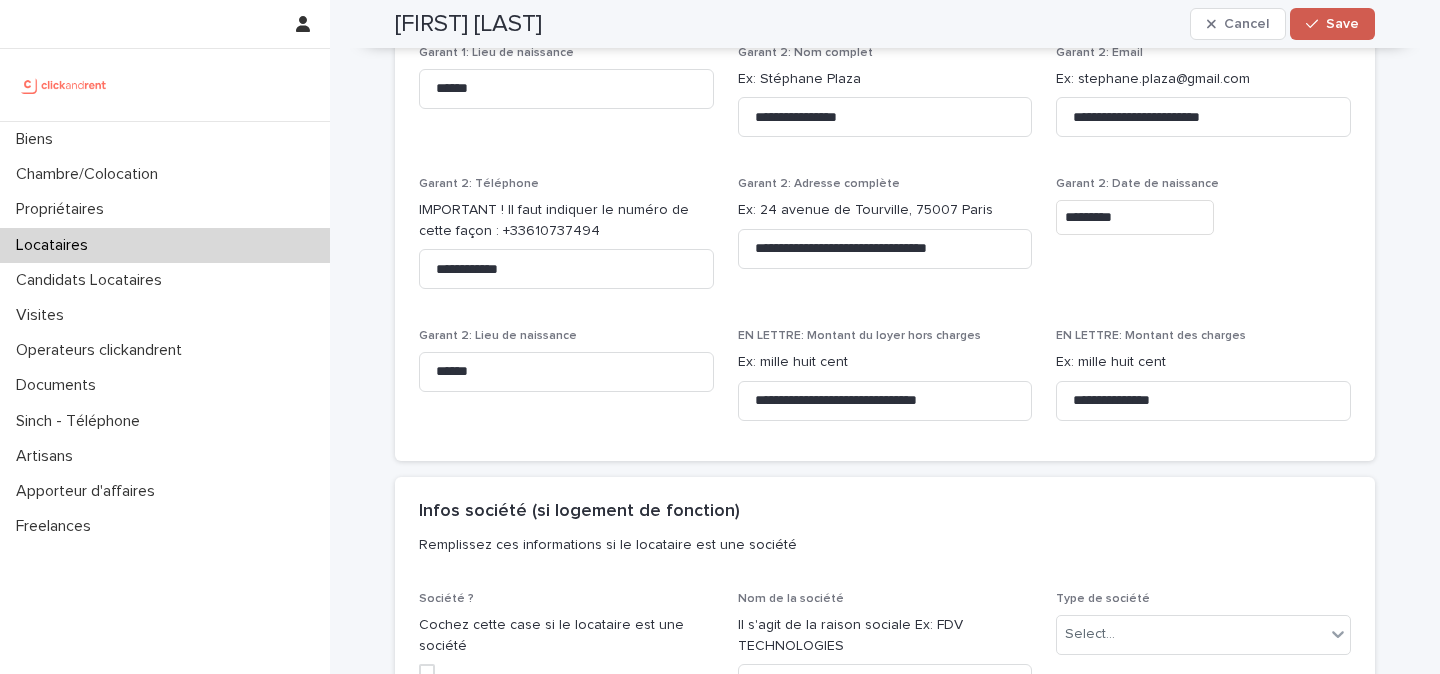 click on "Save" at bounding box center (1332, 24) 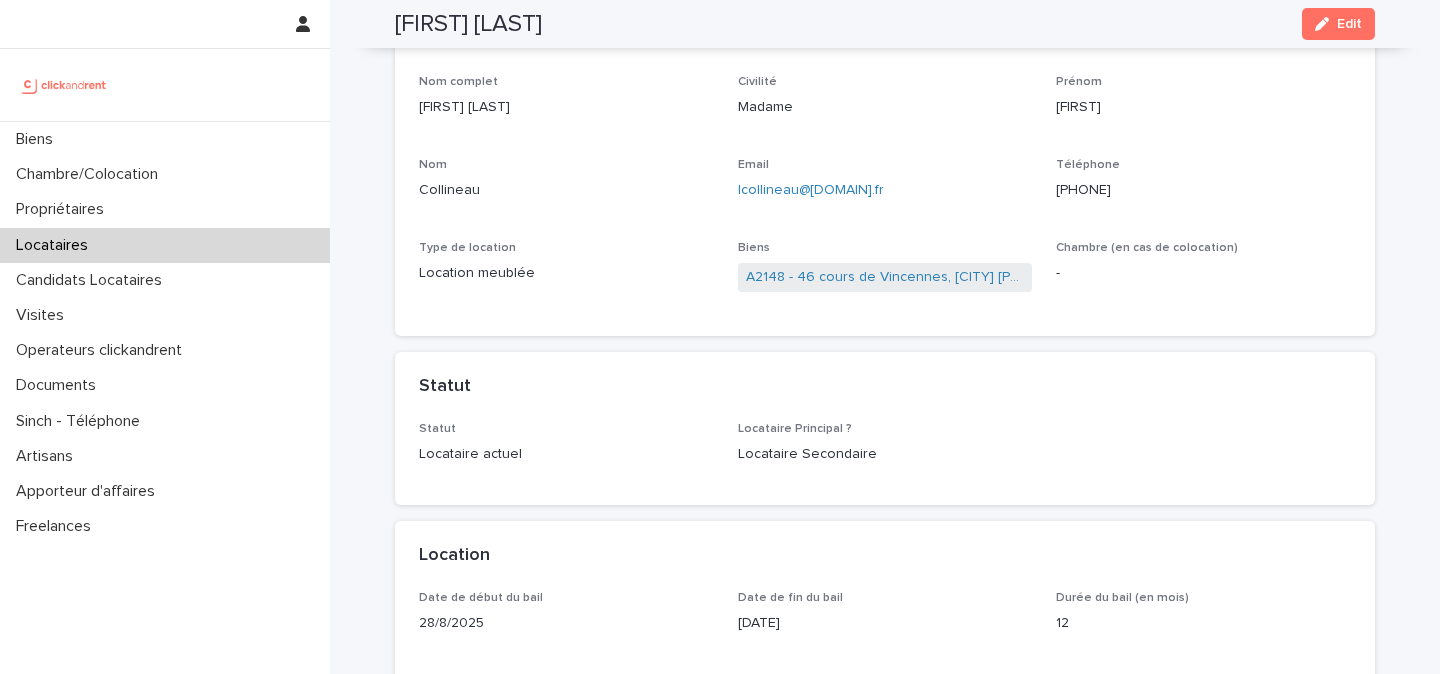 scroll, scrollTop: 0, scrollLeft: 0, axis: both 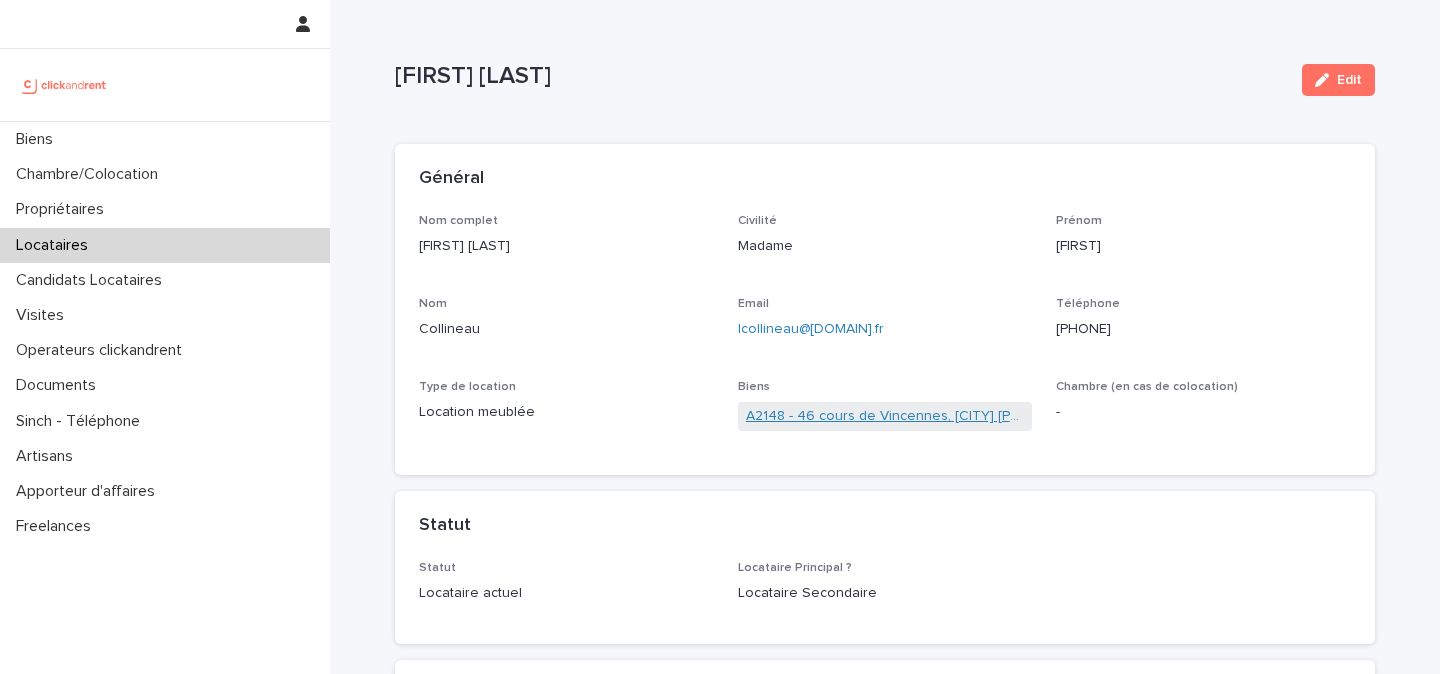 click on "A2148 - [NUMBER] [STREET],  [CITY] [POSTAL_CODE]" at bounding box center (885, 416) 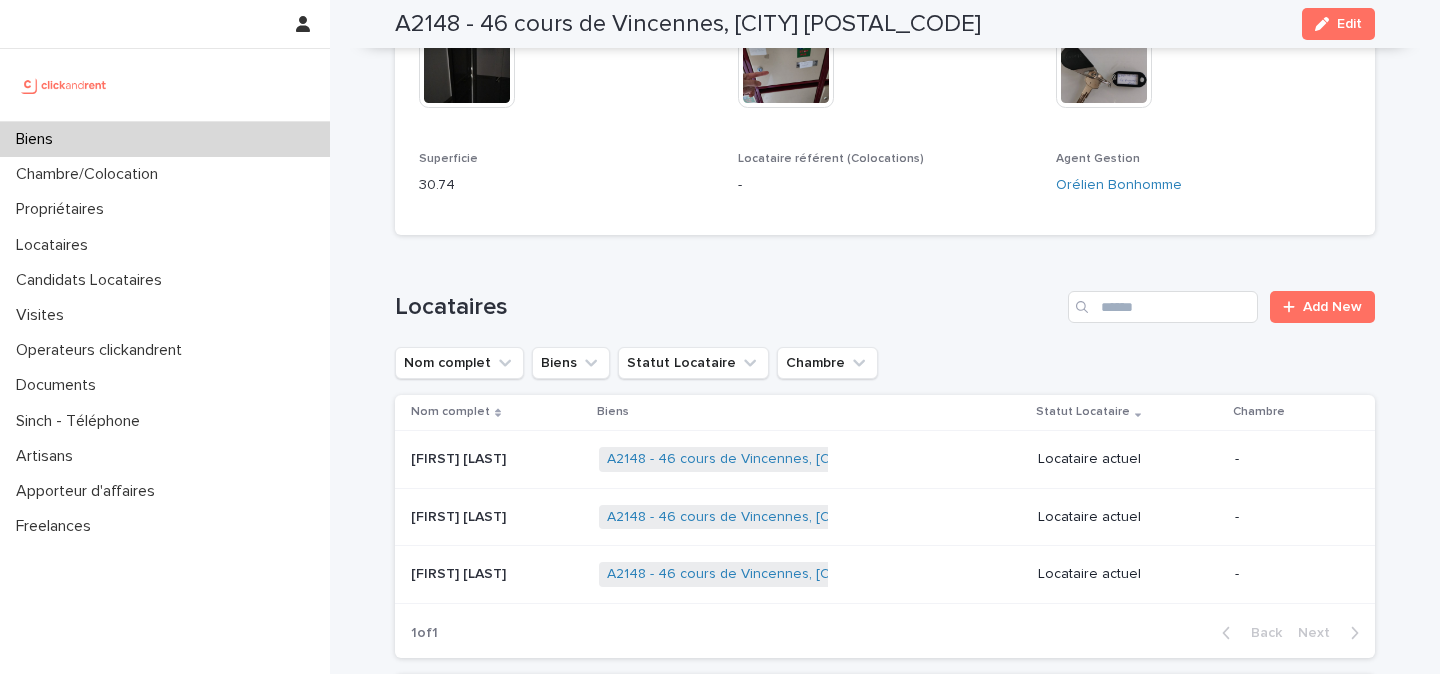 scroll, scrollTop: 707, scrollLeft: 0, axis: vertical 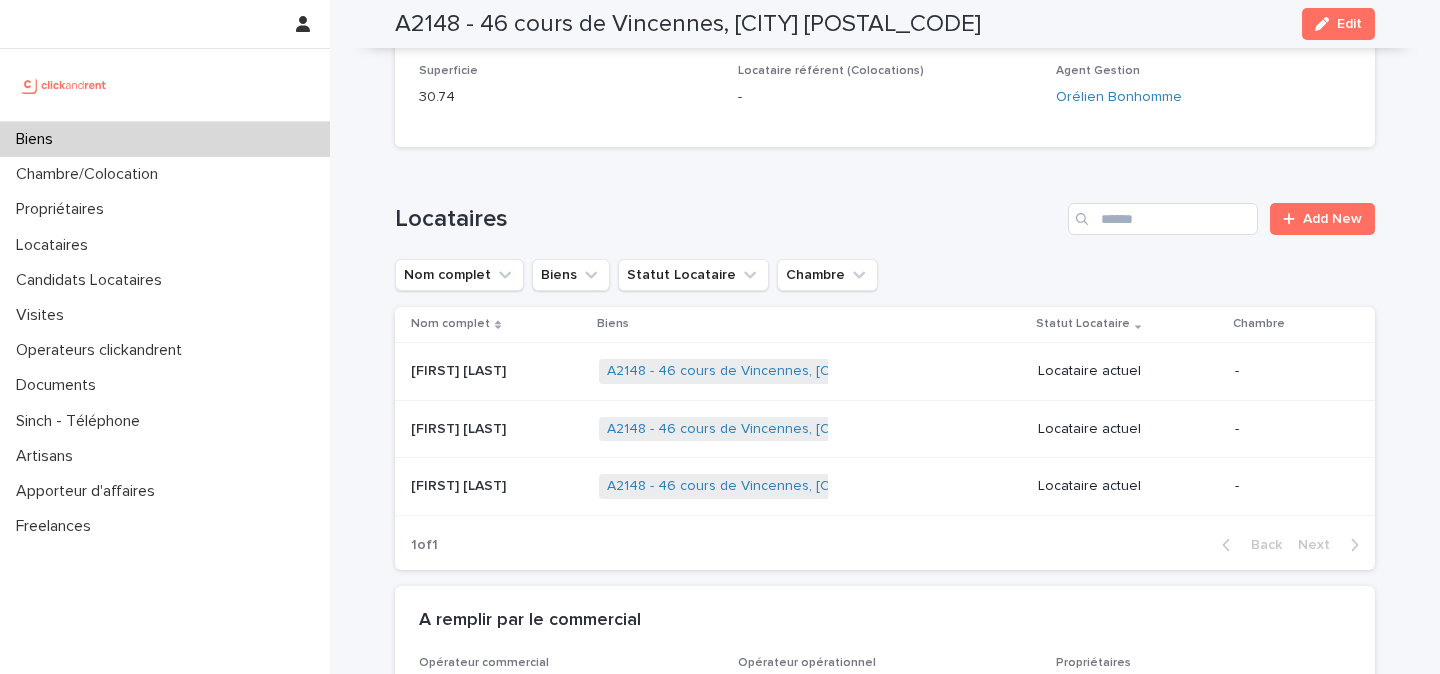 click on "Lukas David Lukas David" at bounding box center (497, 429) 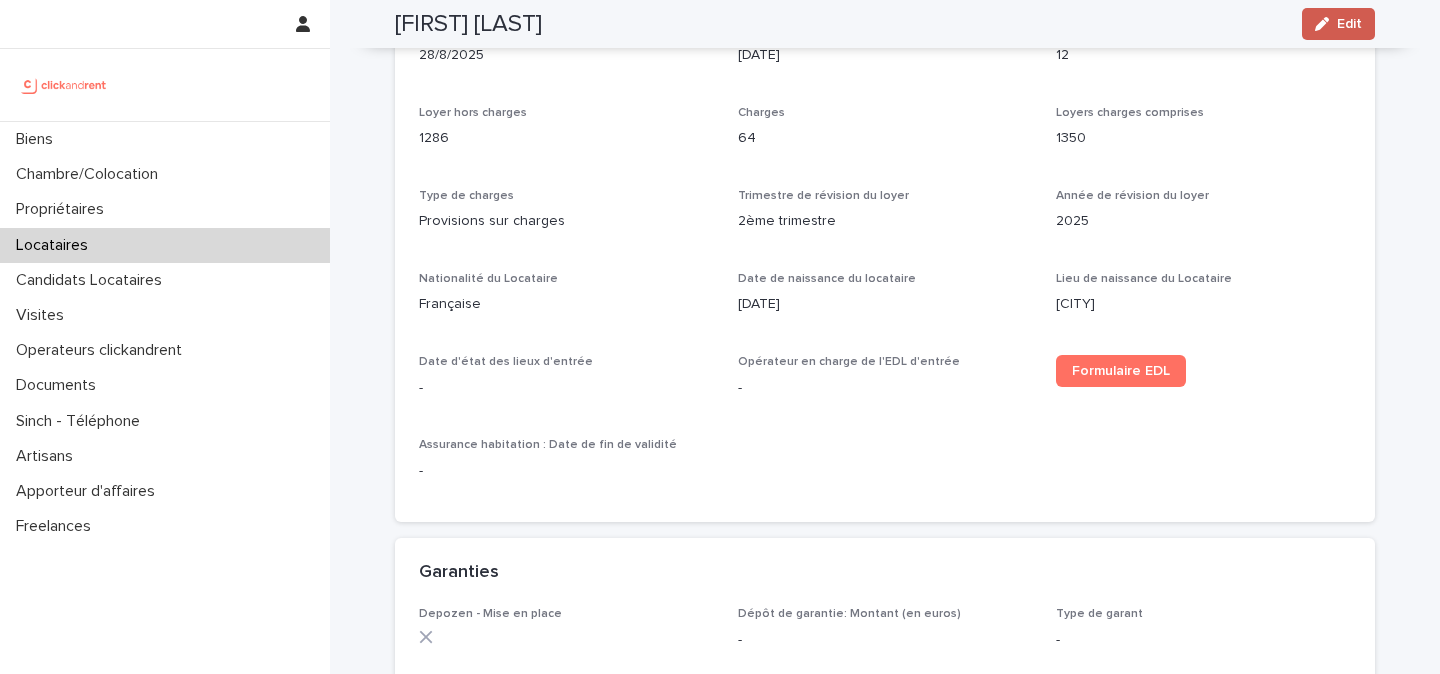 click 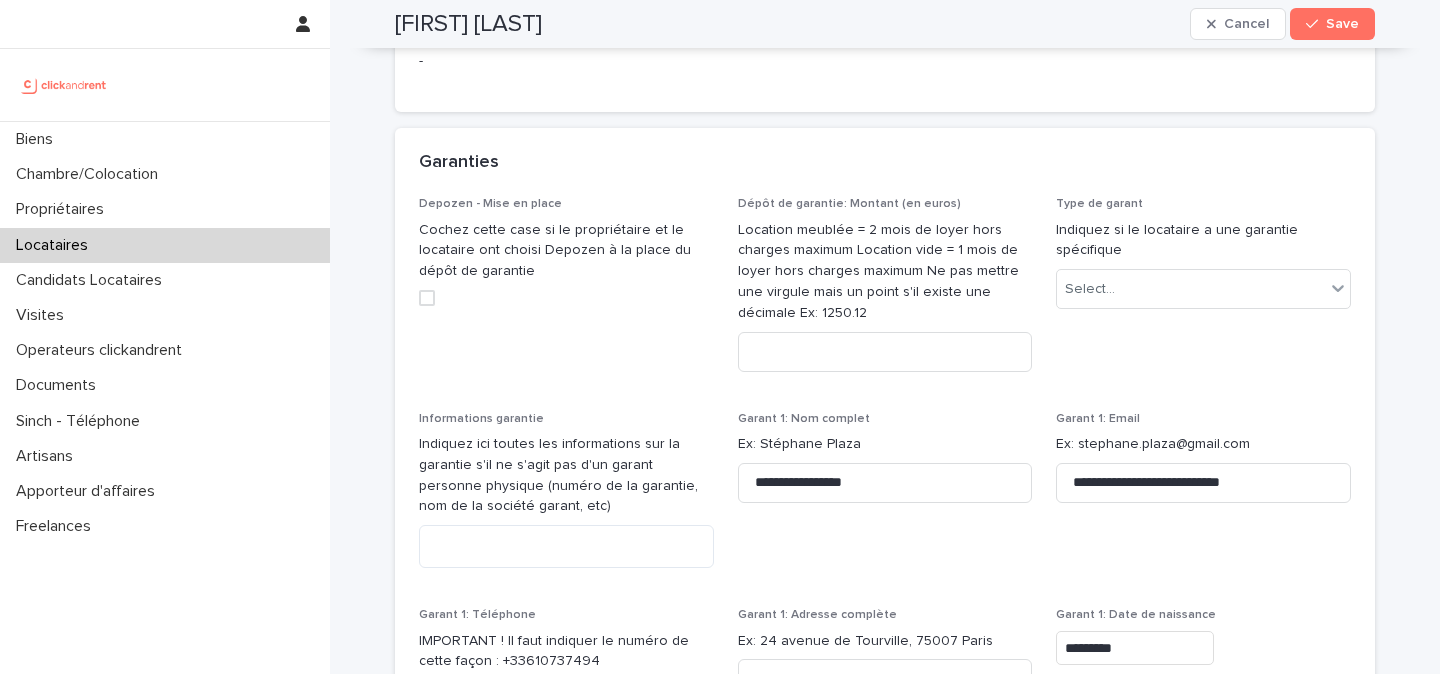 scroll, scrollTop: 1764, scrollLeft: 0, axis: vertical 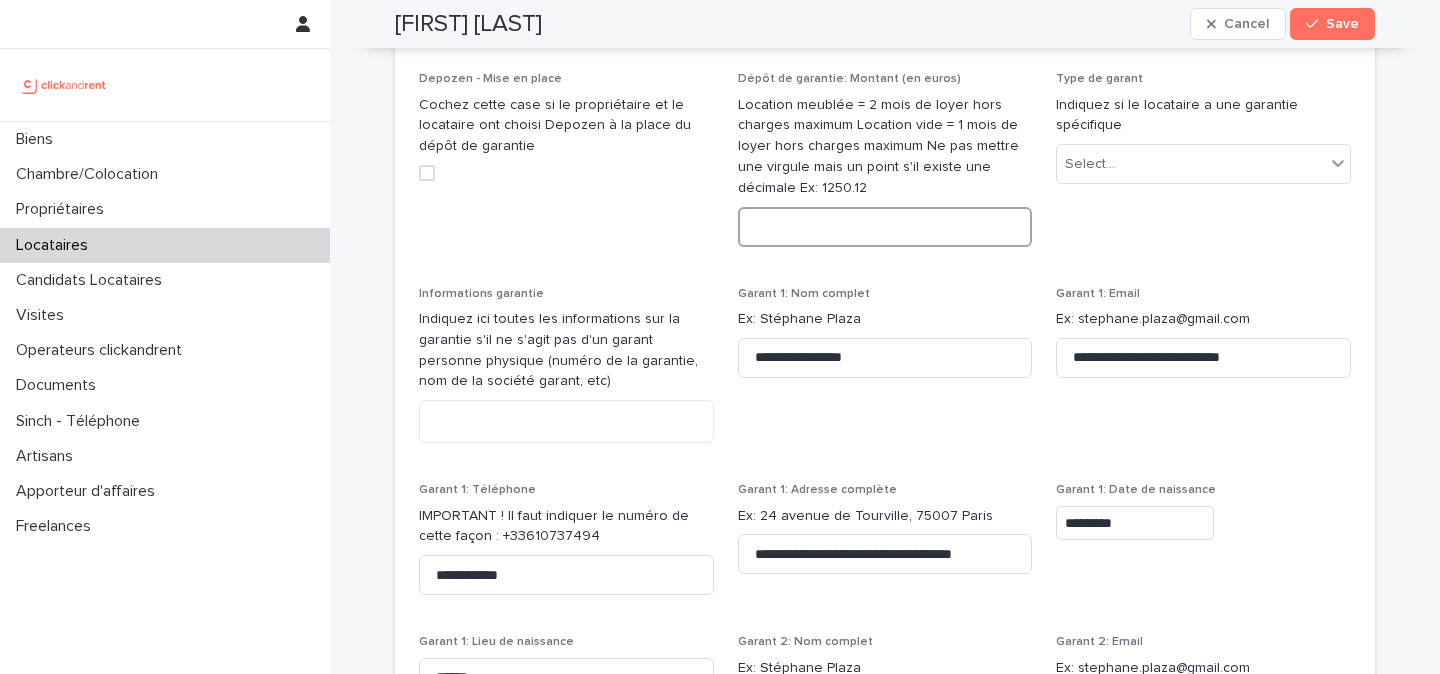 click at bounding box center [885, 227] 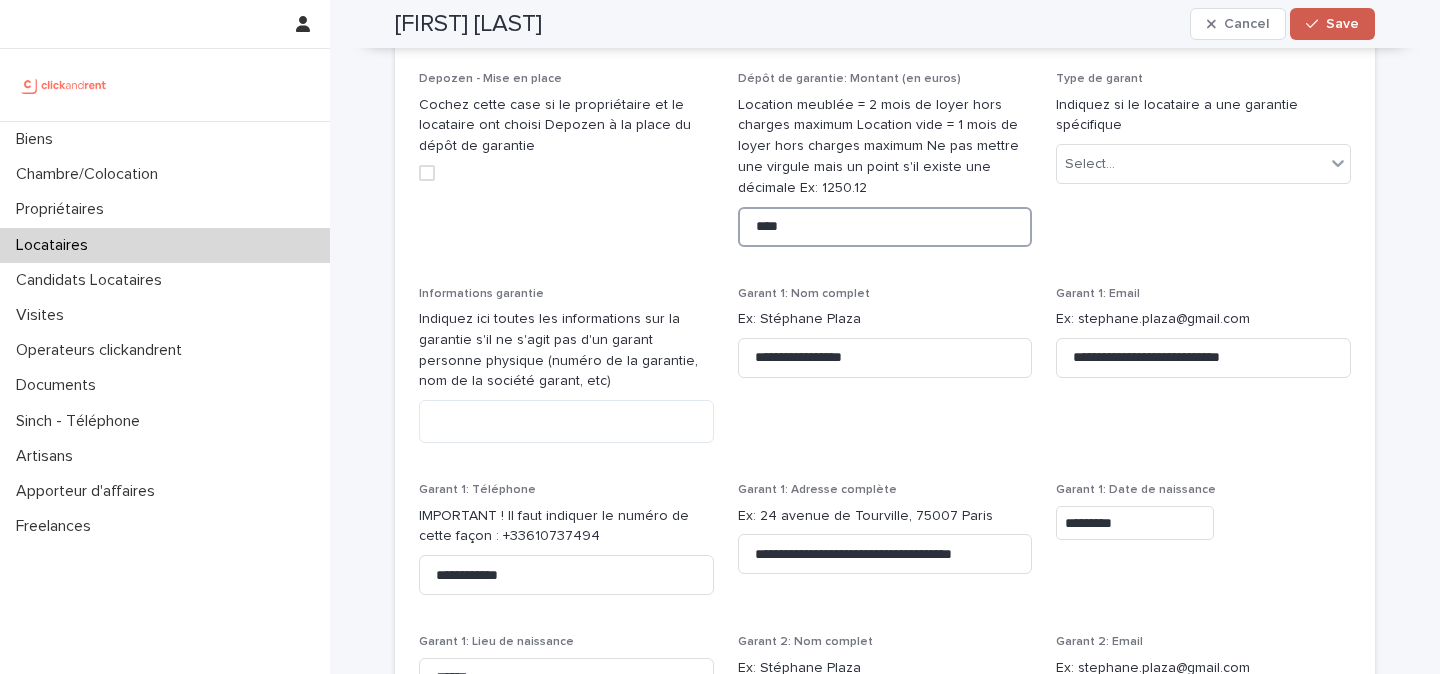 type on "****" 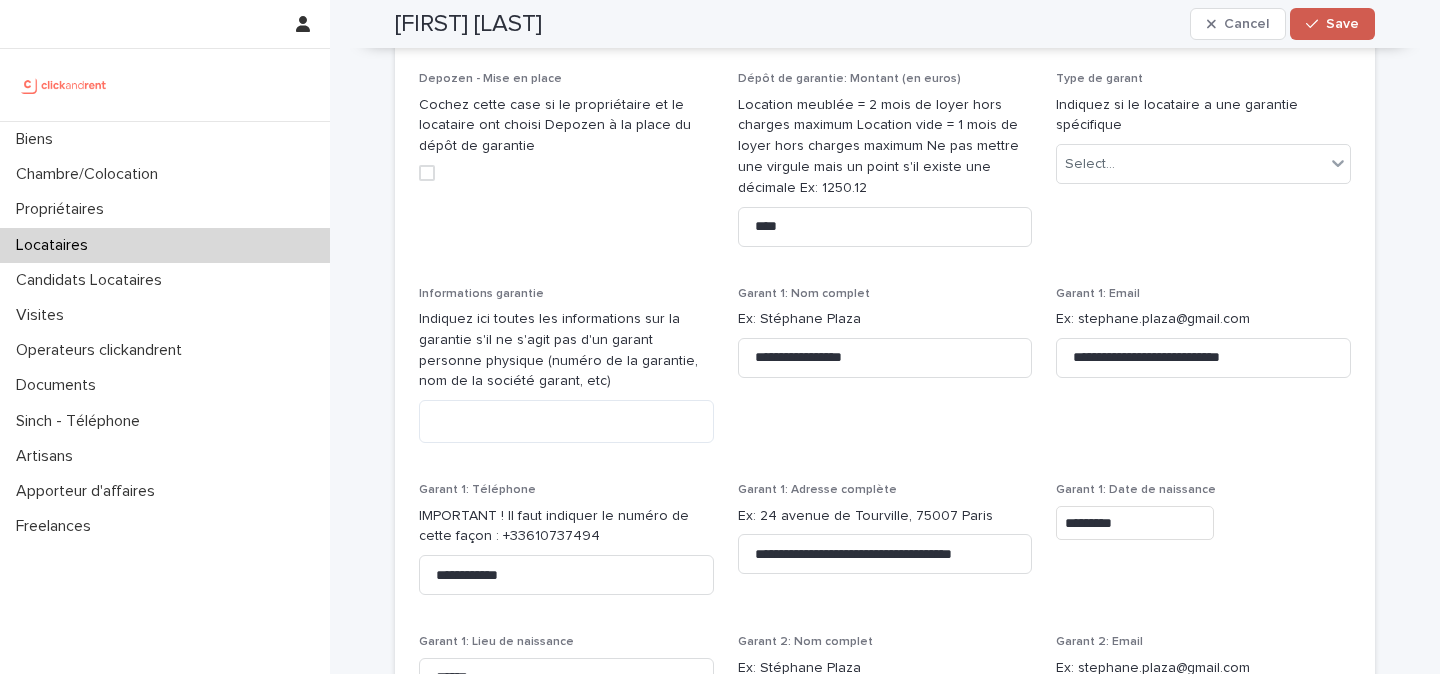 click at bounding box center [1316, 24] 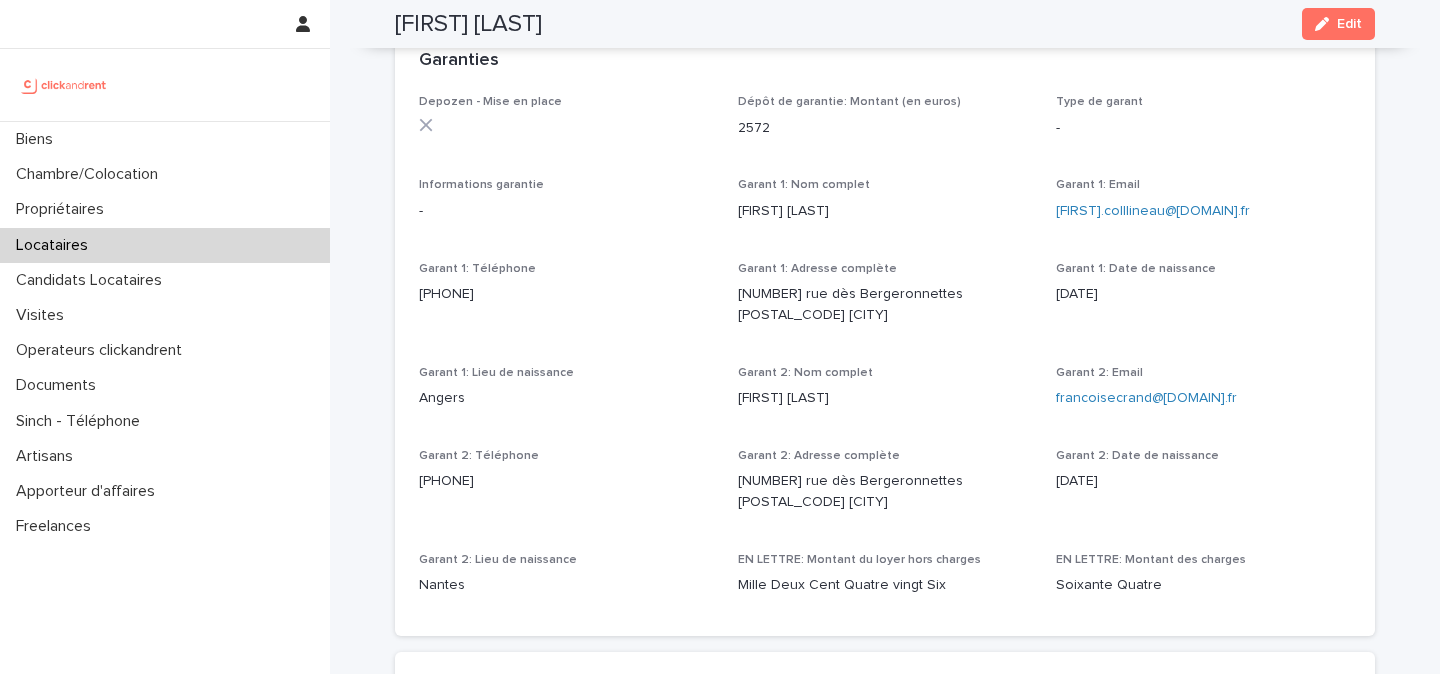 scroll, scrollTop: 1216, scrollLeft: 0, axis: vertical 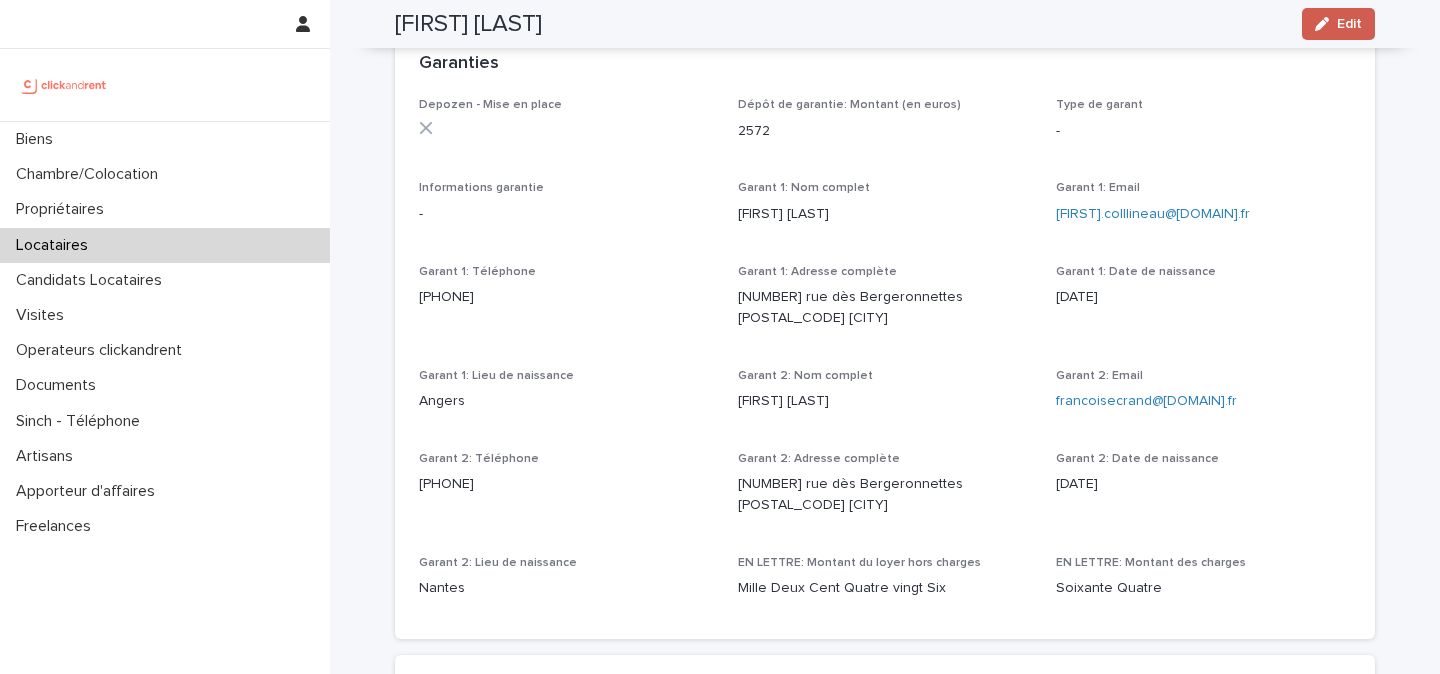 click on "Edit" at bounding box center (1349, 24) 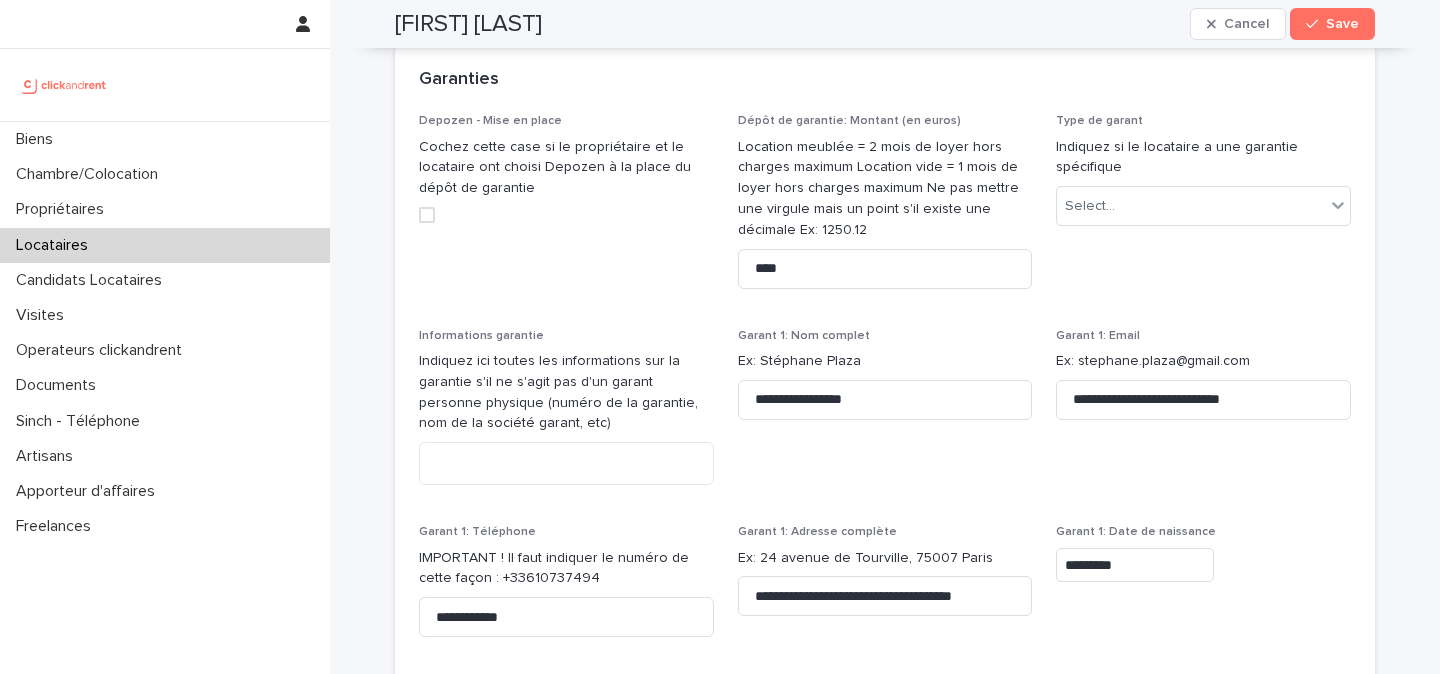 scroll, scrollTop: 1714, scrollLeft: 0, axis: vertical 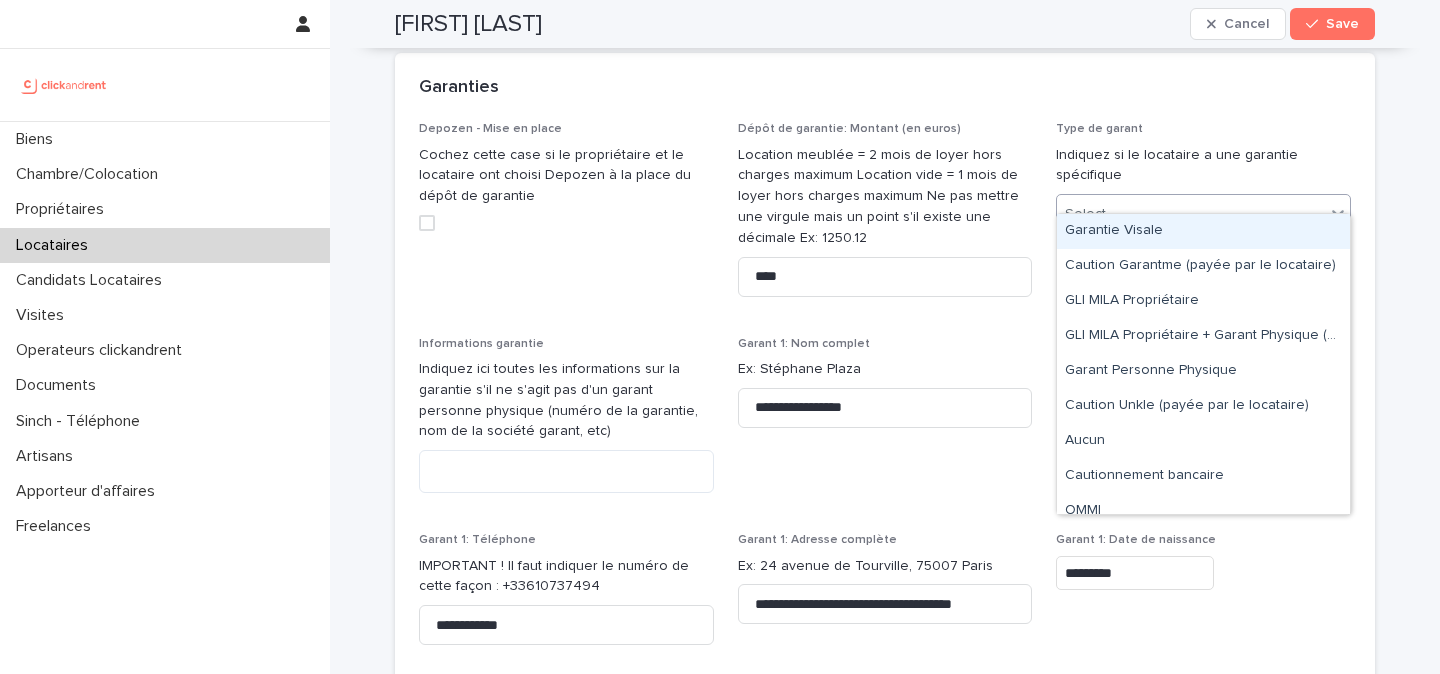click on "Select..." at bounding box center (1203, 214) 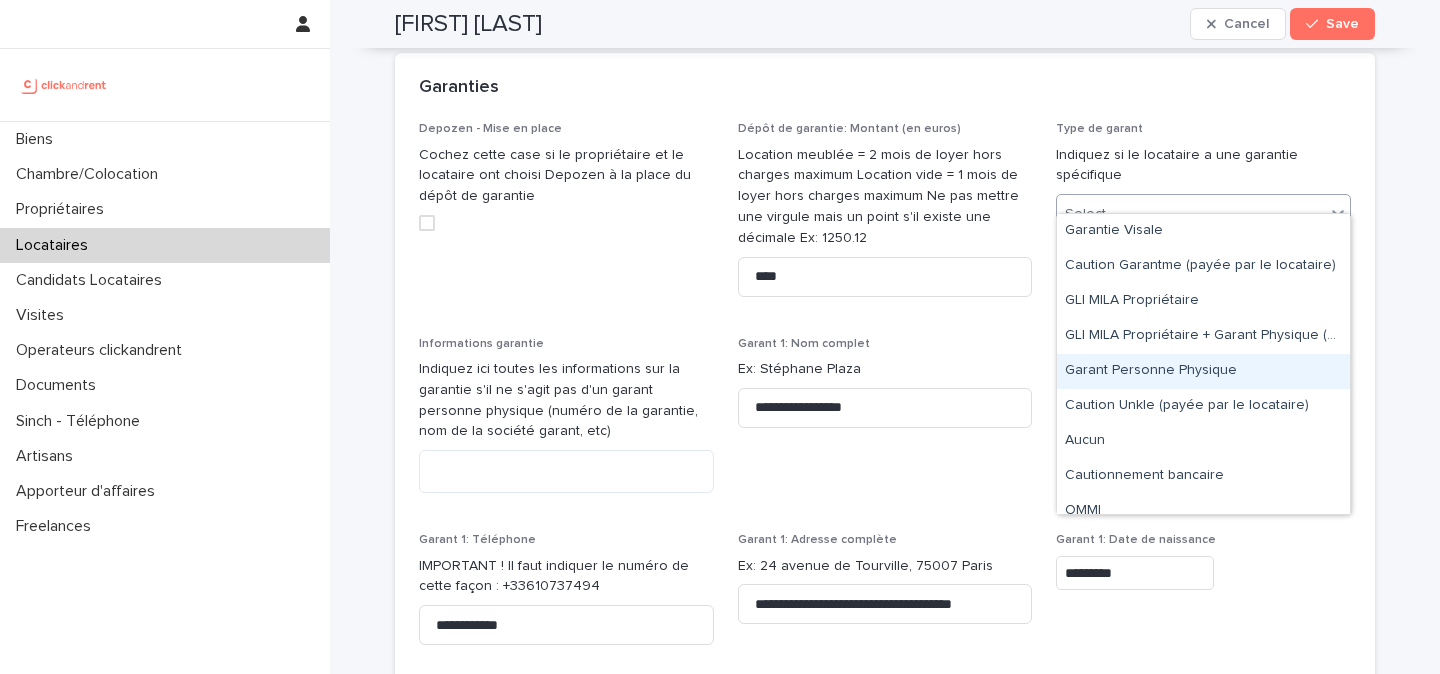 click on "Garant Personne Physique" at bounding box center (1203, 371) 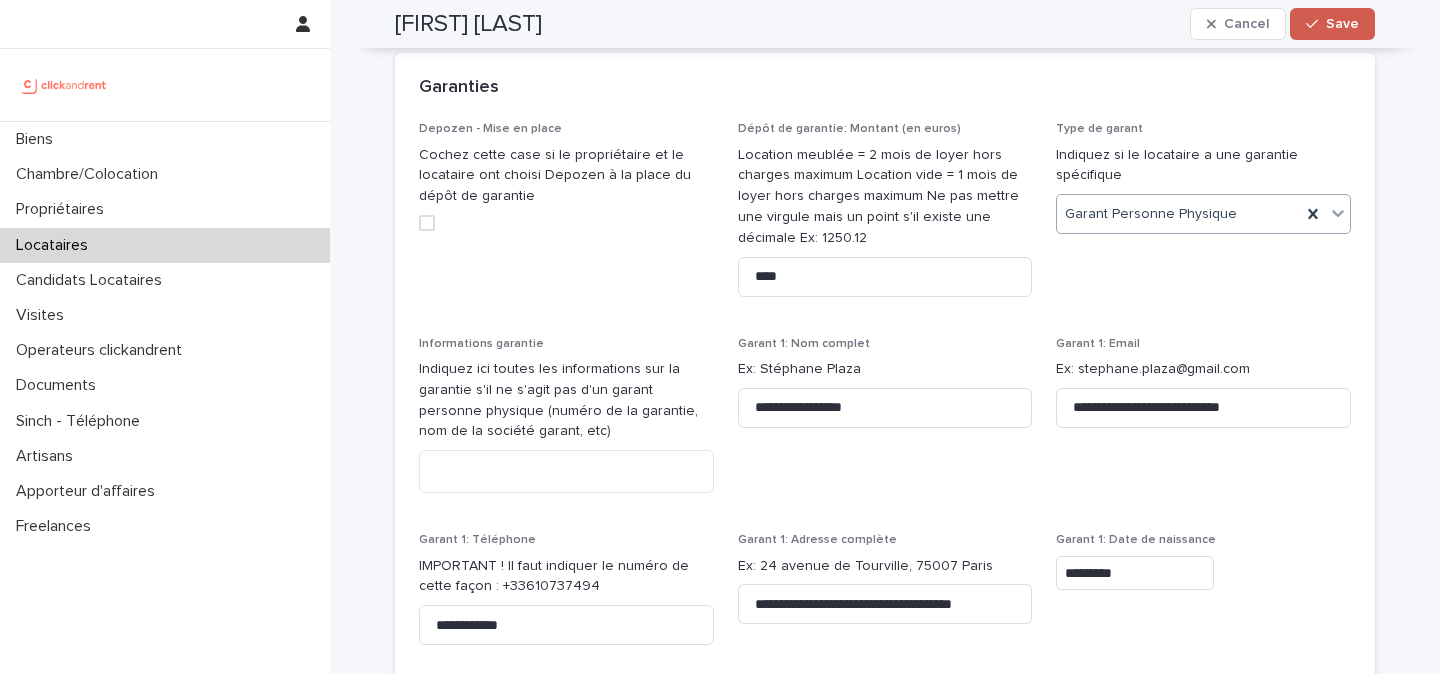 click at bounding box center [1316, 24] 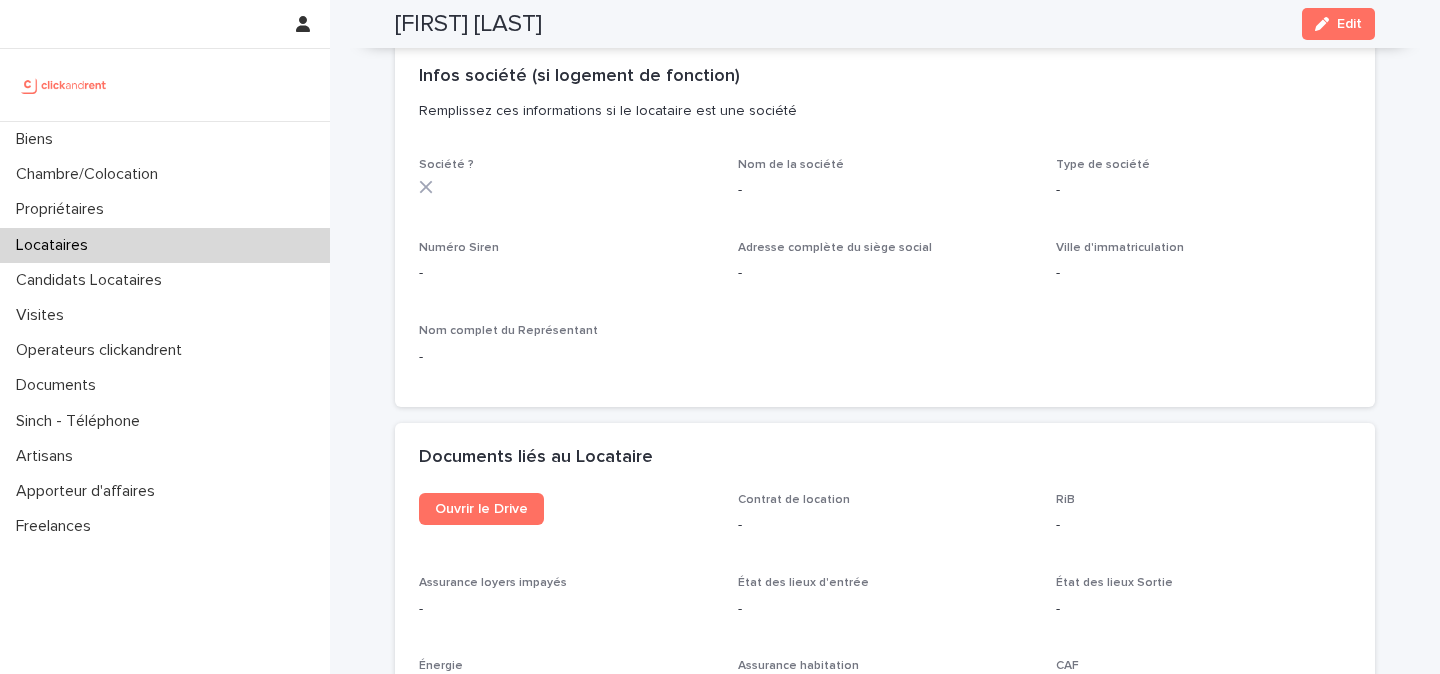 scroll, scrollTop: 2721, scrollLeft: 0, axis: vertical 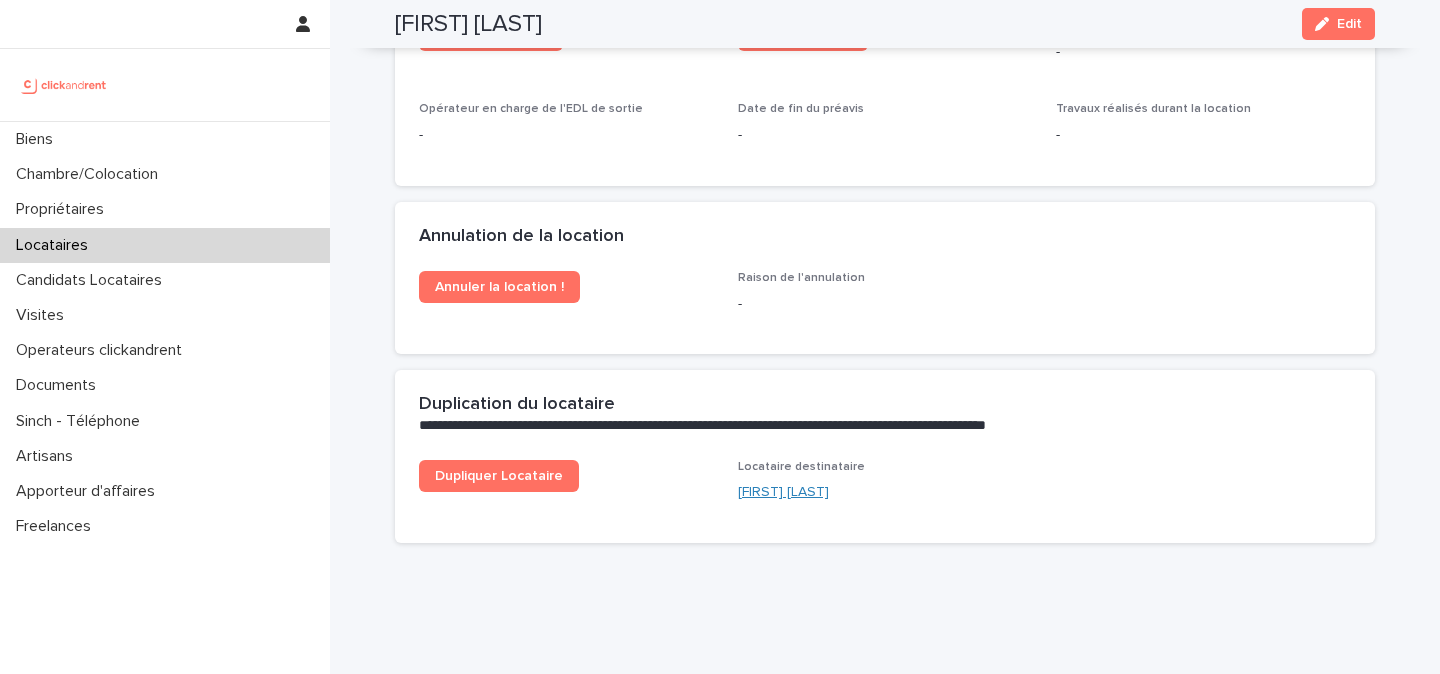 click on "[FIRST] [LAST]" at bounding box center [783, 492] 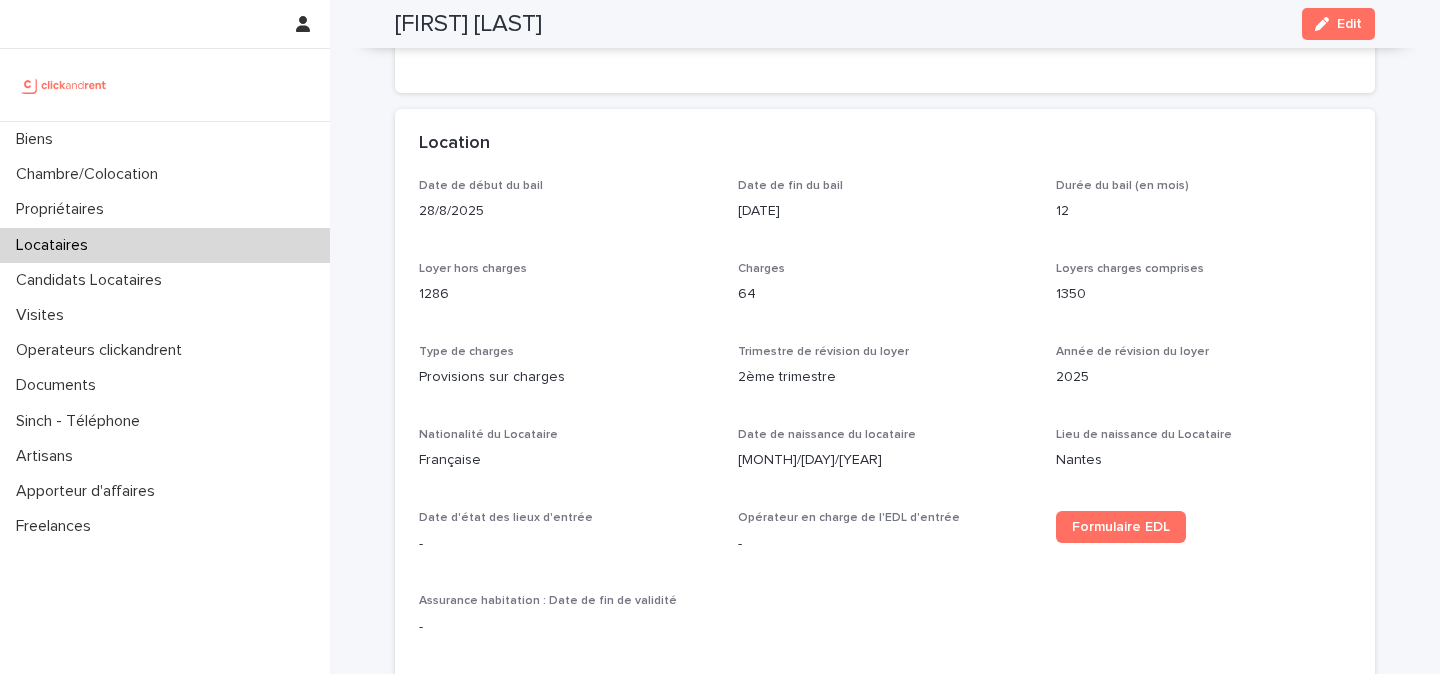 scroll, scrollTop: 553, scrollLeft: 0, axis: vertical 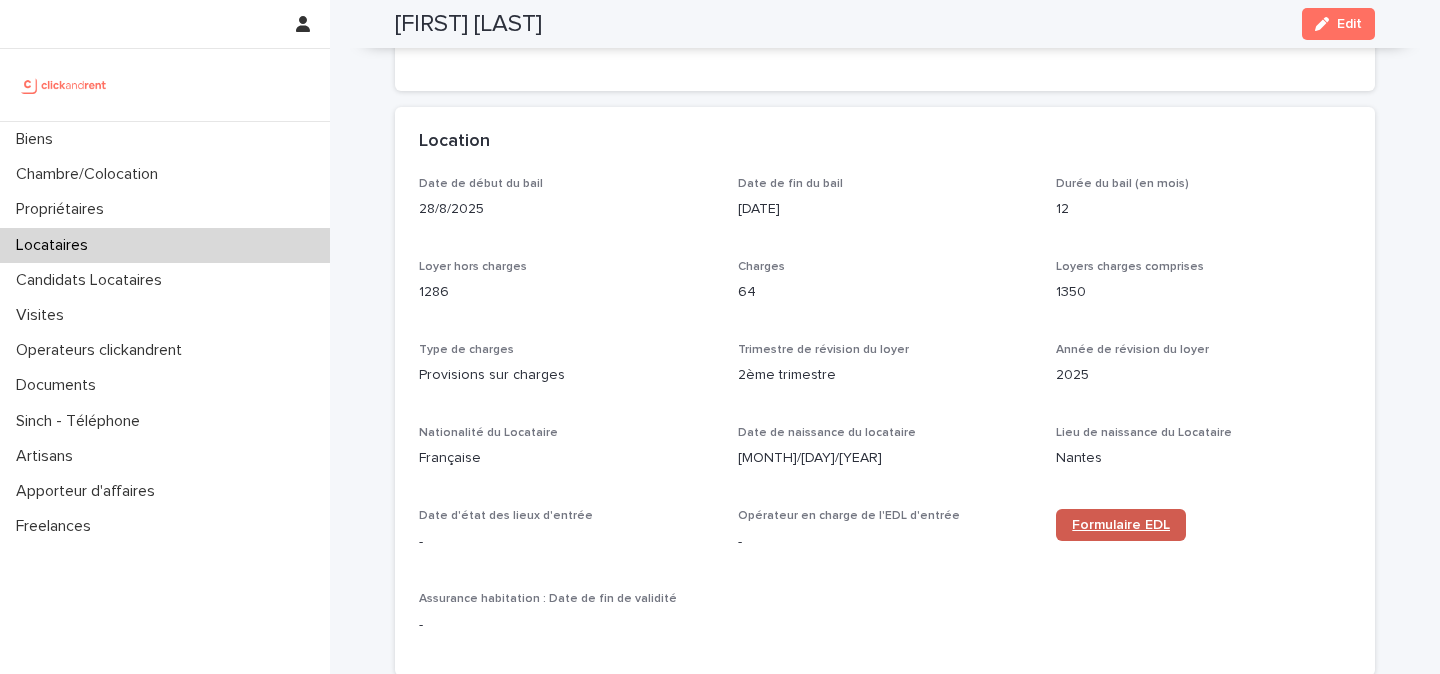 click on "Formulaire EDL" at bounding box center [1121, 525] 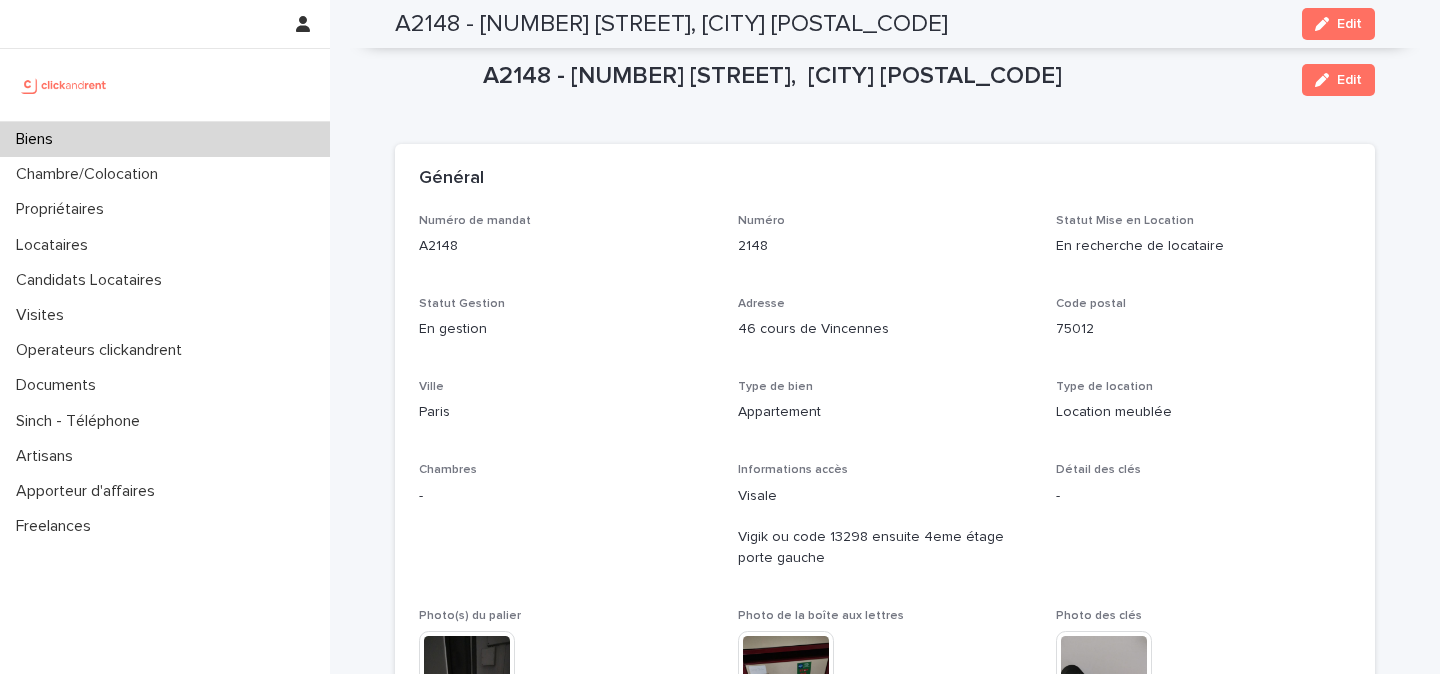 scroll, scrollTop: 0, scrollLeft: 0, axis: both 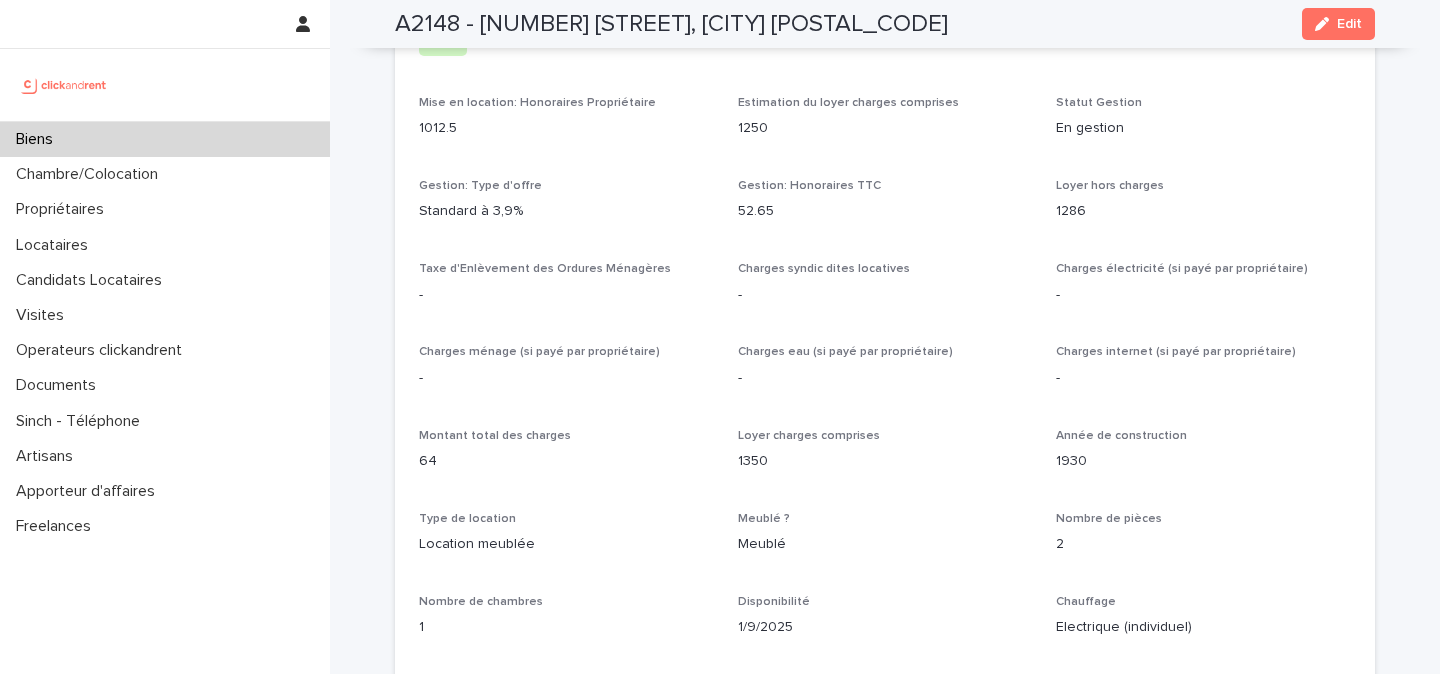 click on "1286" at bounding box center [1203, 211] 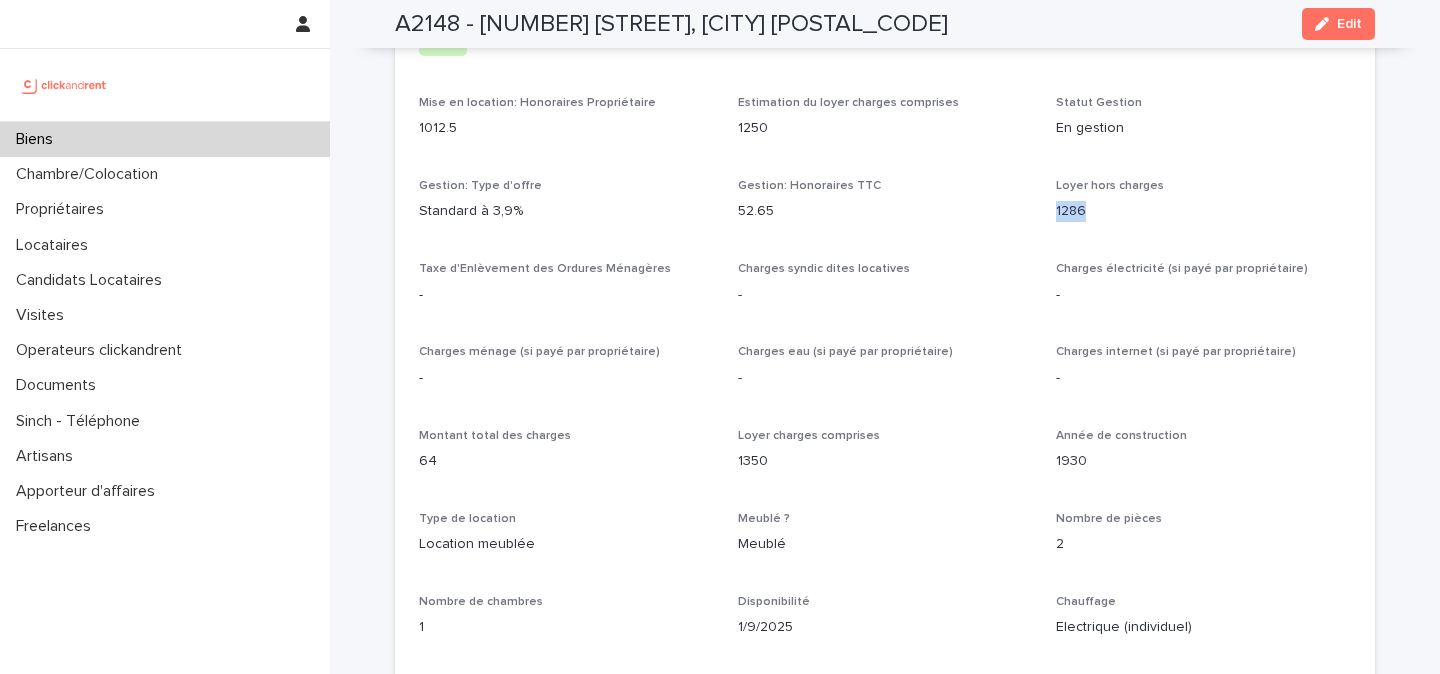 click on "1286" at bounding box center (1203, 211) 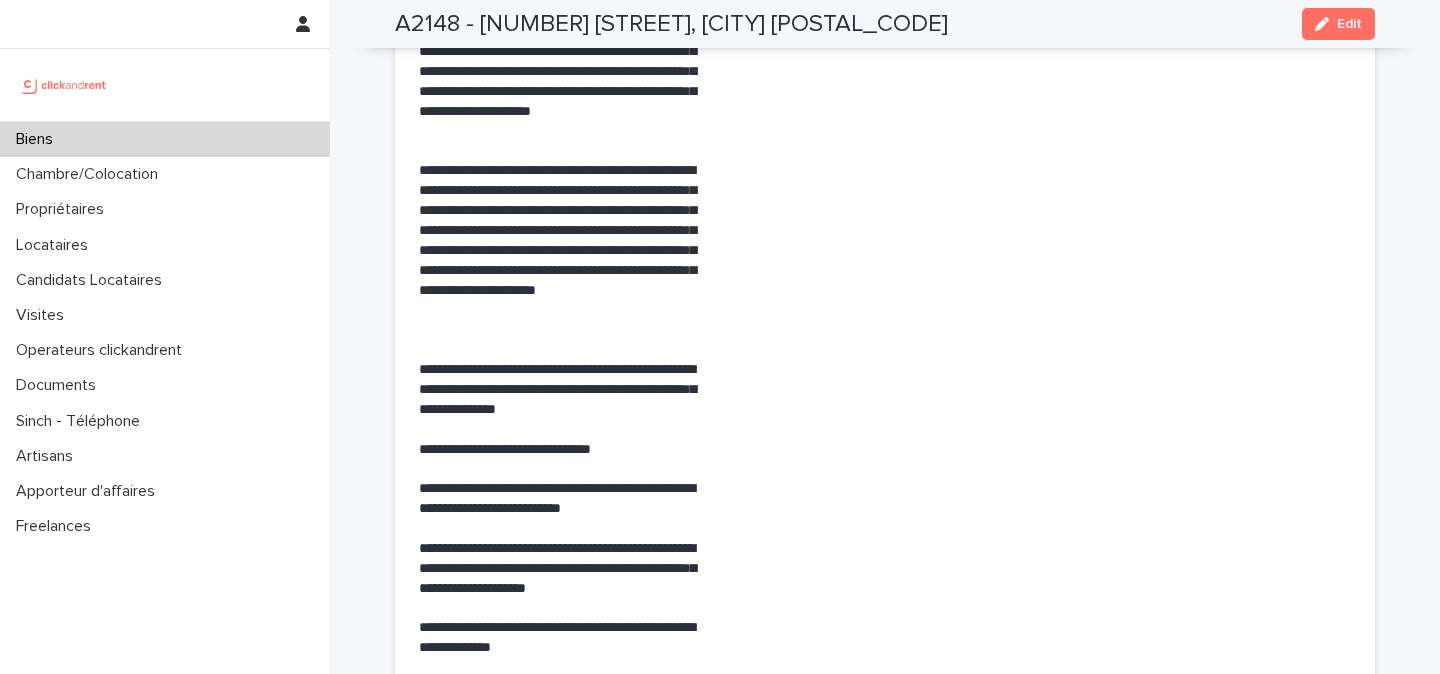 scroll, scrollTop: 4052, scrollLeft: 0, axis: vertical 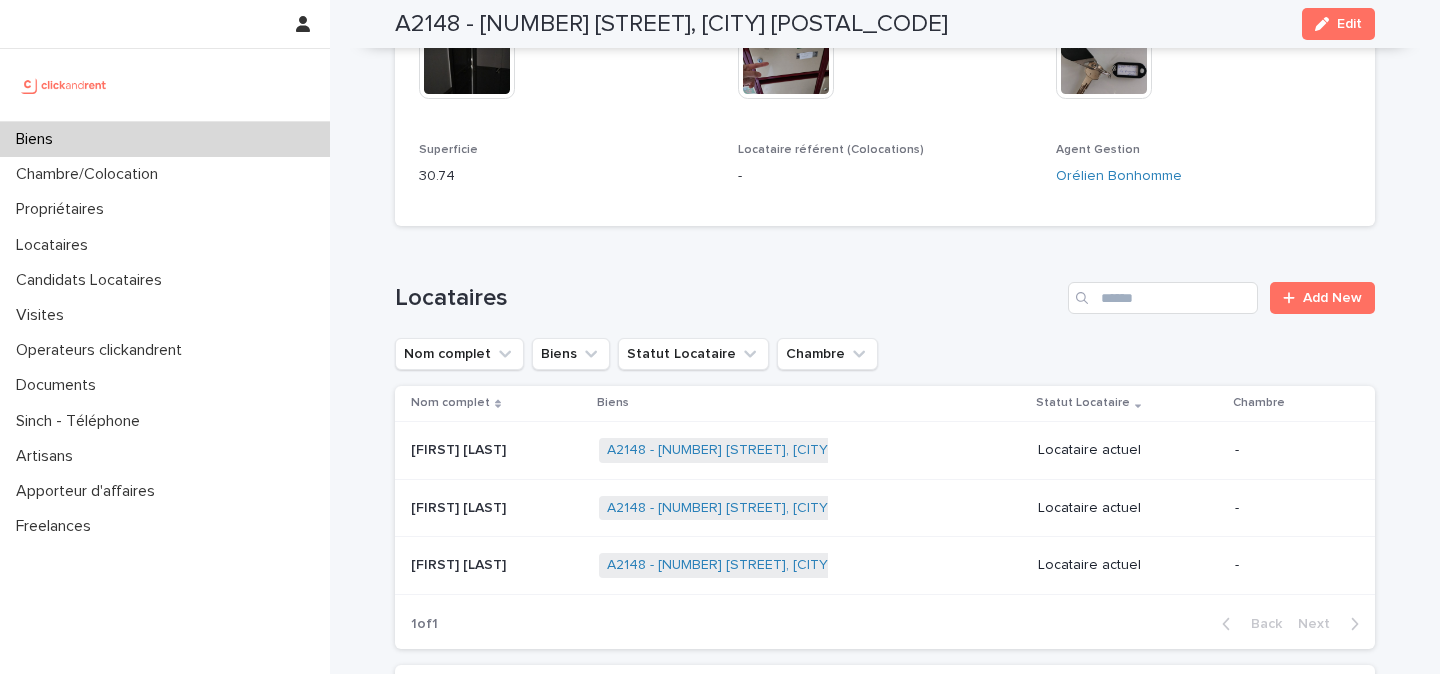 click at bounding box center [497, 508] 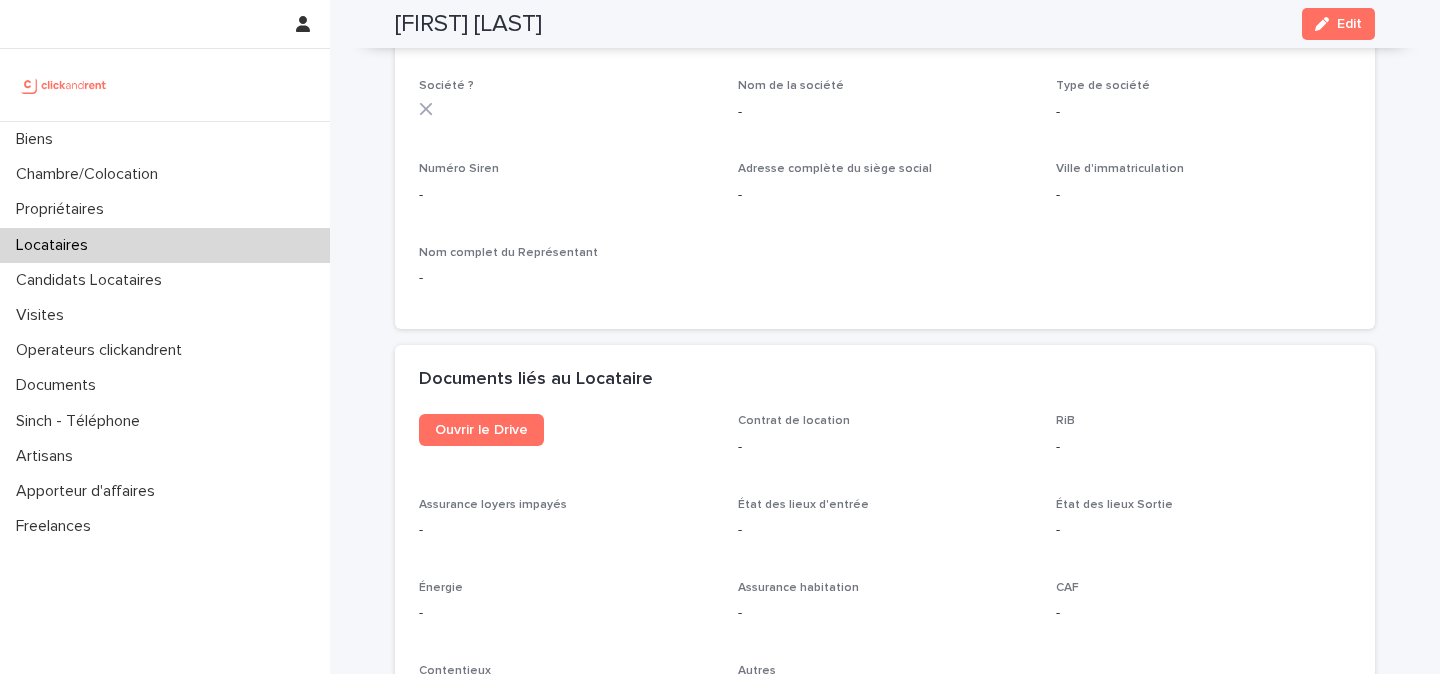 scroll, scrollTop: 2059, scrollLeft: 0, axis: vertical 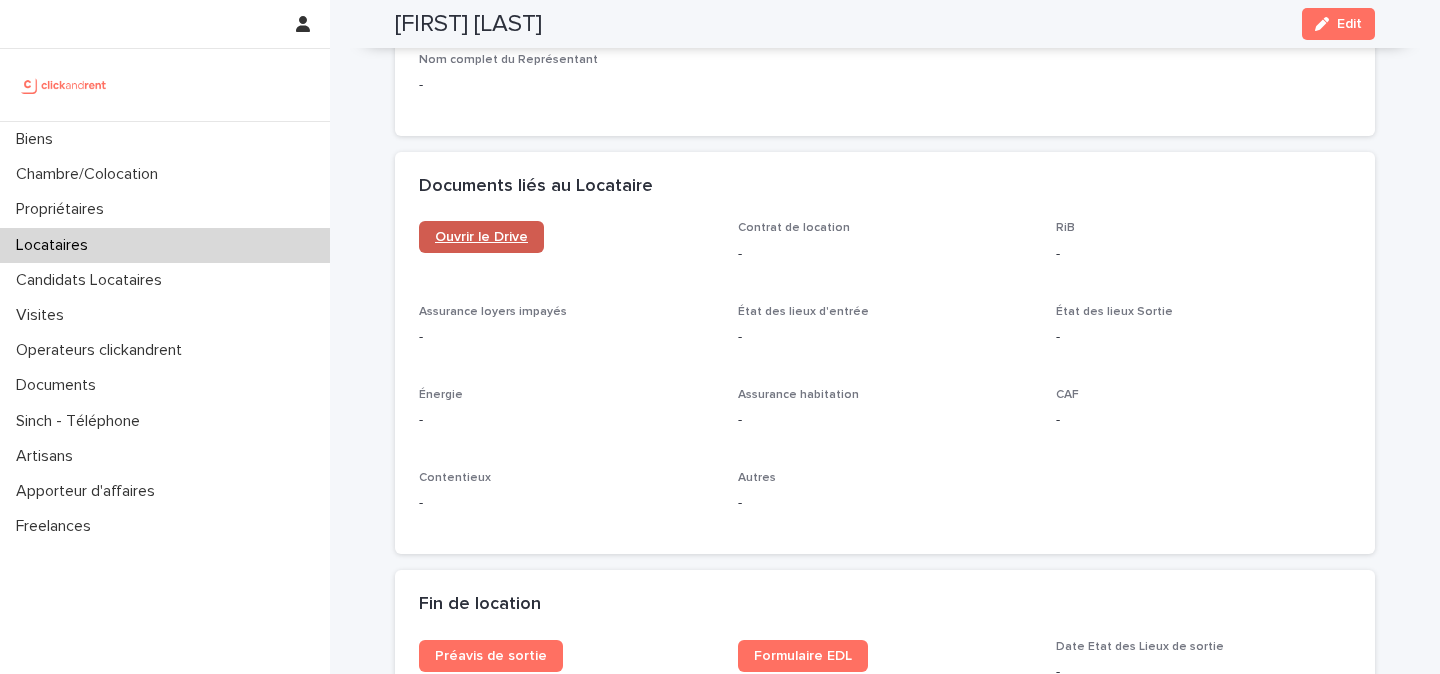 click on "Ouvrir le Drive" at bounding box center (481, 237) 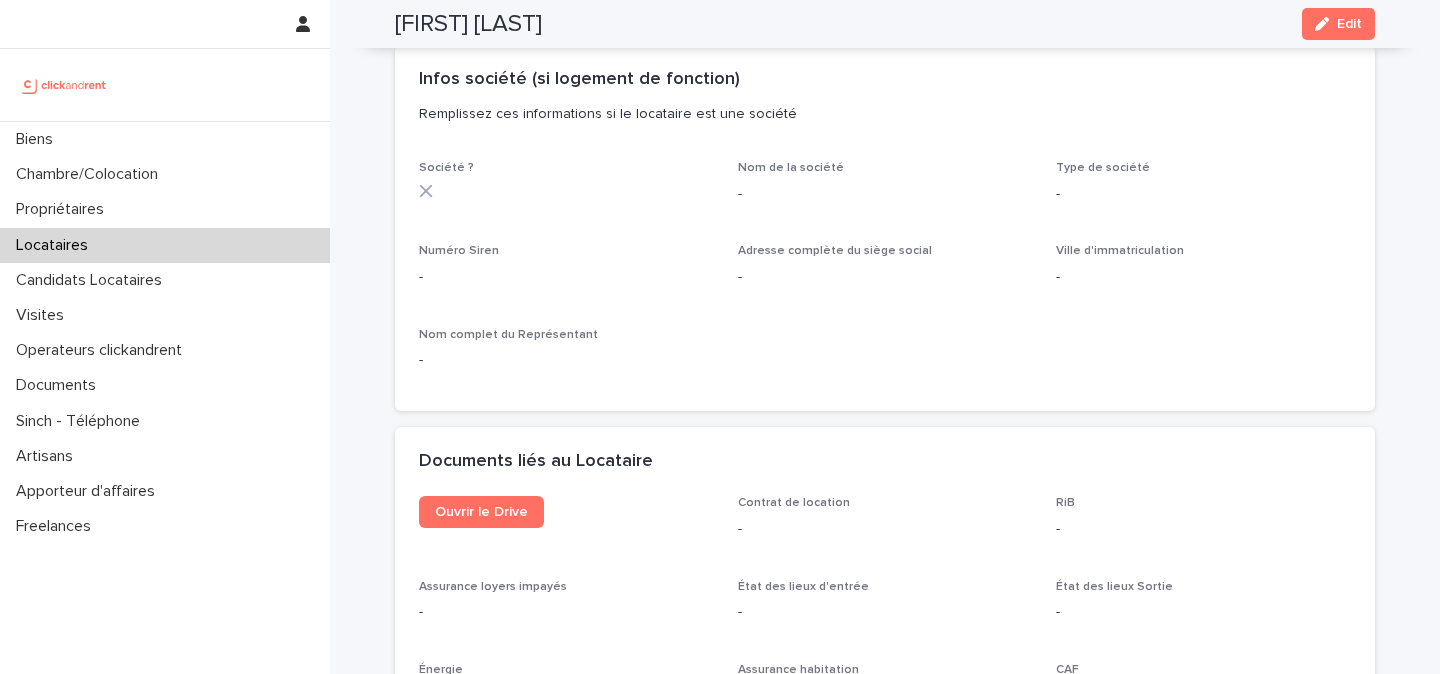 scroll, scrollTop: 1748, scrollLeft: 0, axis: vertical 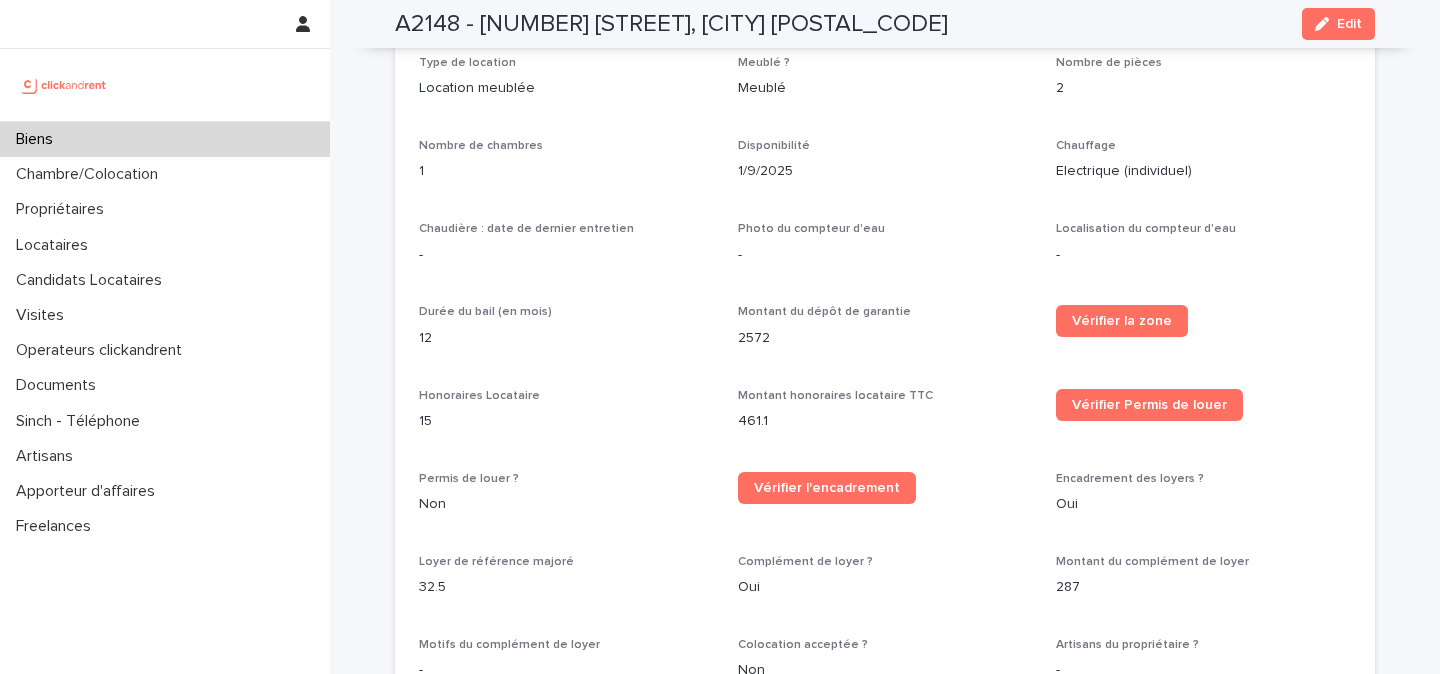 click on "2572" at bounding box center [885, 338] 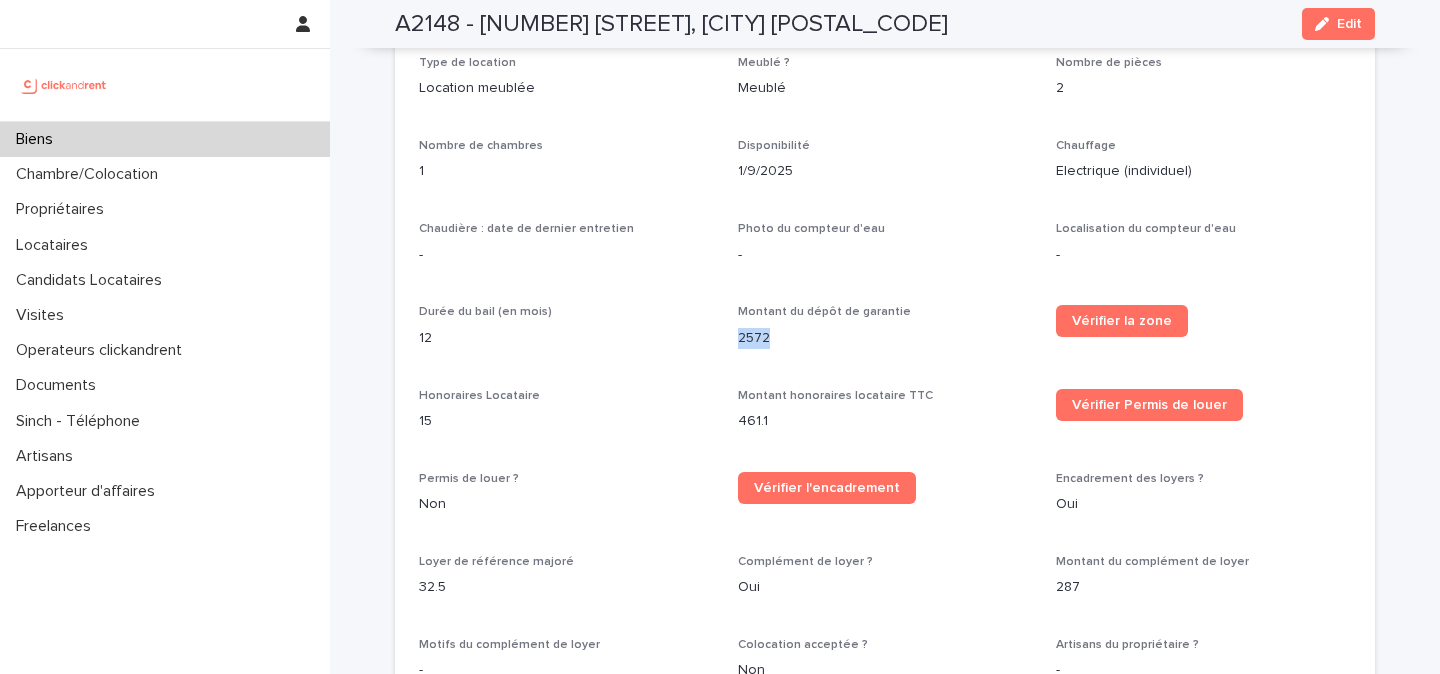 click on "2572" at bounding box center [885, 338] 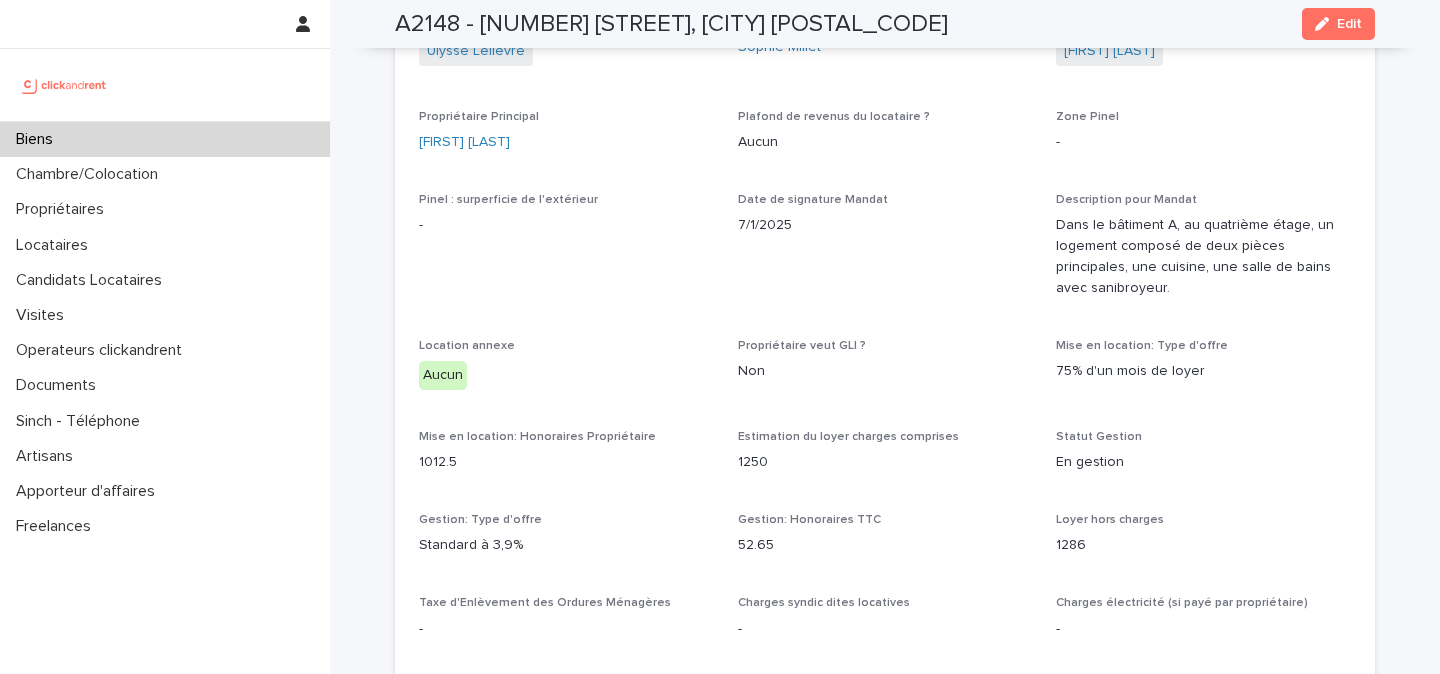 scroll, scrollTop: 1346, scrollLeft: 0, axis: vertical 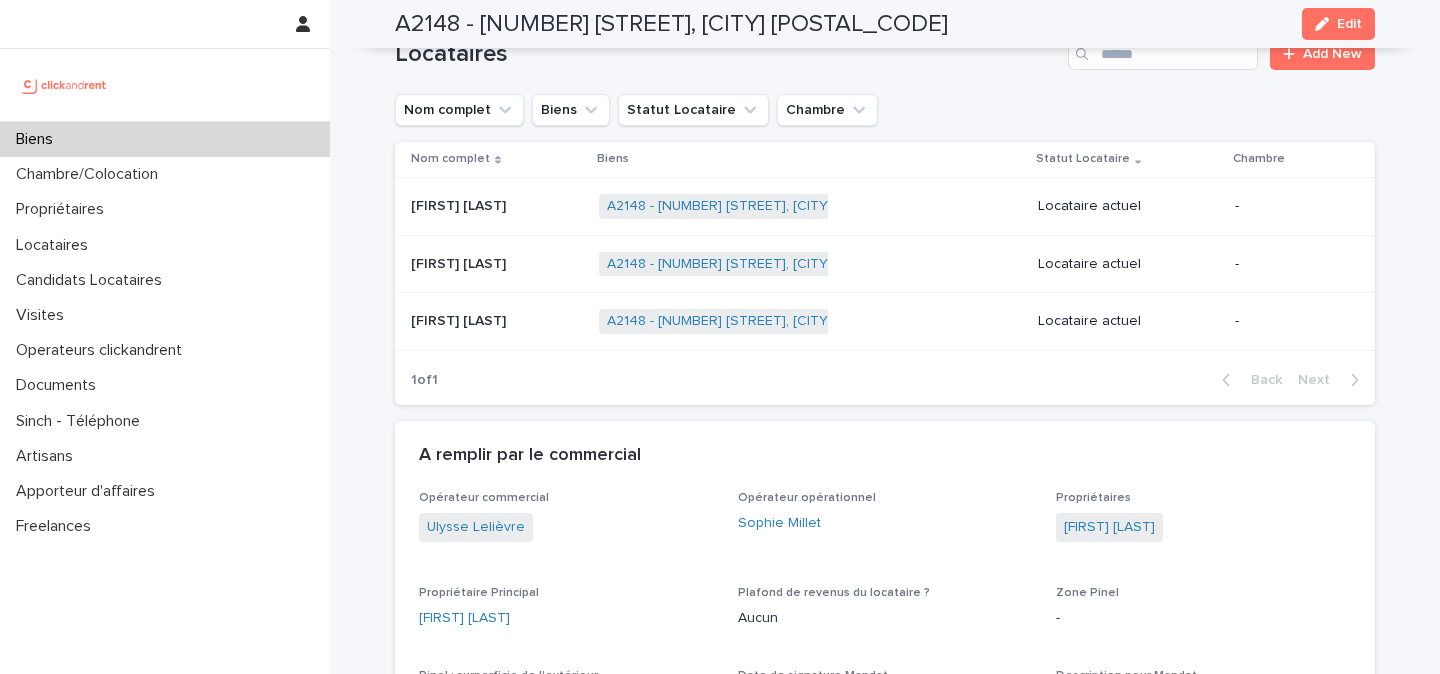 click at bounding box center [497, 206] 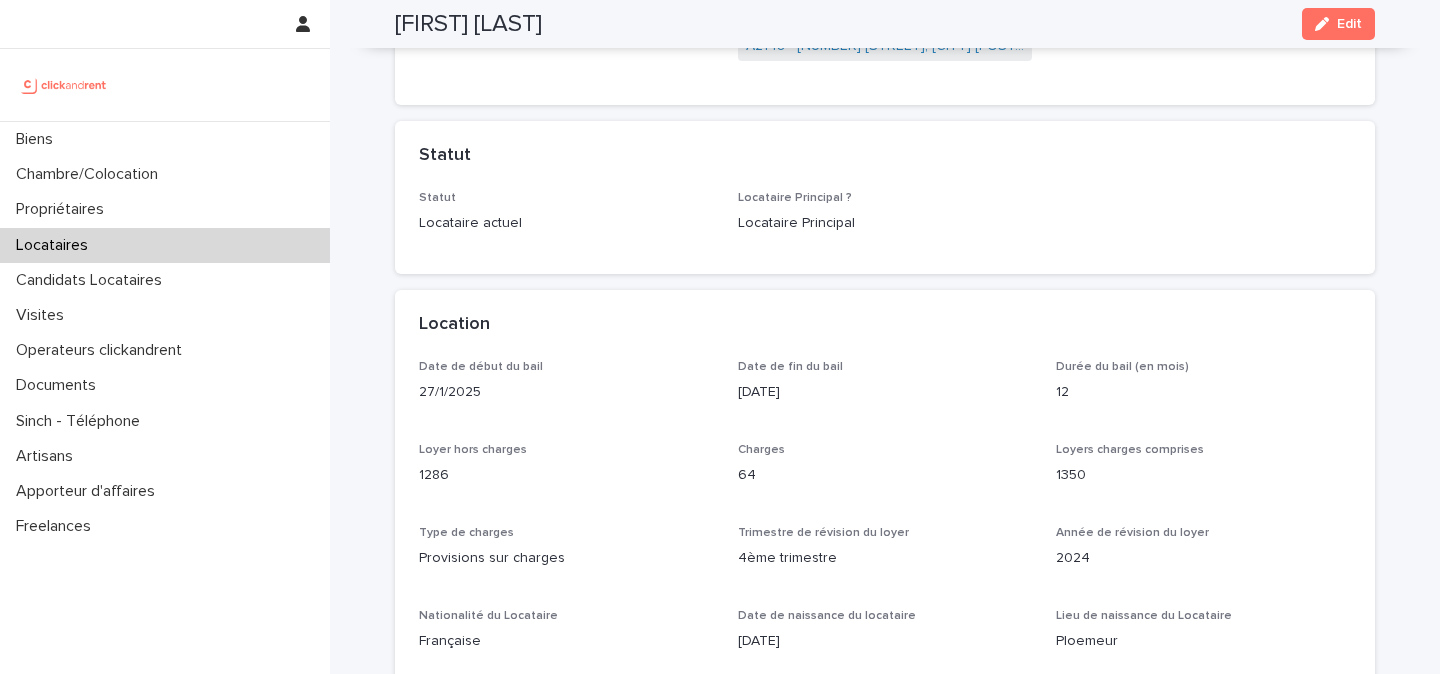 scroll, scrollTop: 0, scrollLeft: 0, axis: both 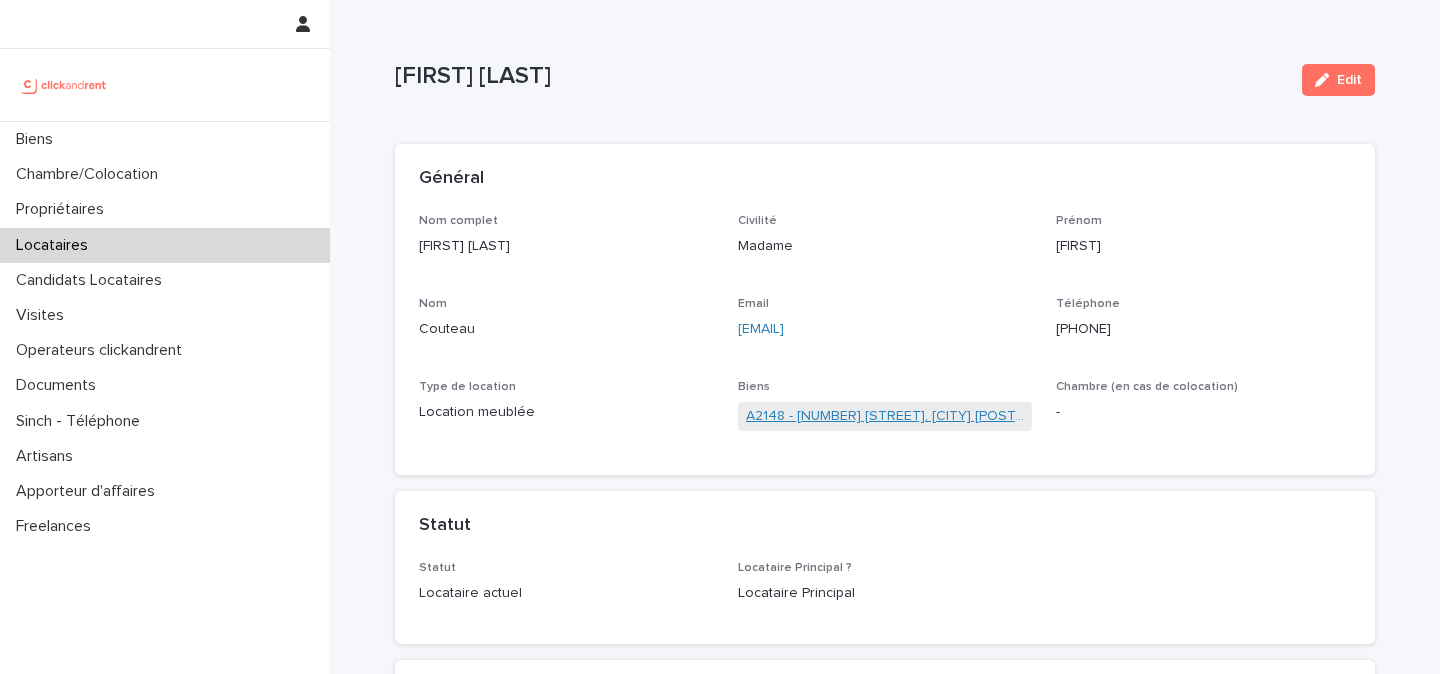 click on "A2148 - [NUMBER] [STREET],  [CITY] [POSTAL_CODE]" at bounding box center [885, 416] 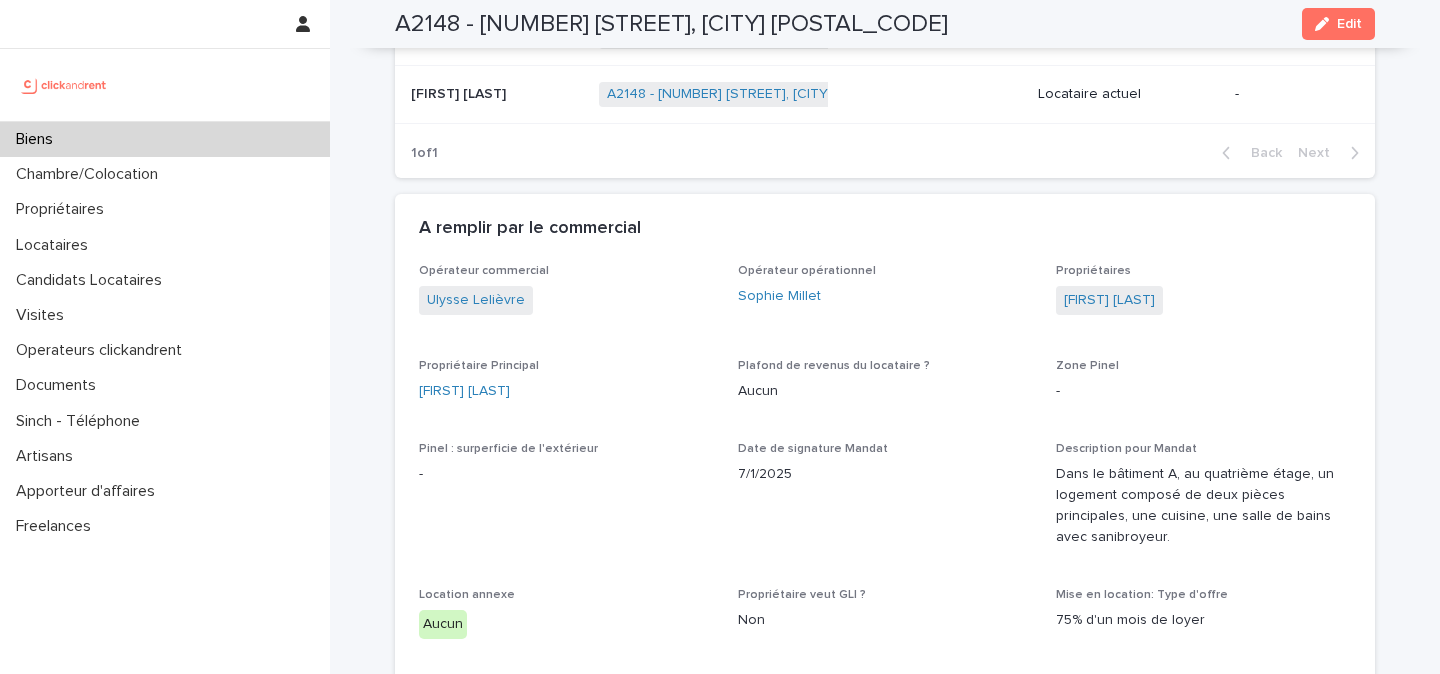 scroll, scrollTop: 1104, scrollLeft: 0, axis: vertical 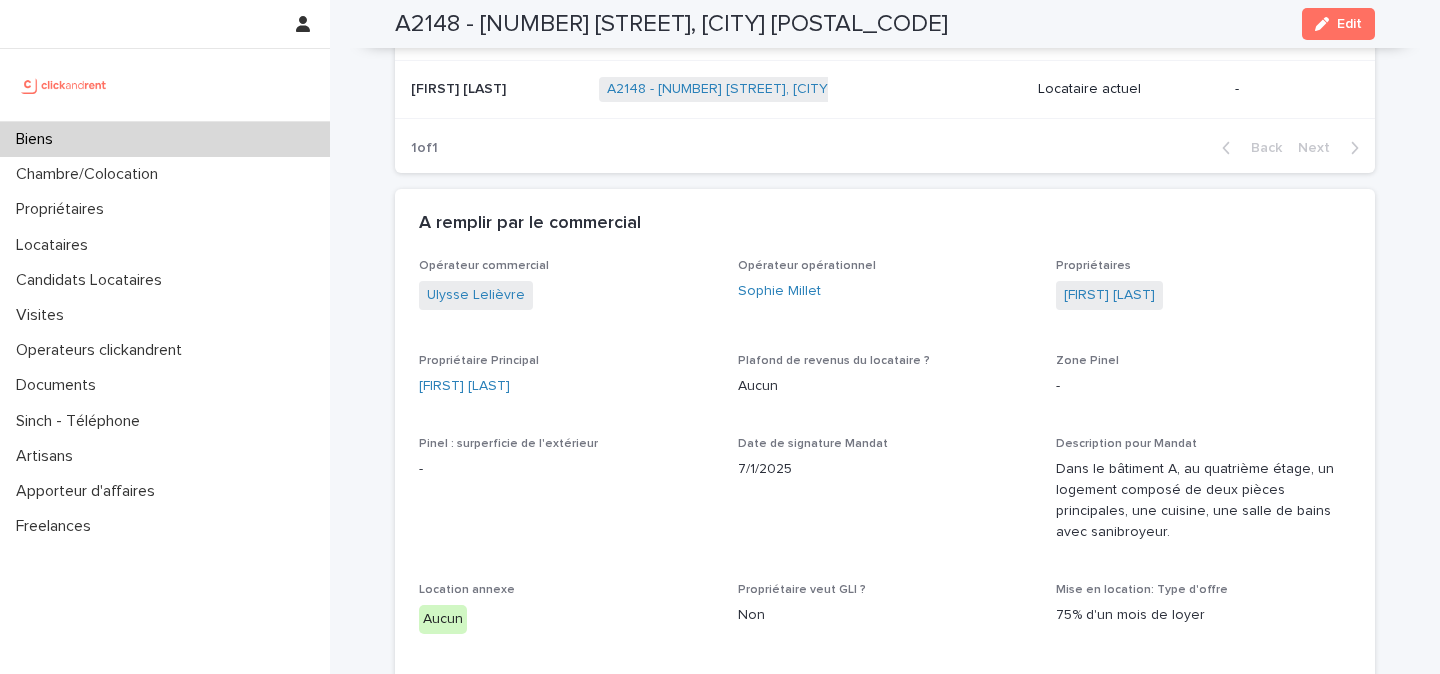 drag, startPoint x: 564, startPoint y: 385, endPoint x: 402, endPoint y: 388, distance: 162.02777 